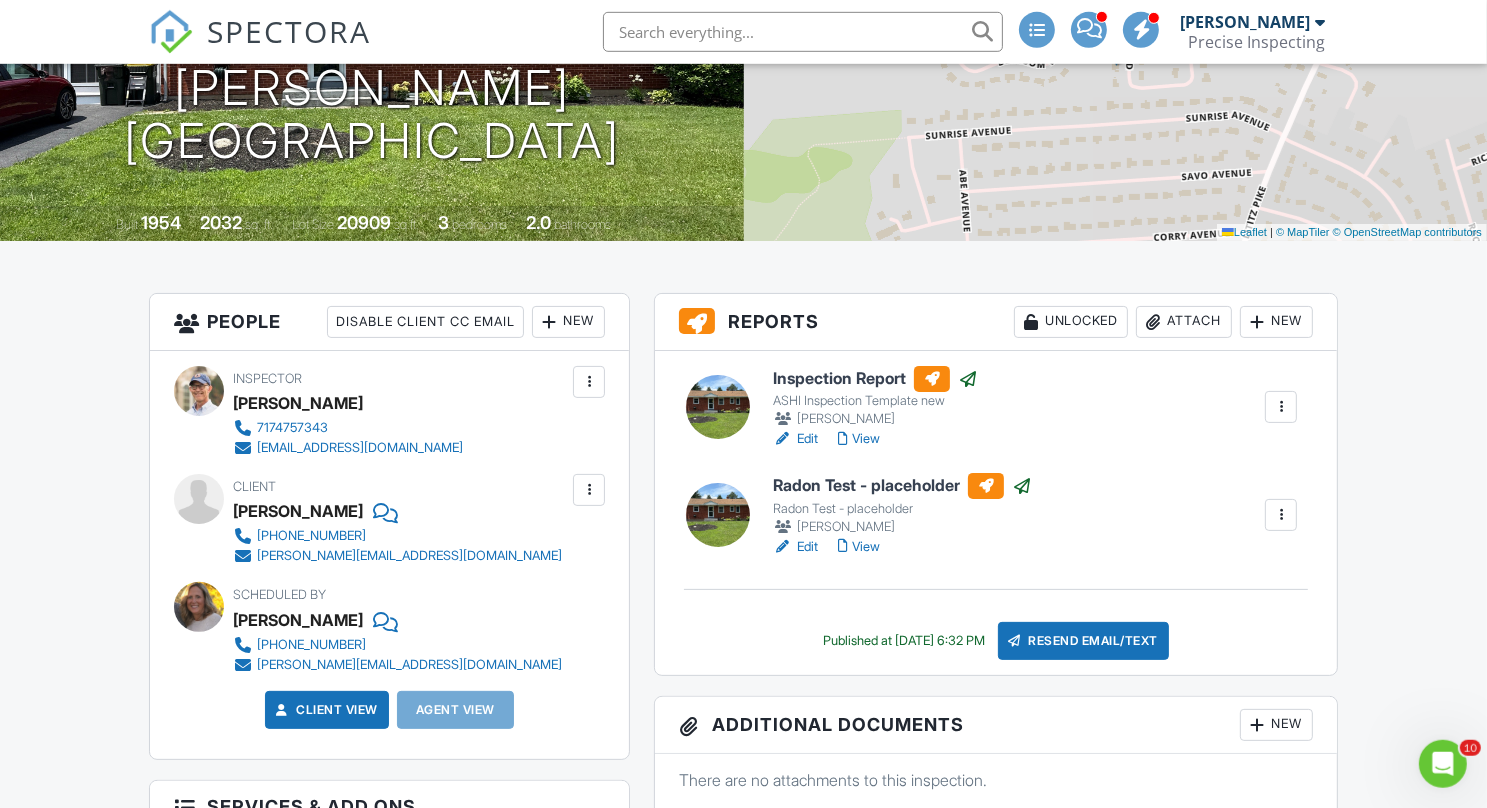 scroll, scrollTop: 0, scrollLeft: 0, axis: both 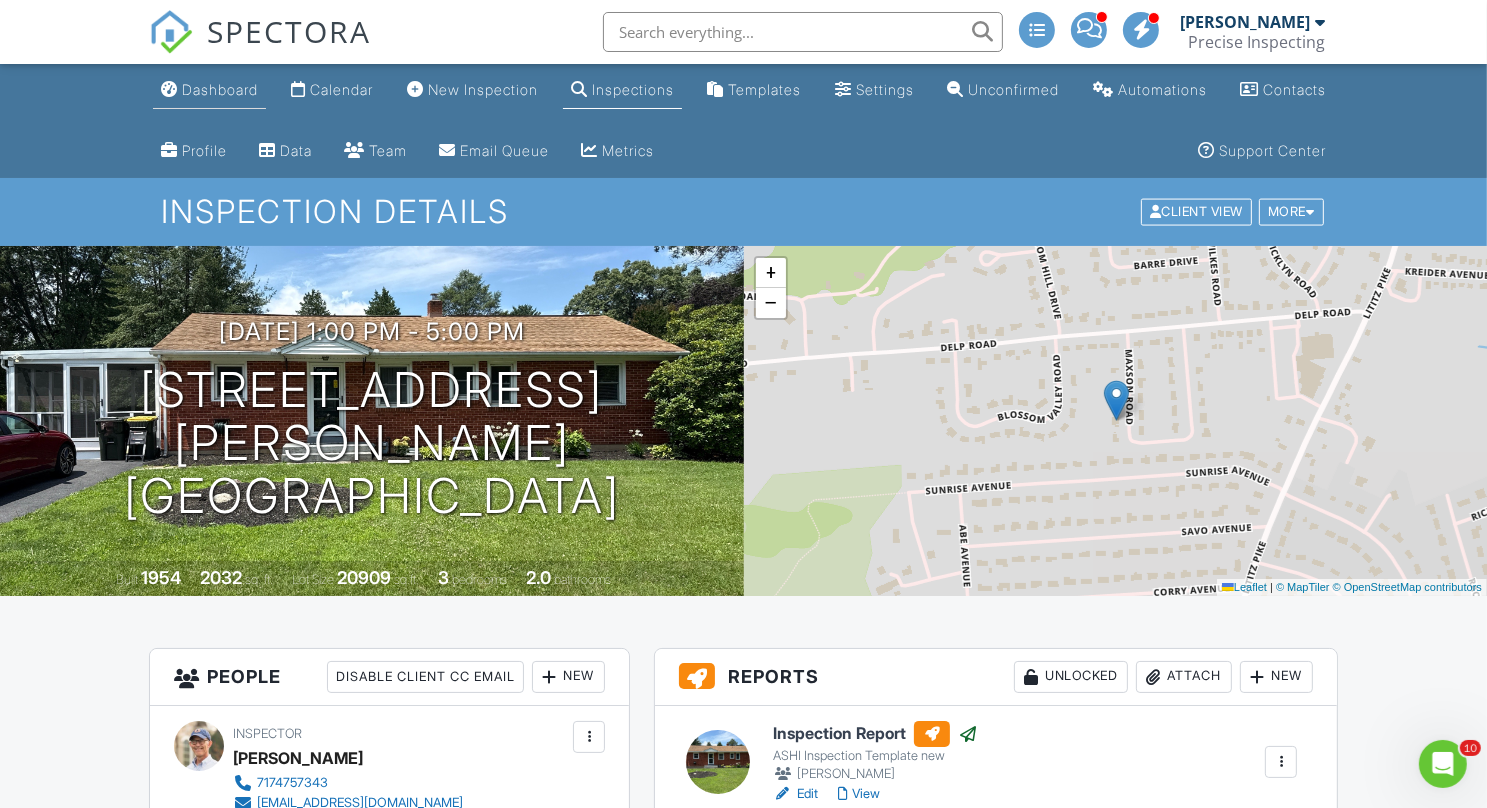 click on "Dashboard" at bounding box center [220, 89] 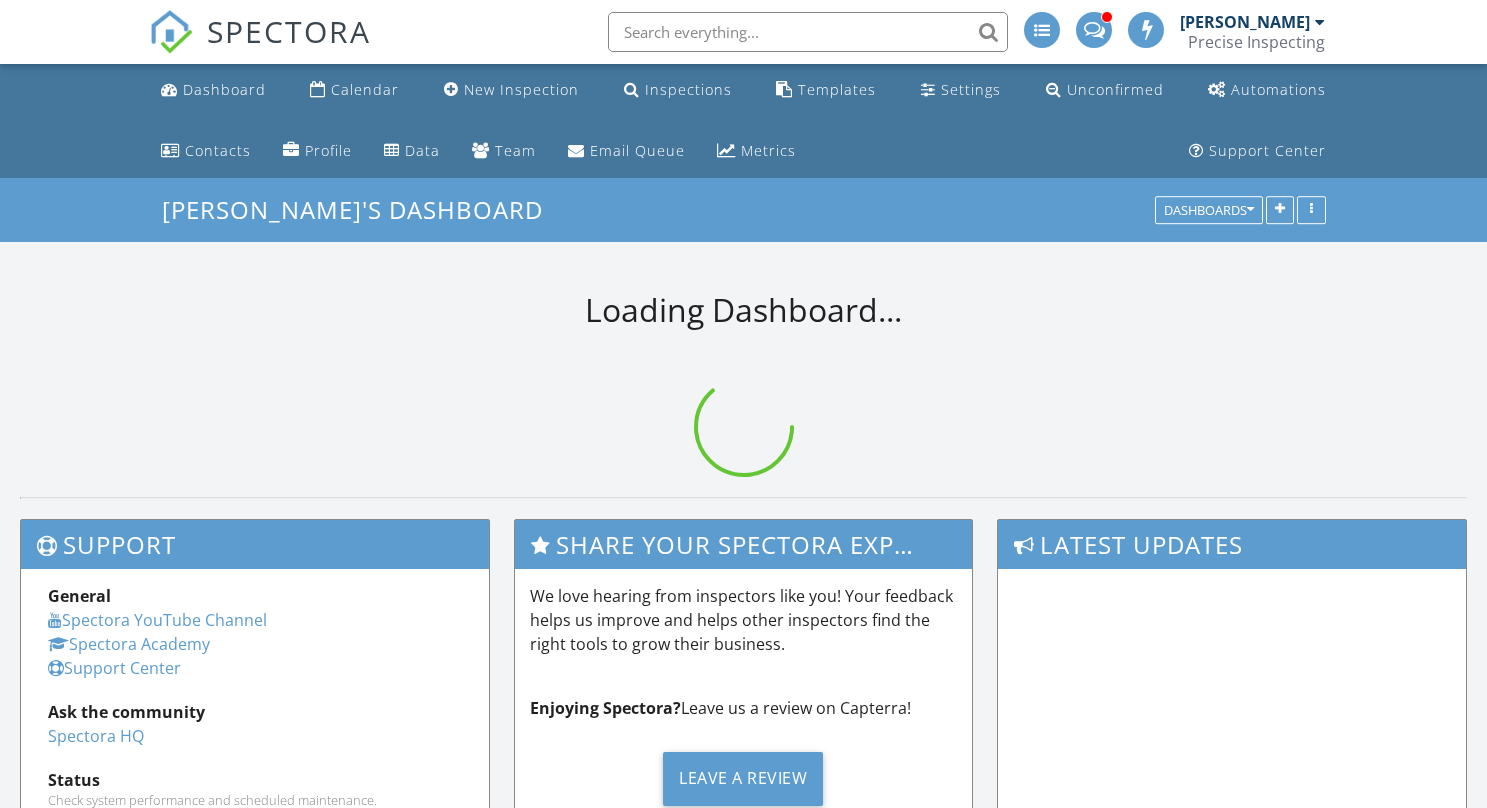 scroll, scrollTop: 0, scrollLeft: 0, axis: both 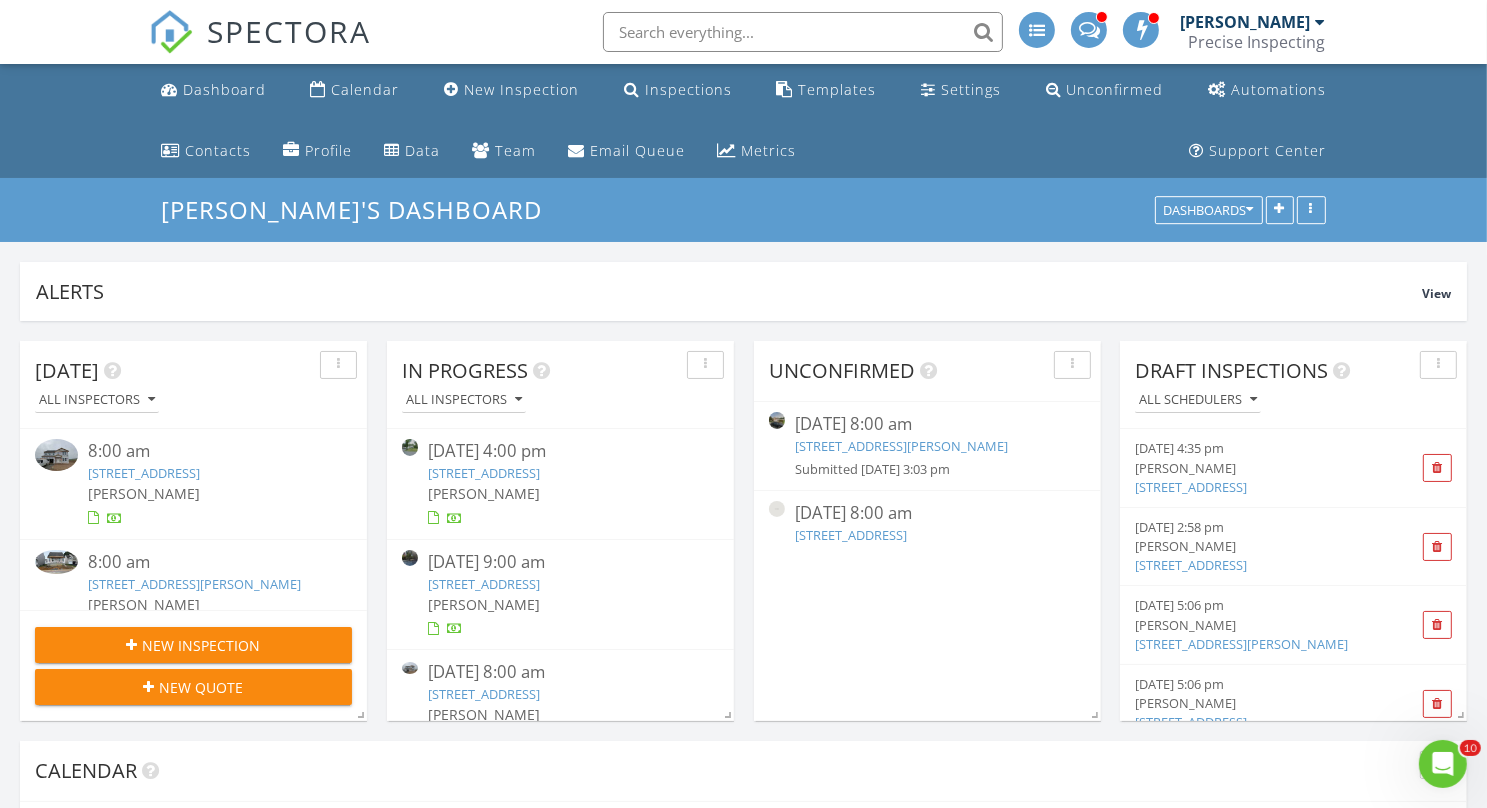 click on "872 Fenton Ave, Lancaster, PA 17601" at bounding box center (194, 584) 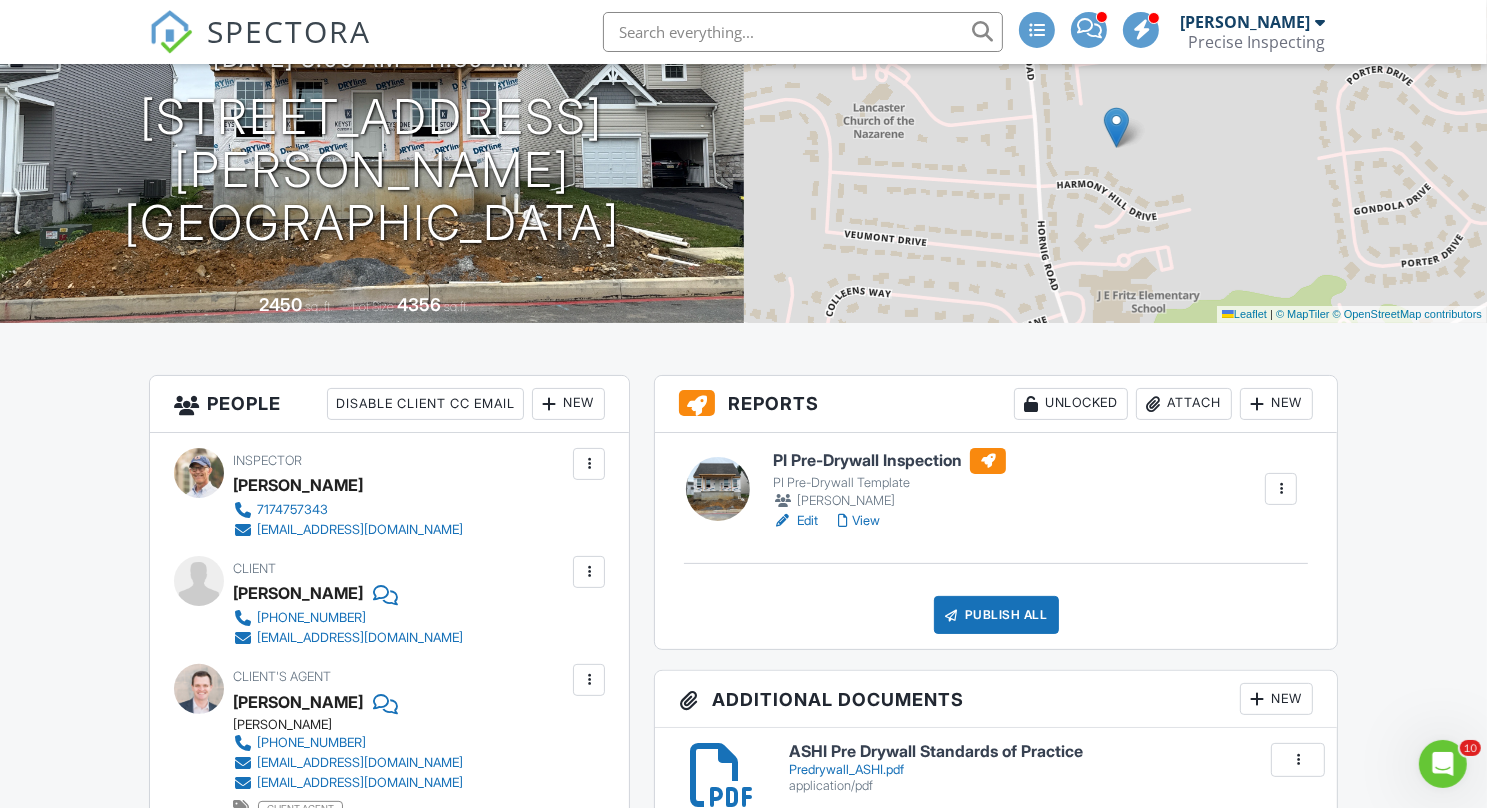 scroll, scrollTop: 0, scrollLeft: 0, axis: both 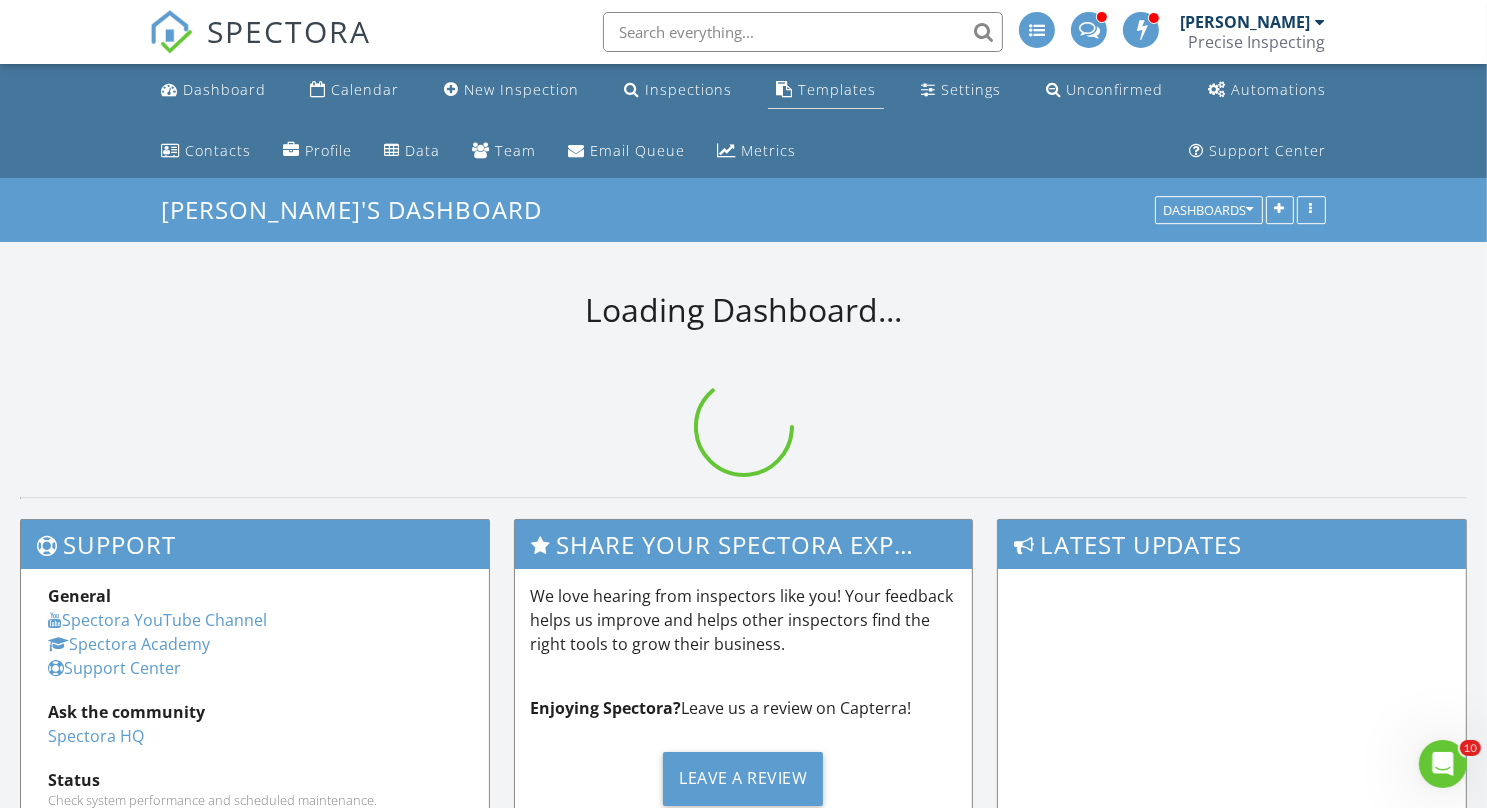 click on "Templates" at bounding box center [837, 89] 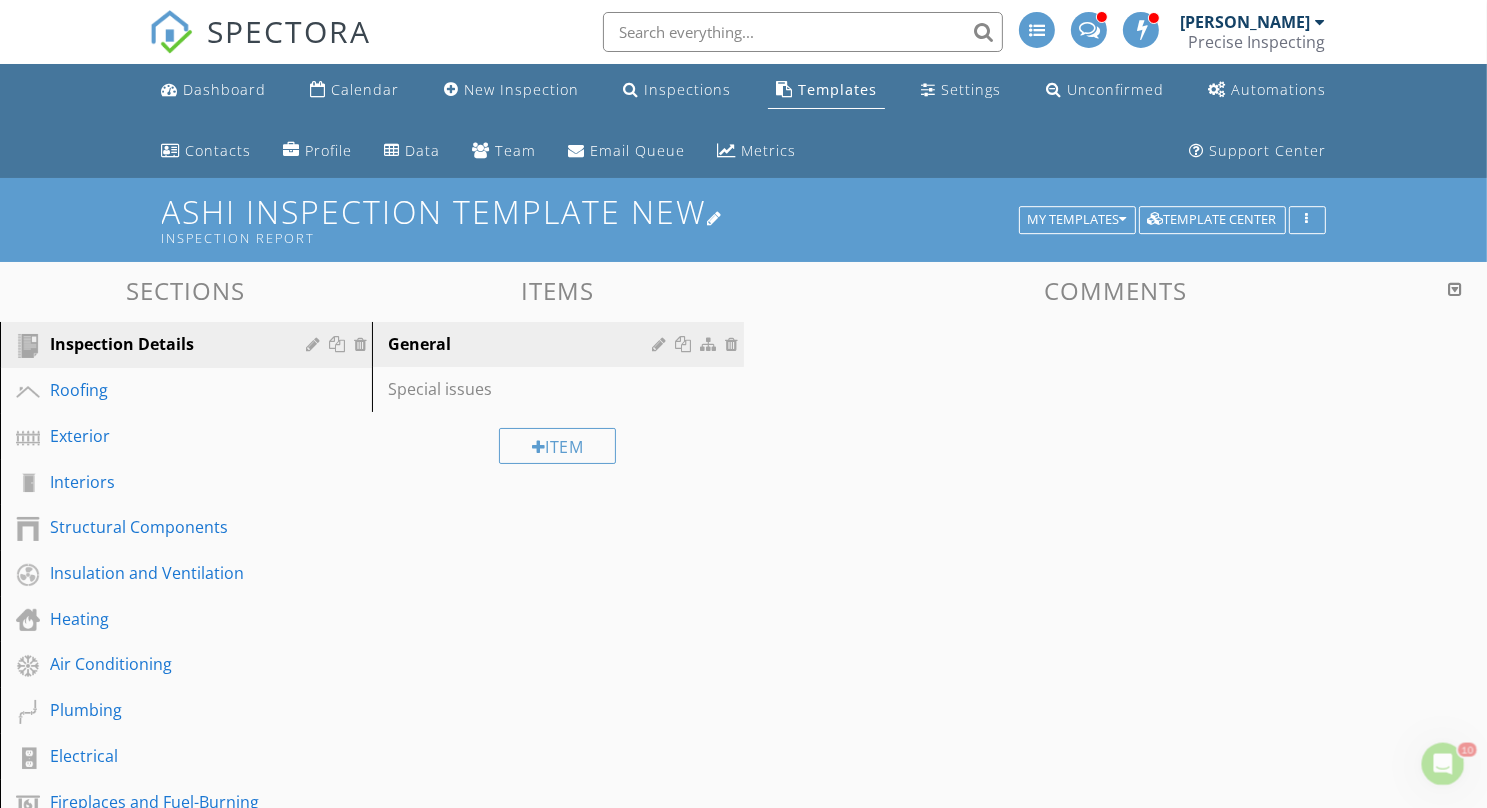scroll, scrollTop: 0, scrollLeft: 0, axis: both 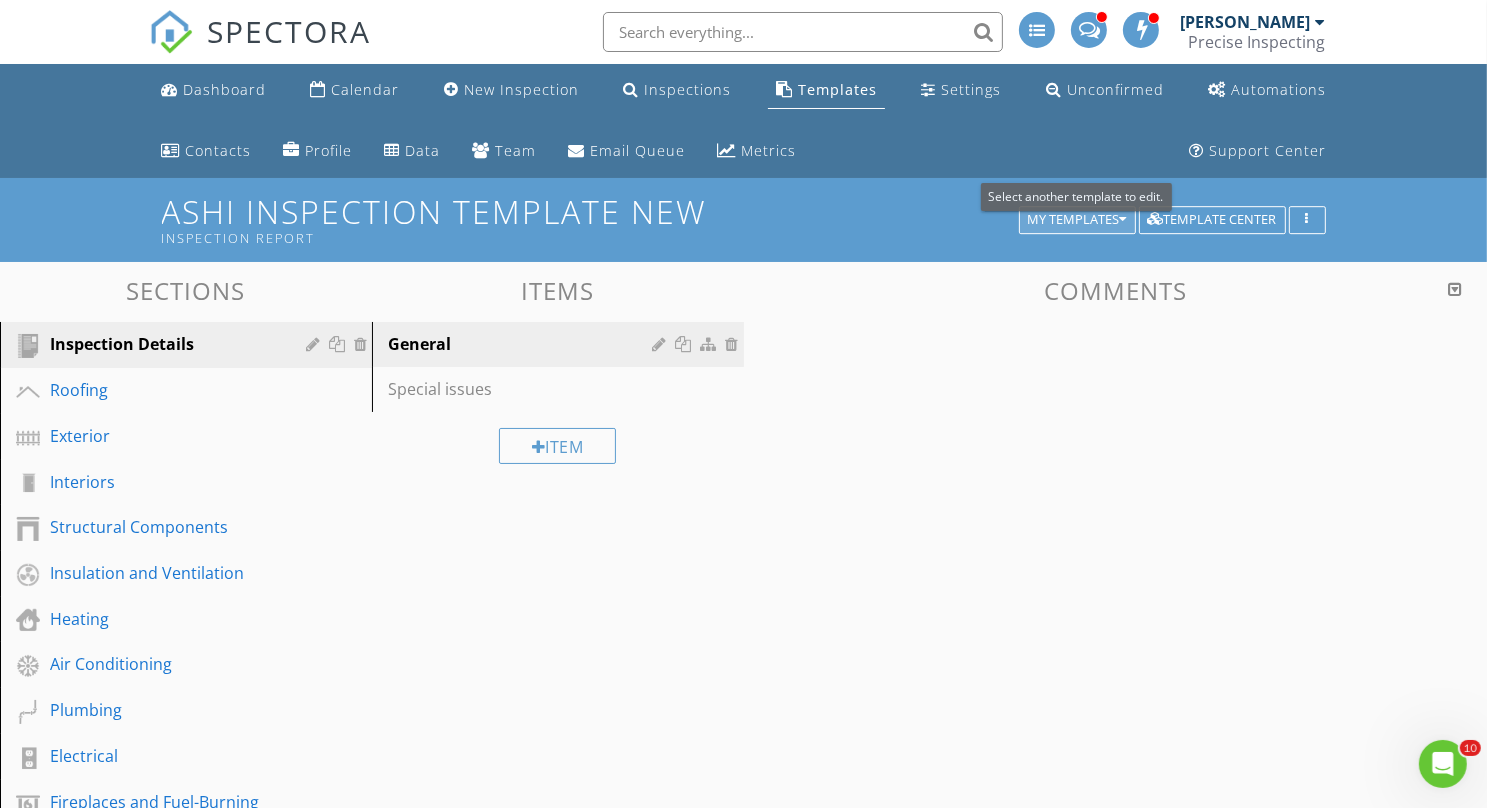 click on "My Templates" at bounding box center [1077, 220] 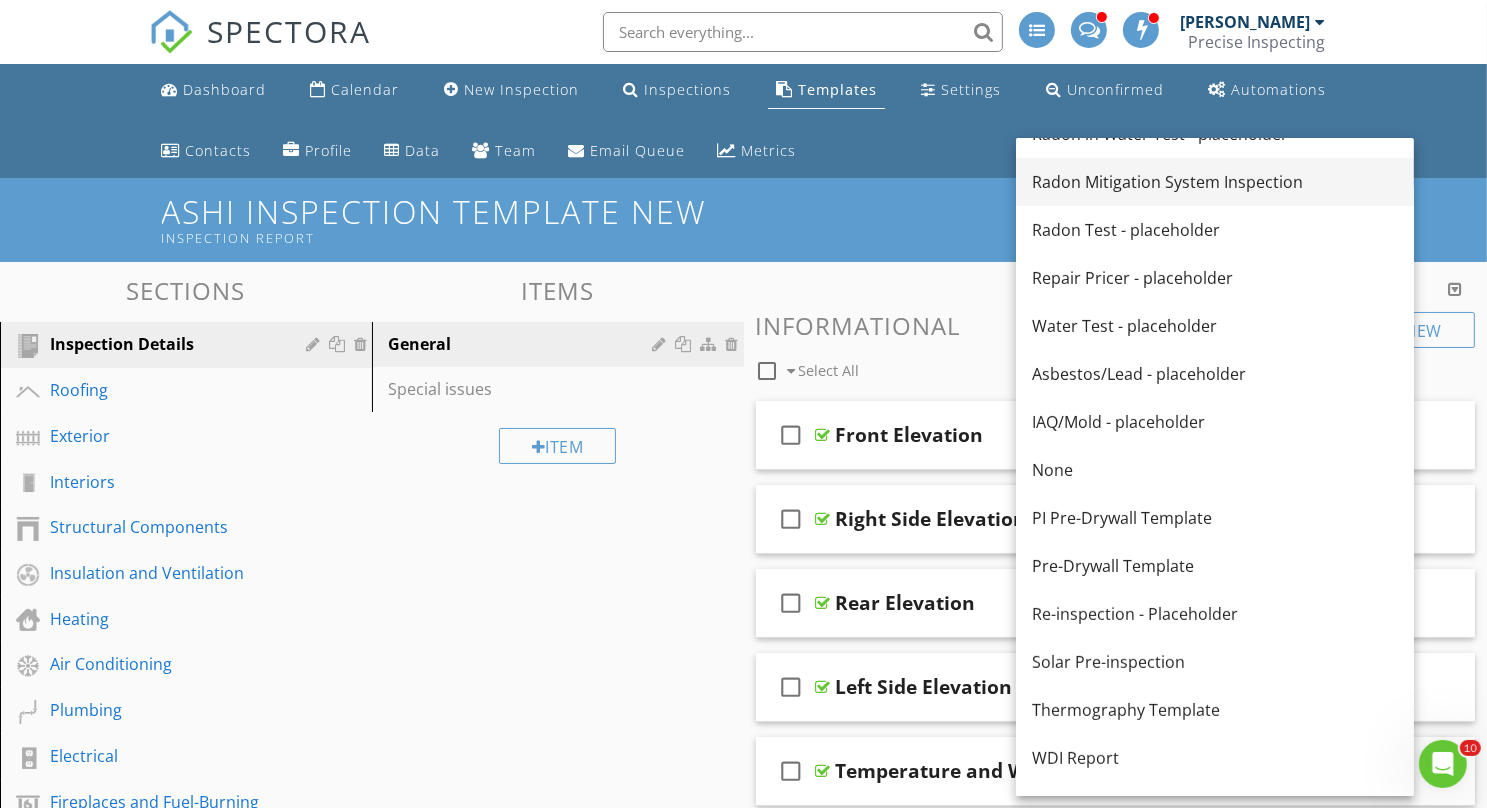 scroll, scrollTop: 466, scrollLeft: 0, axis: vertical 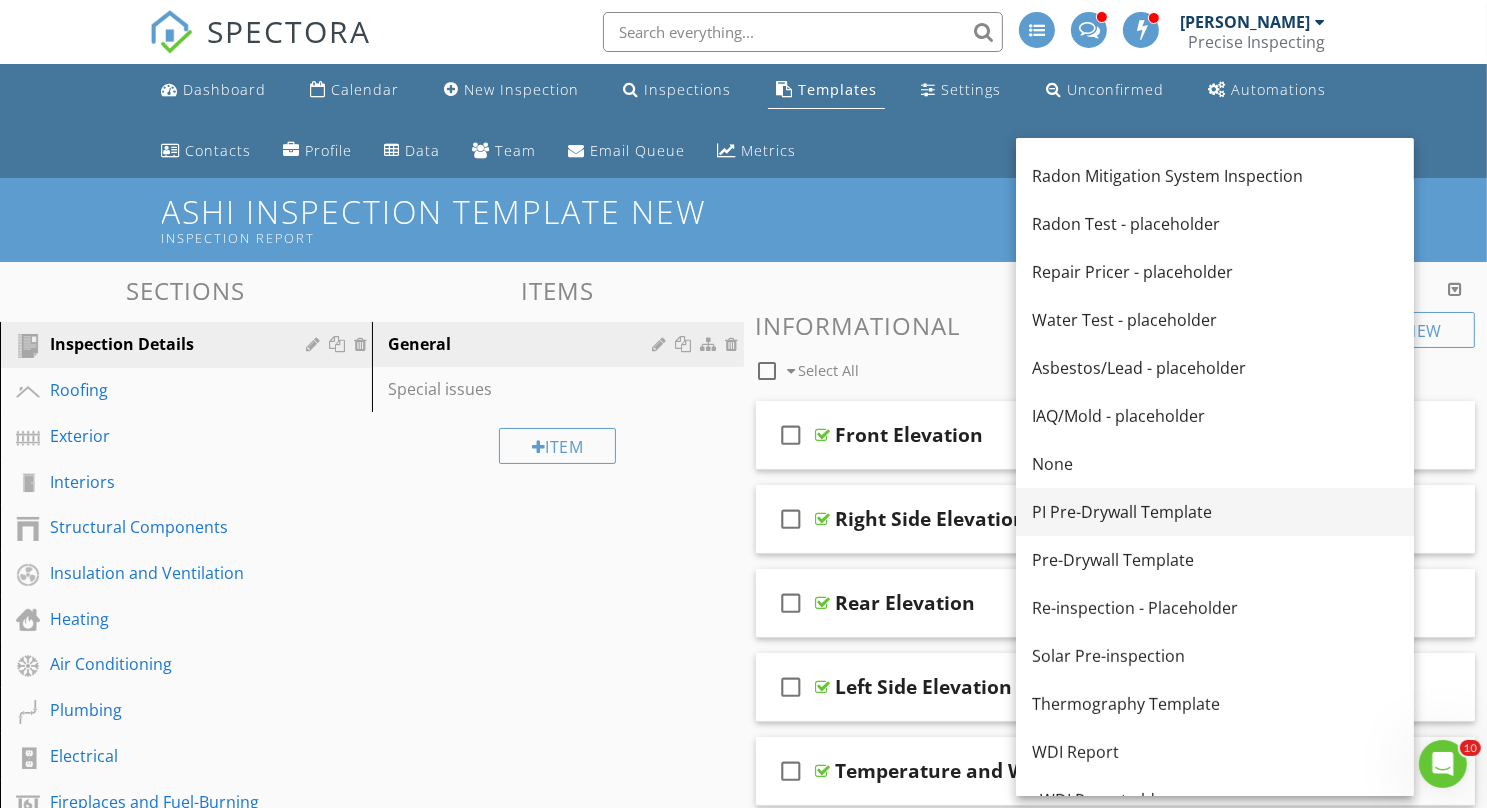 click on "PI Pre-Drywall Template" at bounding box center [1215, 512] 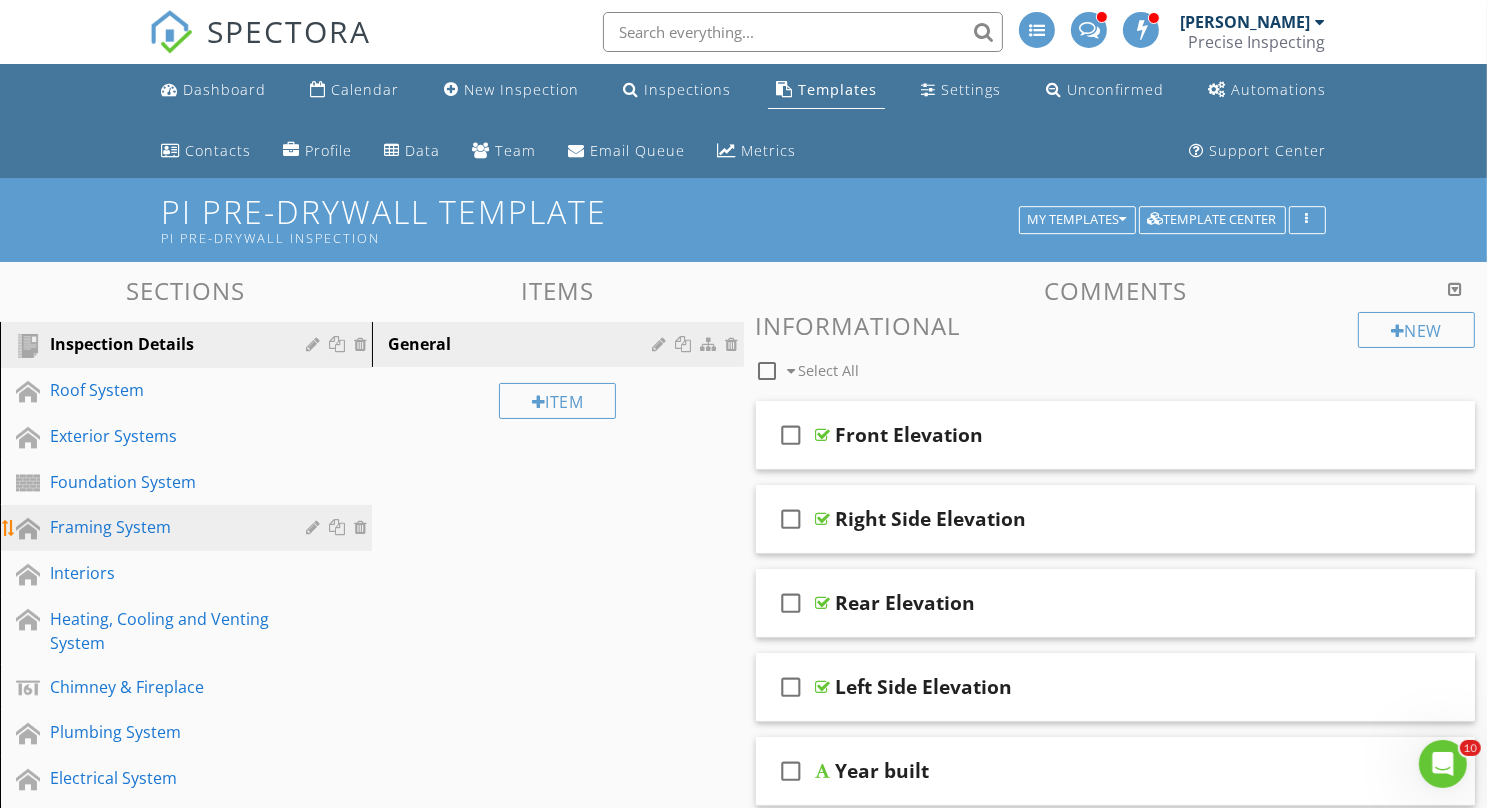 click on "Framing System" at bounding box center [189, 528] 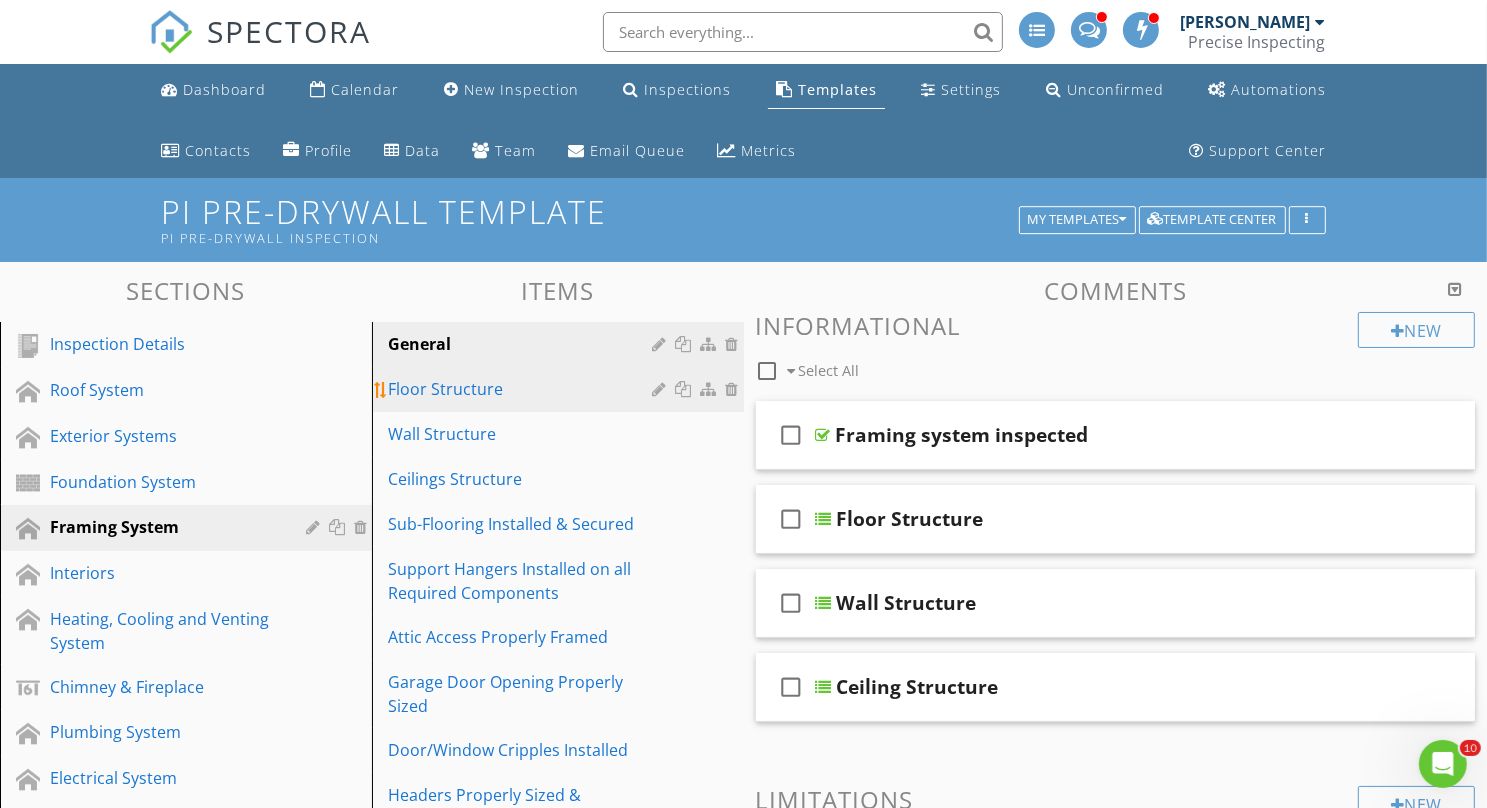 click on "Floor Structure" at bounding box center [523, 389] 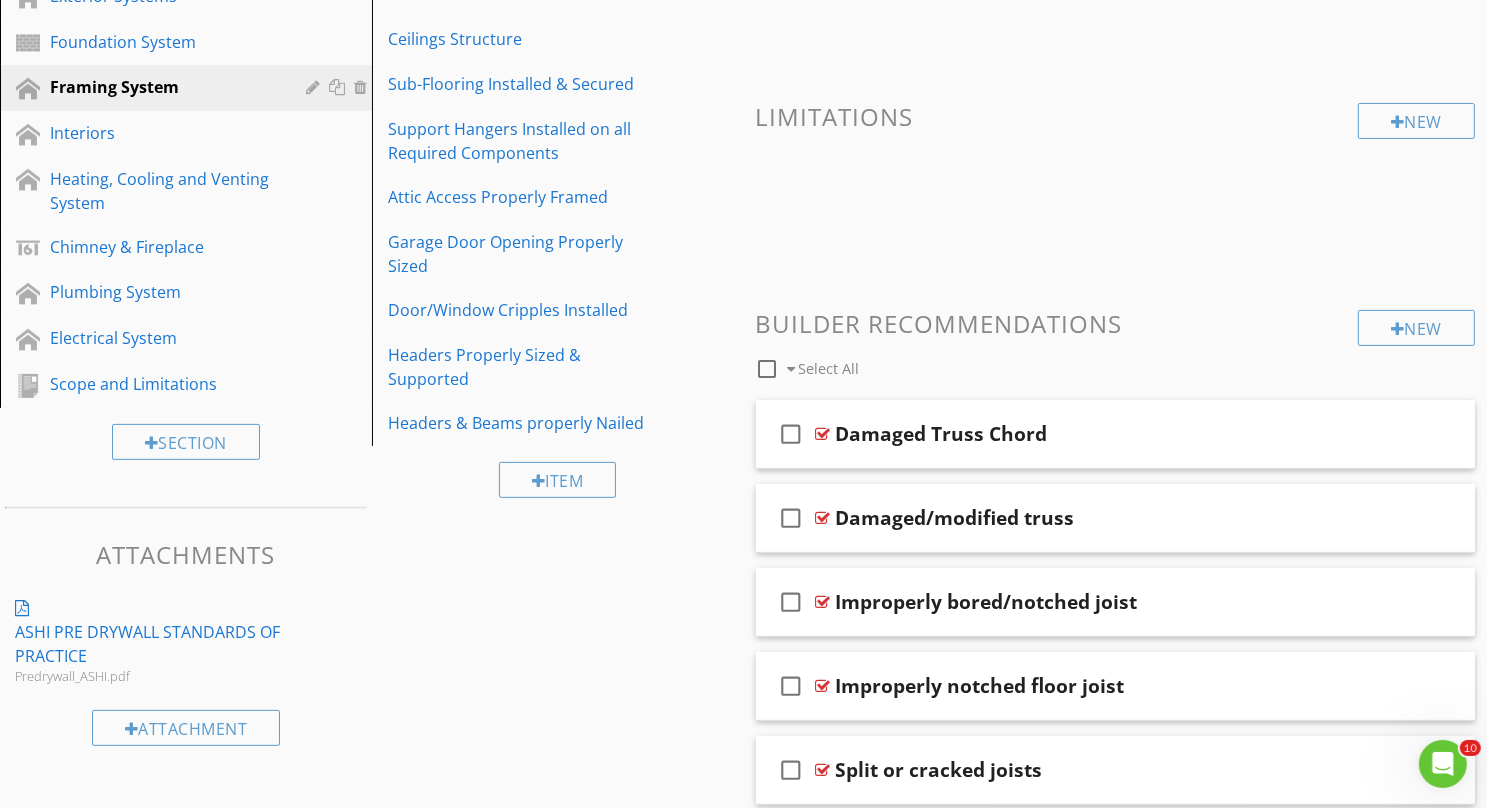 scroll, scrollTop: 1102, scrollLeft: 0, axis: vertical 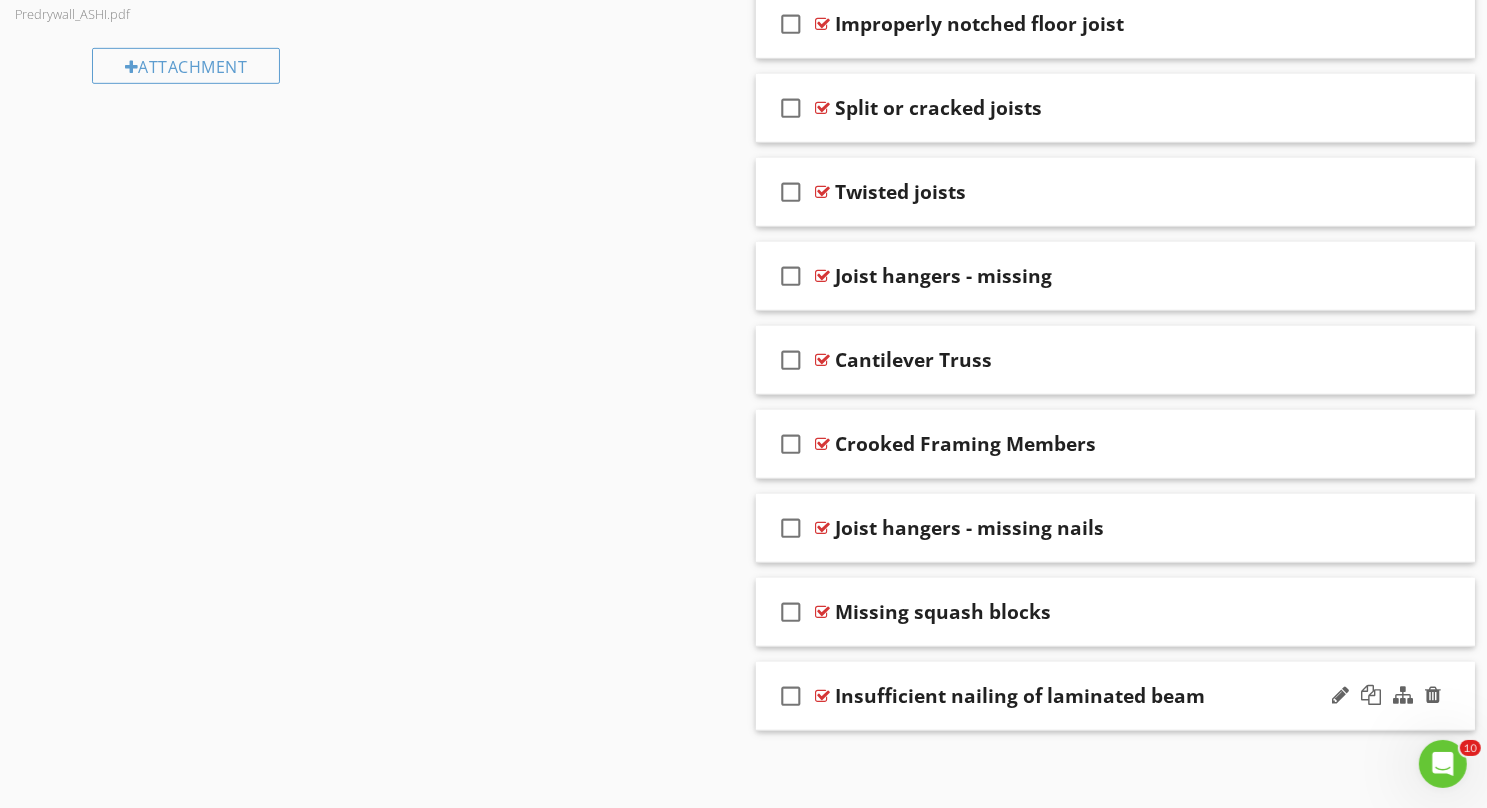 click on "check_box_outline_blank
Insufficient nailing of laminated beam" at bounding box center [1116, 696] 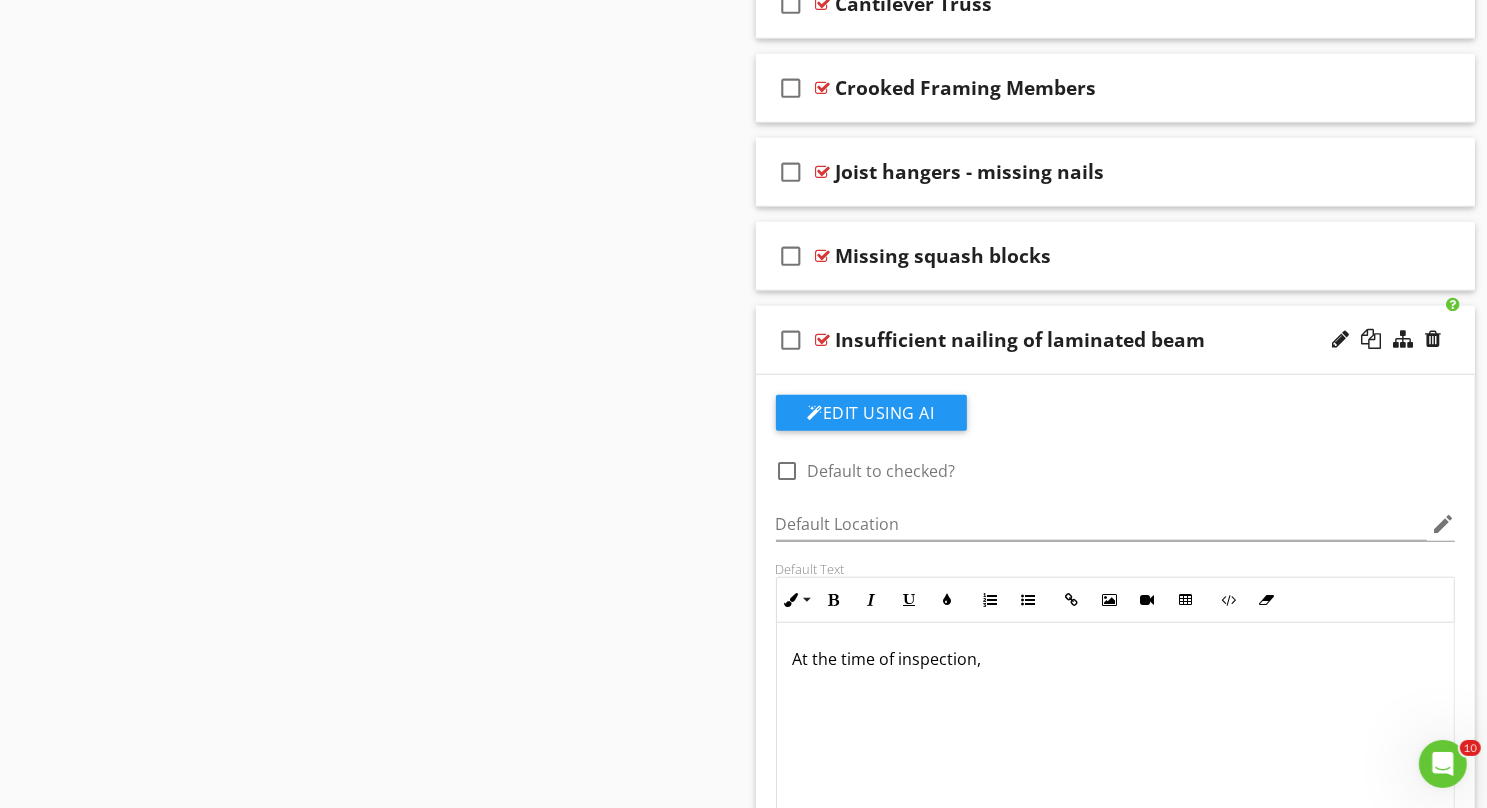 scroll, scrollTop: 1461, scrollLeft: 0, axis: vertical 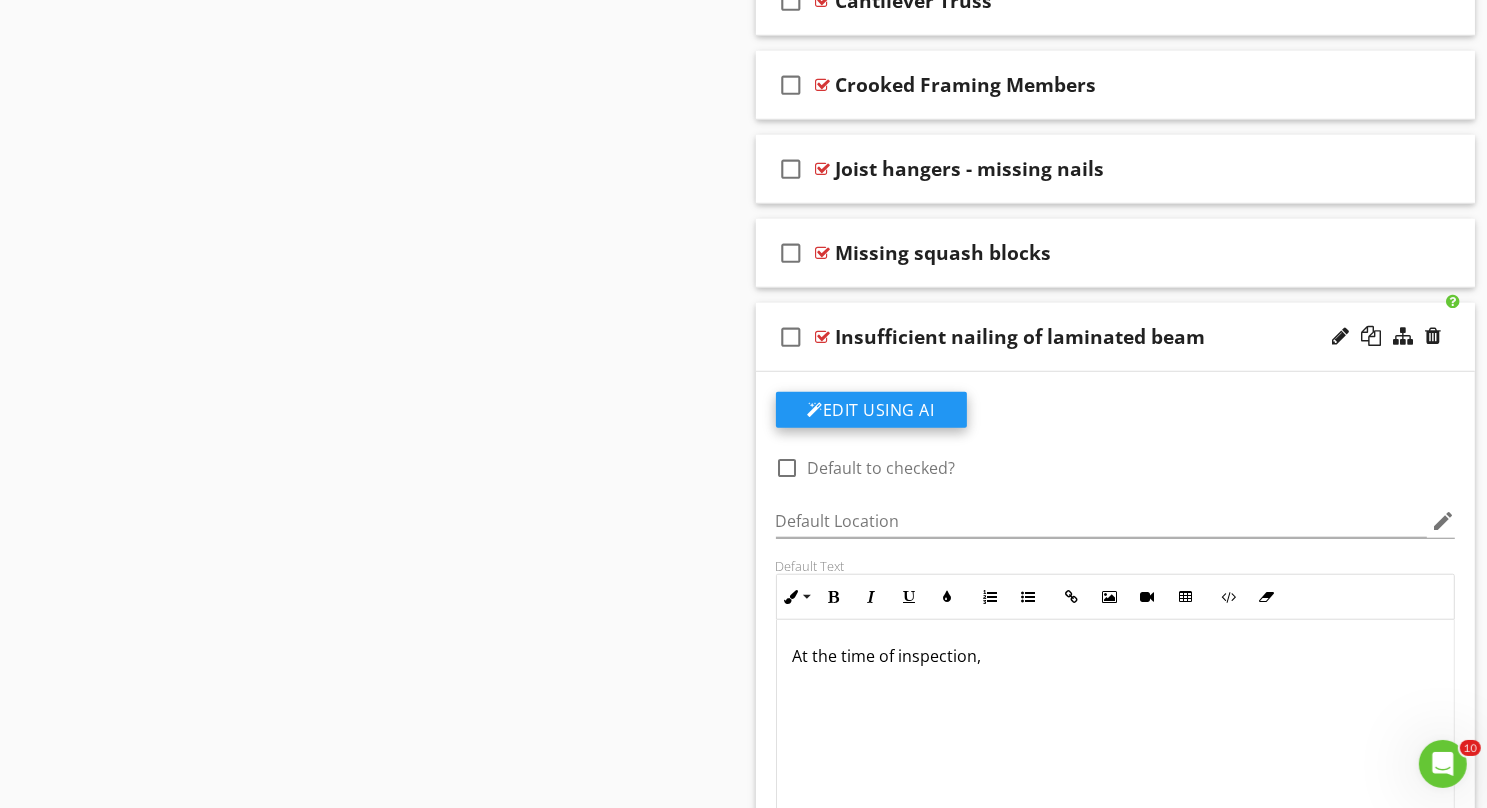 click on "Edit Using AI" at bounding box center (871, 410) 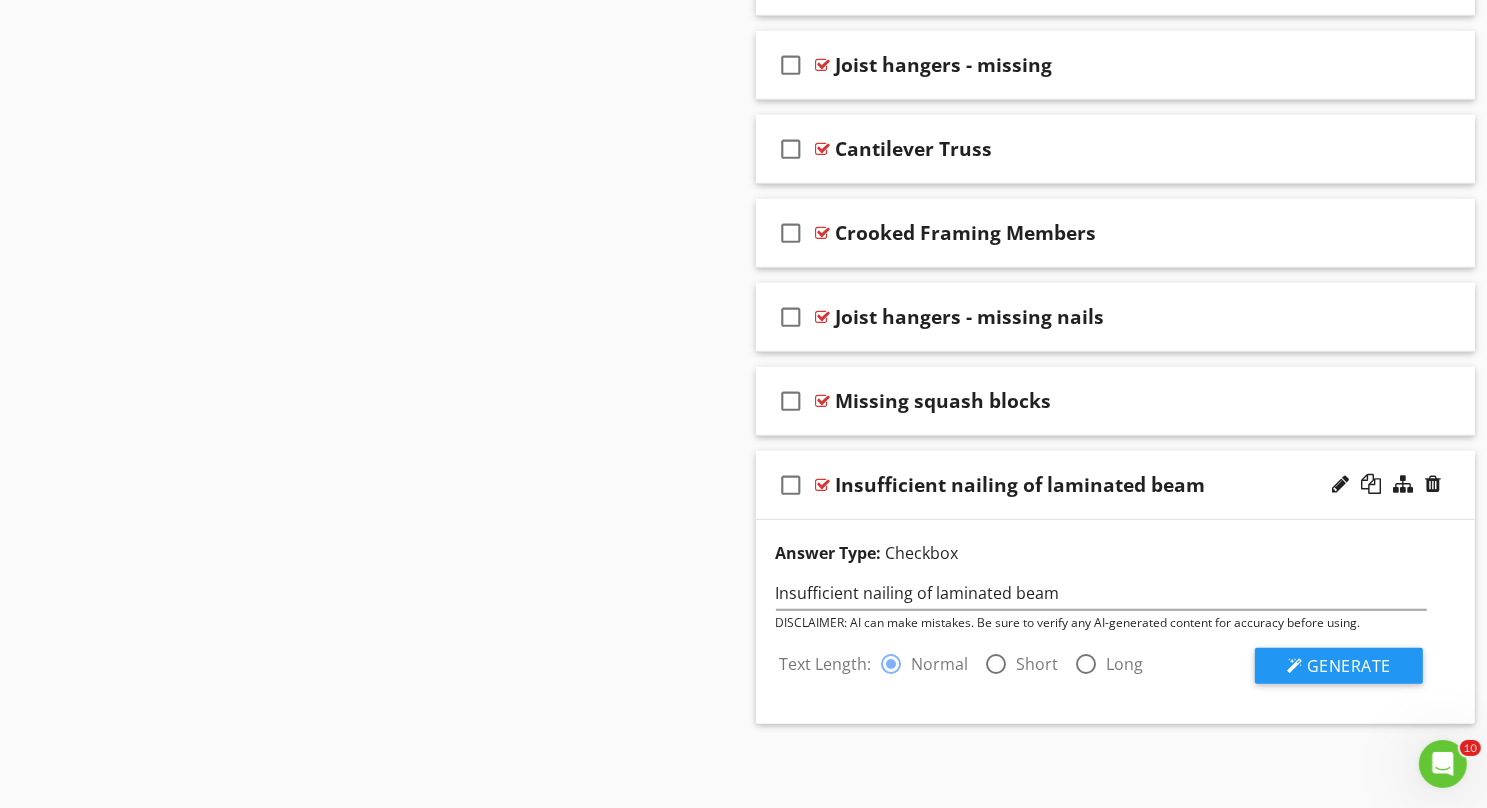 scroll, scrollTop: 1305, scrollLeft: 0, axis: vertical 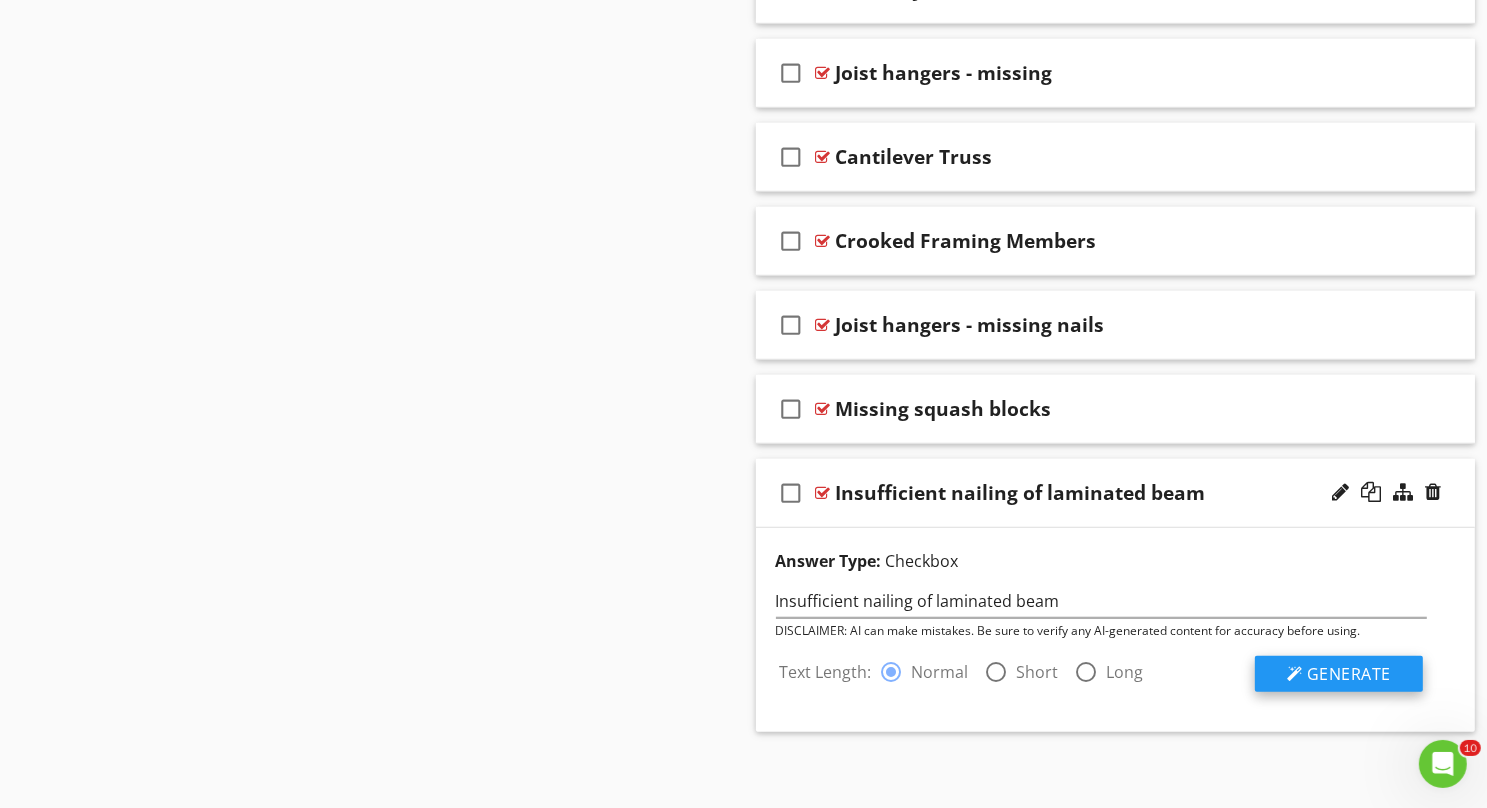 click on "Generate" at bounding box center (1349, 674) 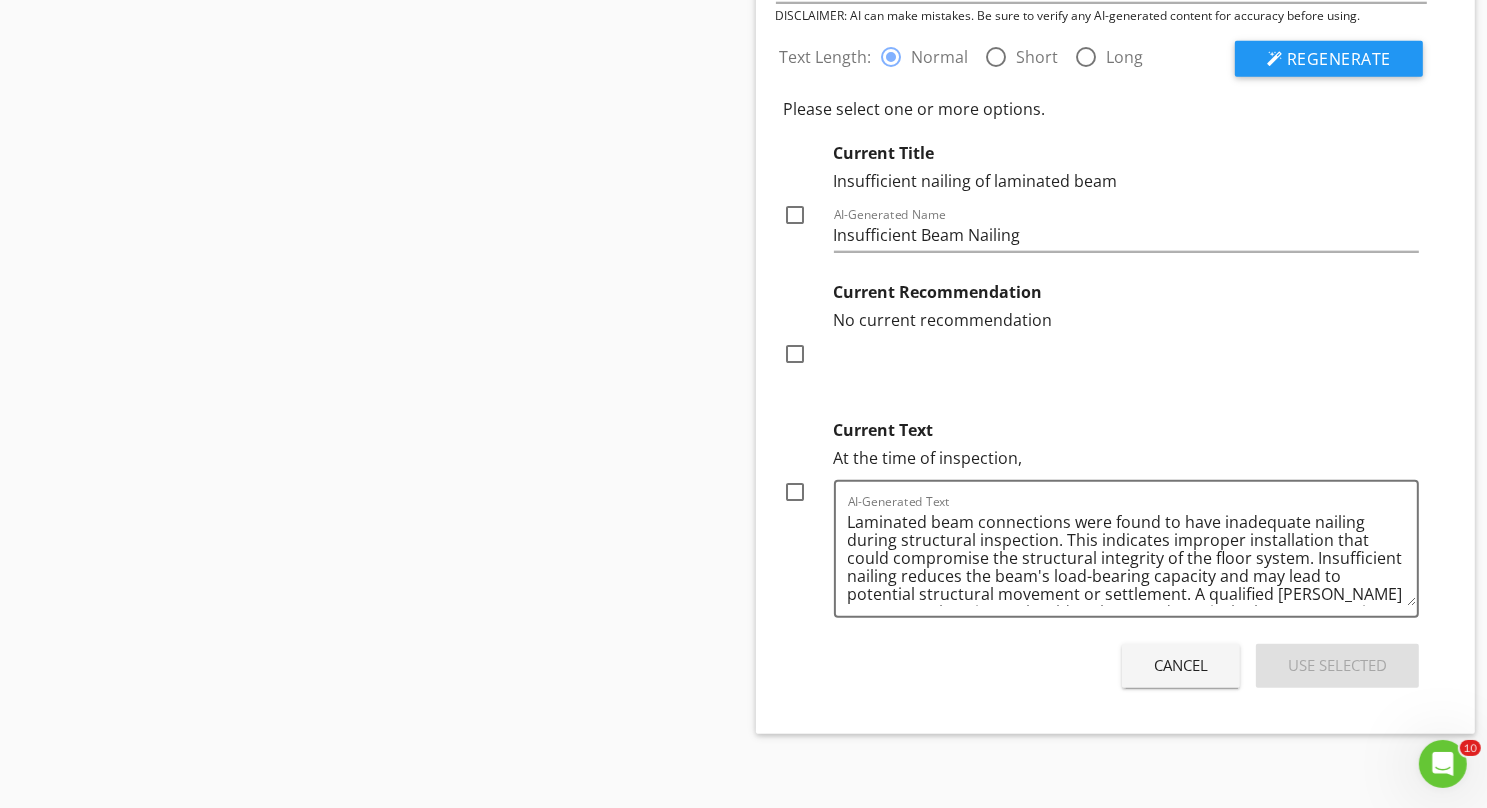 scroll, scrollTop: 1921, scrollLeft: 0, axis: vertical 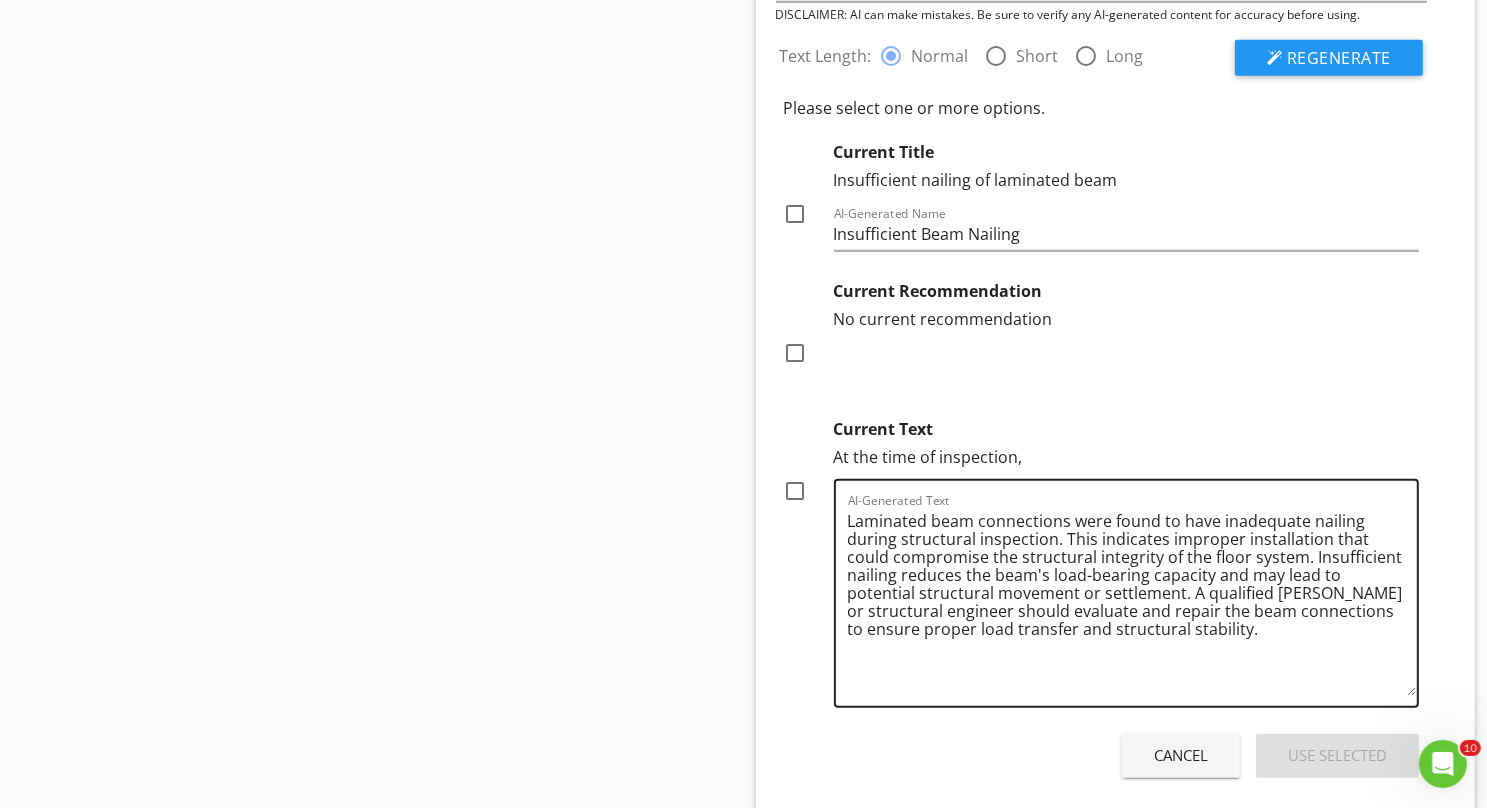 drag, startPoint x: 1410, startPoint y: 589, endPoint x: 1404, endPoint y: 681, distance: 92.19544 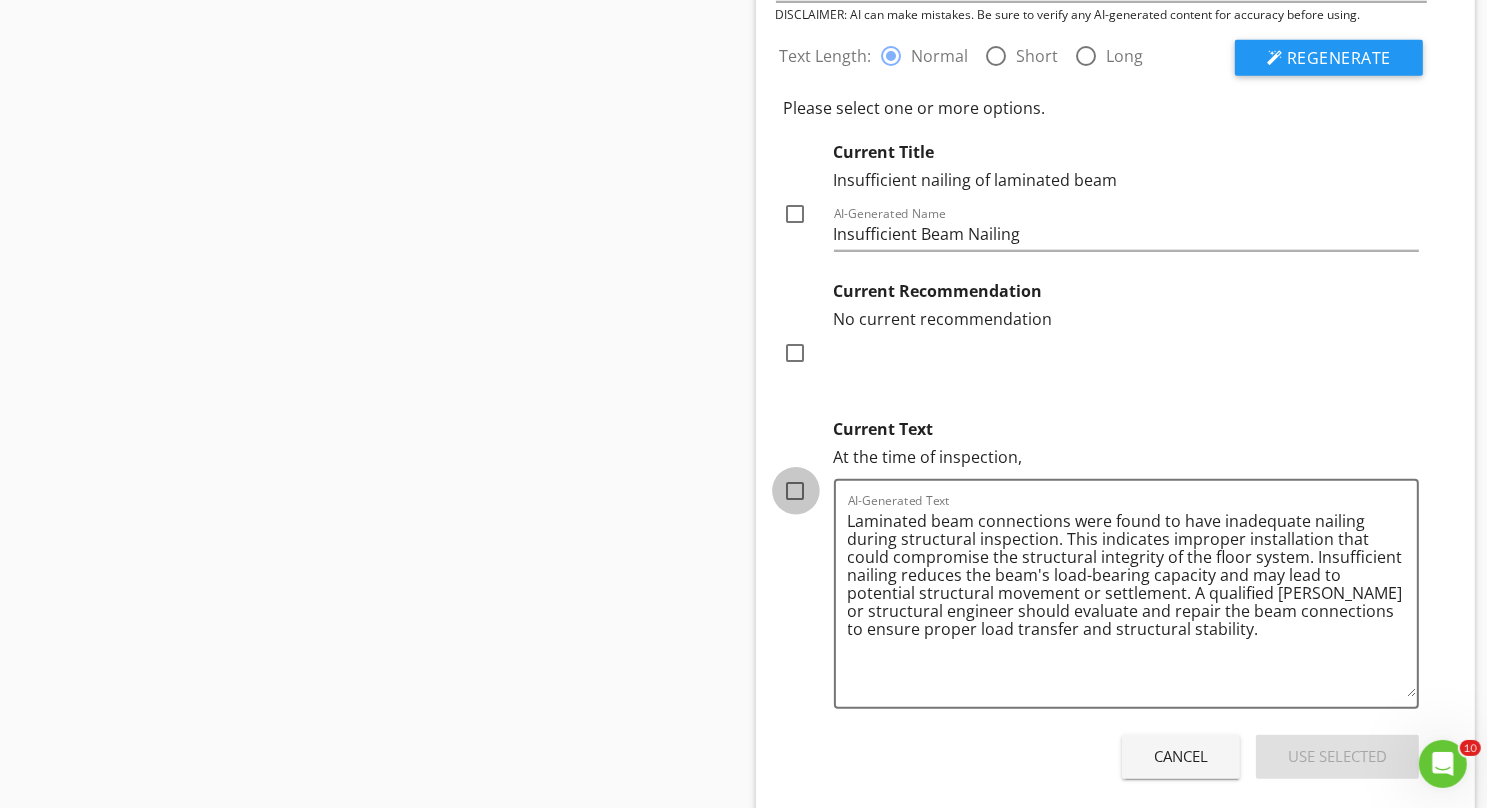 click at bounding box center [796, 491] 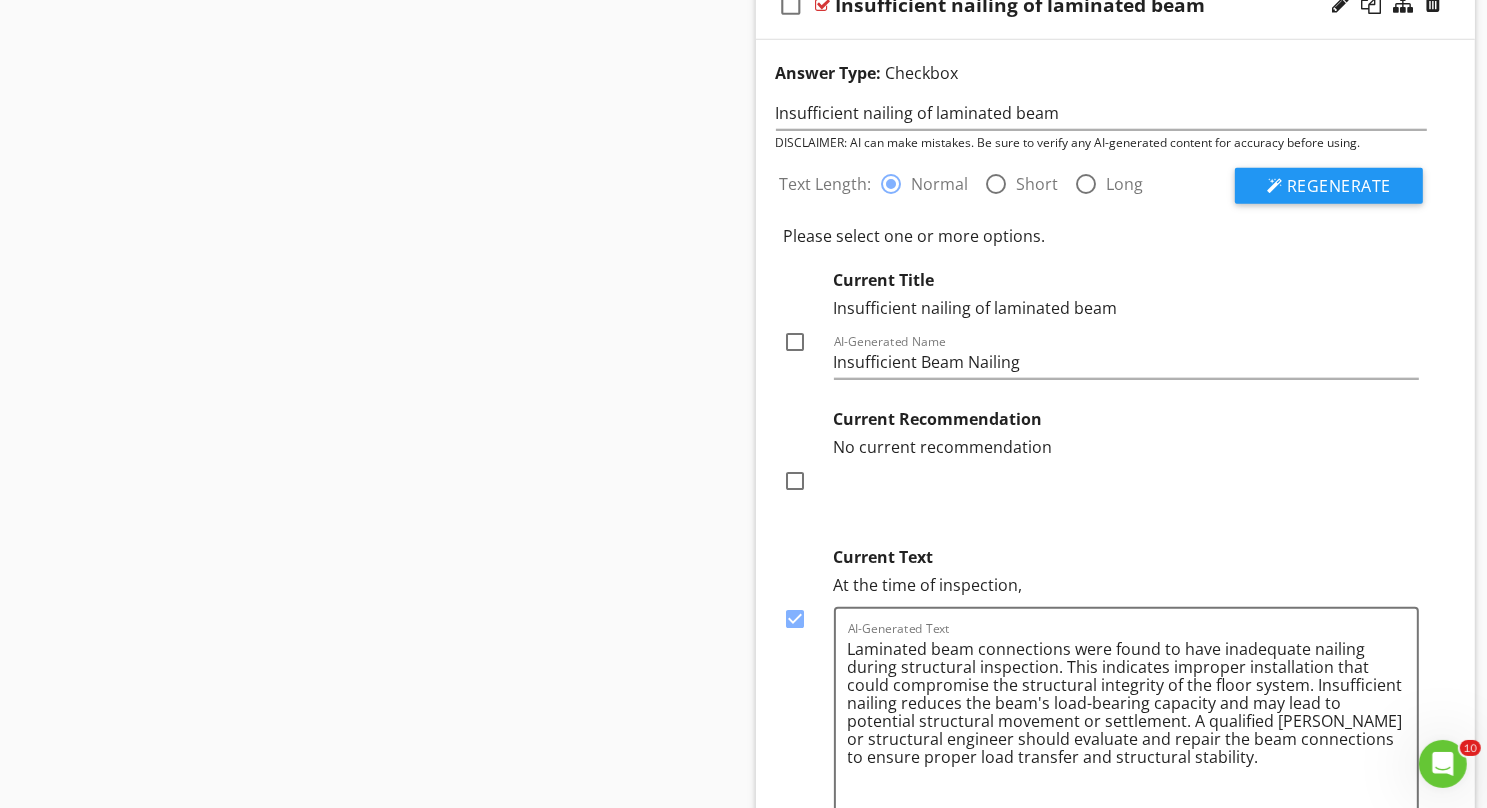 scroll, scrollTop: 1790, scrollLeft: 0, axis: vertical 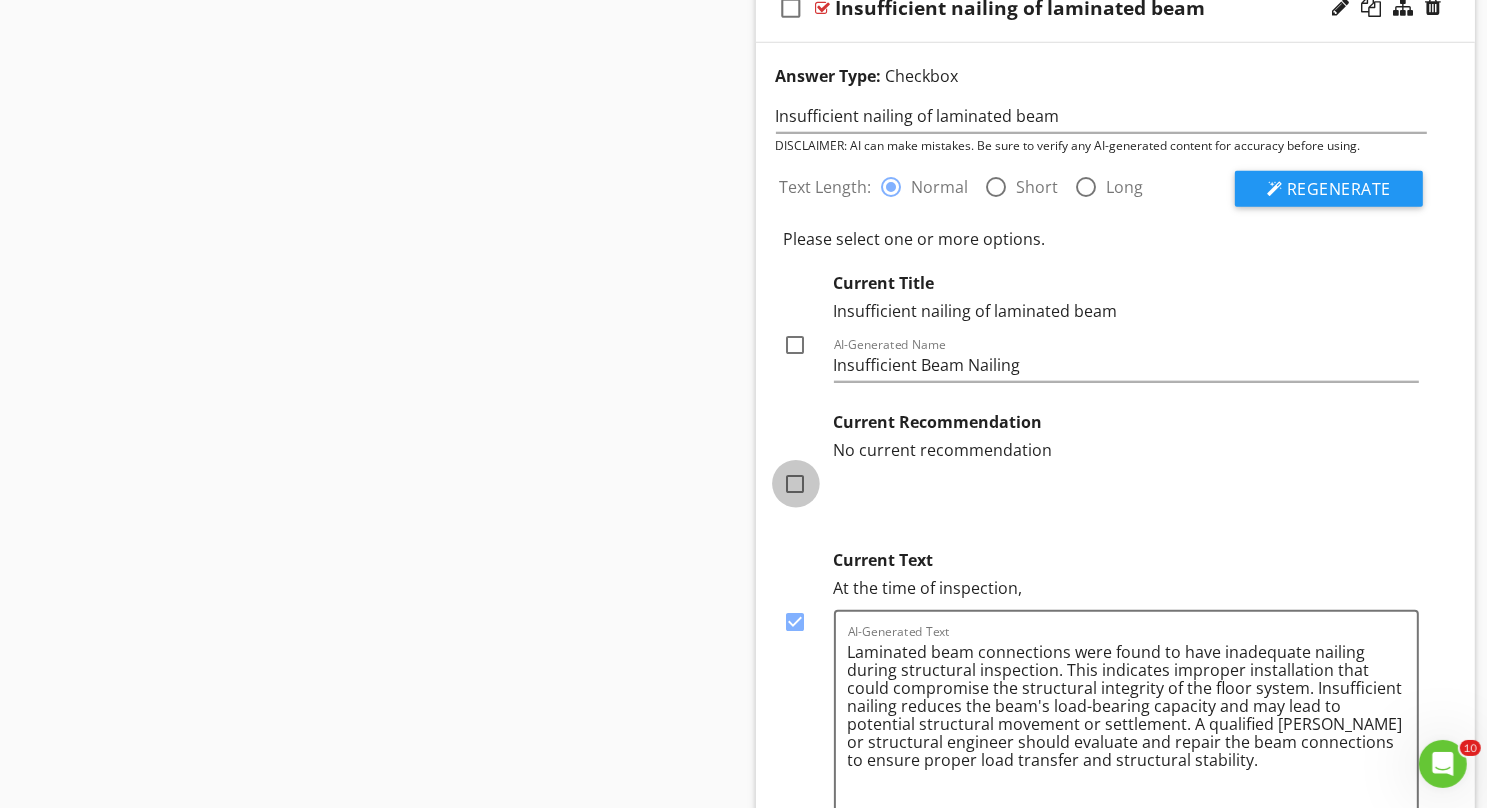 click at bounding box center [796, 484] 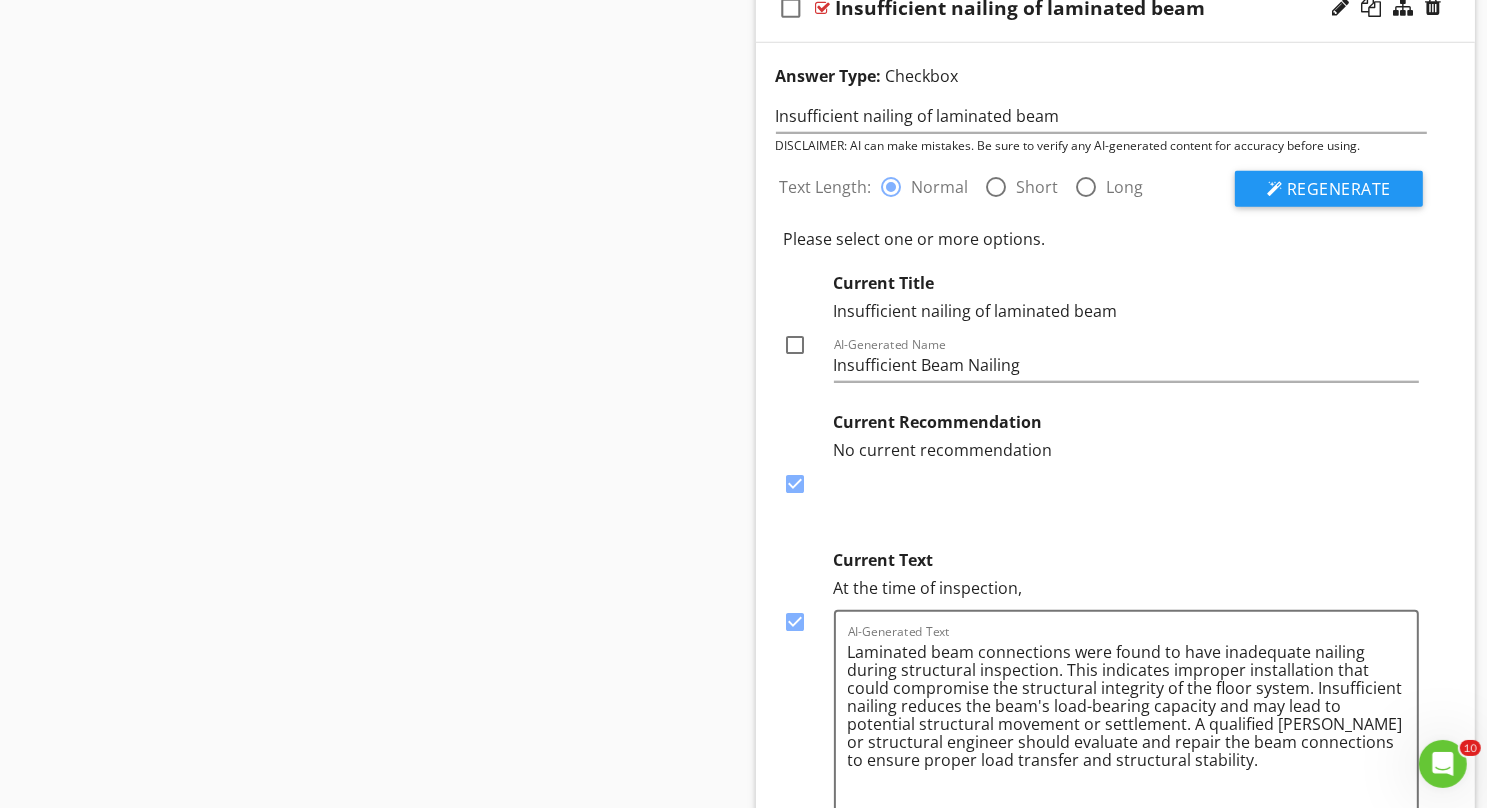 click at bounding box center (796, 484) 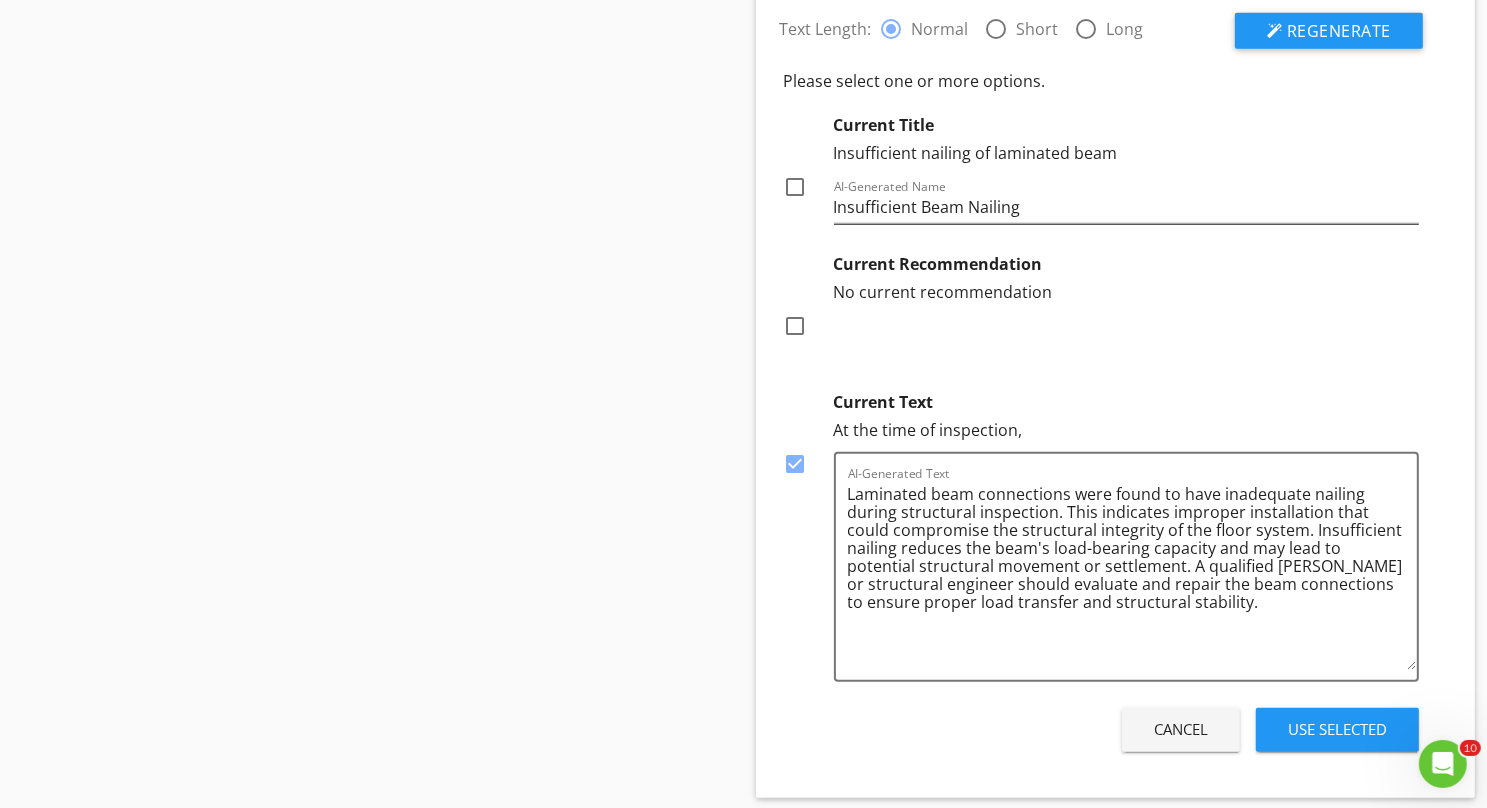 scroll, scrollTop: 1956, scrollLeft: 0, axis: vertical 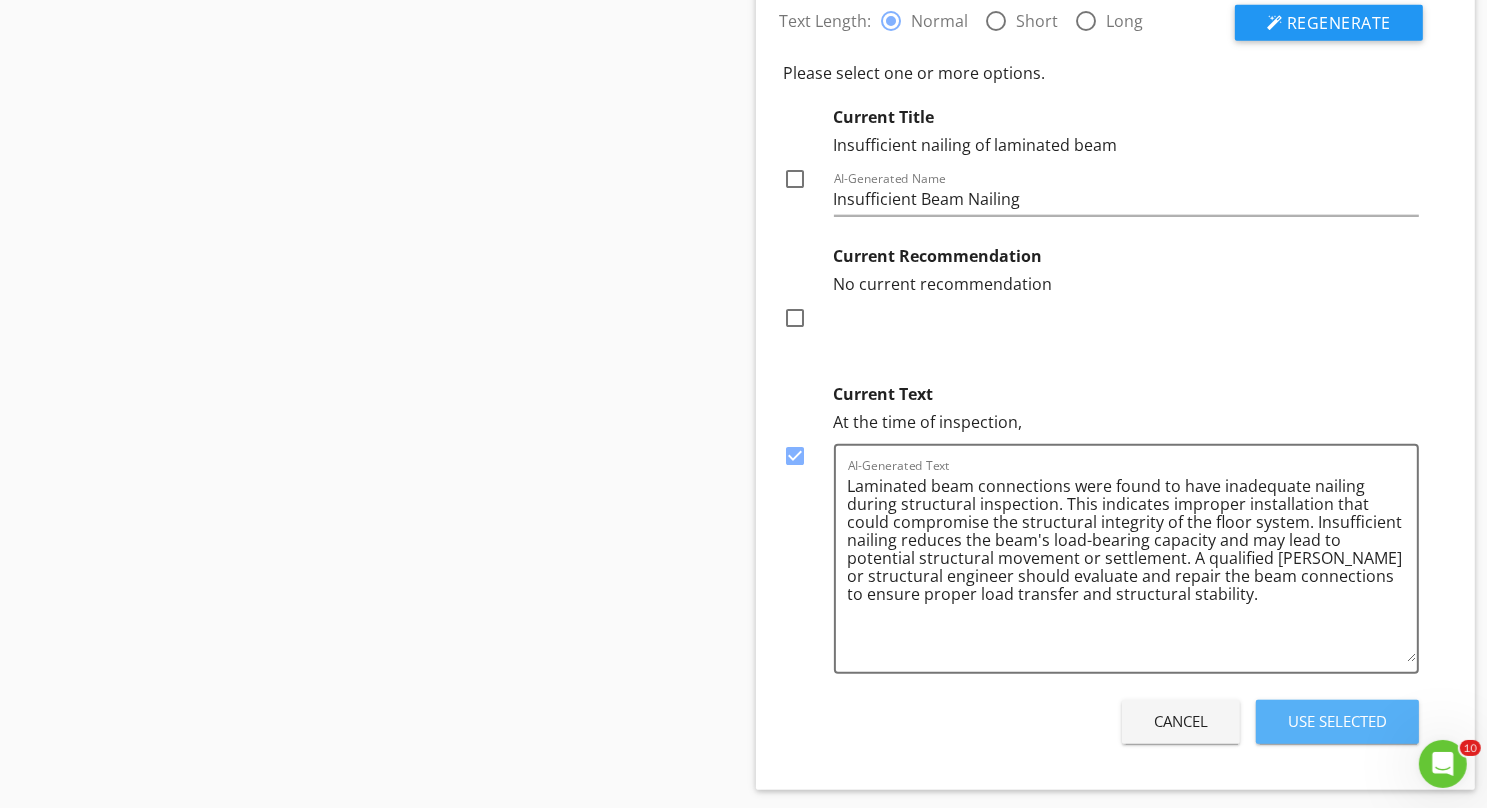 click on "Use Selected" at bounding box center (1337, 721) 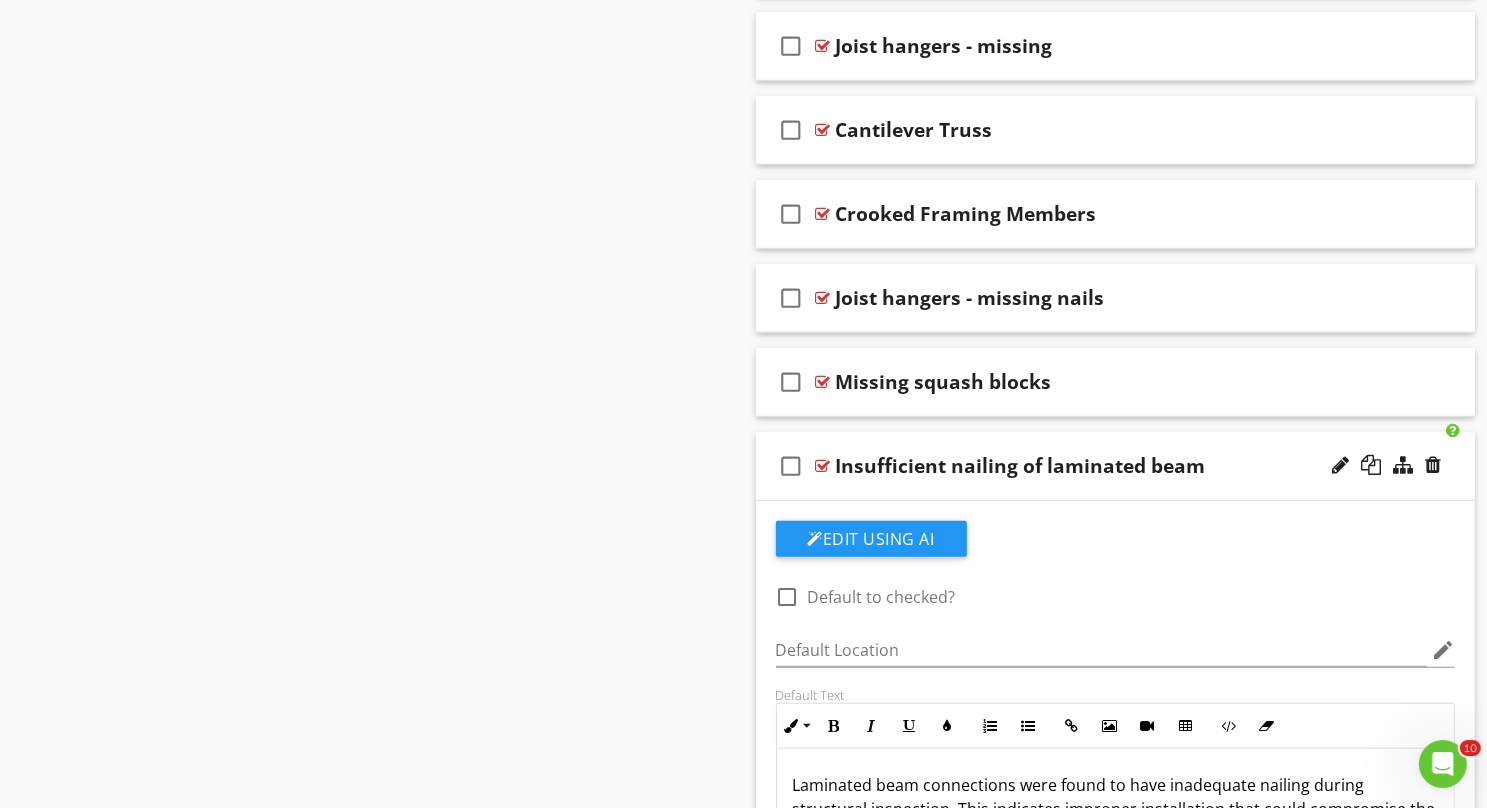 scroll, scrollTop: 1339, scrollLeft: 0, axis: vertical 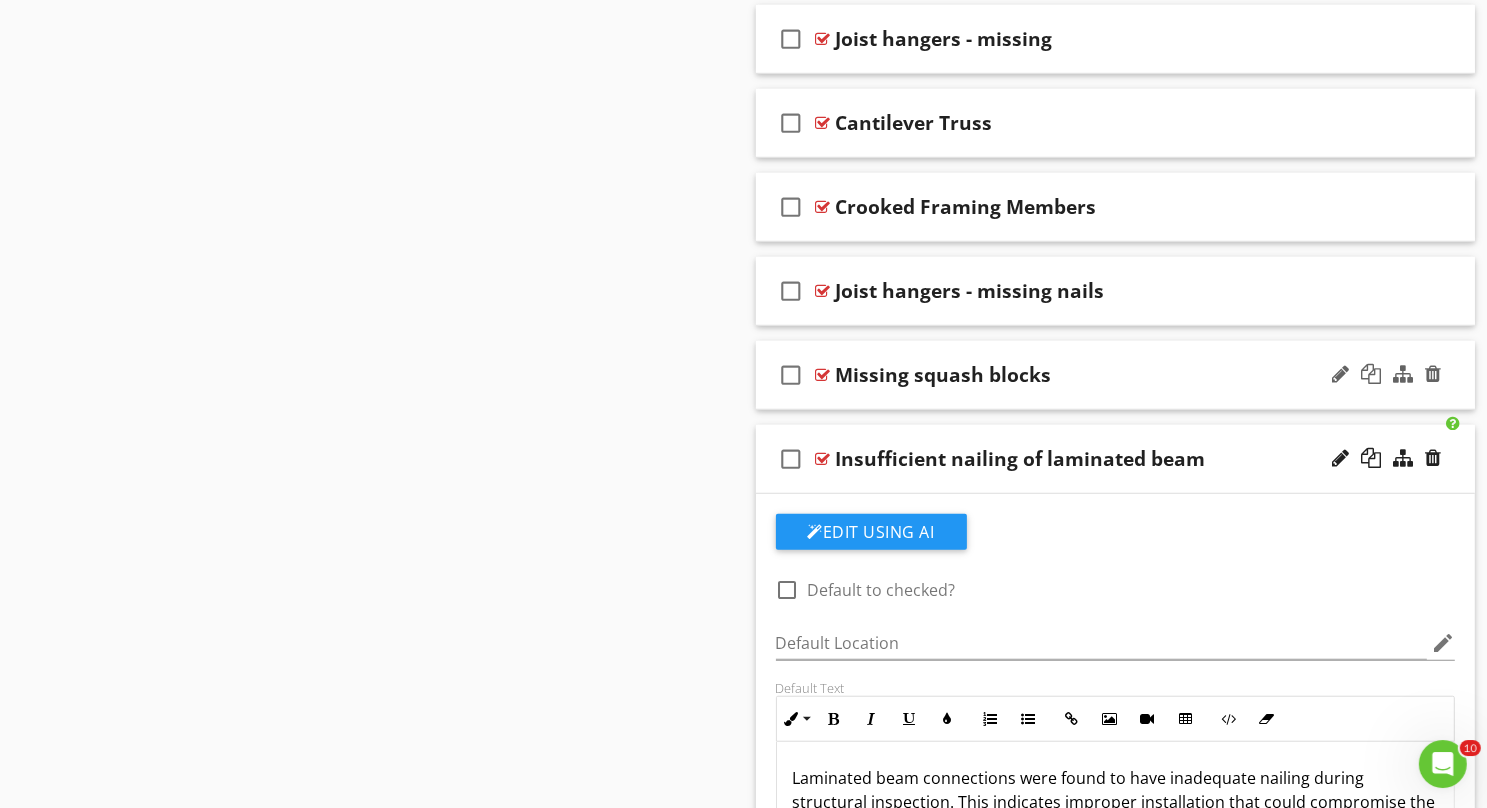 click on "check_box_outline_blank
Missing squash blocks" at bounding box center [1116, 375] 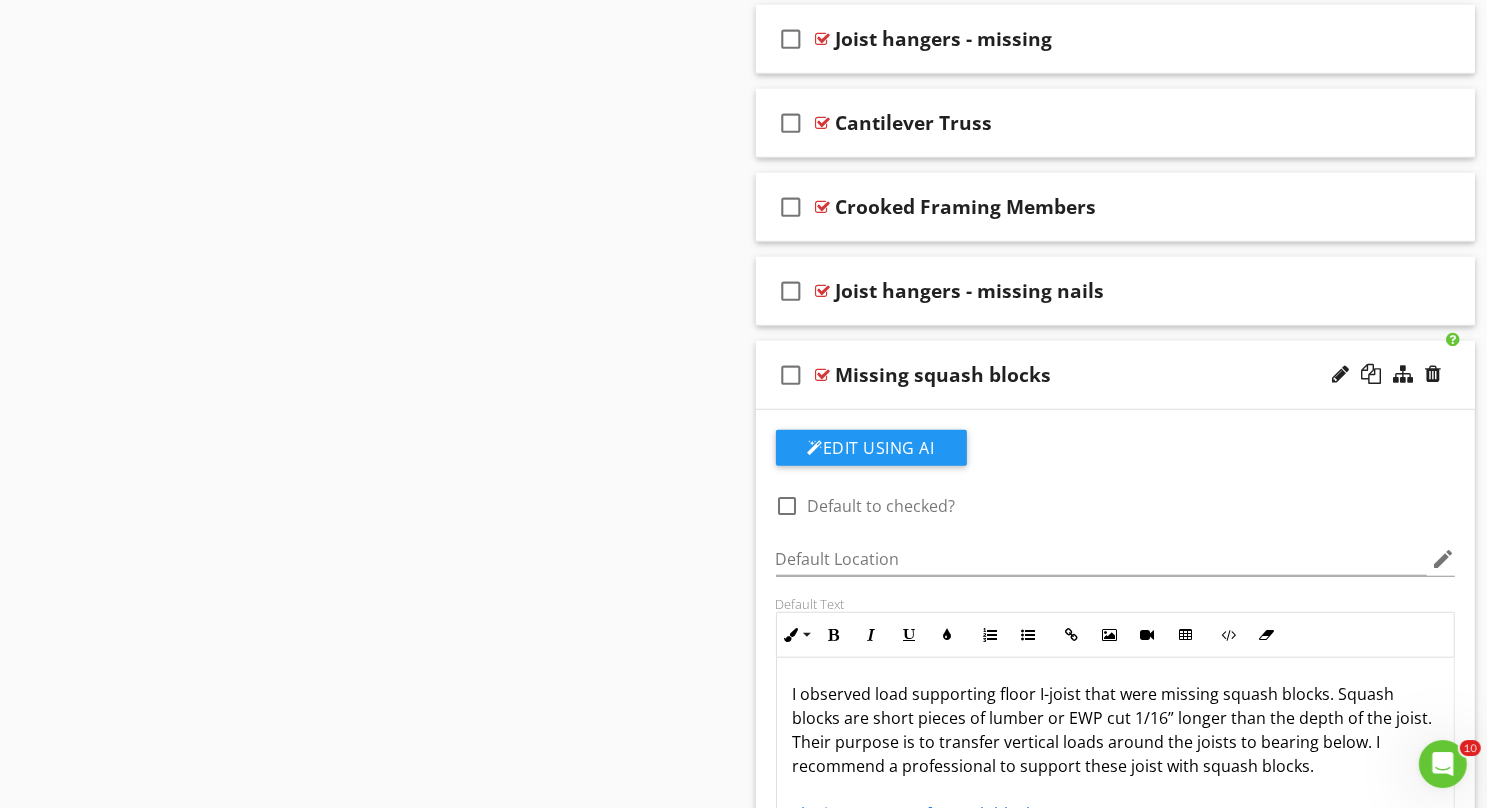 click on "Sections
Inspection Details           Roof System           Exterior Systems           Foundation System           Framing System           Interiors           Heating, Cooling and Venting System           Chimney & Fireplace           Plumbing System           Electrical System           Scope and Limitations
Section
Attachments     ASHI Pre Drywall Standards of Practice   Predrywall_ASHI.pdf
Attachment
Items
General           Floor Structure           Wall Structure           Ceilings Structure           Sub-Flooring Installed & Secured           Support Hangers Installed on all Required Components           Attic Access Properly Framed           Garage Door Opening Properly Sized           Door/Window Cripples Installed           Headers Properly Sized & Supported           Headers & Beams properly Nailed
Item" at bounding box center (743, 339) 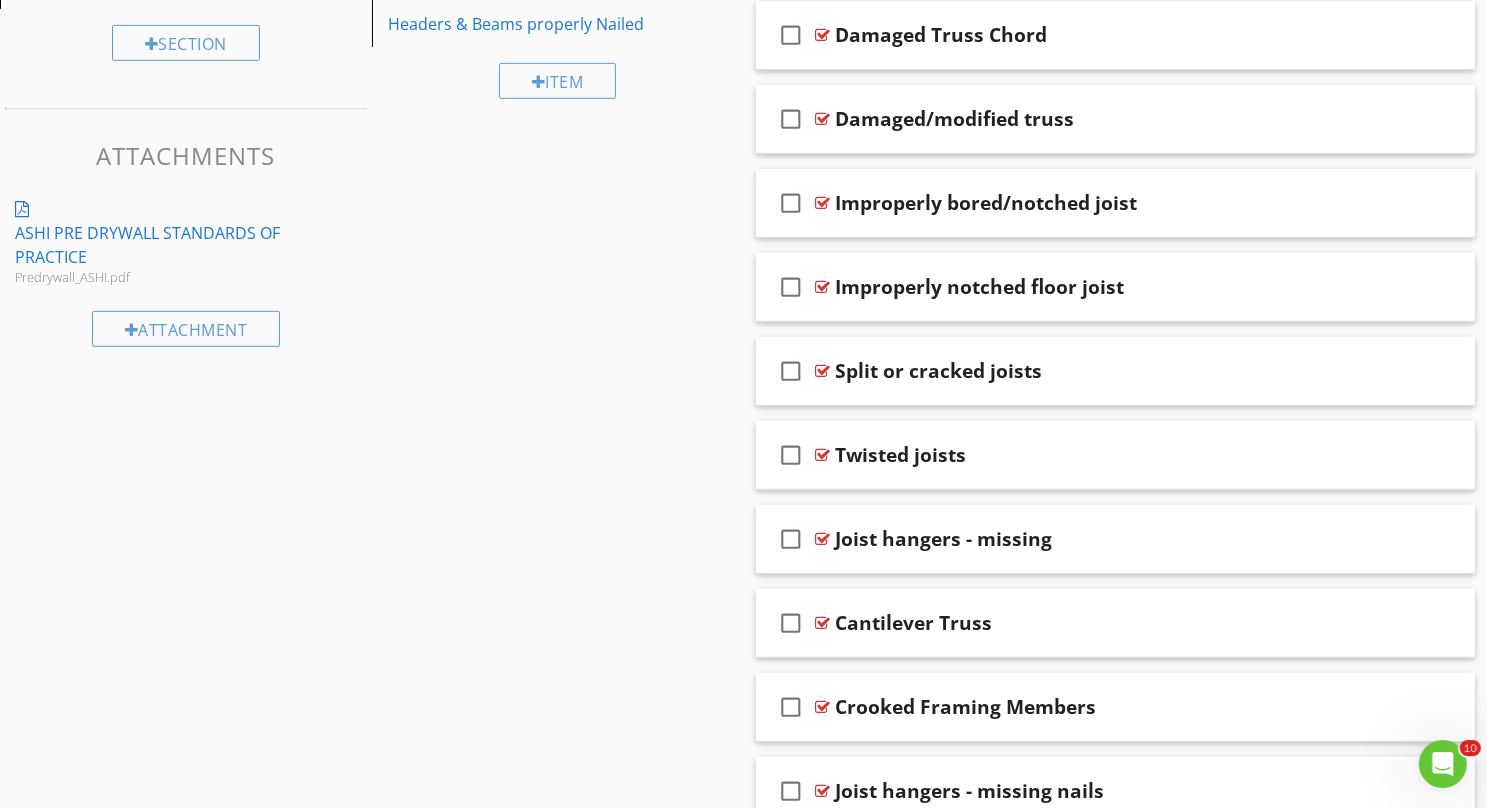 scroll, scrollTop: 838, scrollLeft: 0, axis: vertical 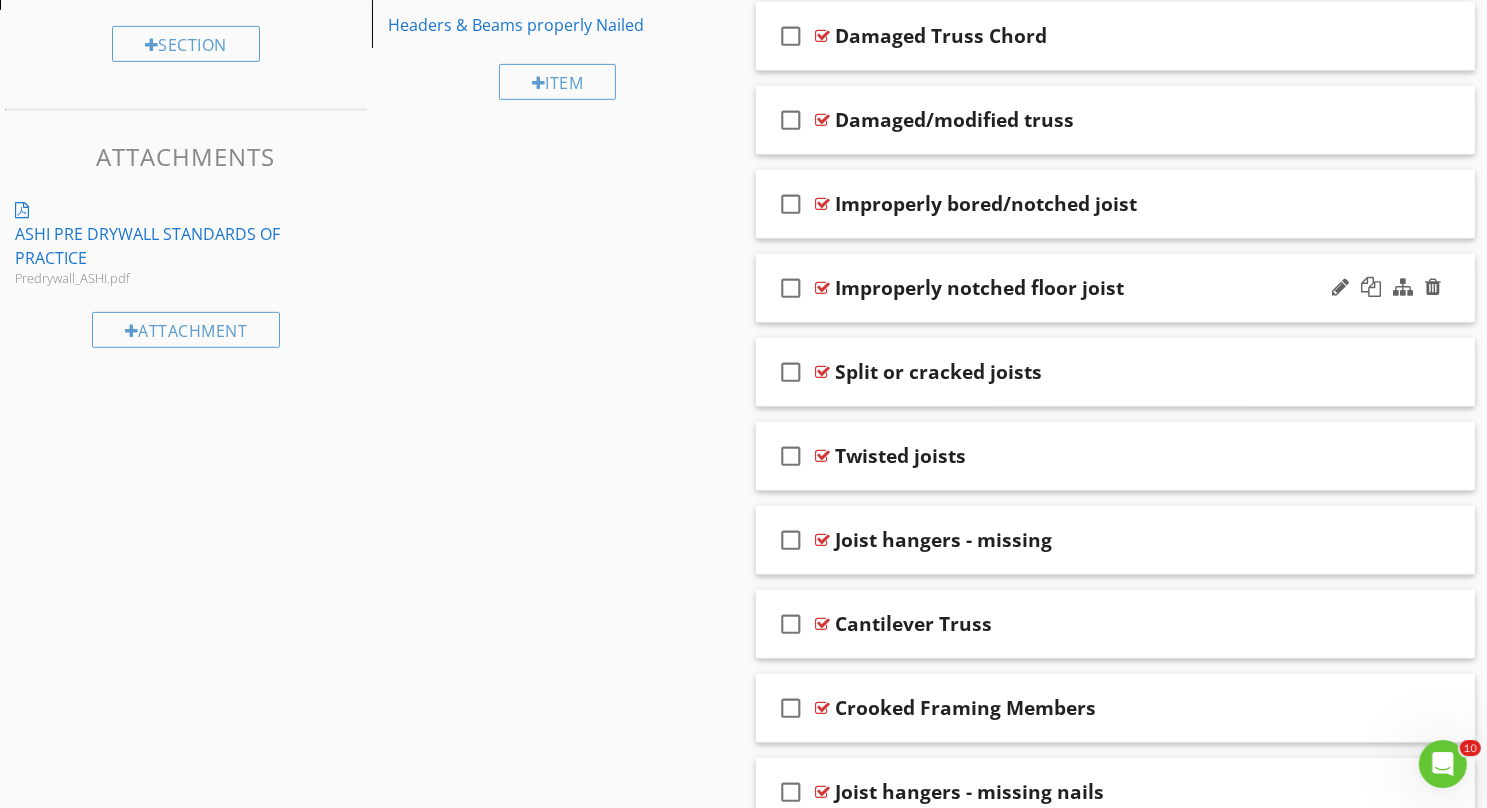 click on "check_box_outline_blank
Improperly notched floor joist" at bounding box center (1116, 288) 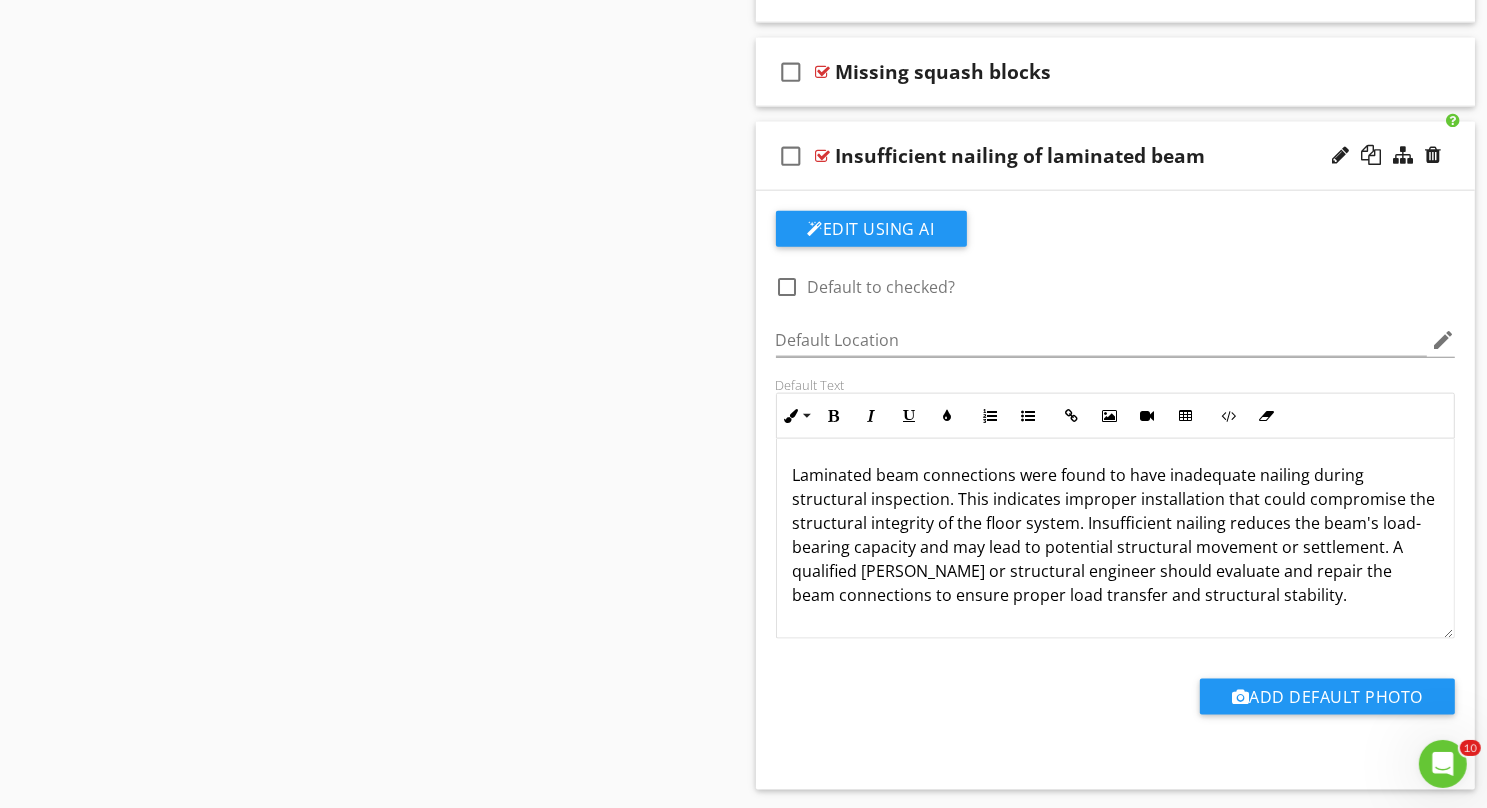scroll, scrollTop: 2412, scrollLeft: 0, axis: vertical 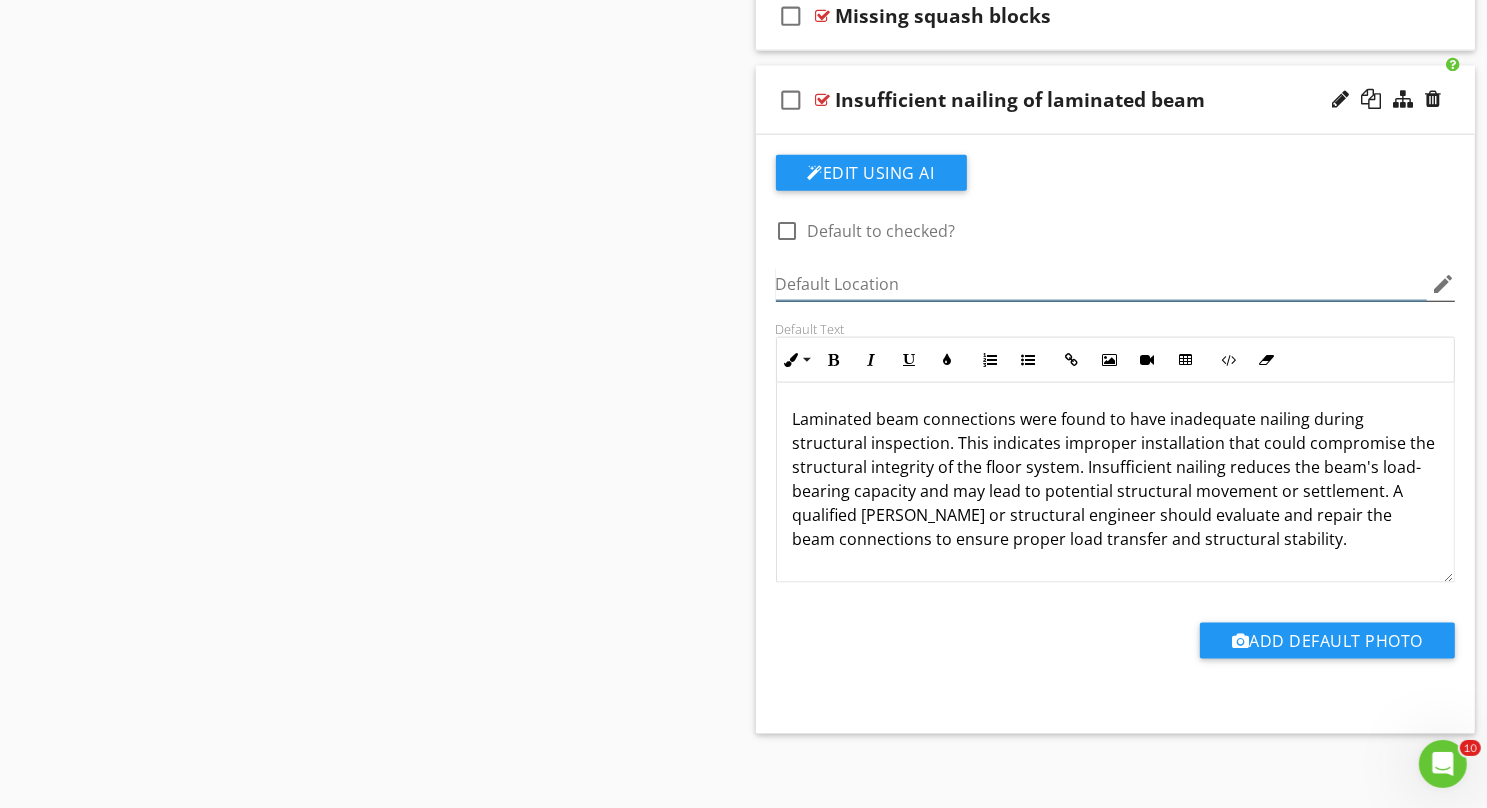 click at bounding box center (1102, 284) 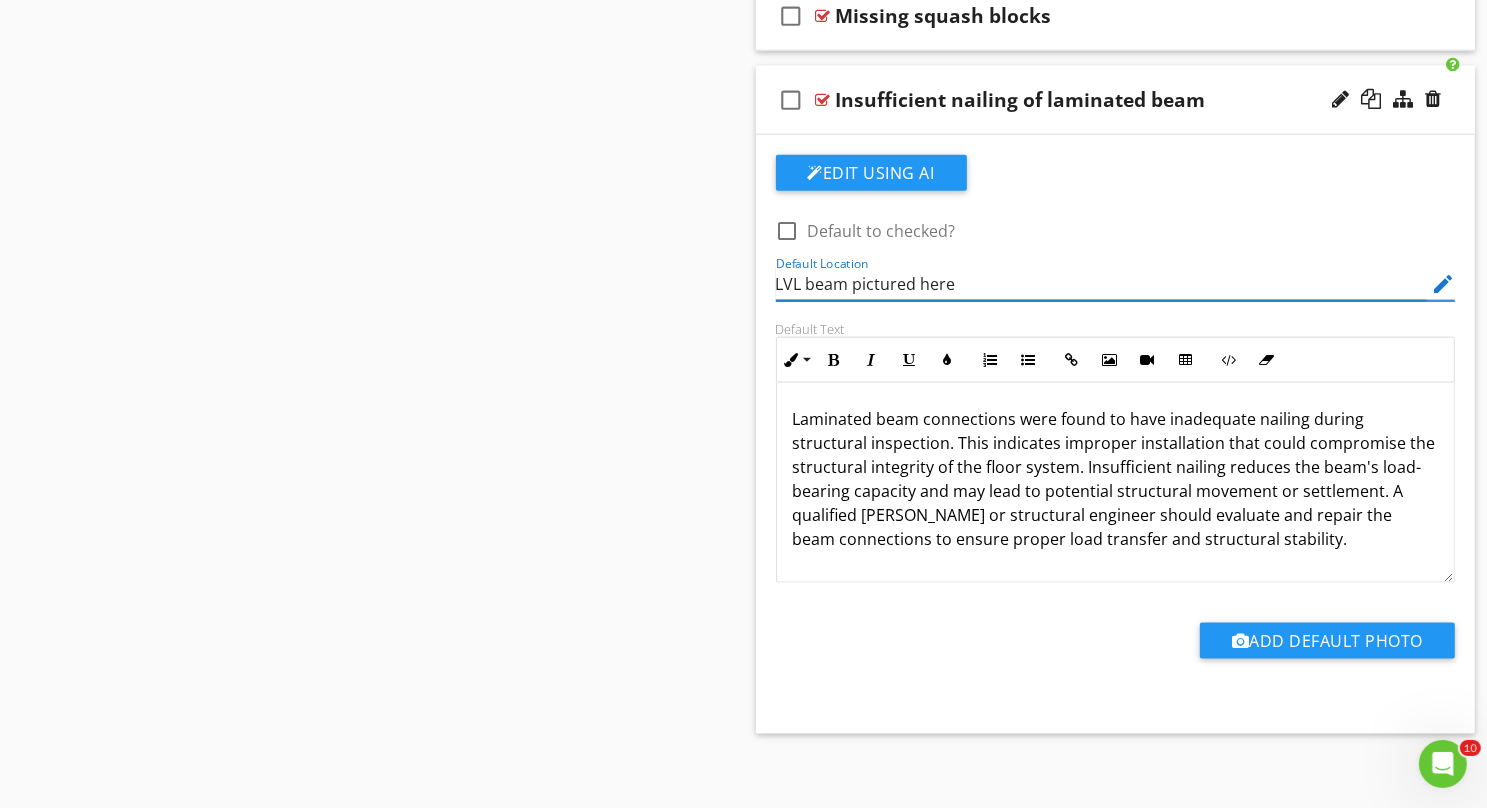 type on "LVL beam pictured here" 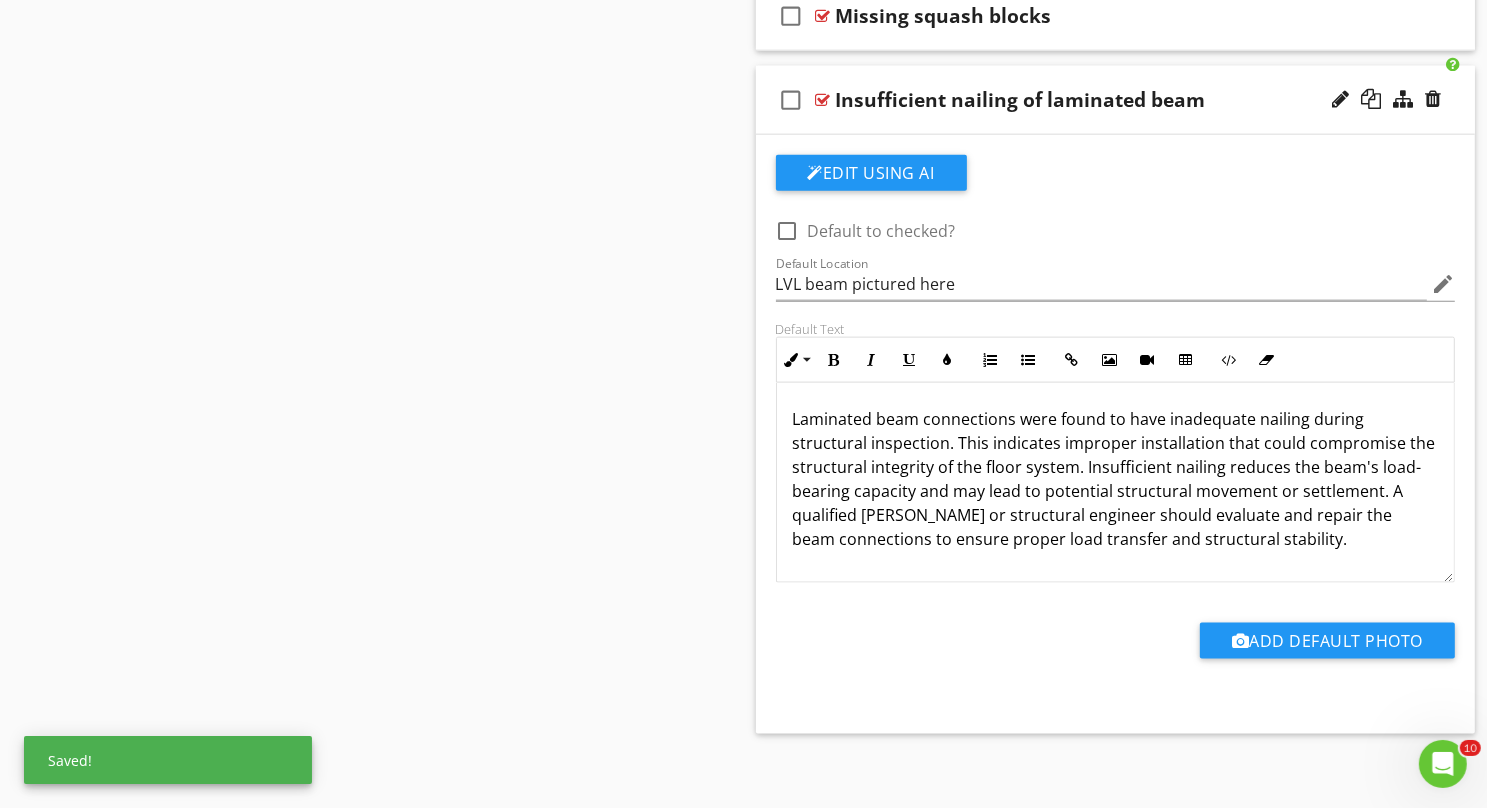 click on "Default Location LVL beam pictured here edit" at bounding box center (1116, 294) 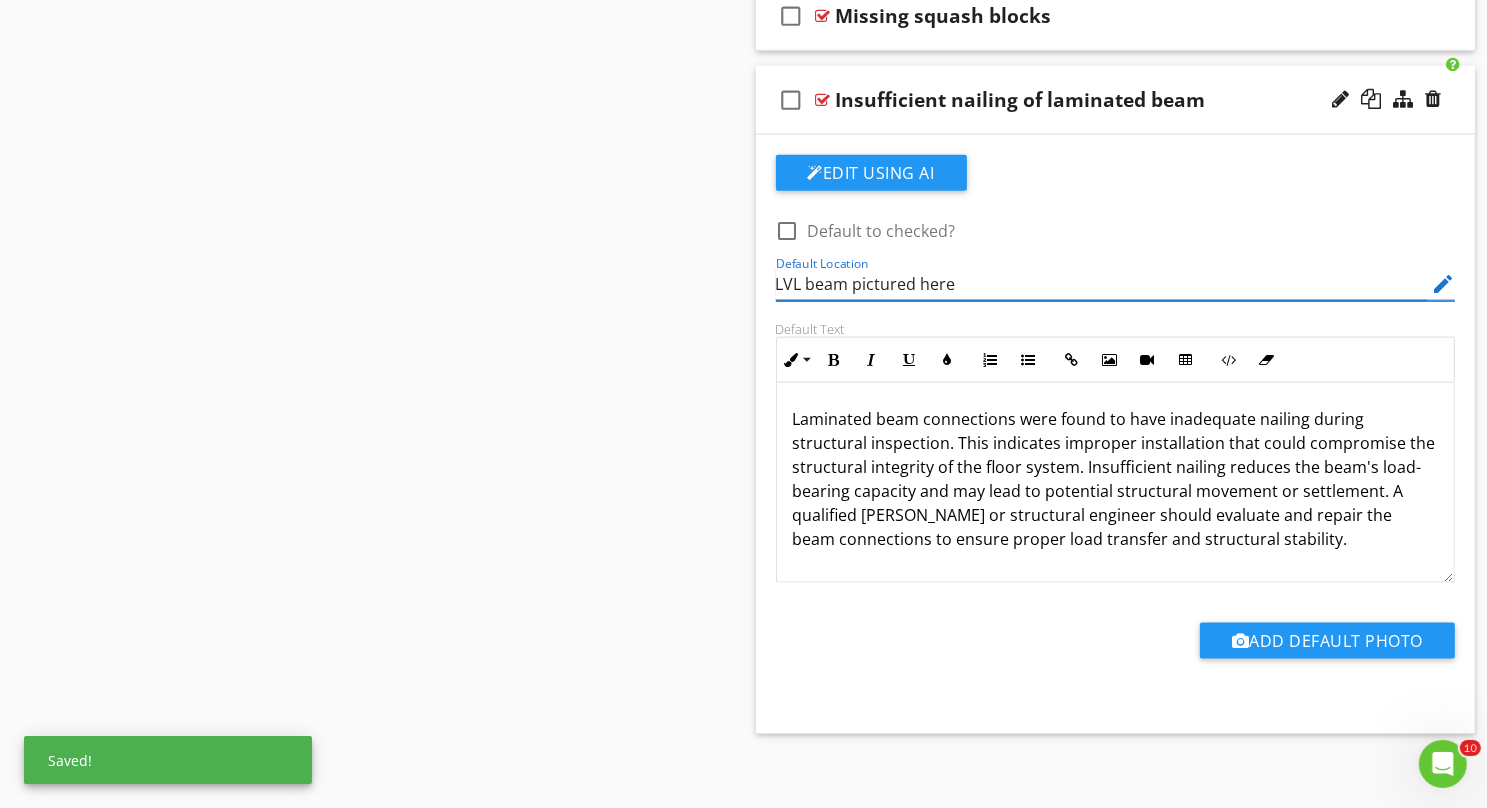 drag, startPoint x: 969, startPoint y: 277, endPoint x: 739, endPoint y: 272, distance: 230.05434 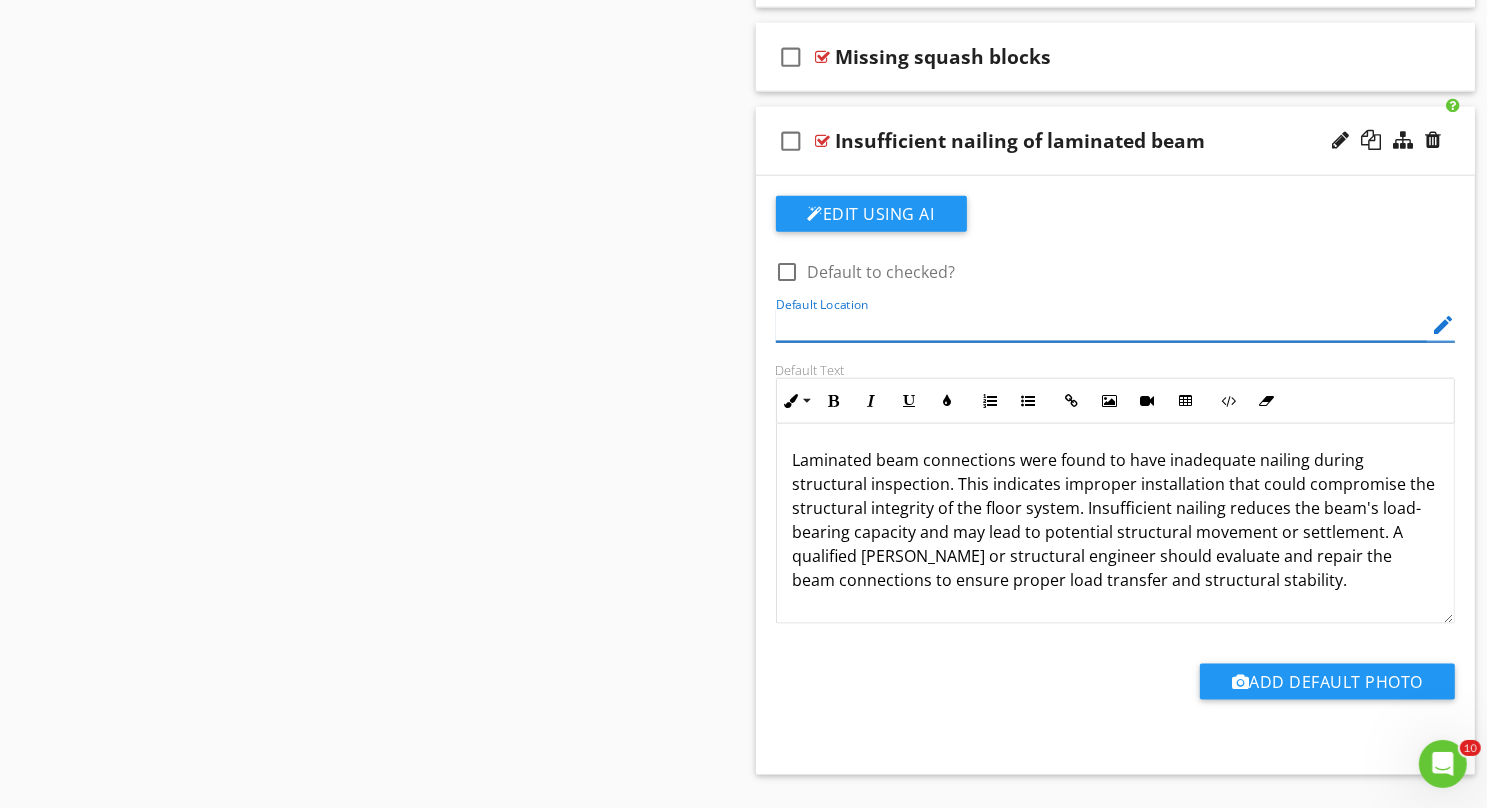 scroll, scrollTop: 2378, scrollLeft: 0, axis: vertical 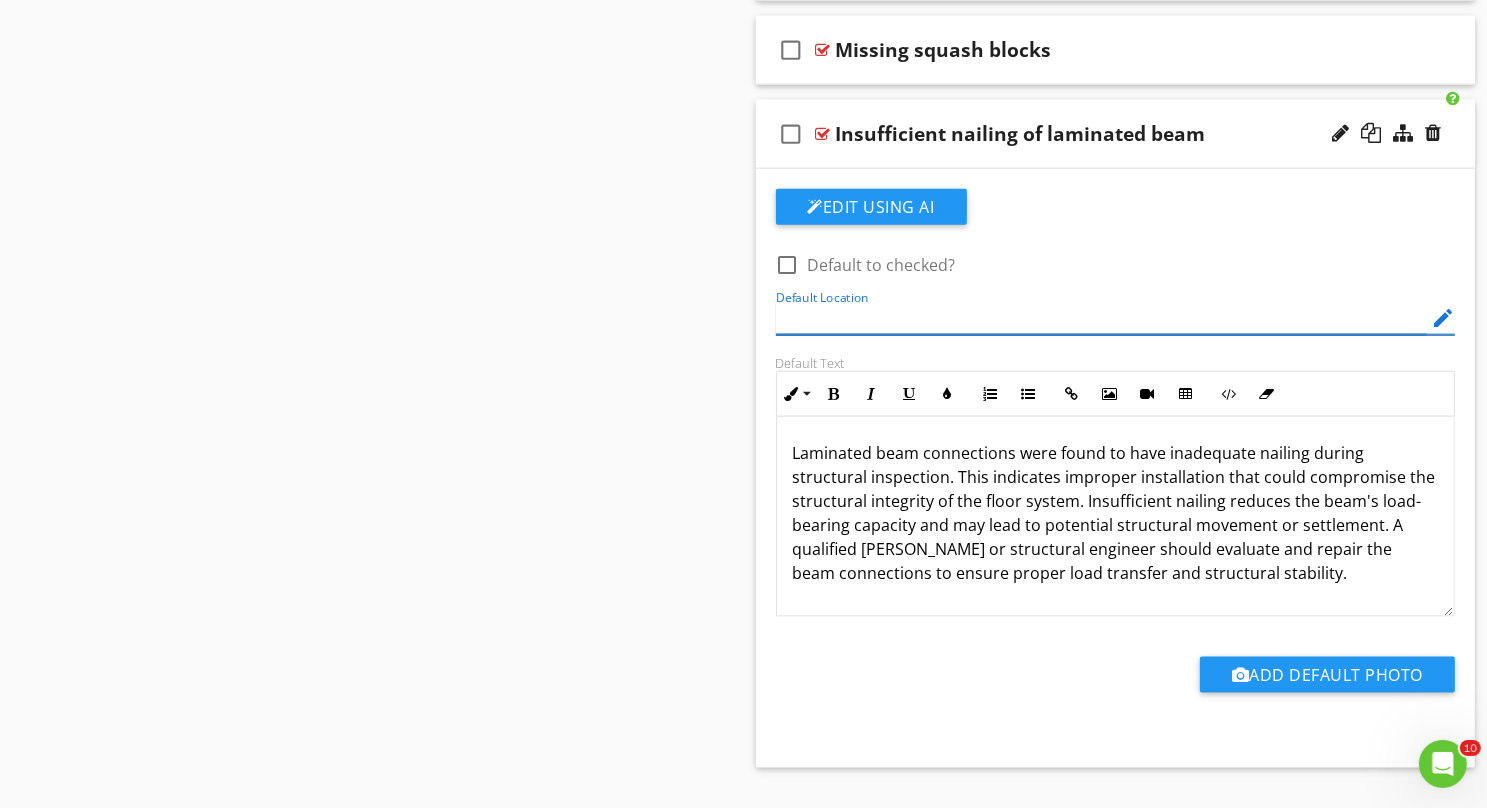 type 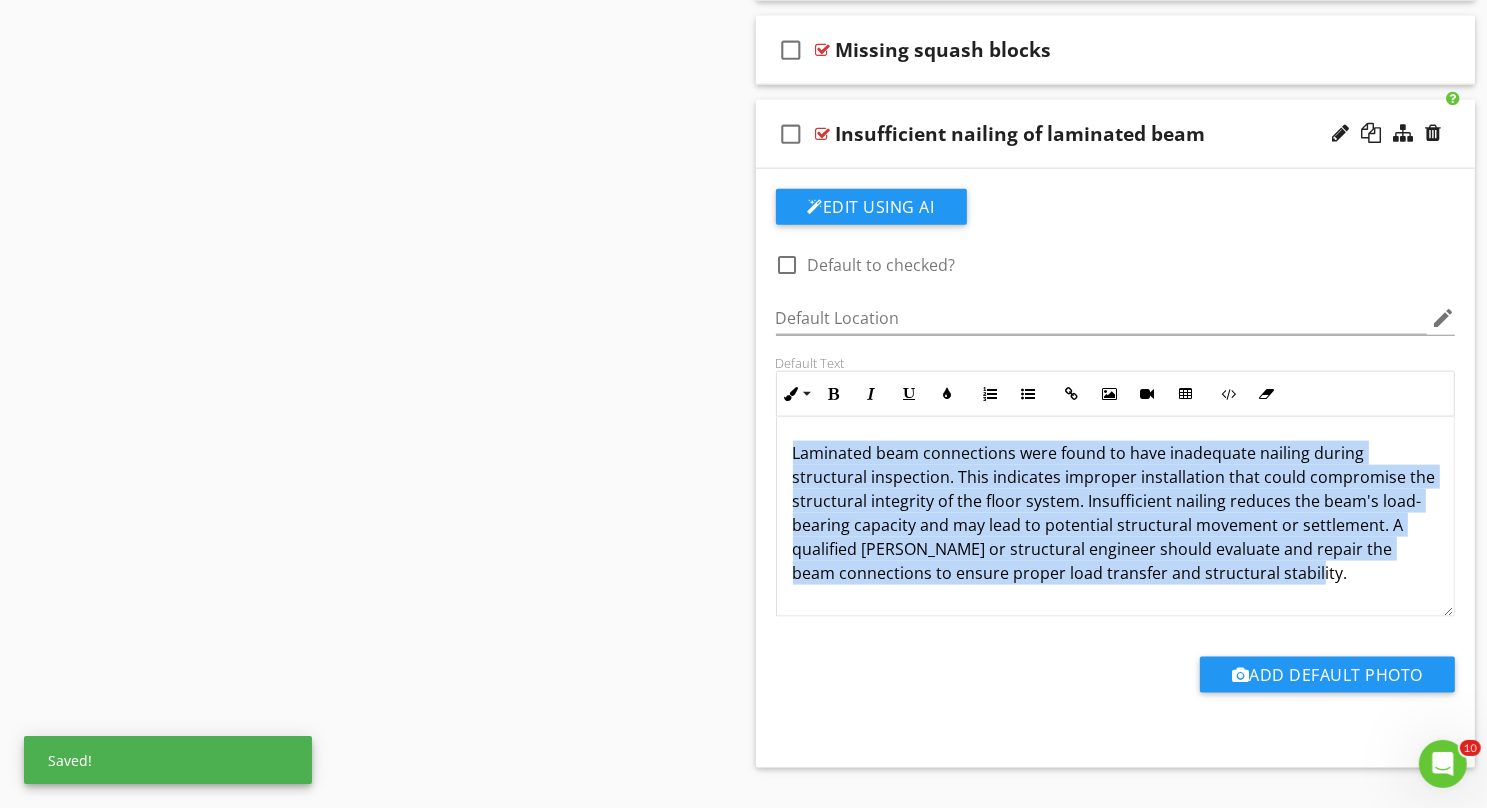 drag, startPoint x: 784, startPoint y: 432, endPoint x: 1299, endPoint y: 574, distance: 534.21814 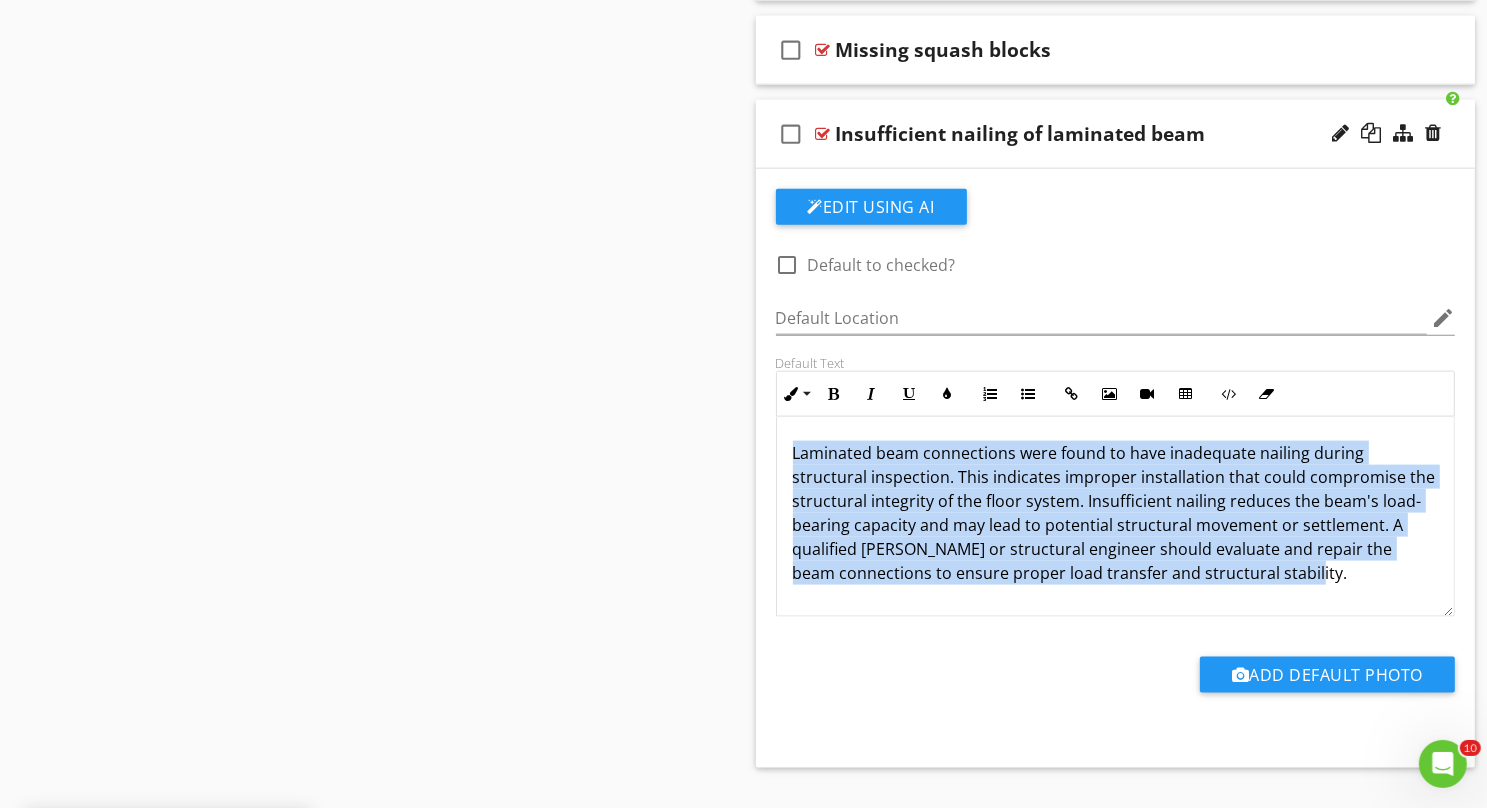 copy on "Laminated beam connections were found to have inadequate nailing during structural inspection. This indicates improper installation that could compromise the structural integrity of the floor system. Insufficient nailing reduces the beam's load-bearing capacity and may lead to potential structural movement or settlement. A qualified carpenter or structural engineer should evaluate and repair the beam connections to ensure proper load transfer and structural stability." 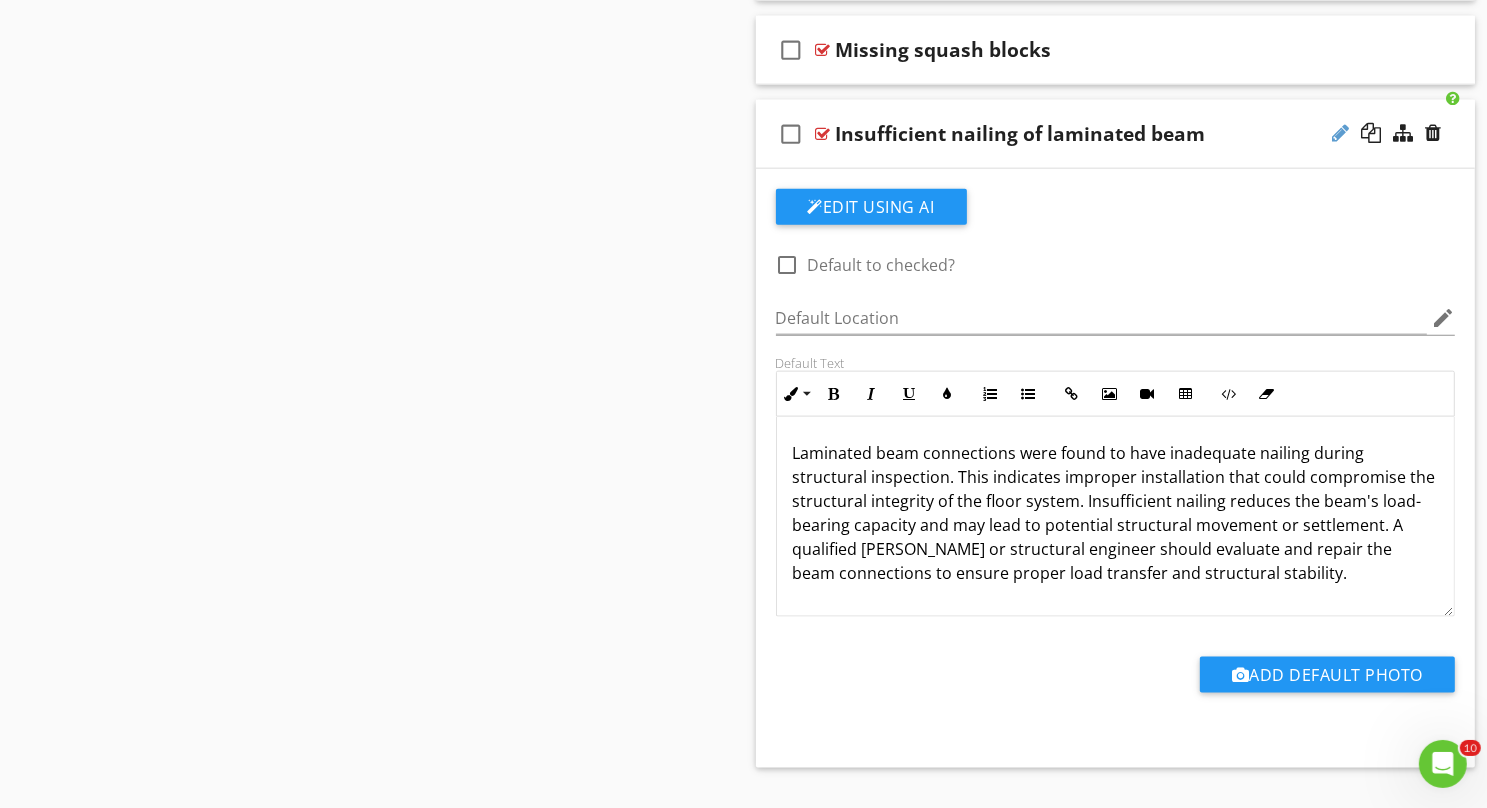 click at bounding box center [1340, 133] 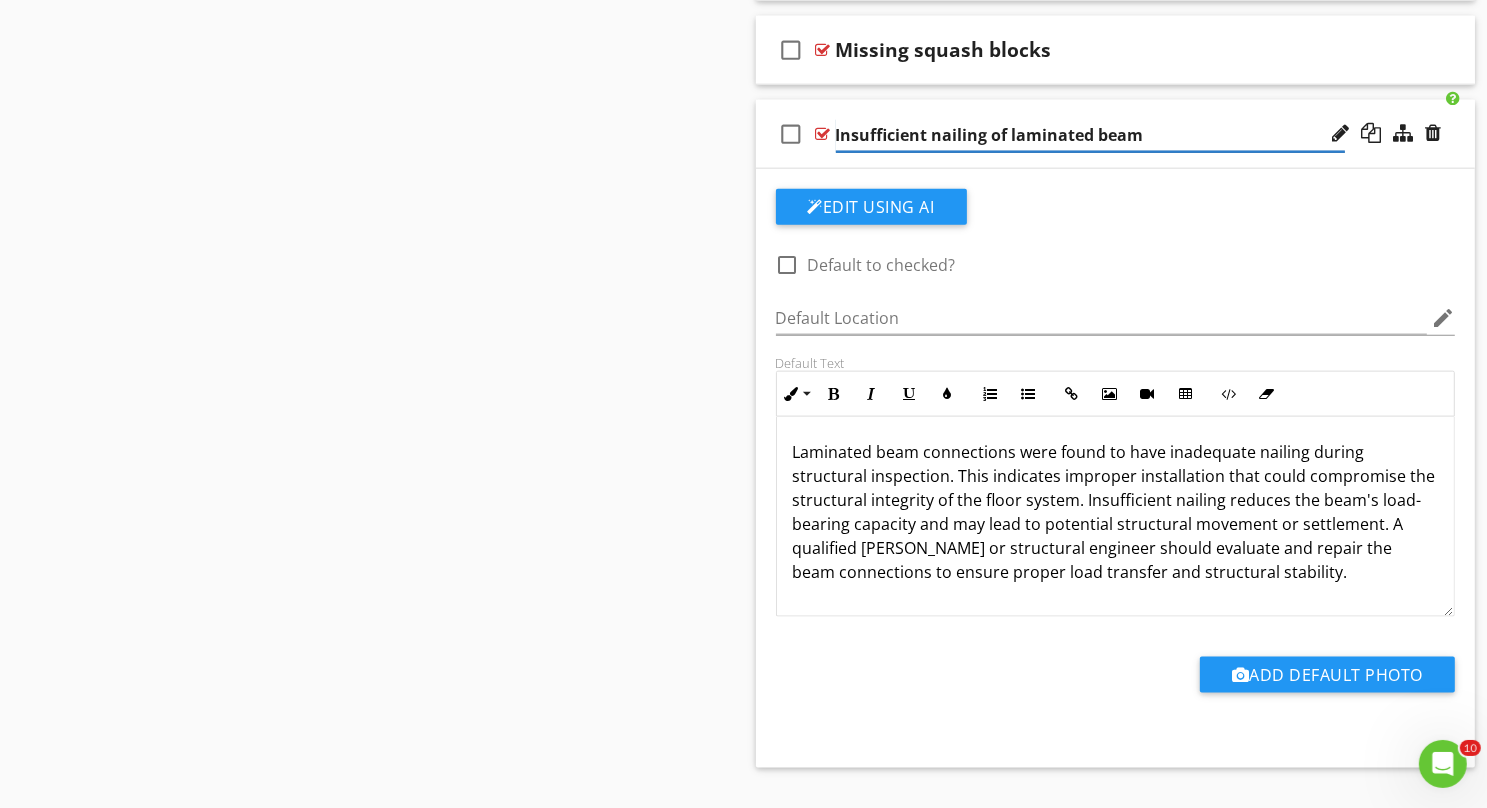scroll, scrollTop: 0, scrollLeft: 0, axis: both 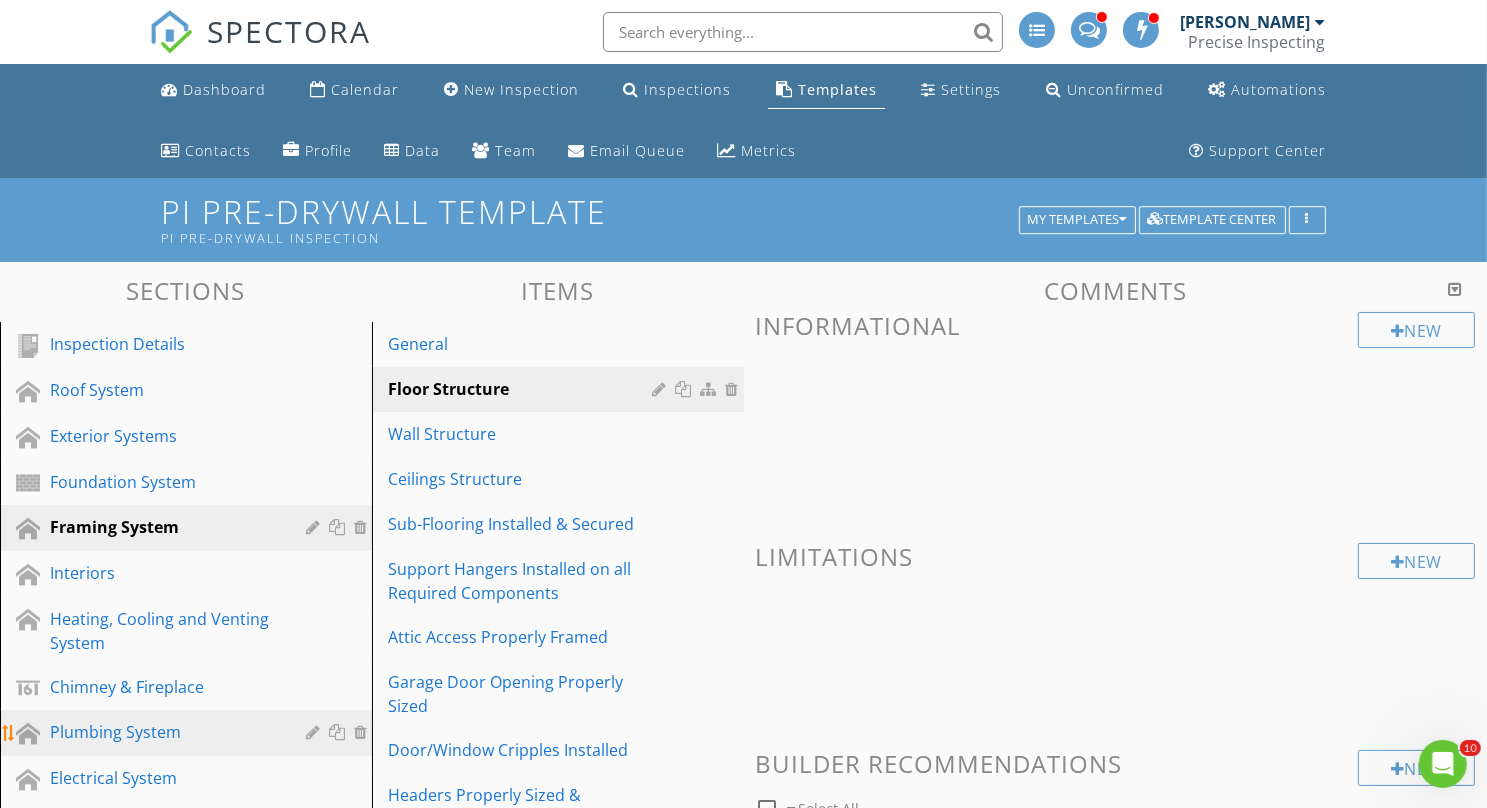 click on "Plumbing System" at bounding box center [201, 733] 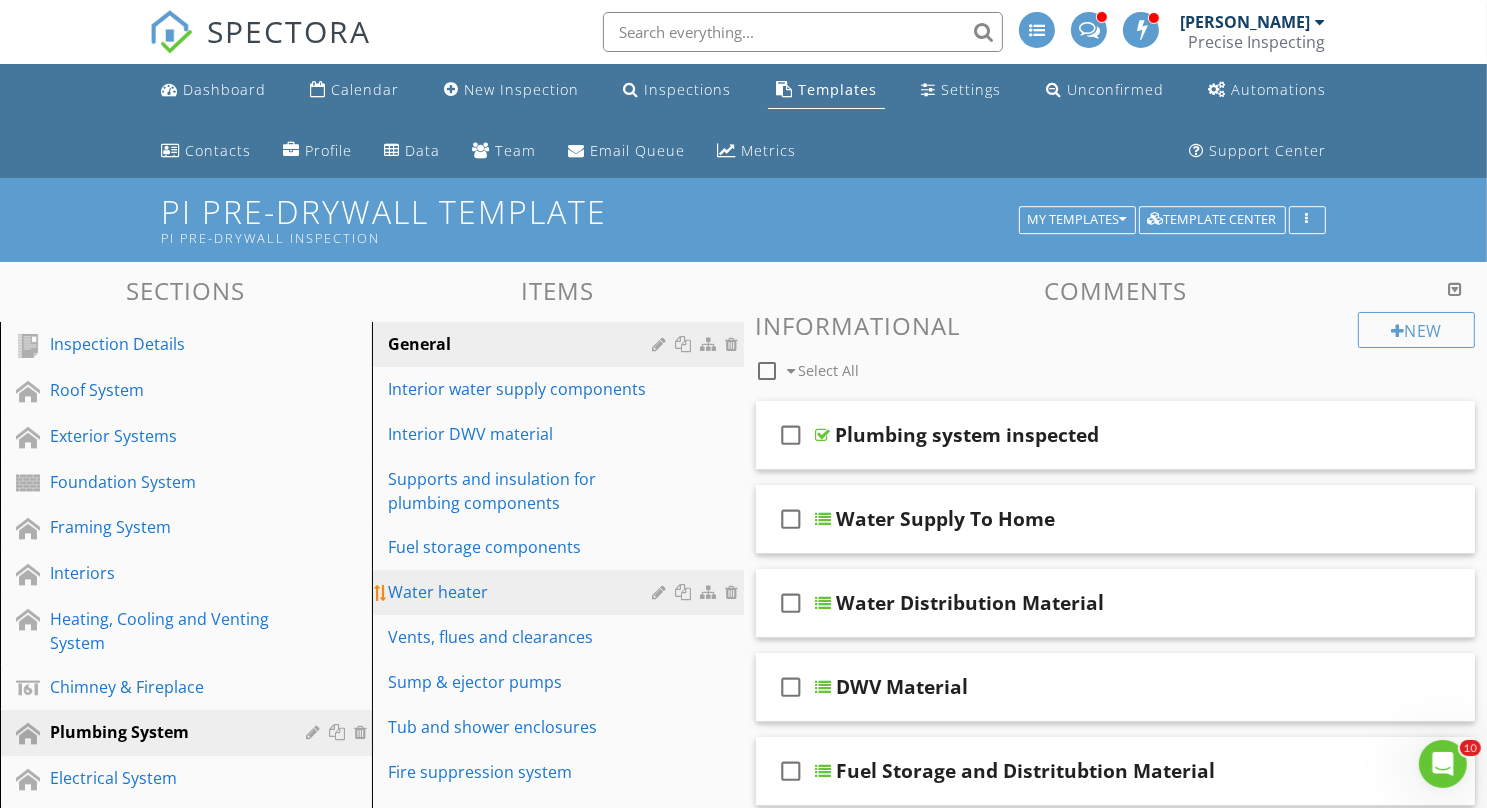 click on "Water heater" at bounding box center [523, 592] 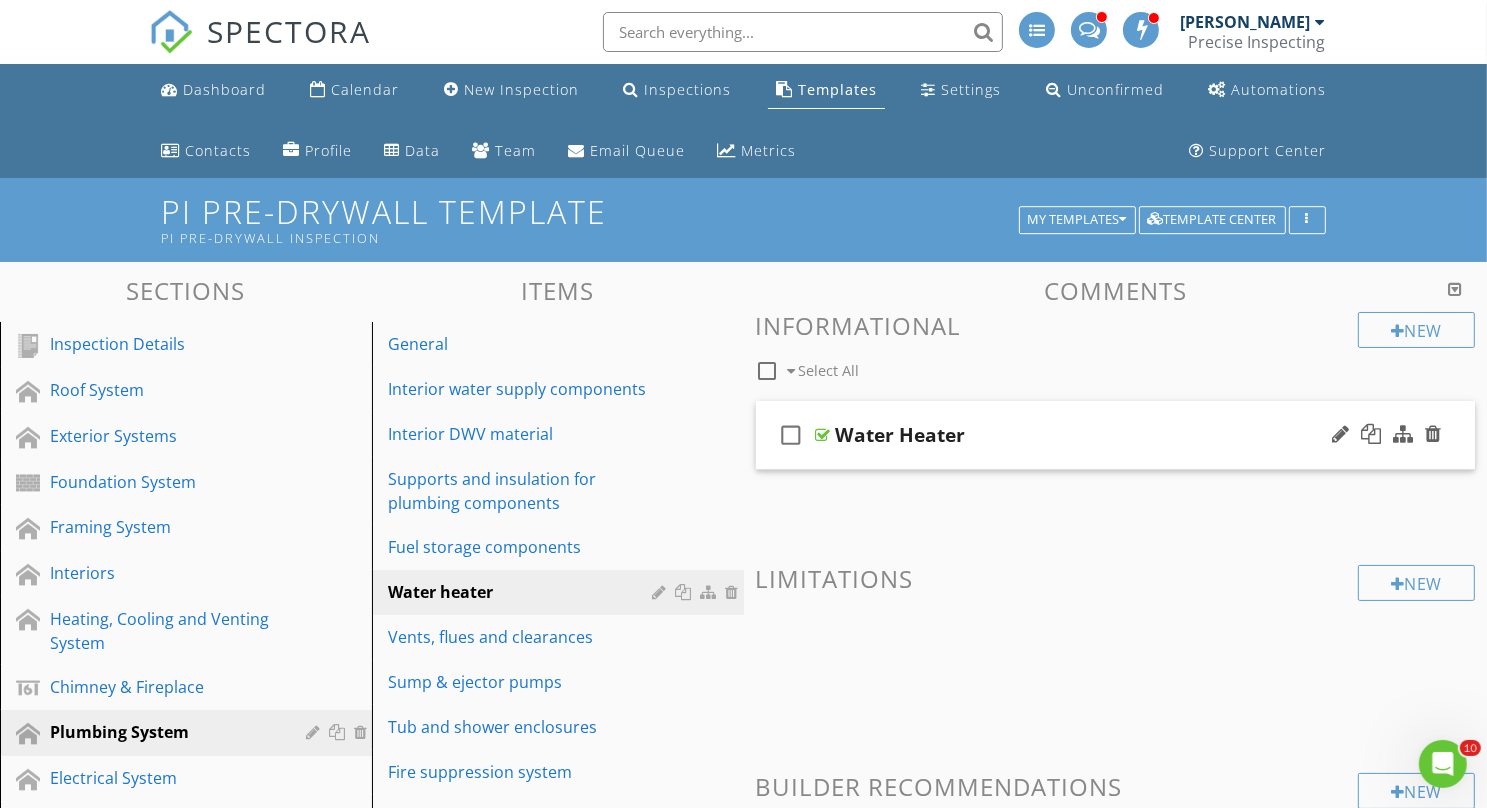 click on "check_box_outline_blank
Water Heater" at bounding box center [1116, 435] 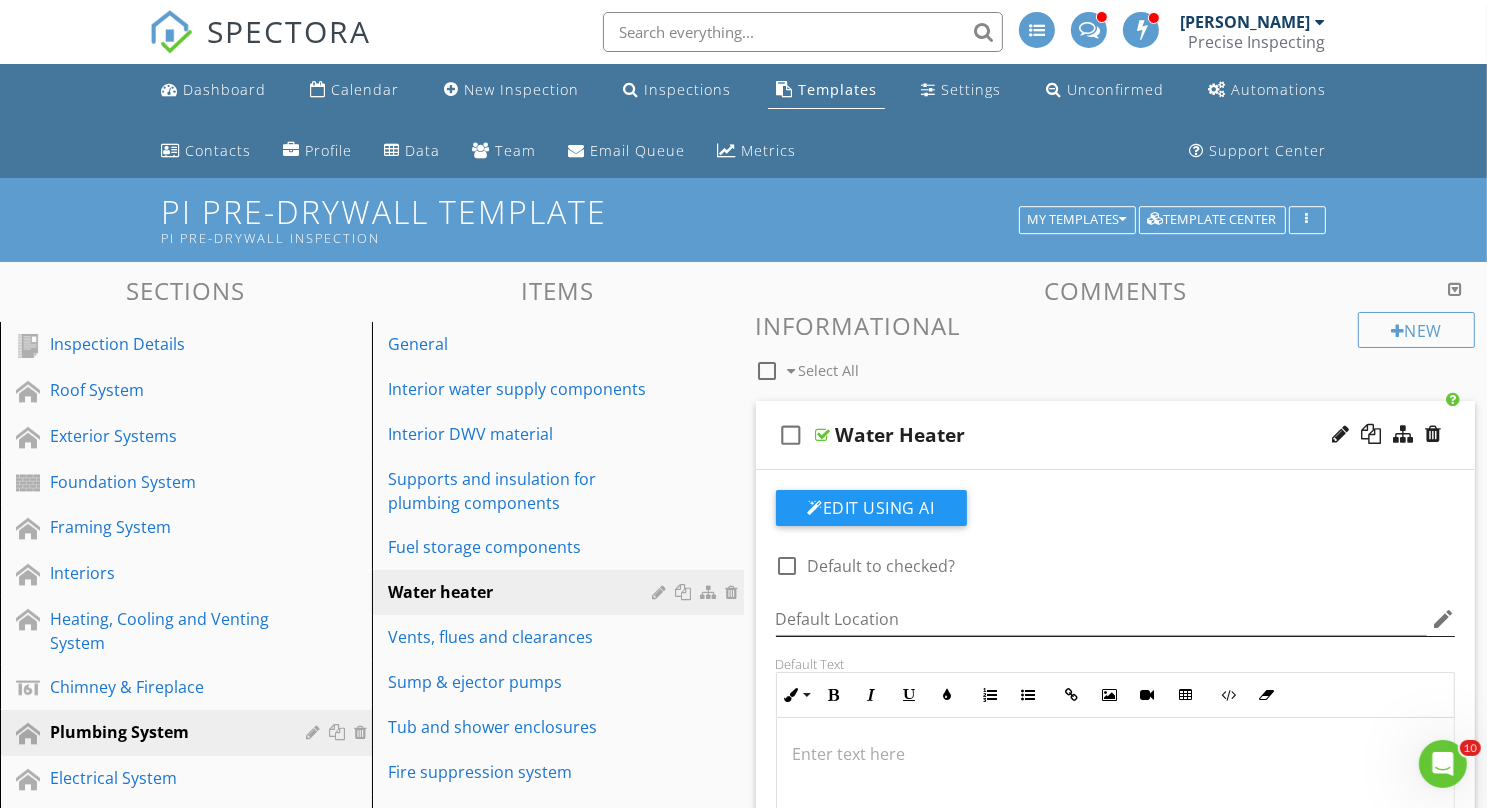 click on "edit" at bounding box center [1443, 619] 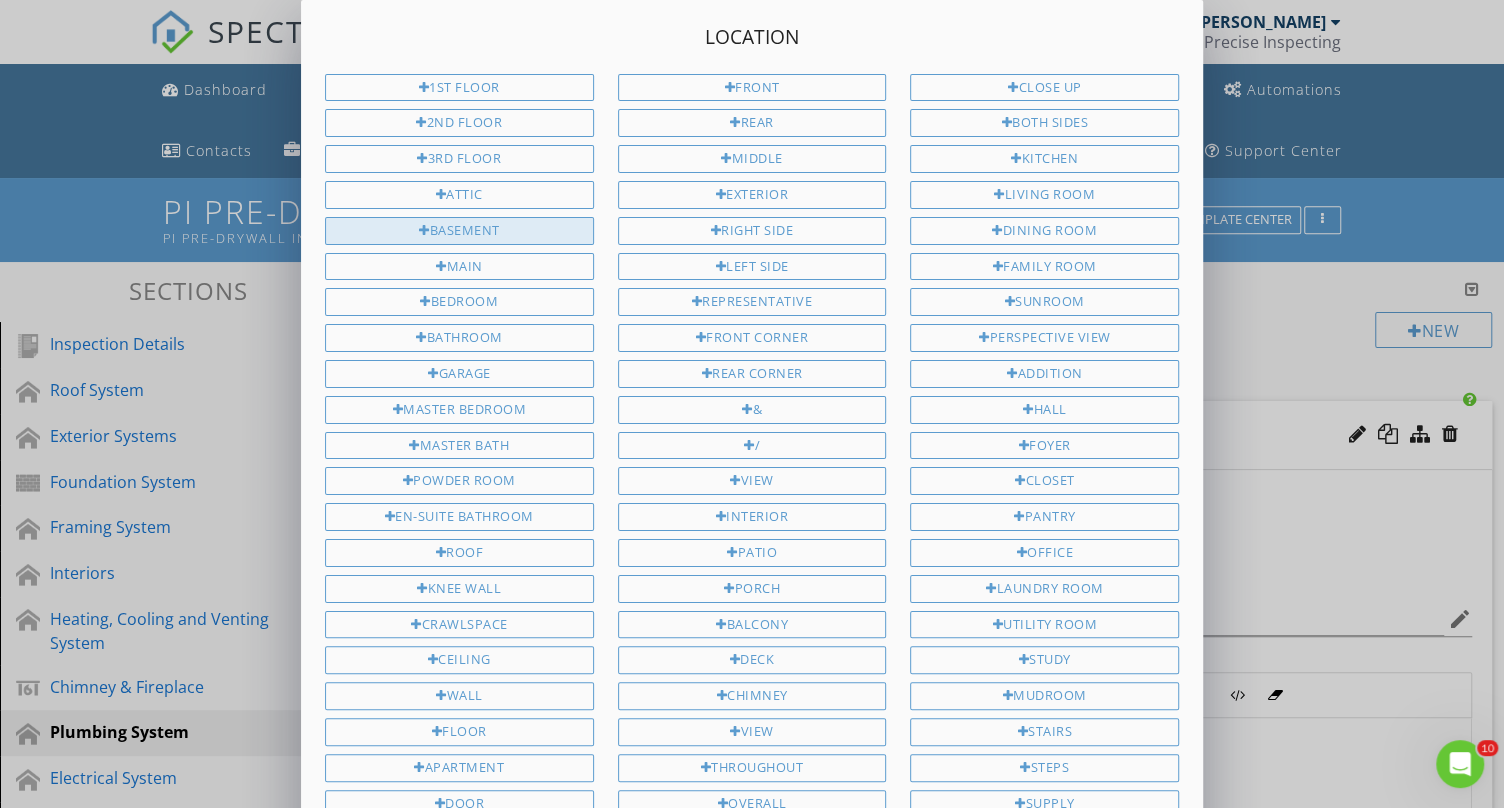 click on "Basement" at bounding box center (459, 231) 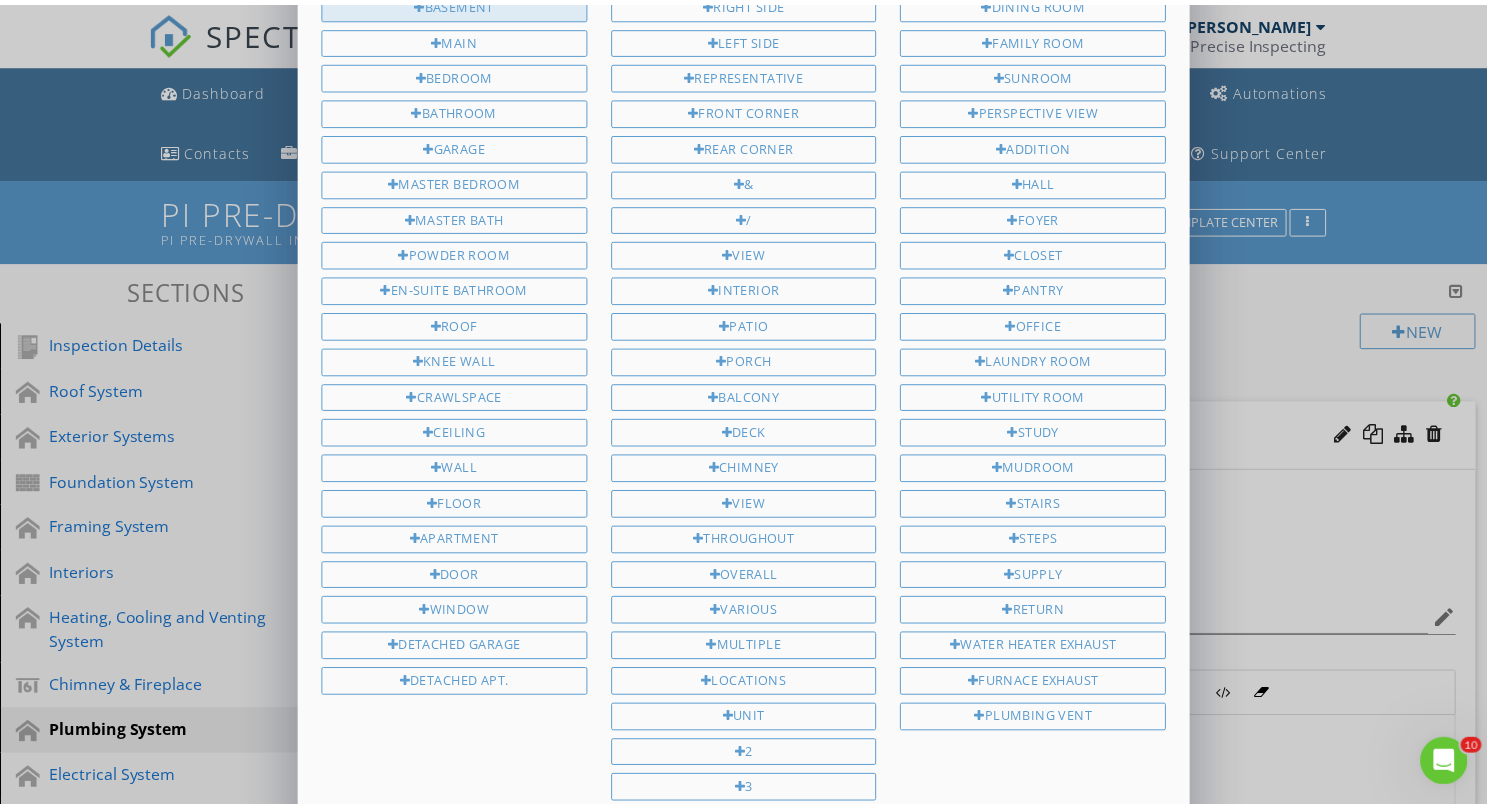 scroll, scrollTop: 650, scrollLeft: 0, axis: vertical 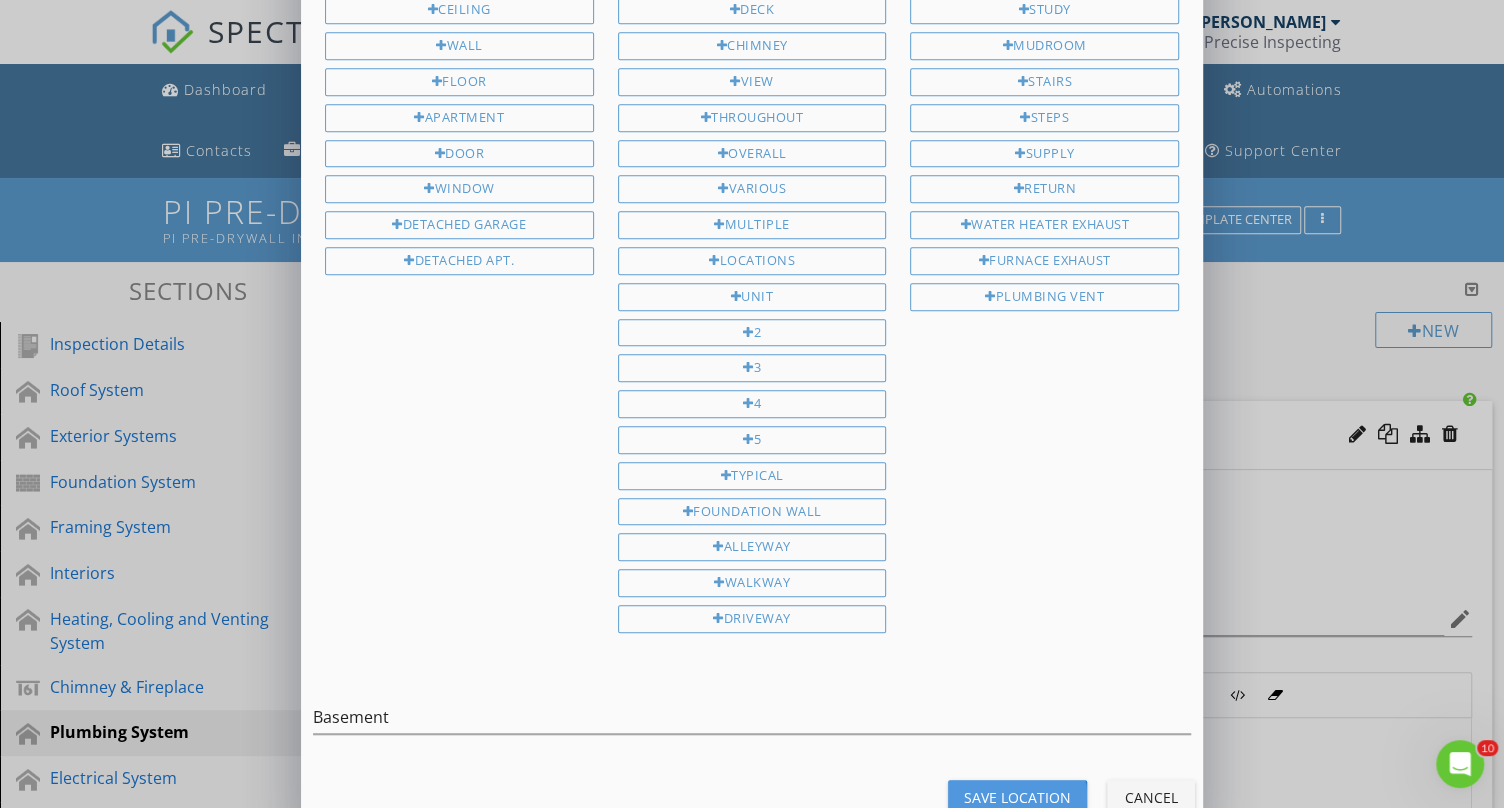 click on "Save Location" at bounding box center [1017, 797] 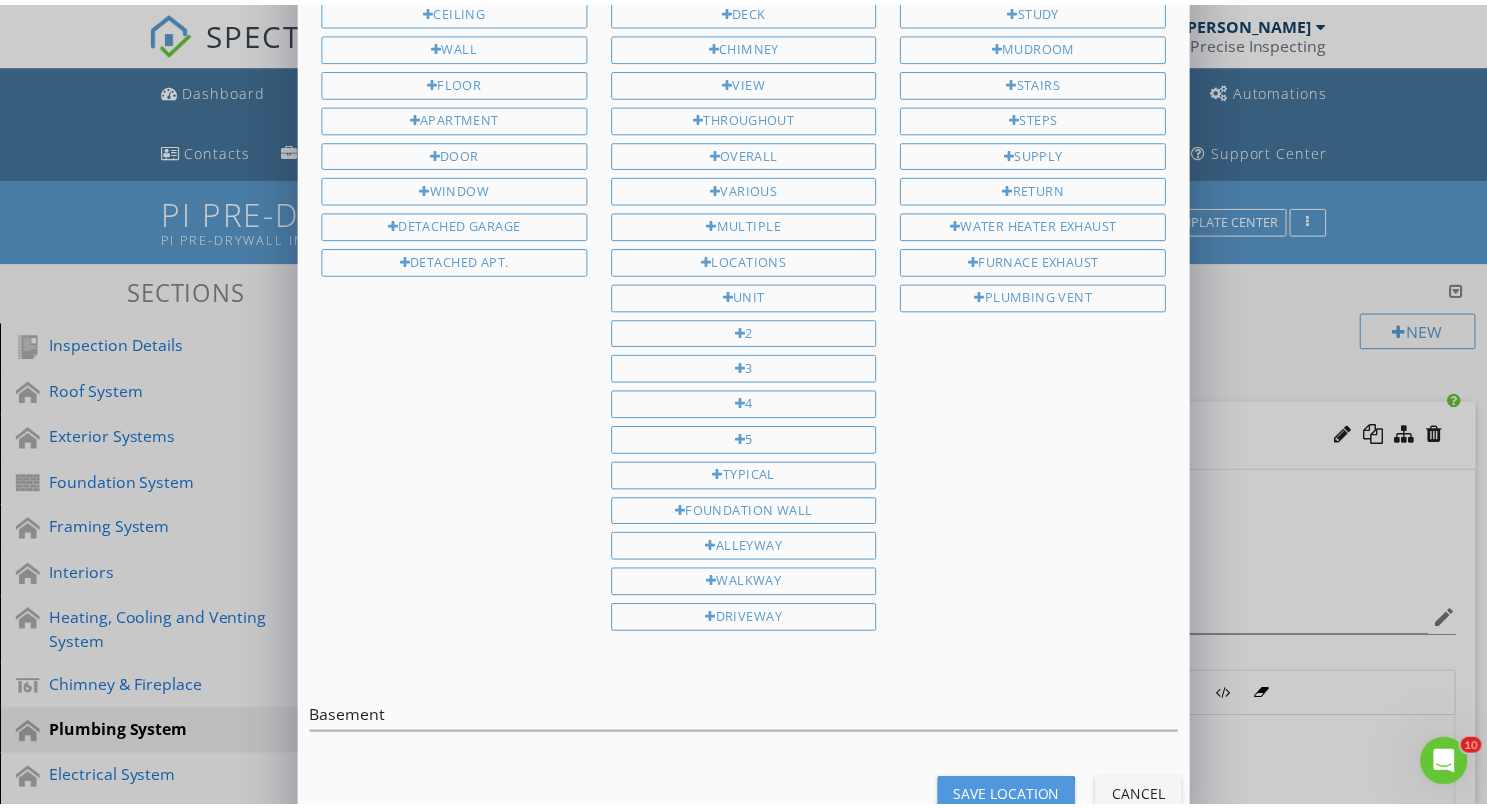 scroll, scrollTop: 650, scrollLeft: 0, axis: vertical 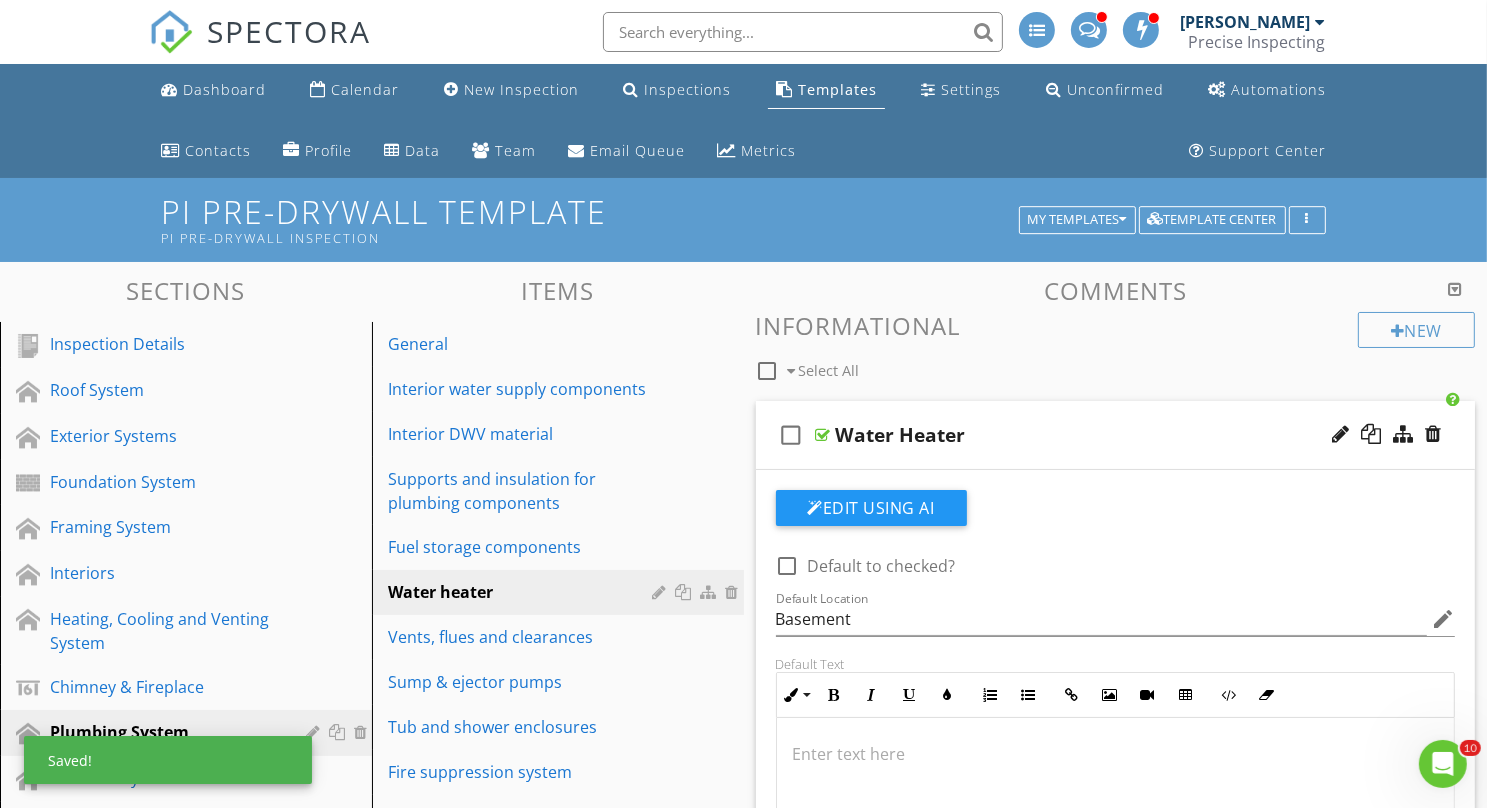 type on "Basement" 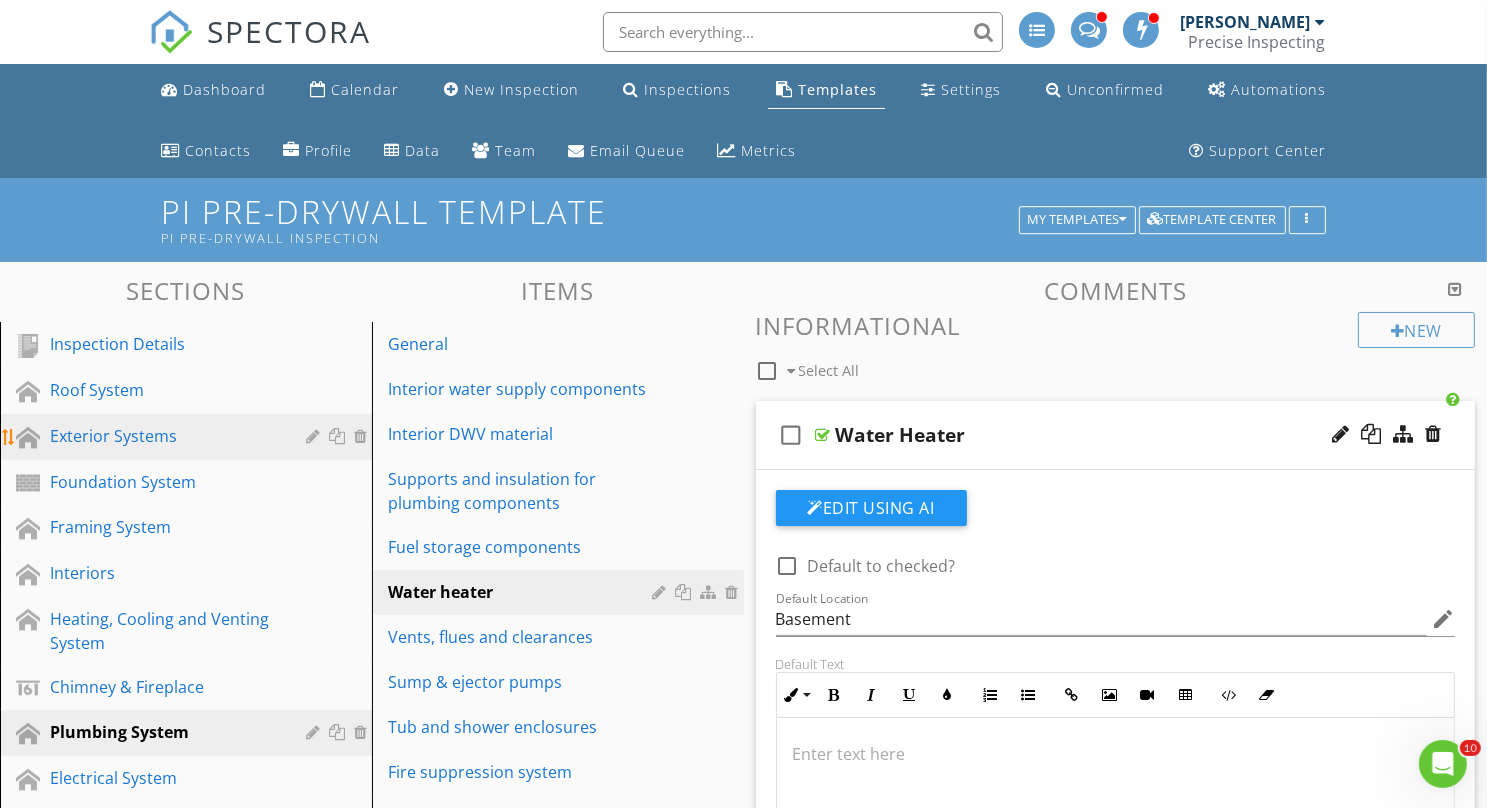 click on "Exterior Systems" at bounding box center (189, 437) 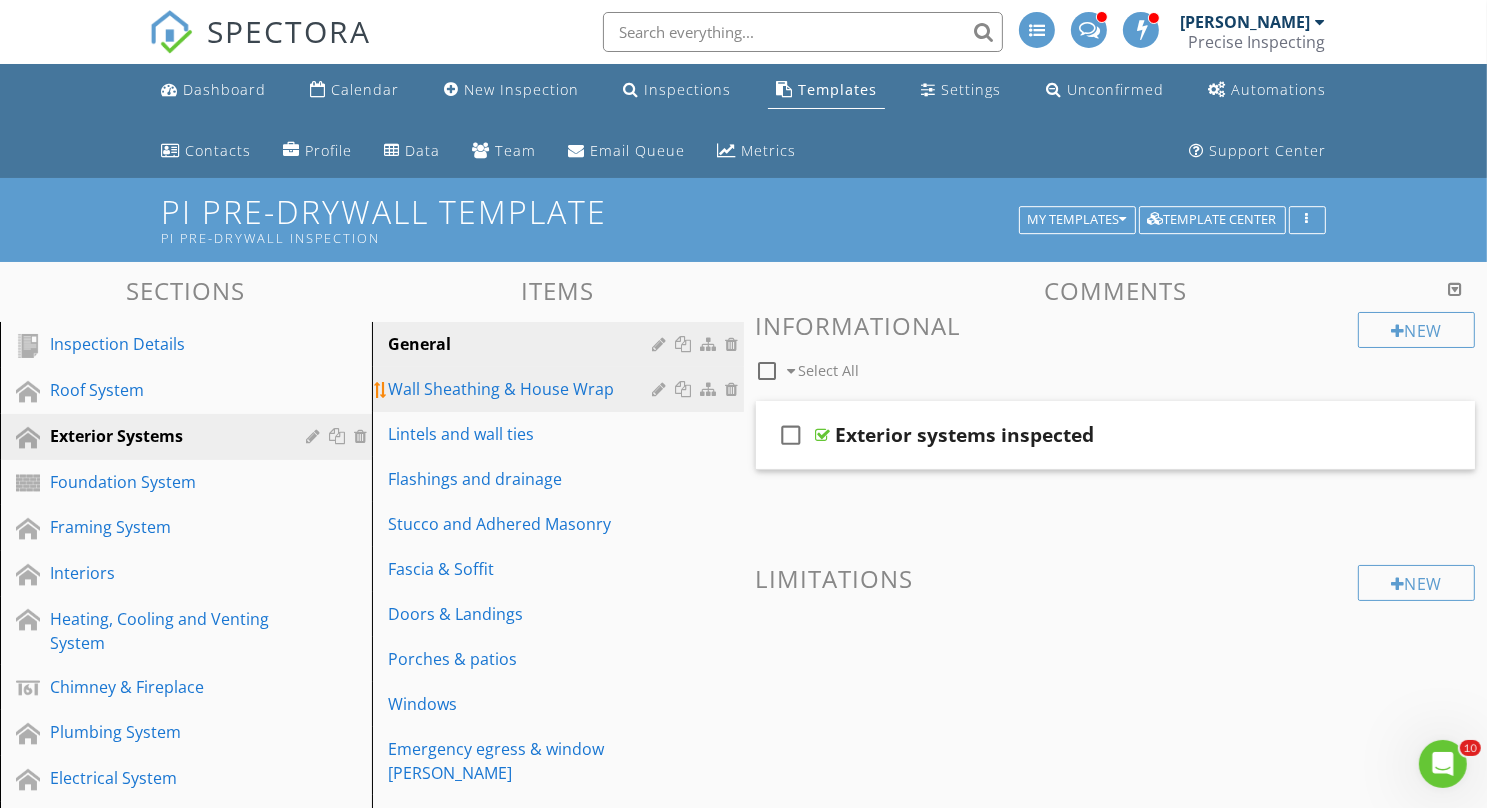 click on "Wall Sheathing & House Wrap" at bounding box center (523, 389) 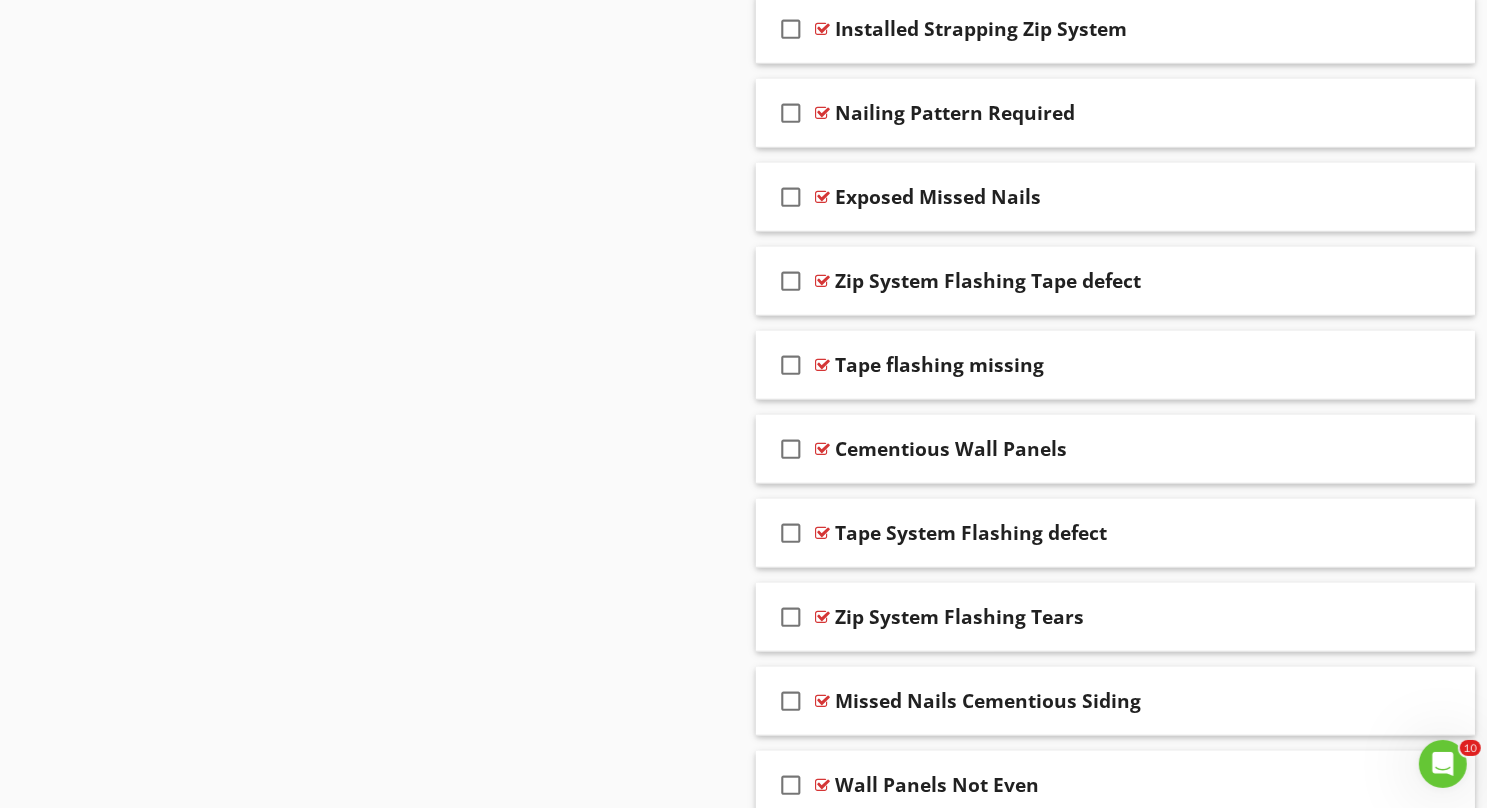 scroll, scrollTop: 2378, scrollLeft: 0, axis: vertical 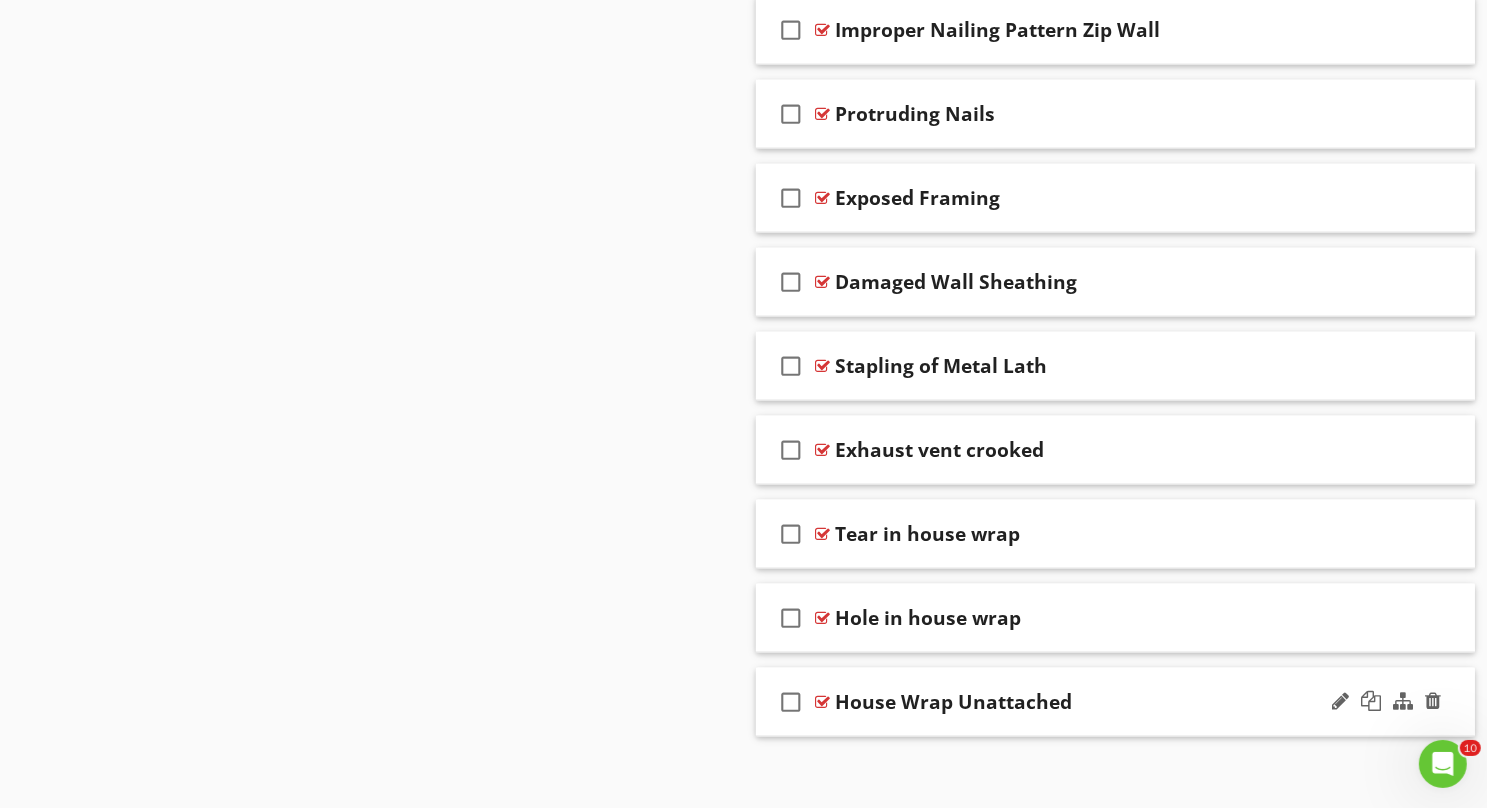 click on "check_box_outline_blank
House Wrap Unattached" at bounding box center [1116, 702] 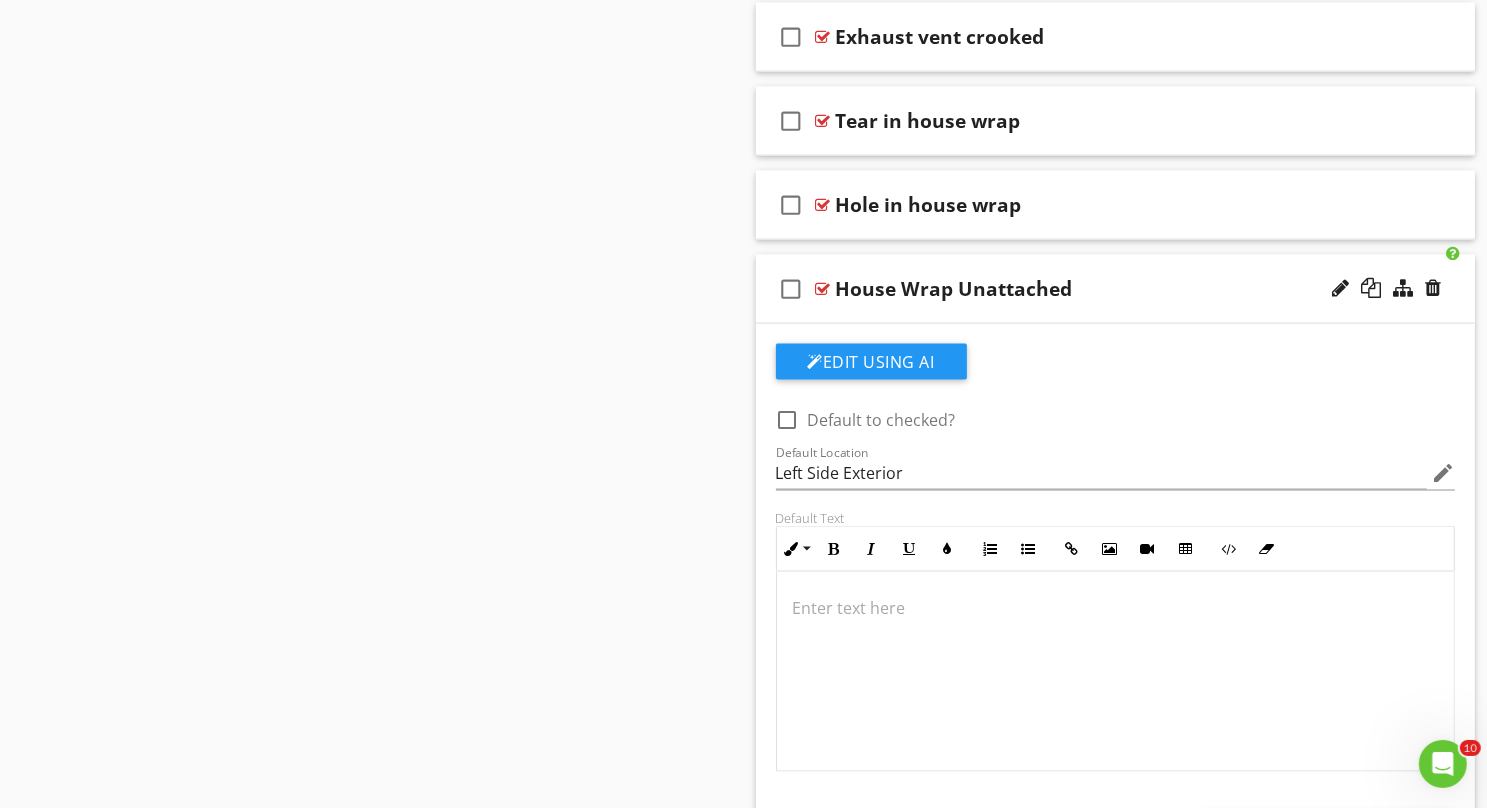 scroll, scrollTop: 2801, scrollLeft: 0, axis: vertical 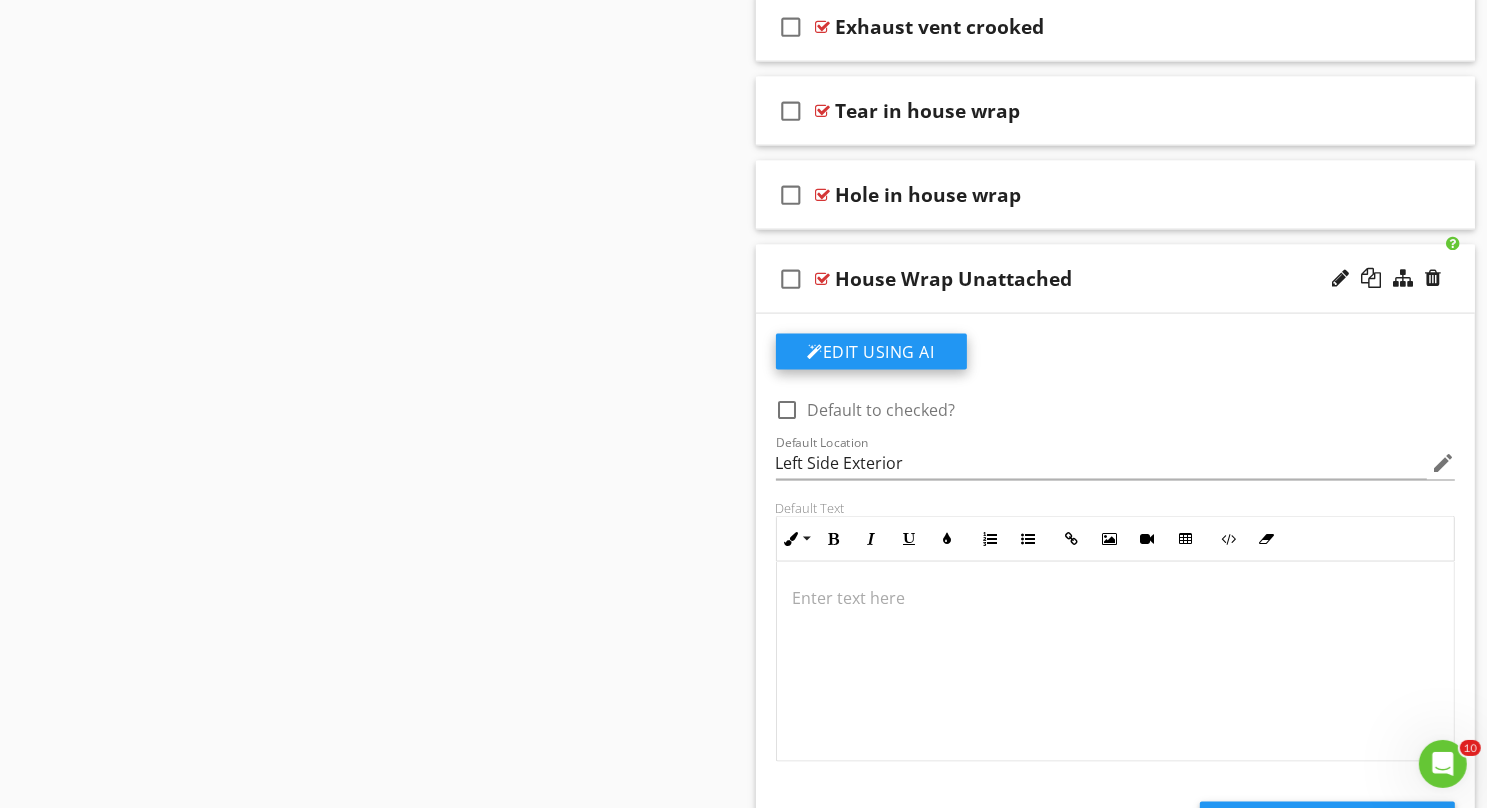 click on "Edit Using AI" at bounding box center (871, 352) 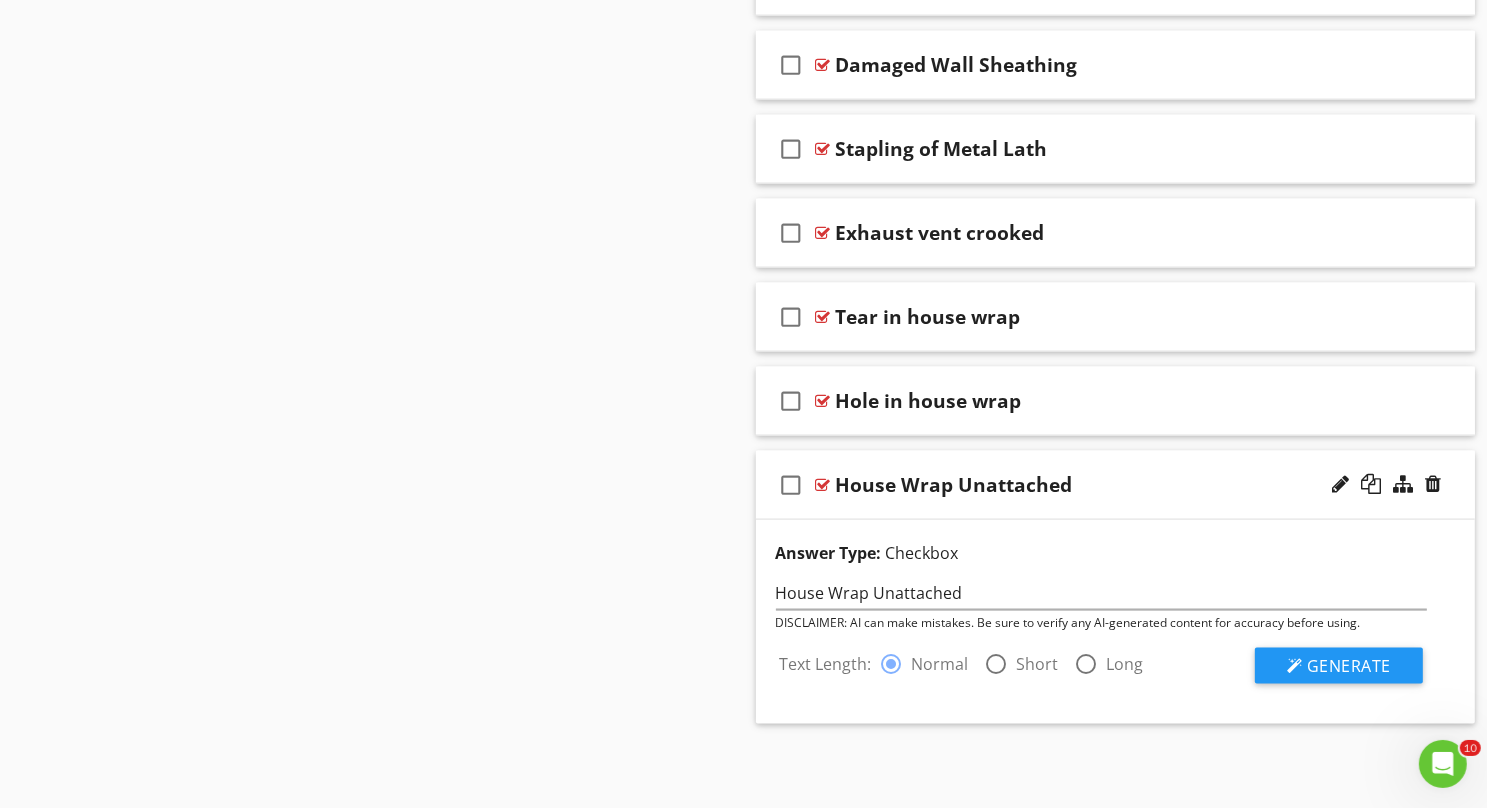 scroll, scrollTop: 2581, scrollLeft: 0, axis: vertical 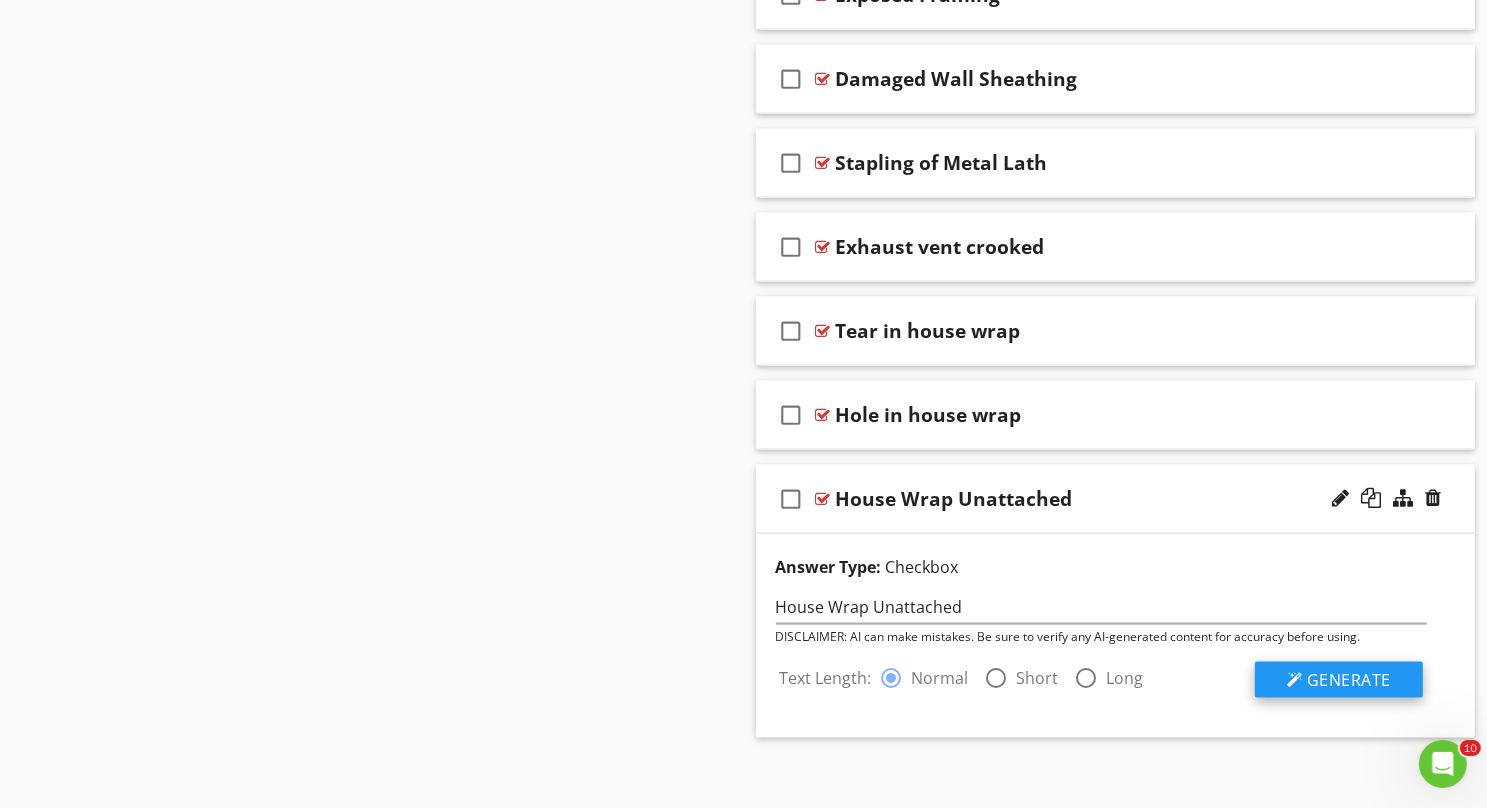 click on "Generate" at bounding box center (1349, 680) 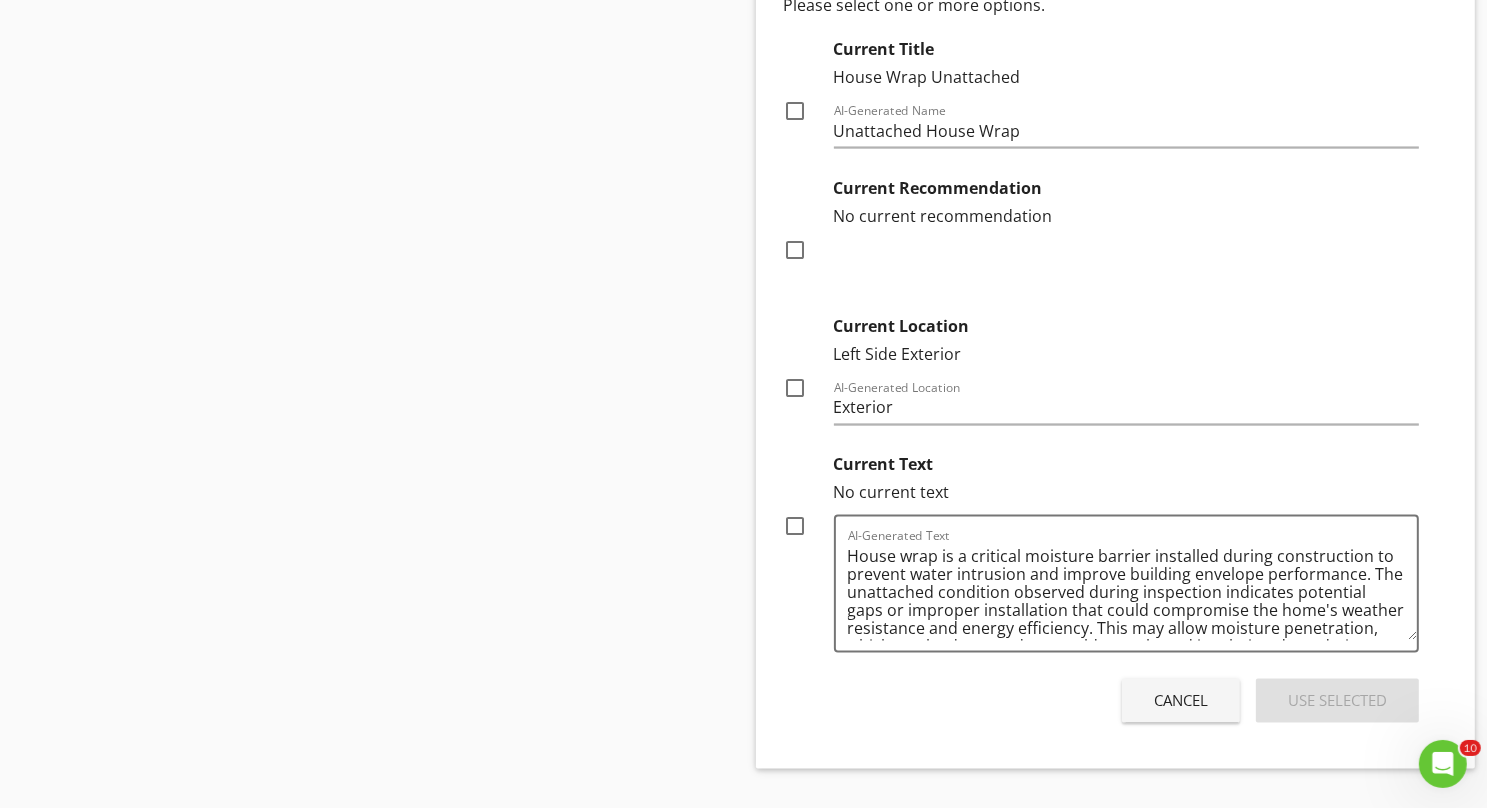 scroll, scrollTop: 3336, scrollLeft: 0, axis: vertical 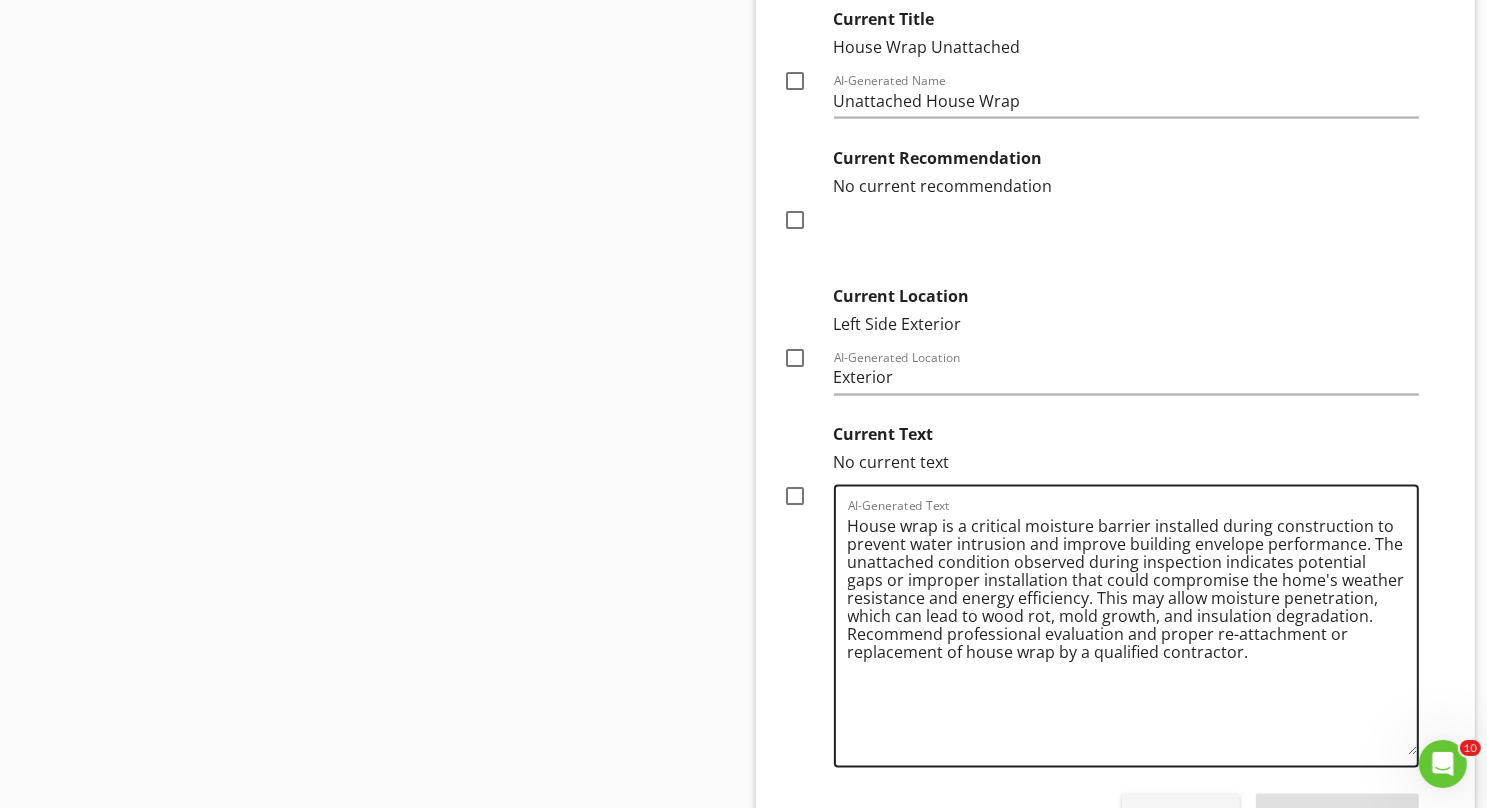 drag, startPoint x: 1410, startPoint y: 587, endPoint x: 1442, endPoint y: 732, distance: 148.48906 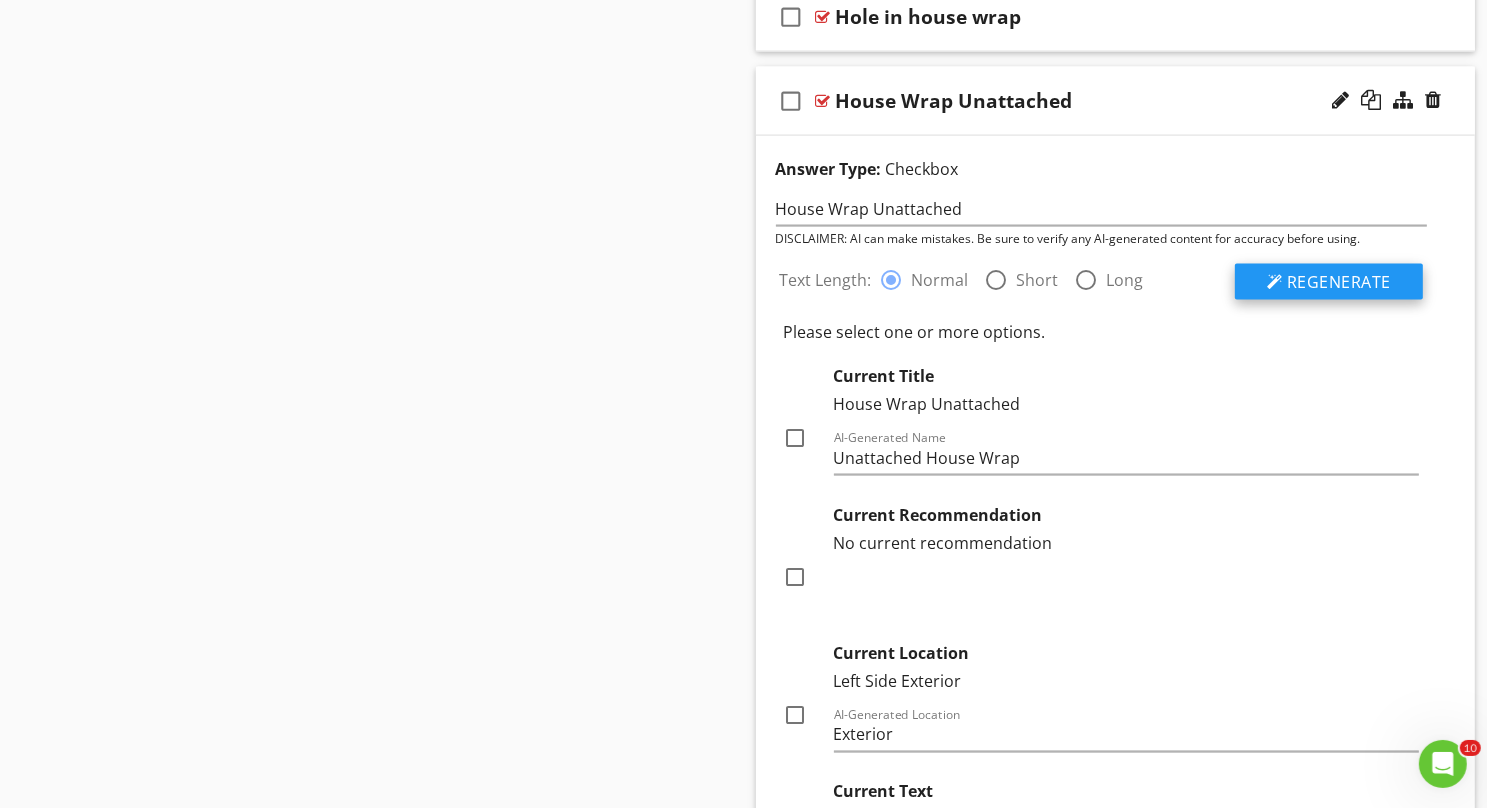 click on "Regenerate" at bounding box center (1339, 282) 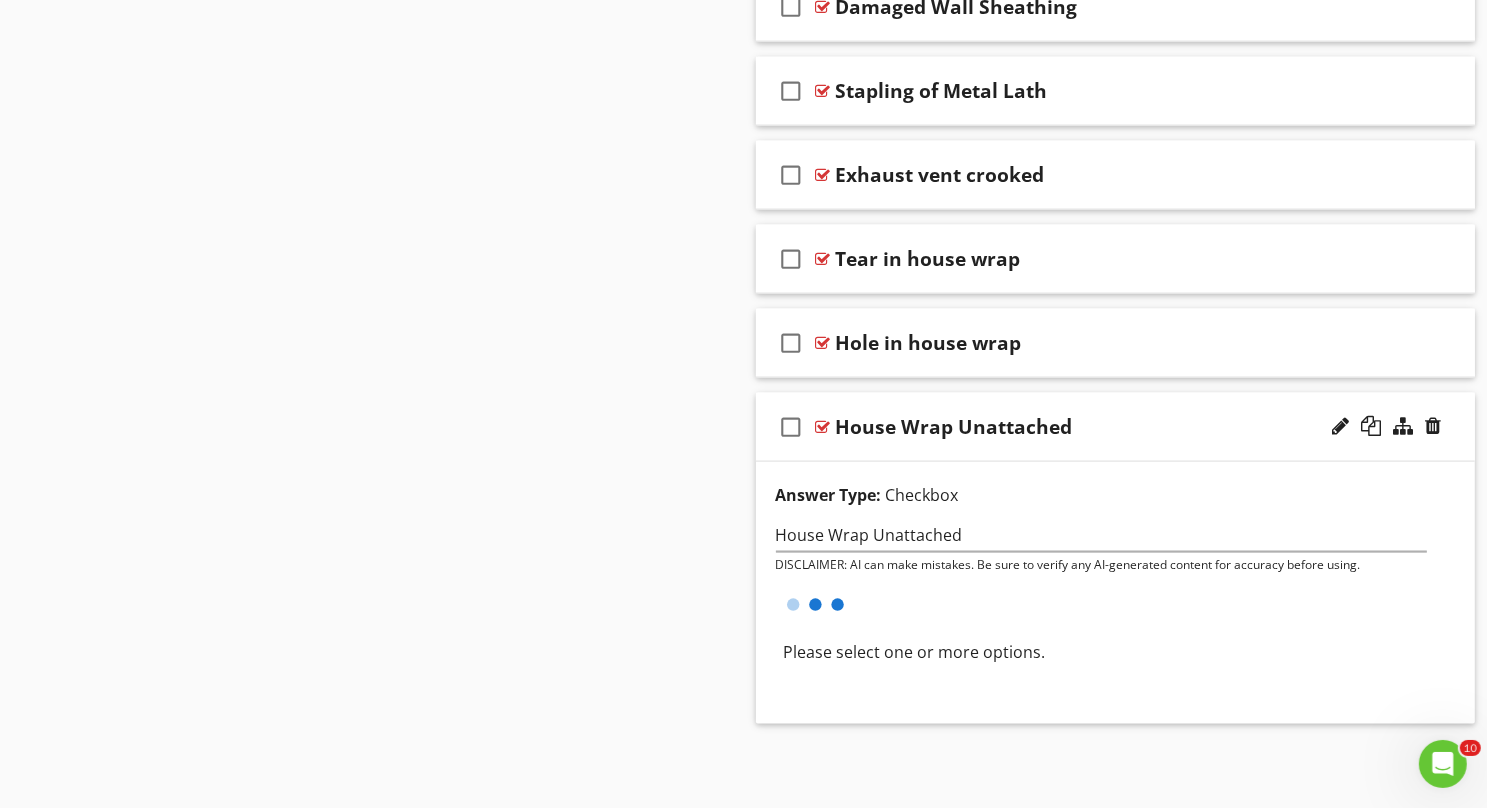 scroll, scrollTop: 2639, scrollLeft: 0, axis: vertical 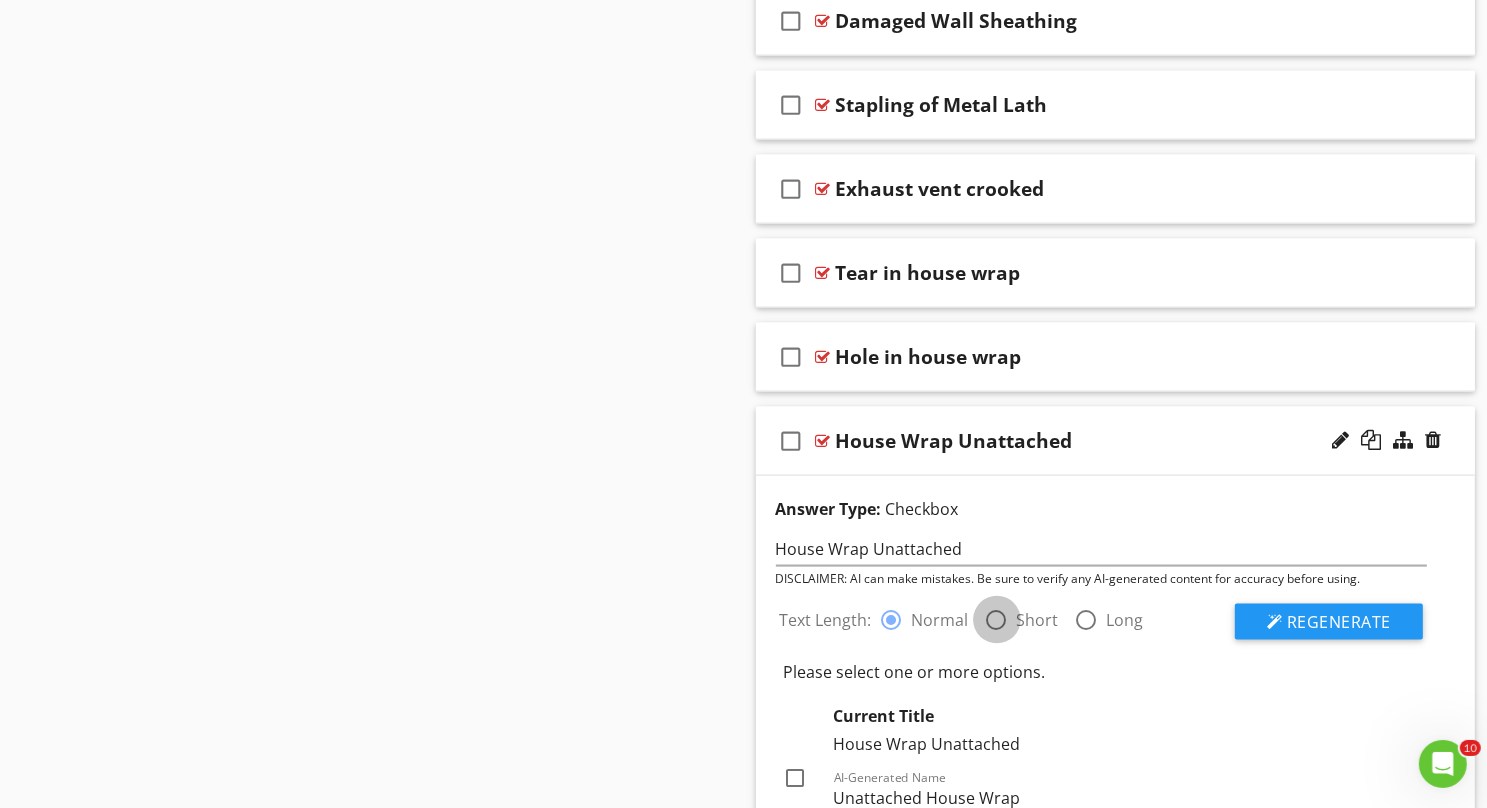 click at bounding box center (997, 620) 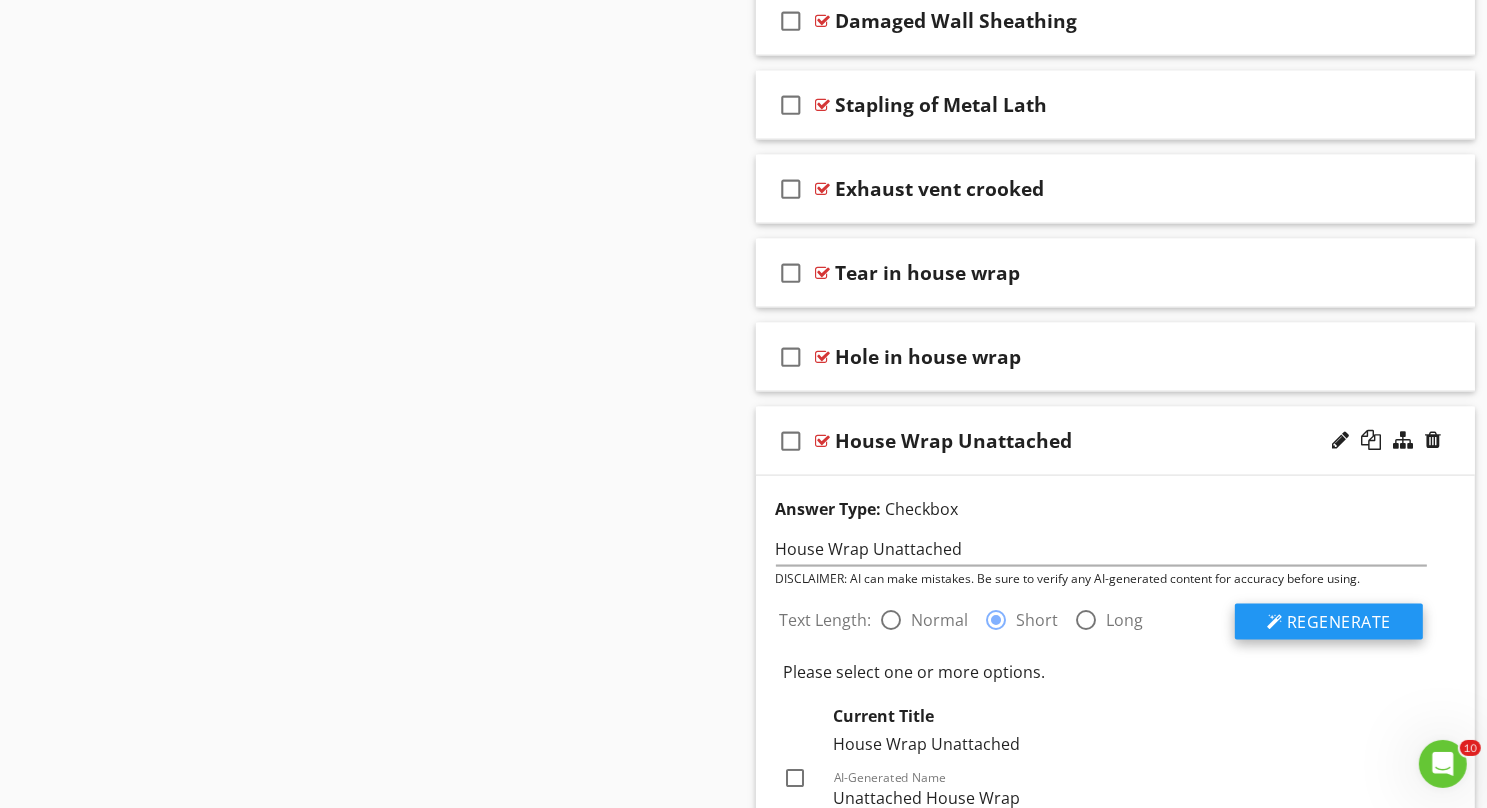 click on "Regenerate" at bounding box center (1339, 622) 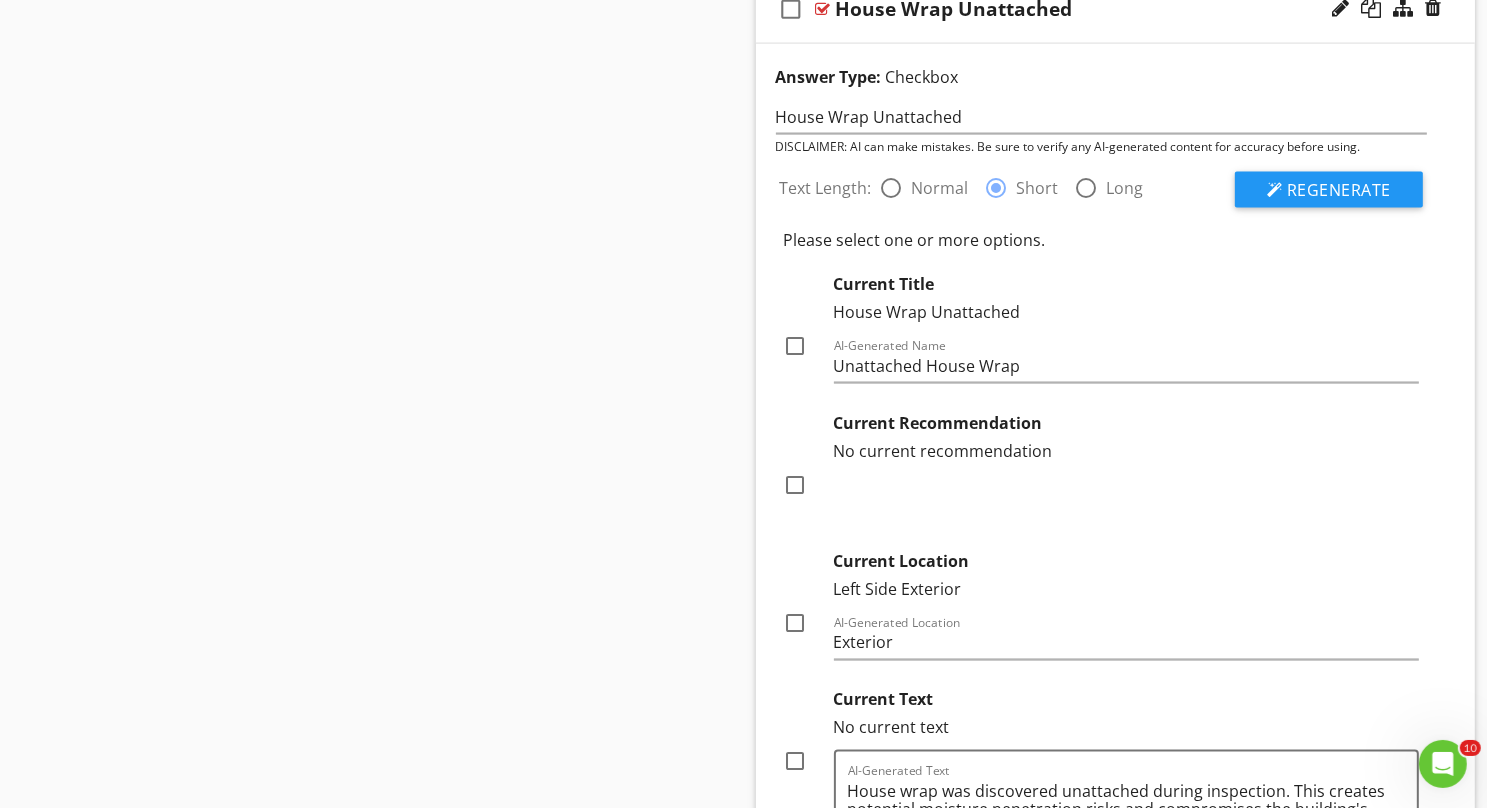 scroll, scrollTop: 3336, scrollLeft: 0, axis: vertical 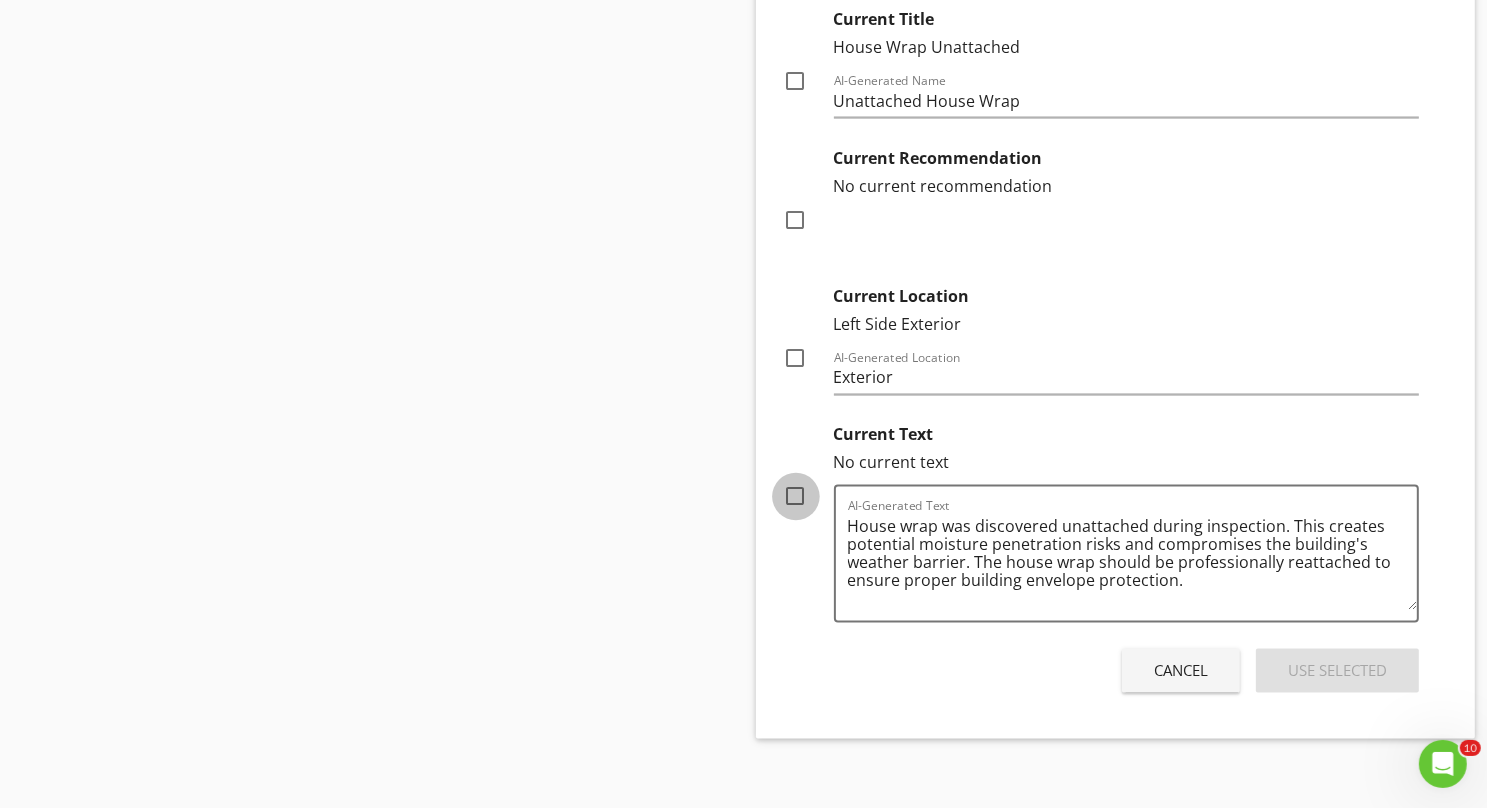 click at bounding box center (796, 497) 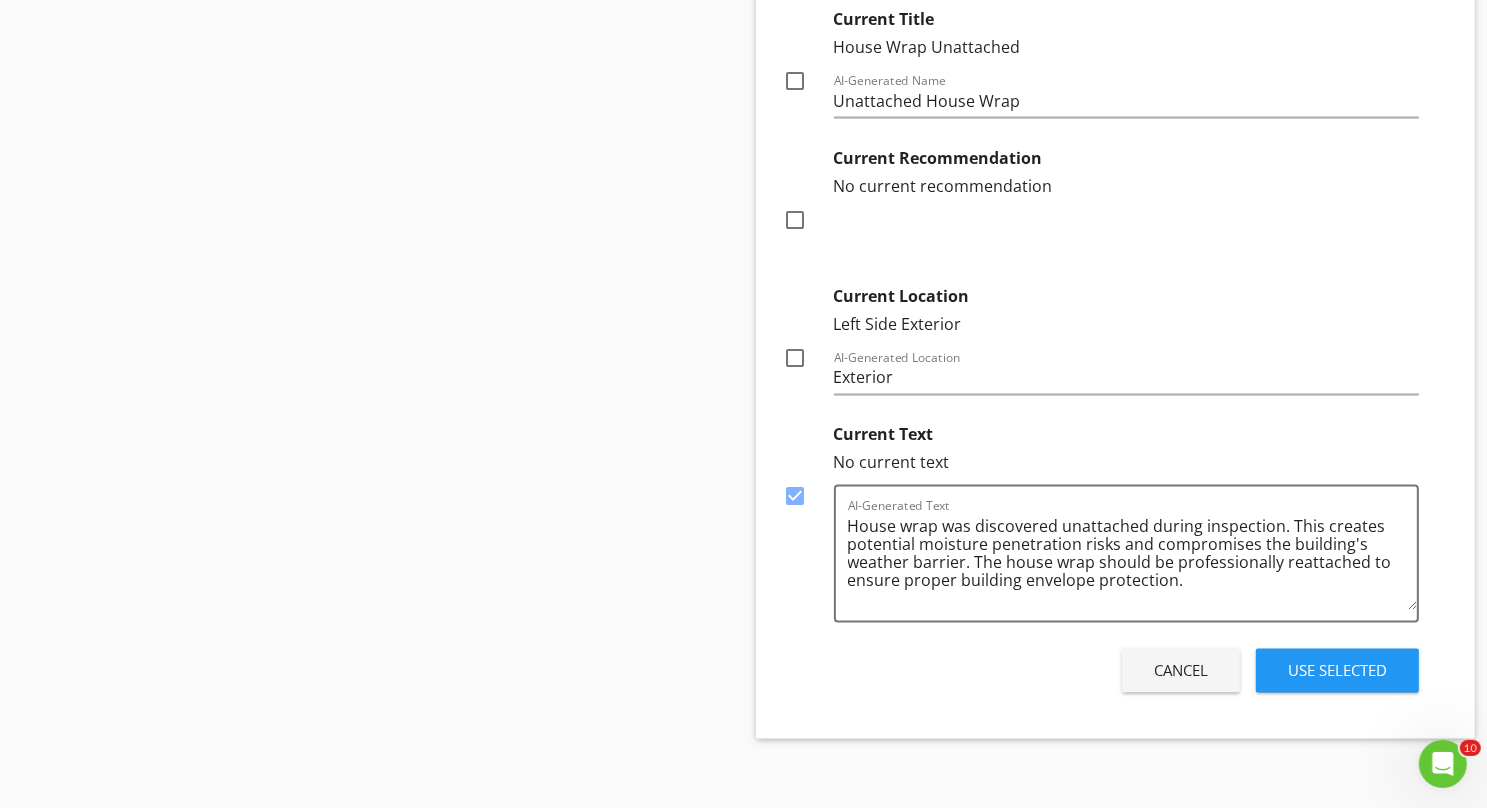 click at bounding box center (796, 358) 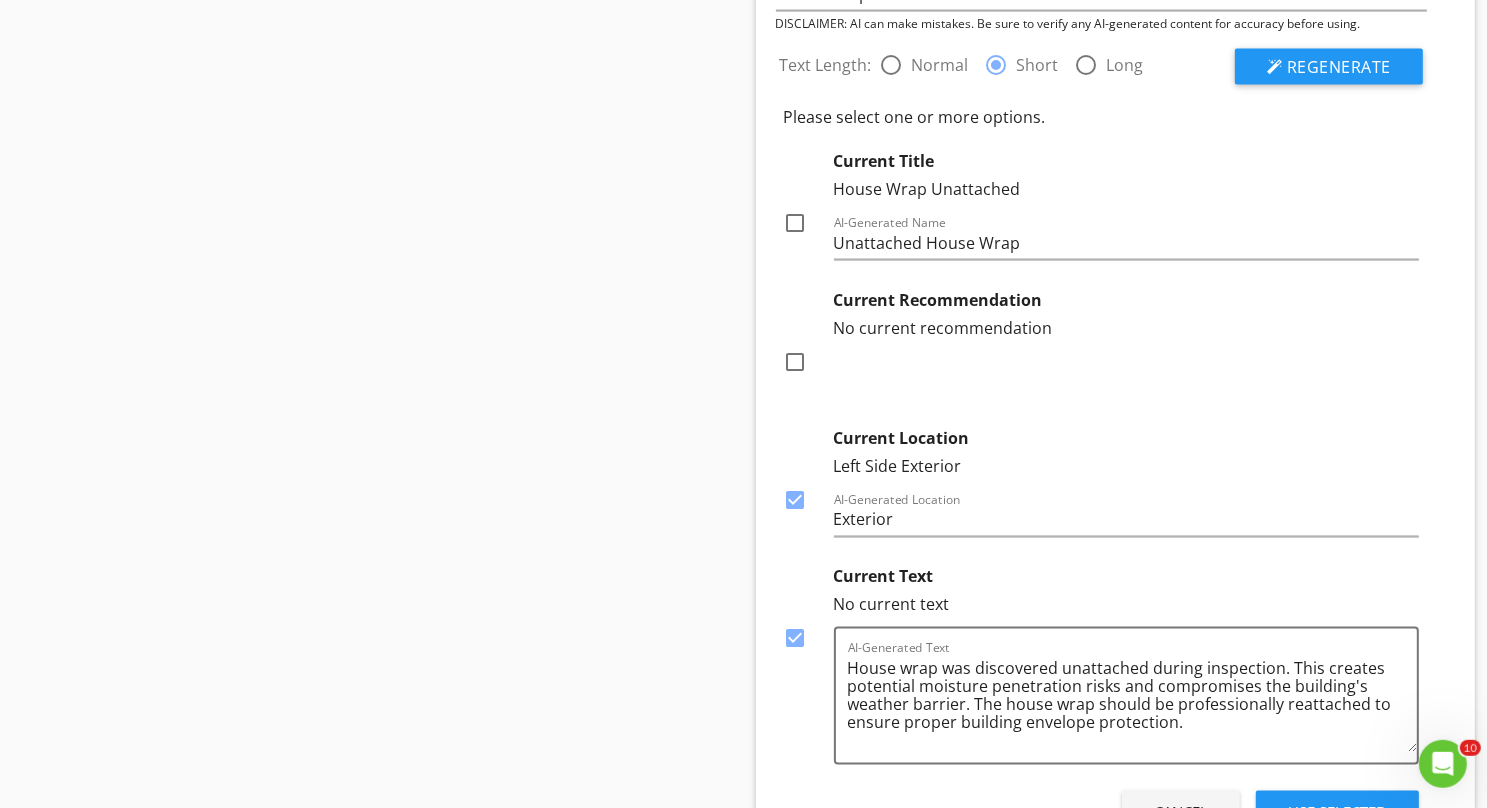 scroll, scrollTop: 3159, scrollLeft: 0, axis: vertical 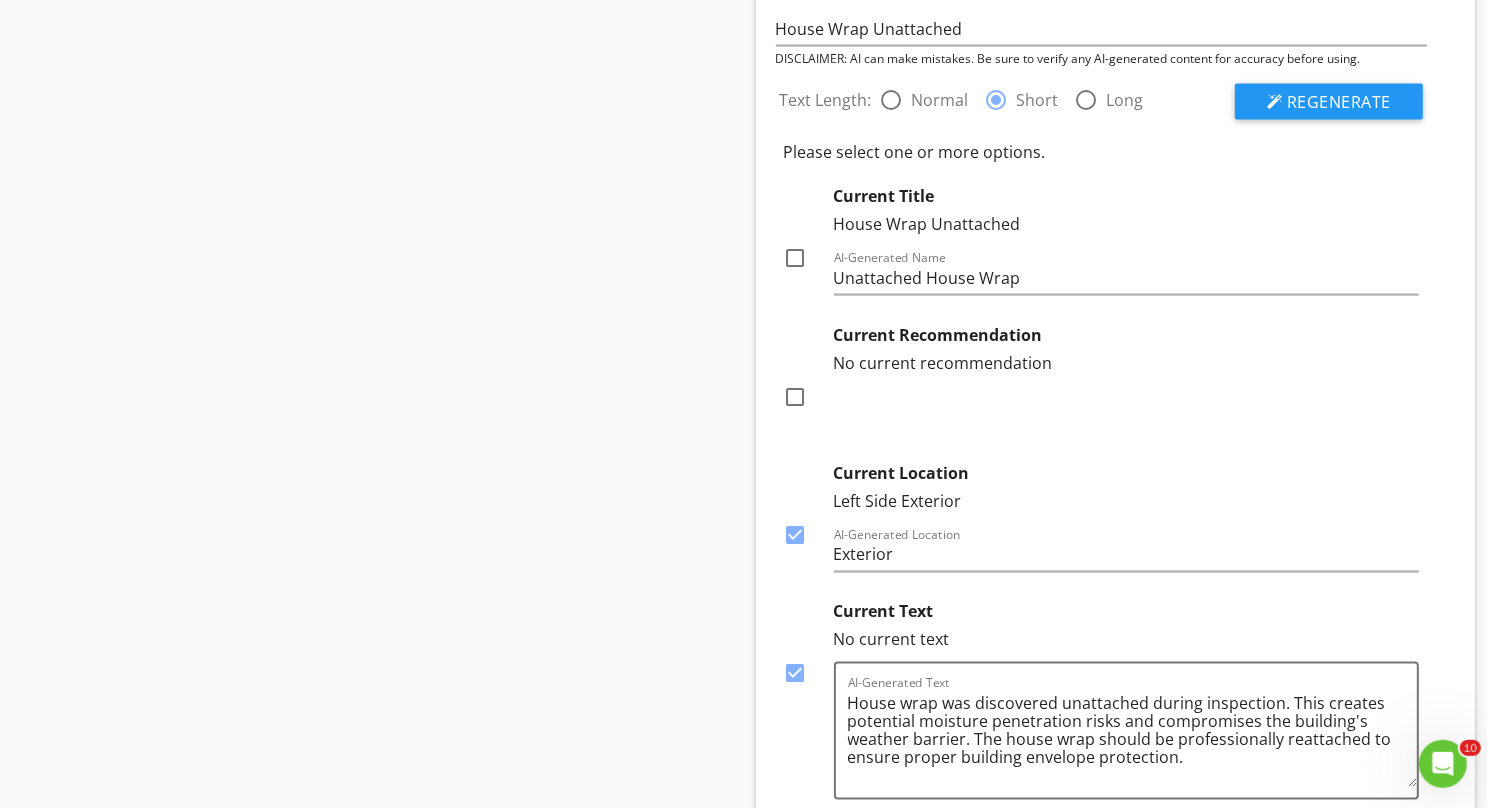 click on "No current recommendation" at bounding box center [1127, 363] 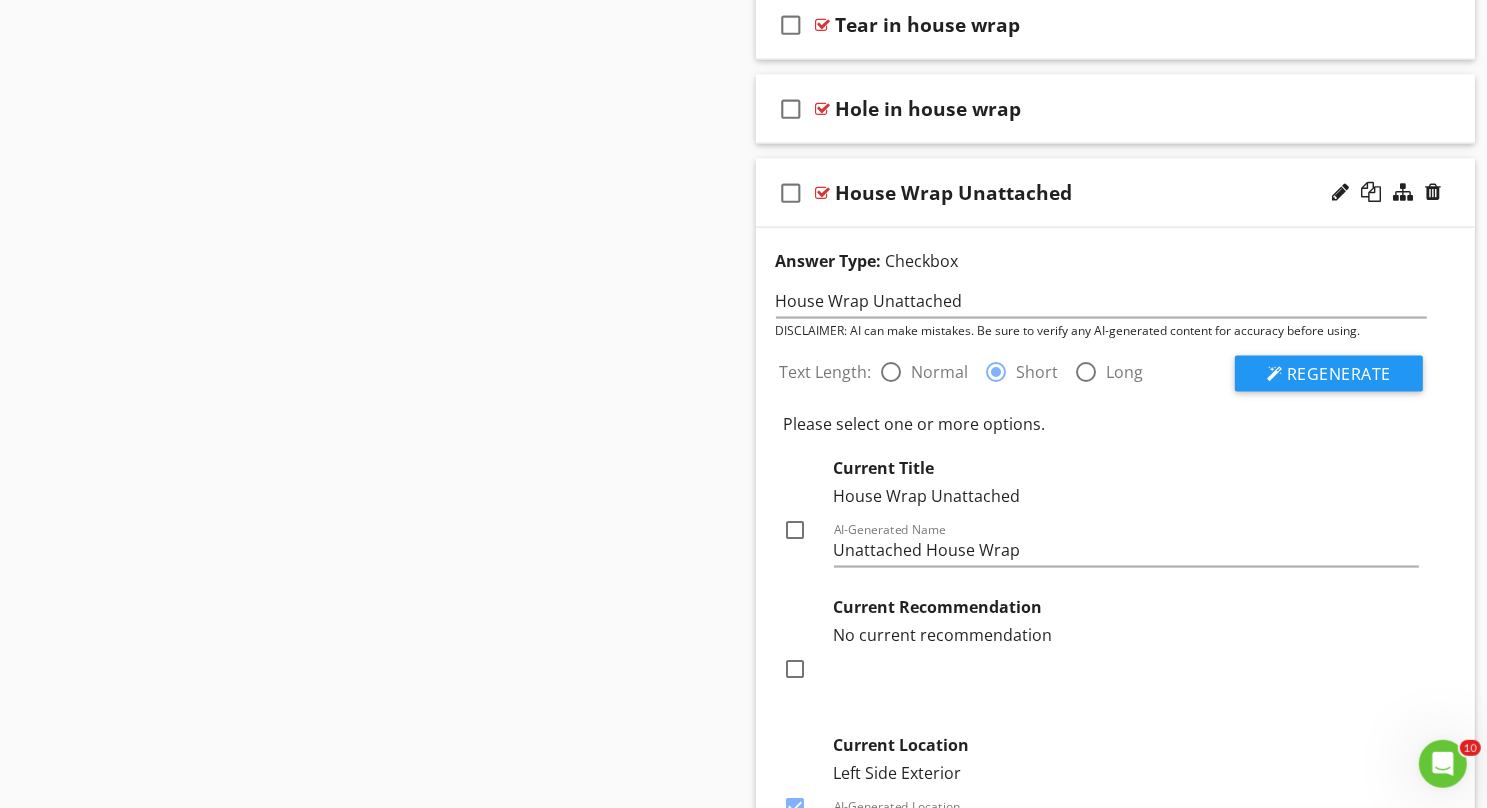 scroll, scrollTop: 2890, scrollLeft: 0, axis: vertical 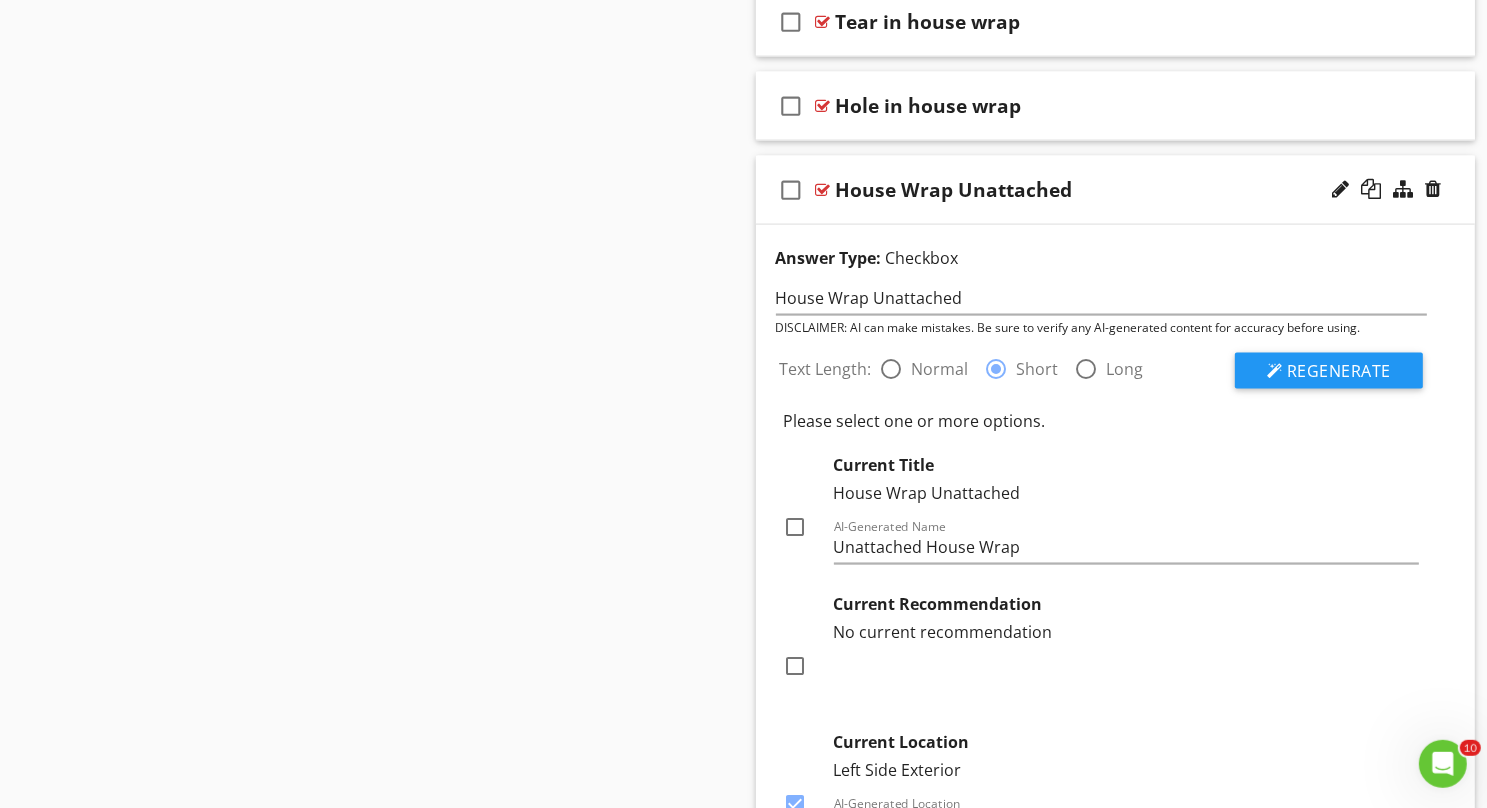 click at bounding box center [796, 527] 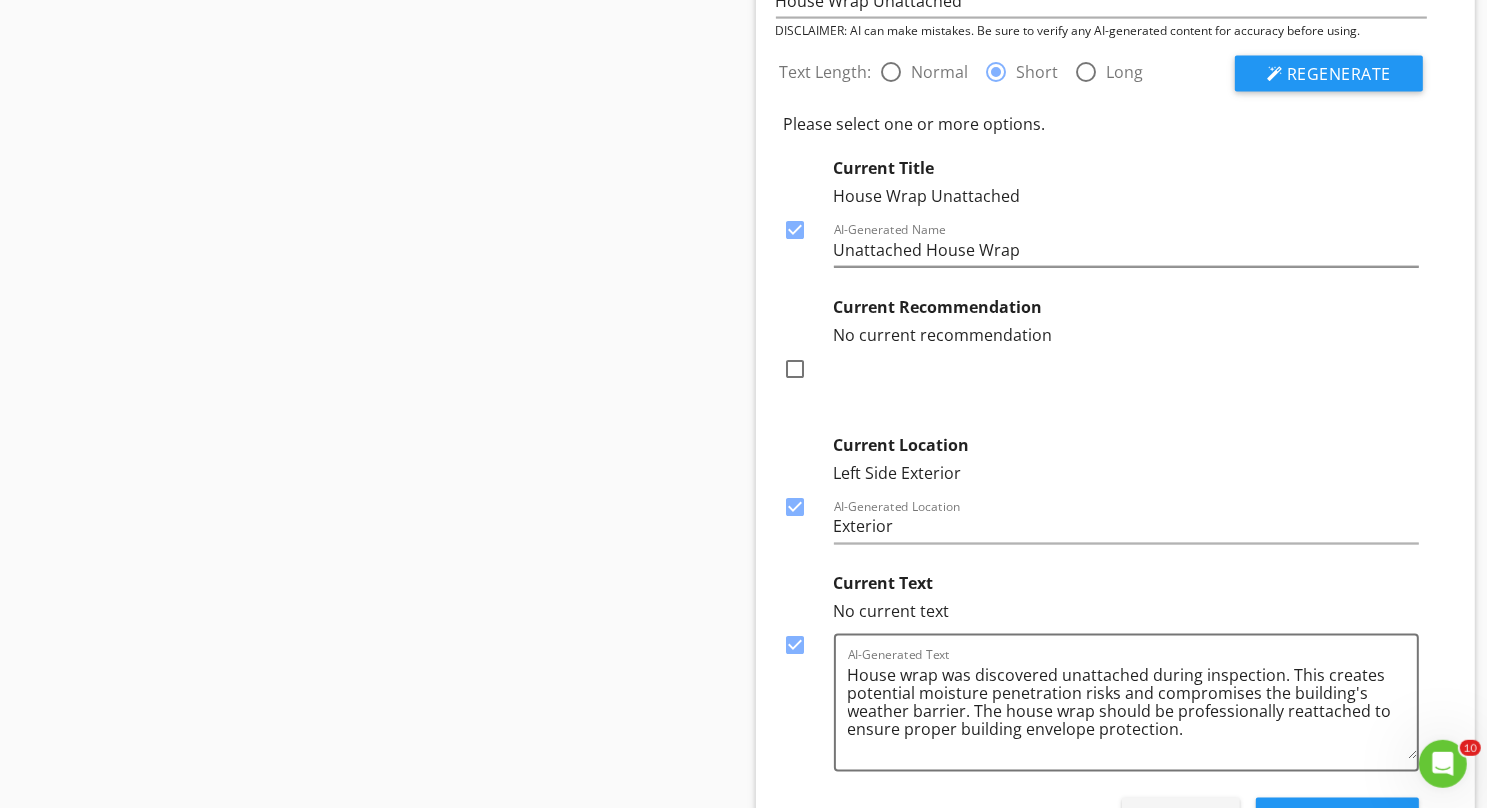scroll, scrollTop: 3336, scrollLeft: 0, axis: vertical 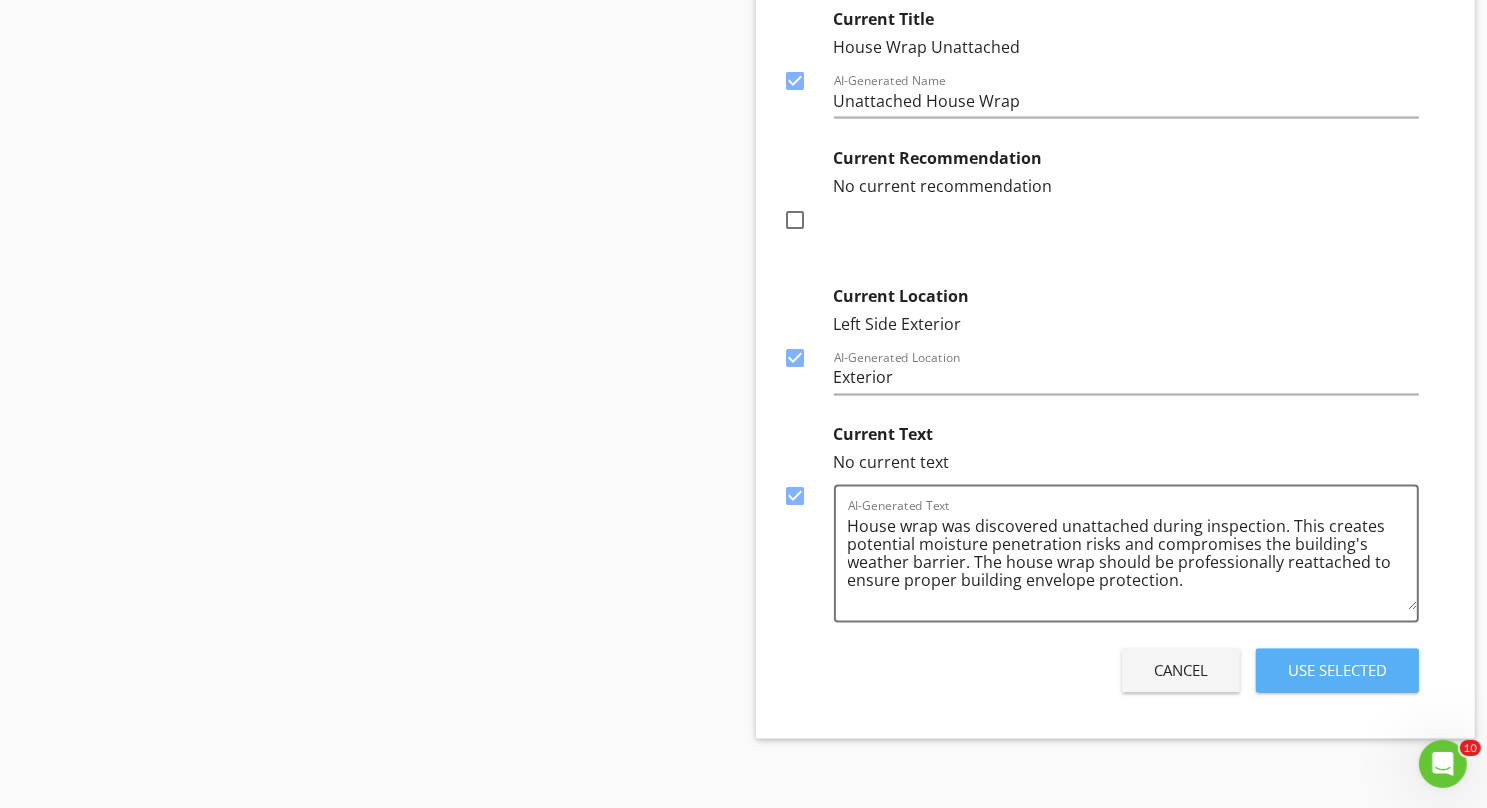 click on "Use Selected" at bounding box center [1337, 671] 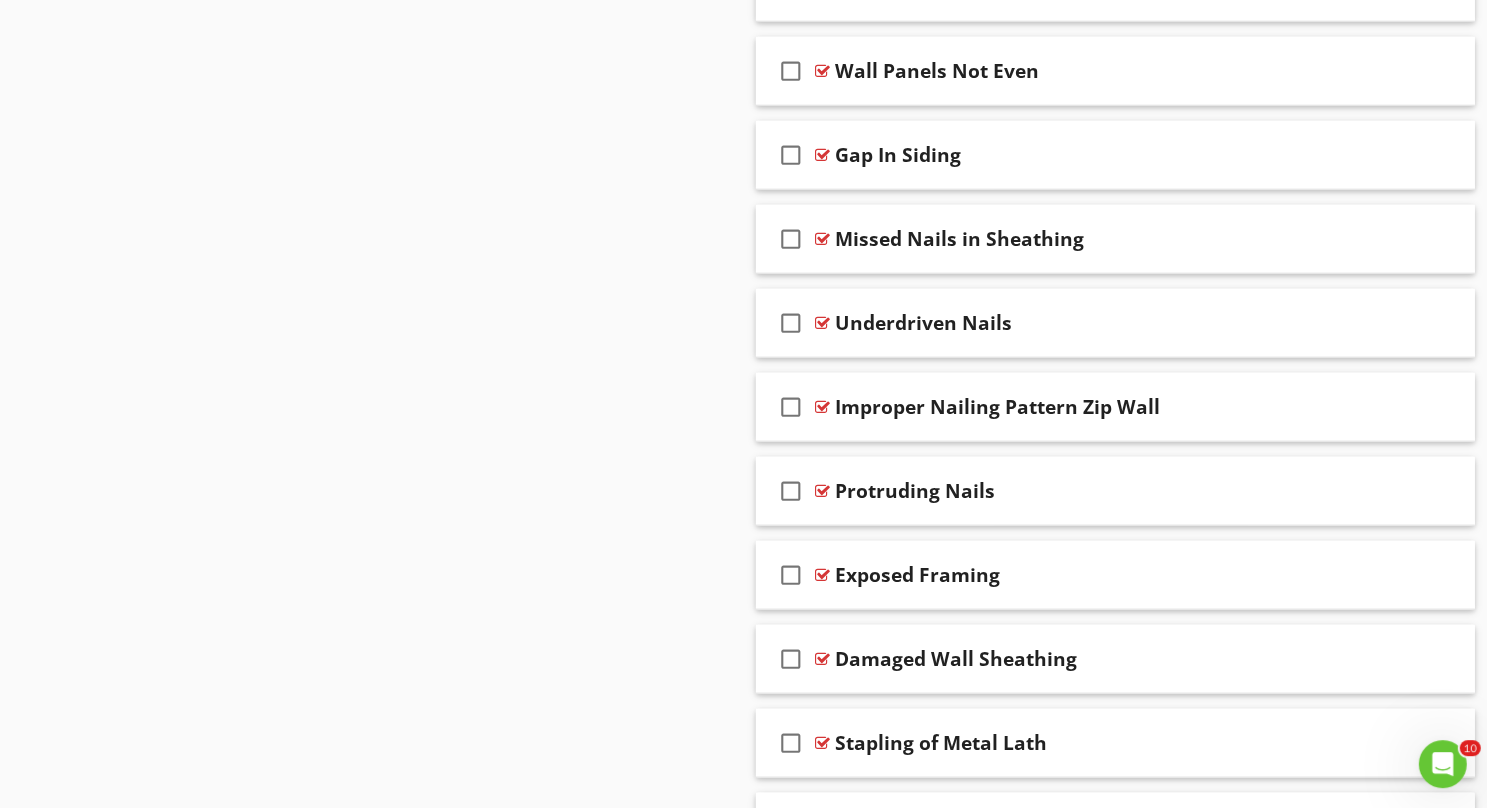 scroll, scrollTop: 2976, scrollLeft: 0, axis: vertical 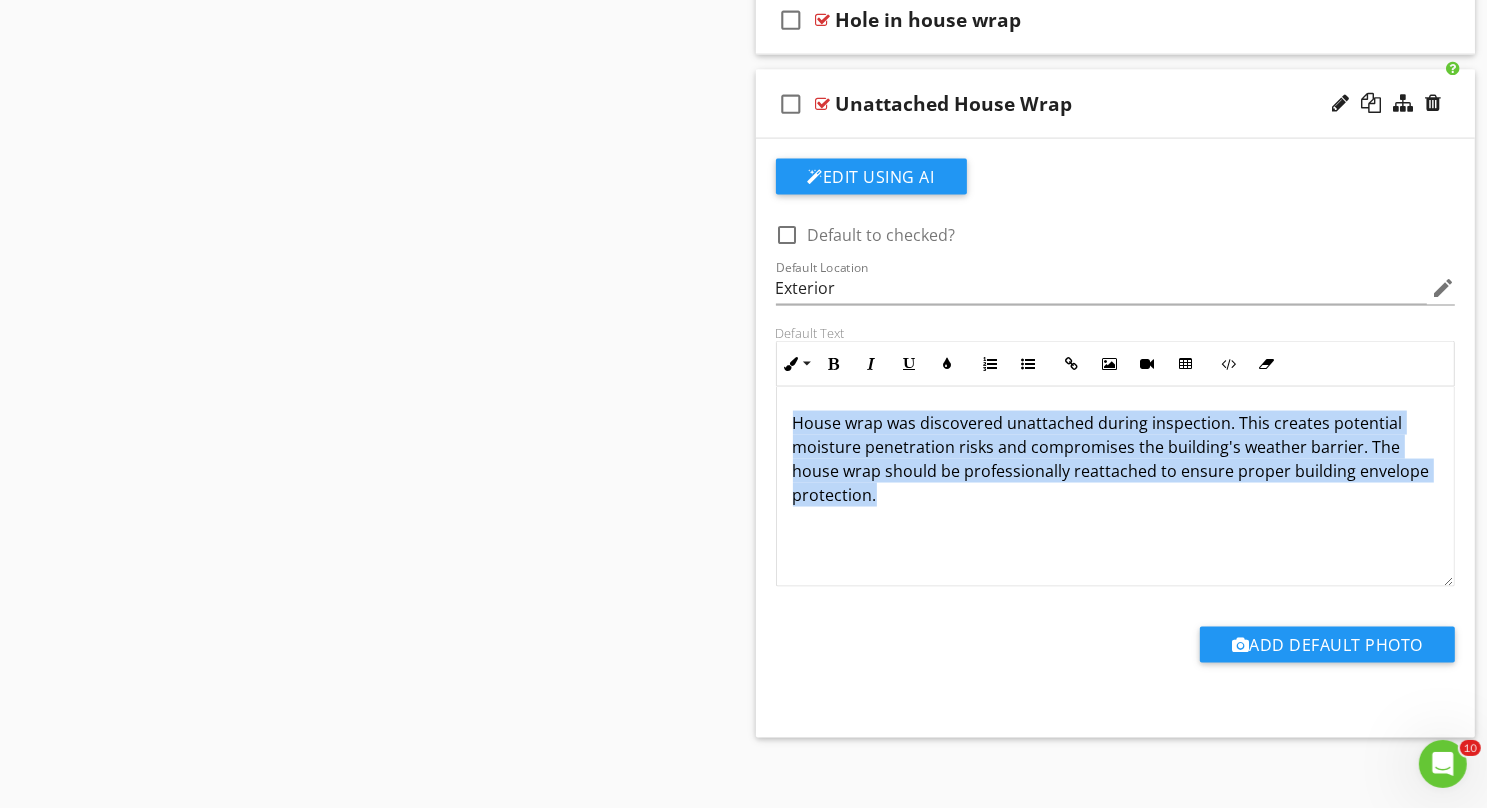 drag, startPoint x: 790, startPoint y: 398, endPoint x: 914, endPoint y: 512, distance: 168.4399 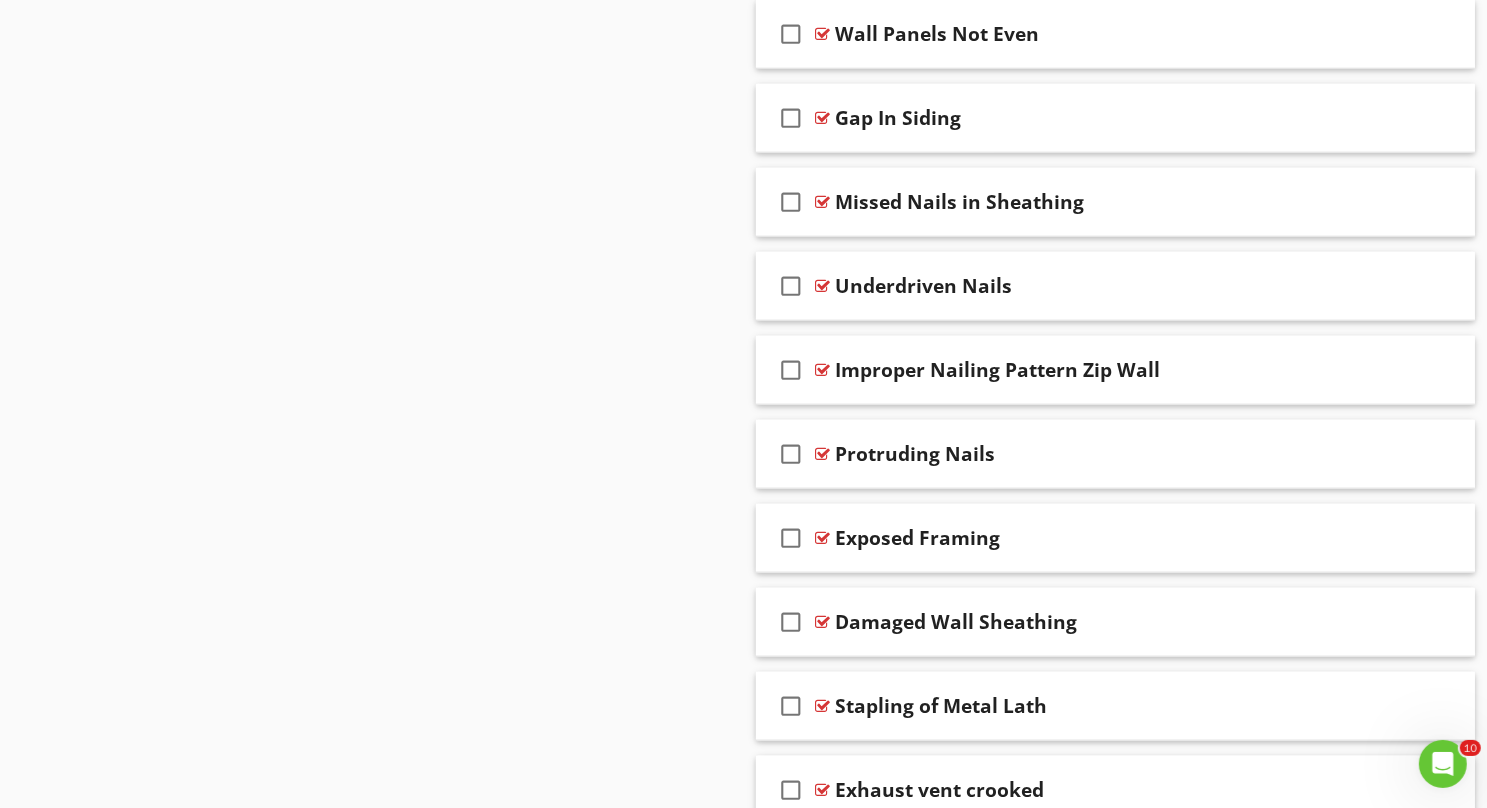 scroll, scrollTop: 0, scrollLeft: 0, axis: both 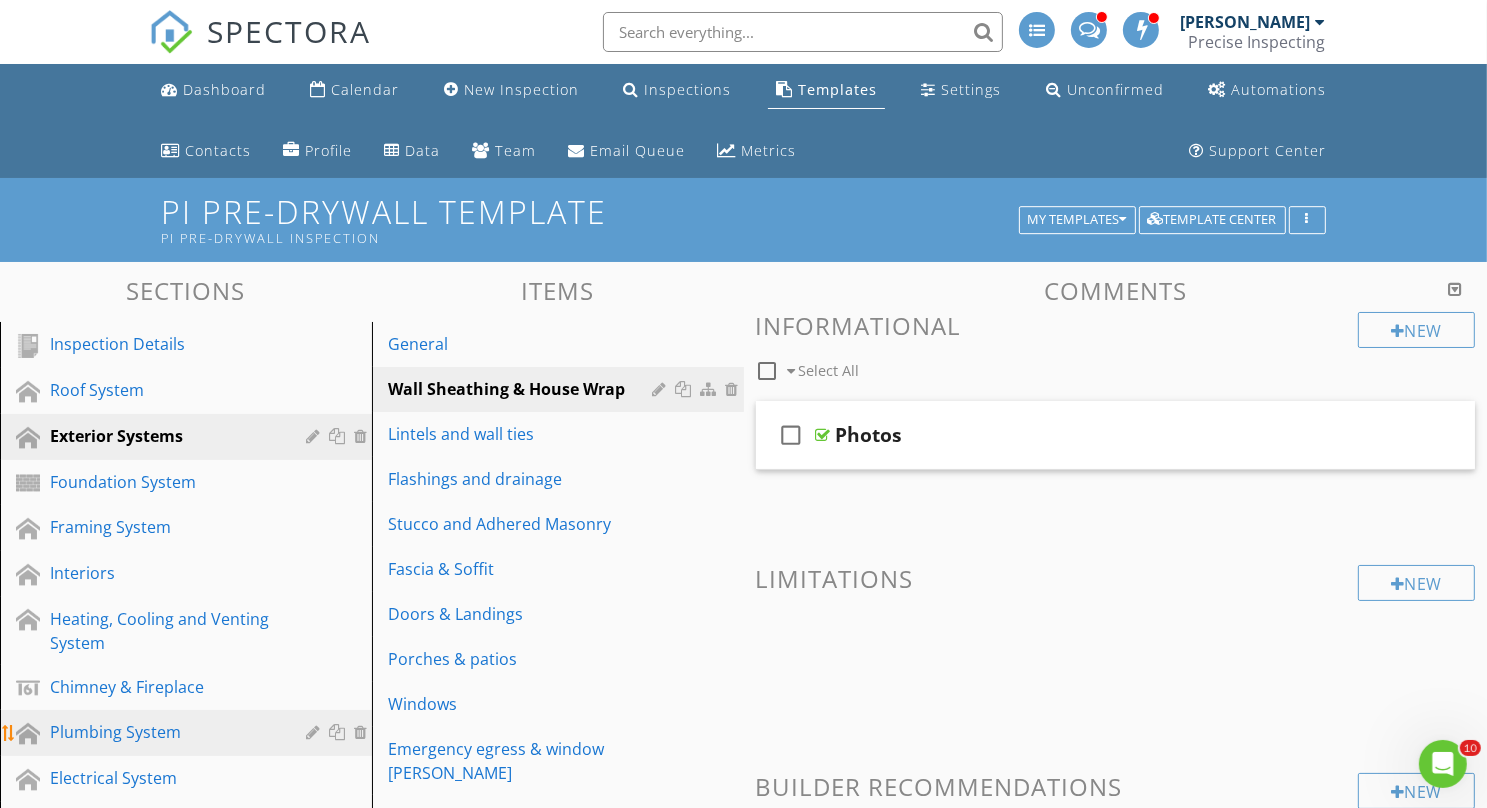 click on "Plumbing System" at bounding box center [163, 732] 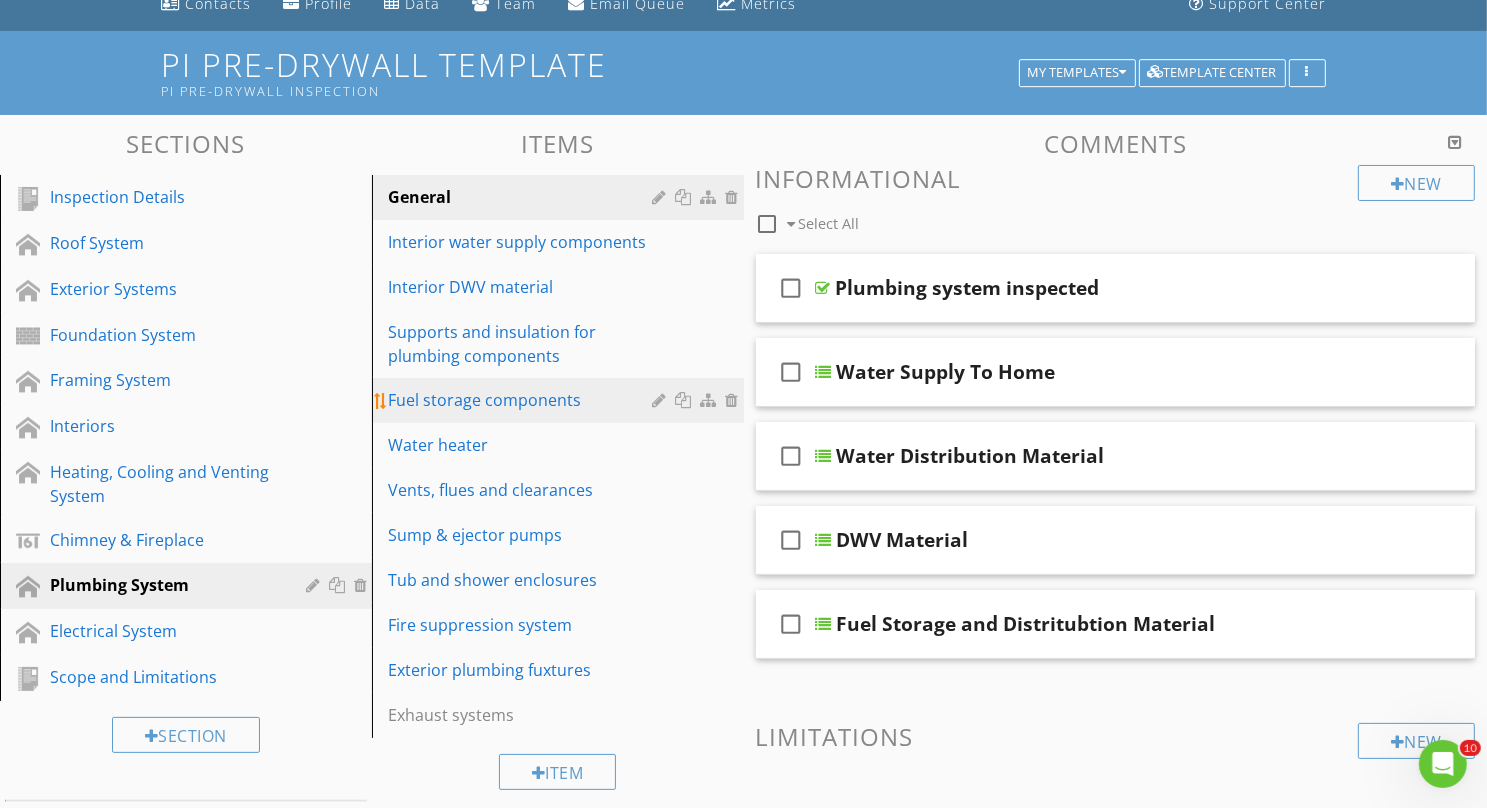 scroll, scrollTop: 144, scrollLeft: 0, axis: vertical 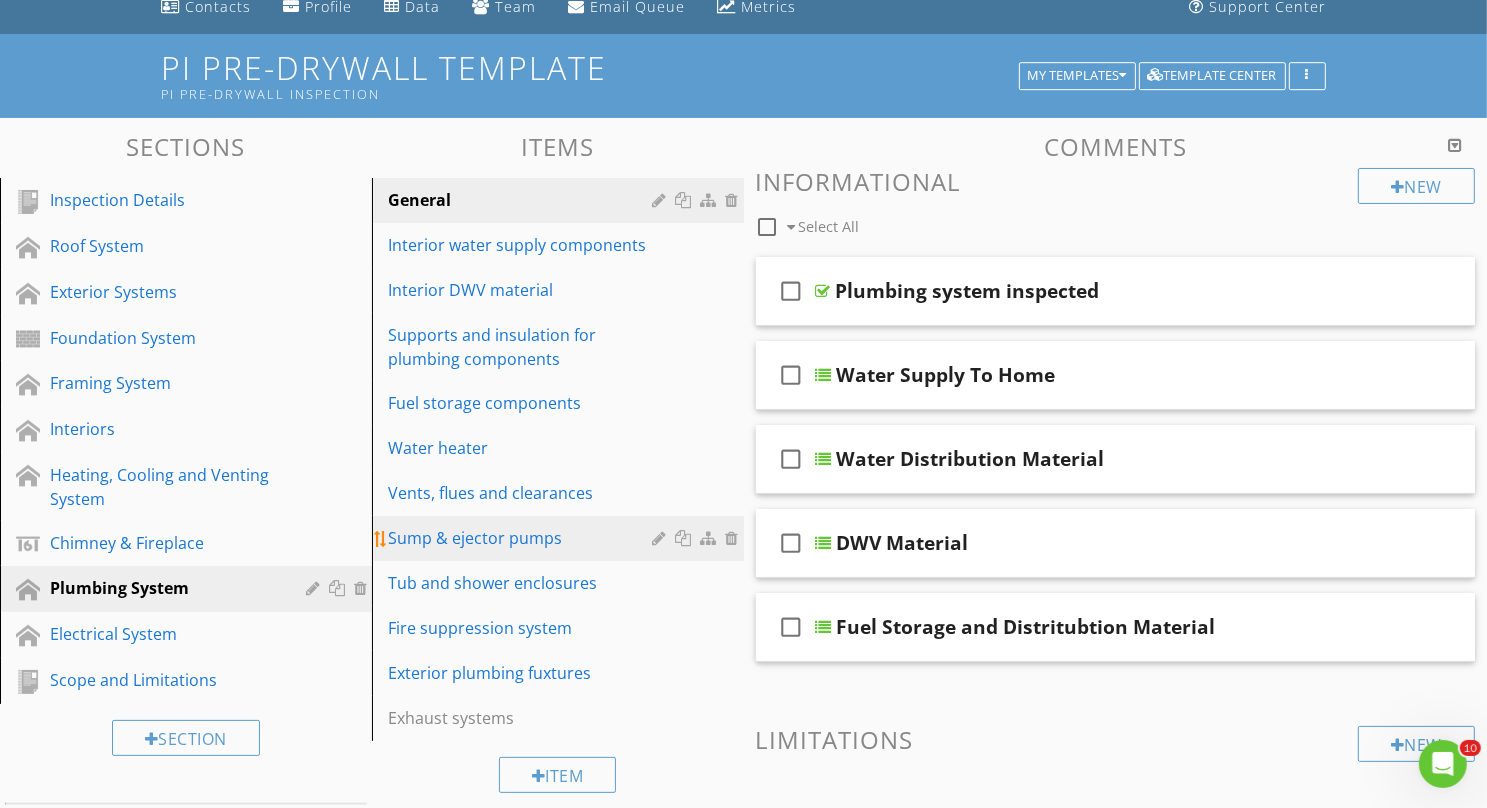 click on "Sump & ejector pumps" at bounding box center [523, 538] 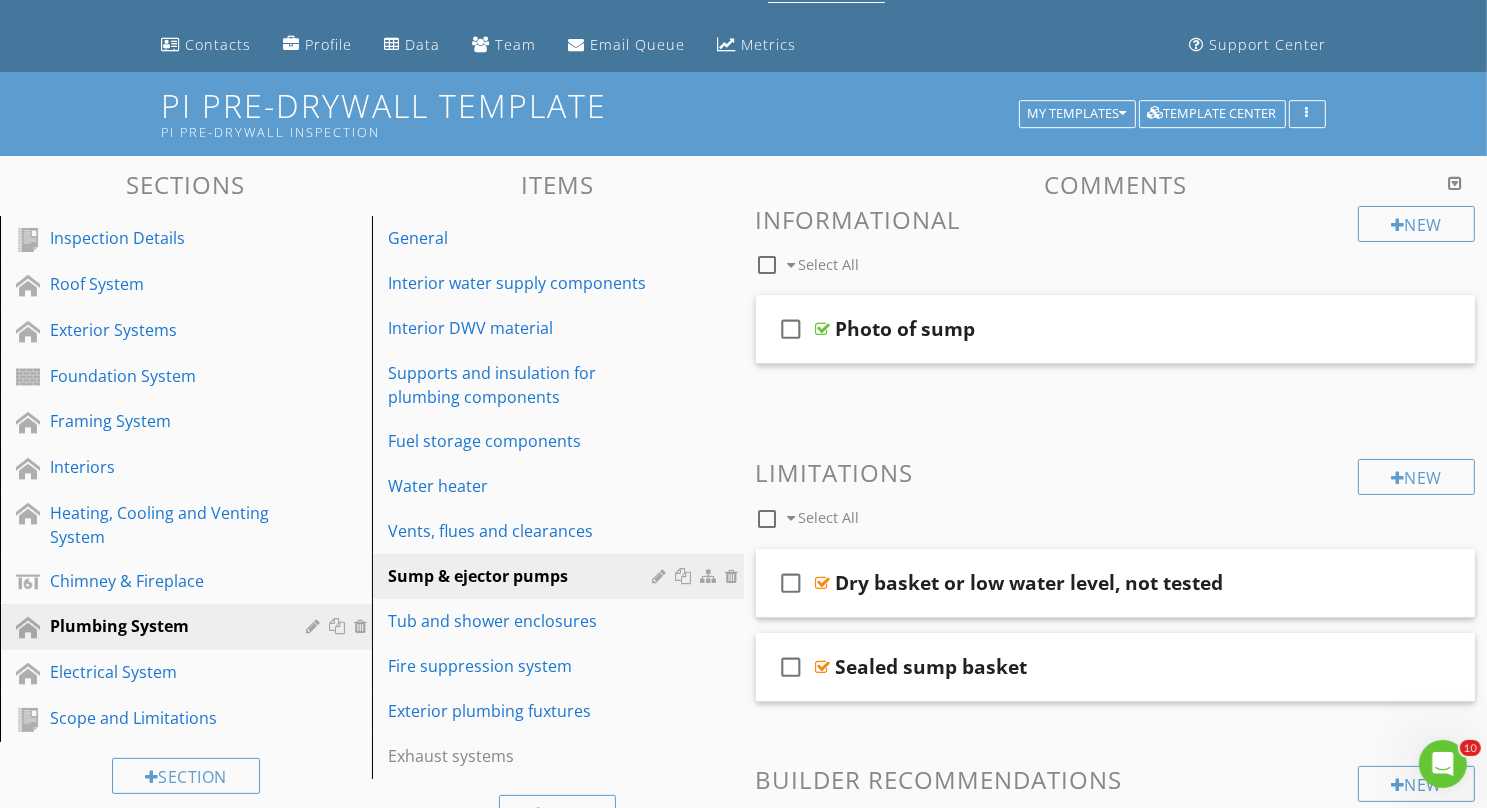 scroll, scrollTop: 0, scrollLeft: 0, axis: both 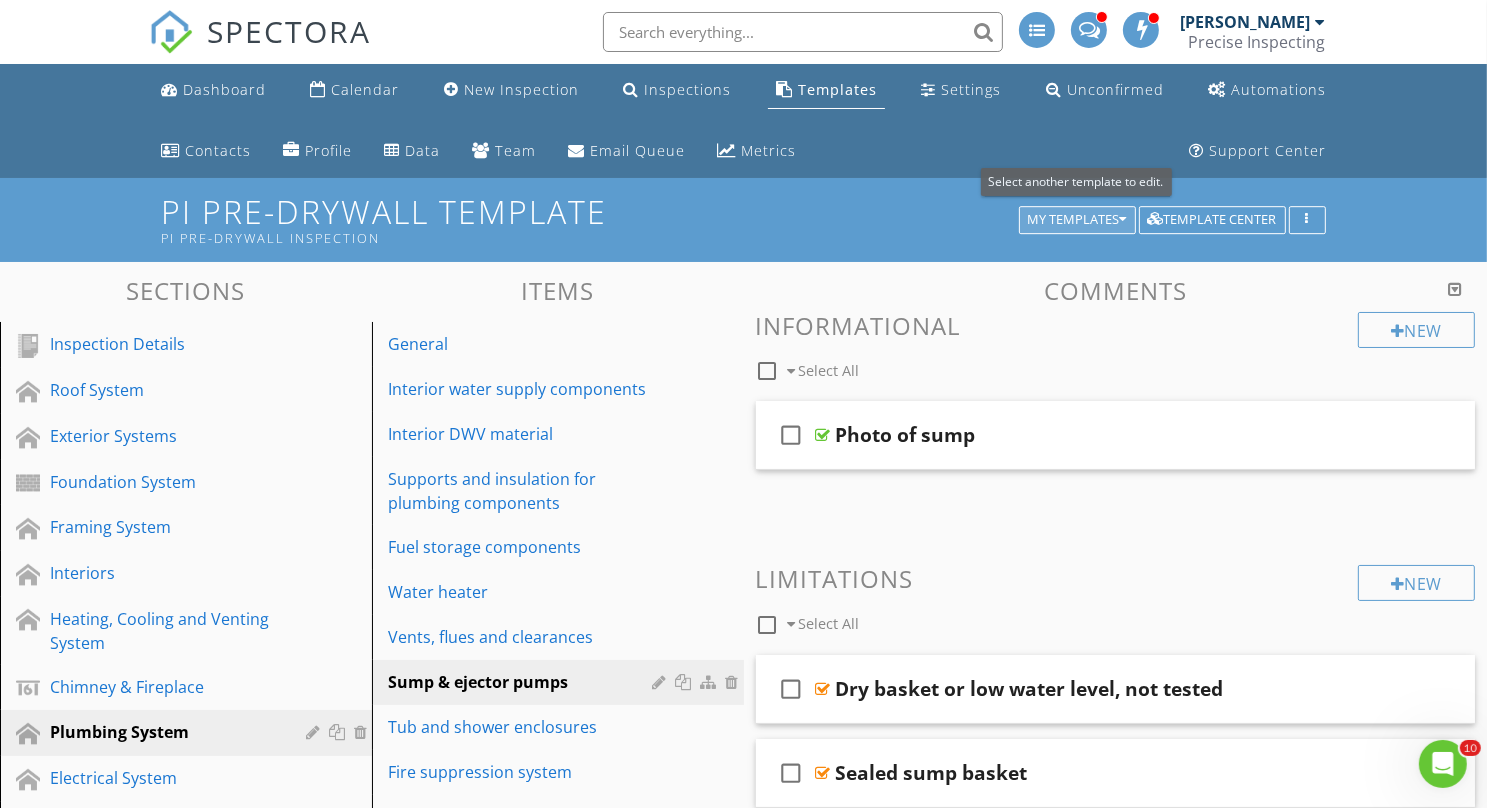 click on "My Templates" at bounding box center [1077, 220] 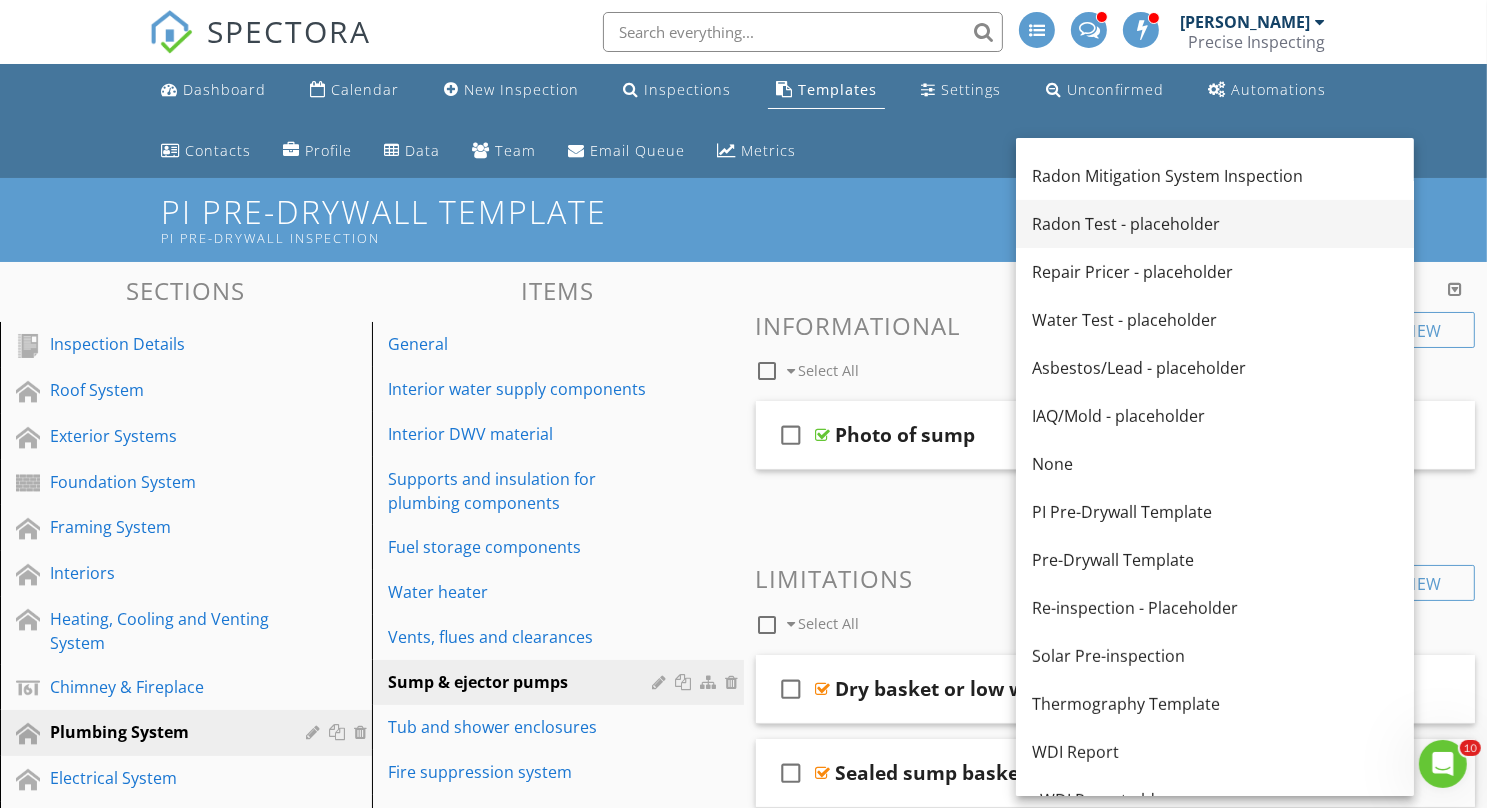 scroll, scrollTop: 0, scrollLeft: 0, axis: both 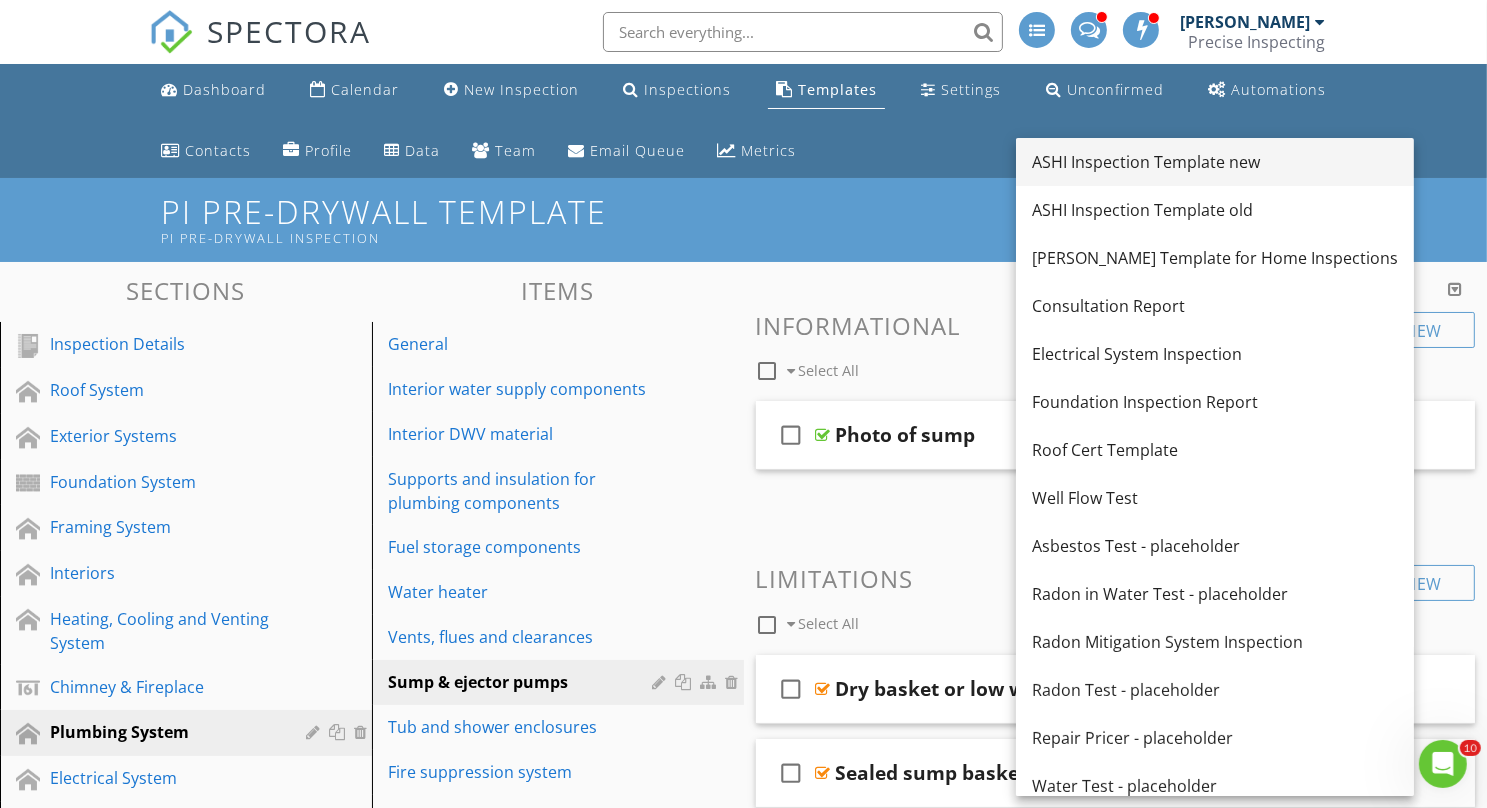 click on "ASHI Inspection Template new" at bounding box center (1215, 162) 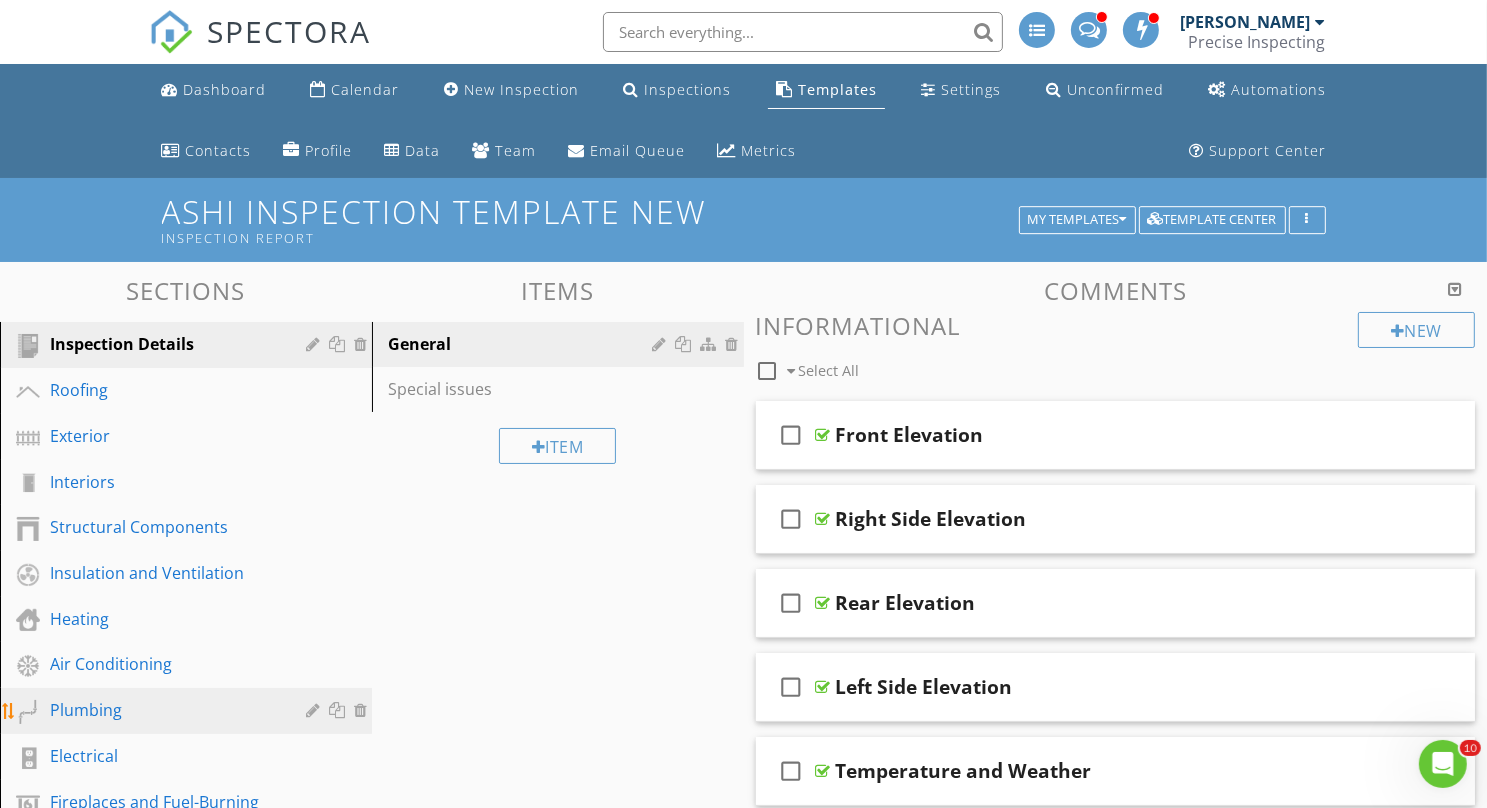 click on "Plumbing" at bounding box center [163, 710] 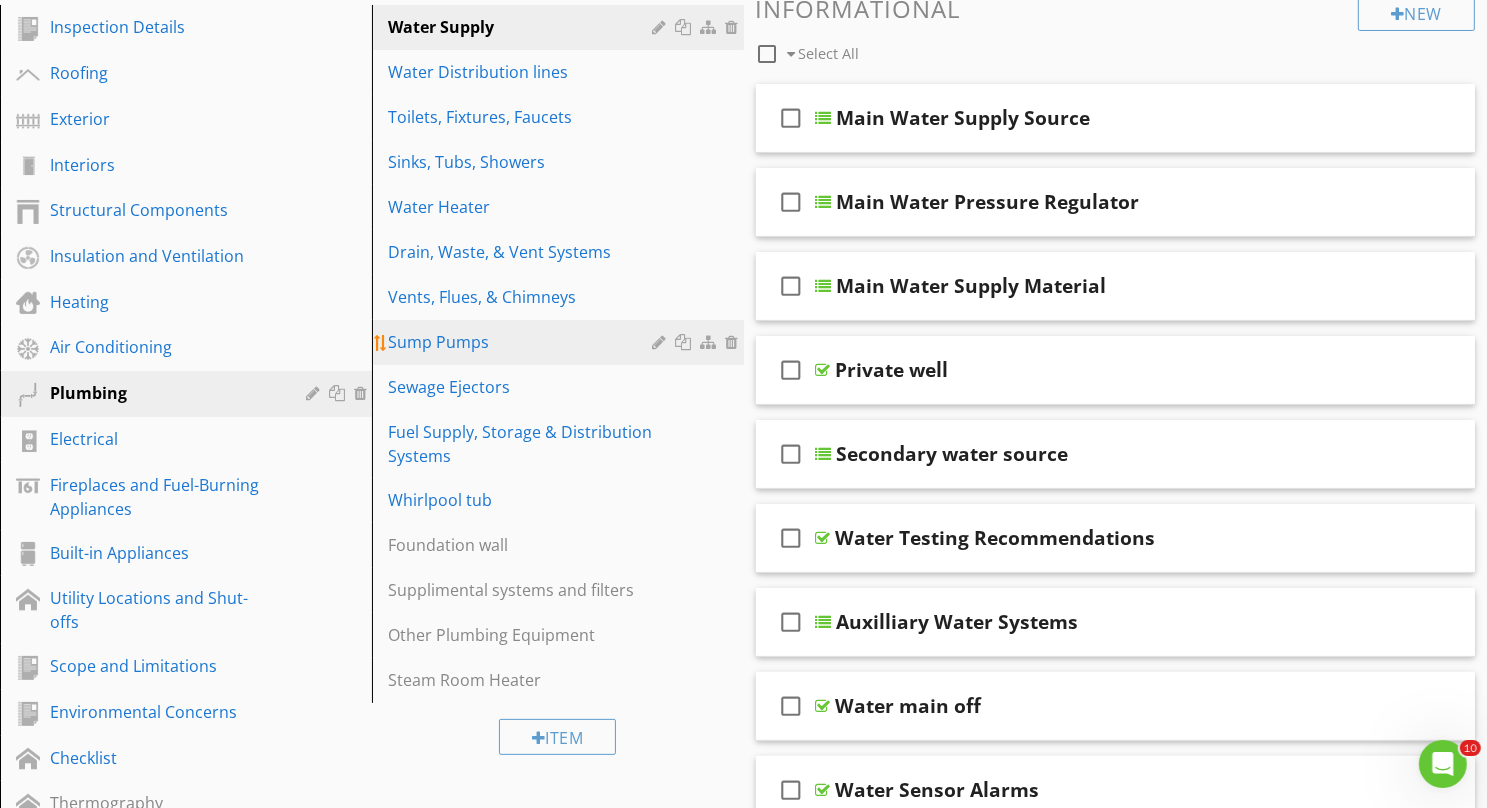 scroll, scrollTop: 318, scrollLeft: 0, axis: vertical 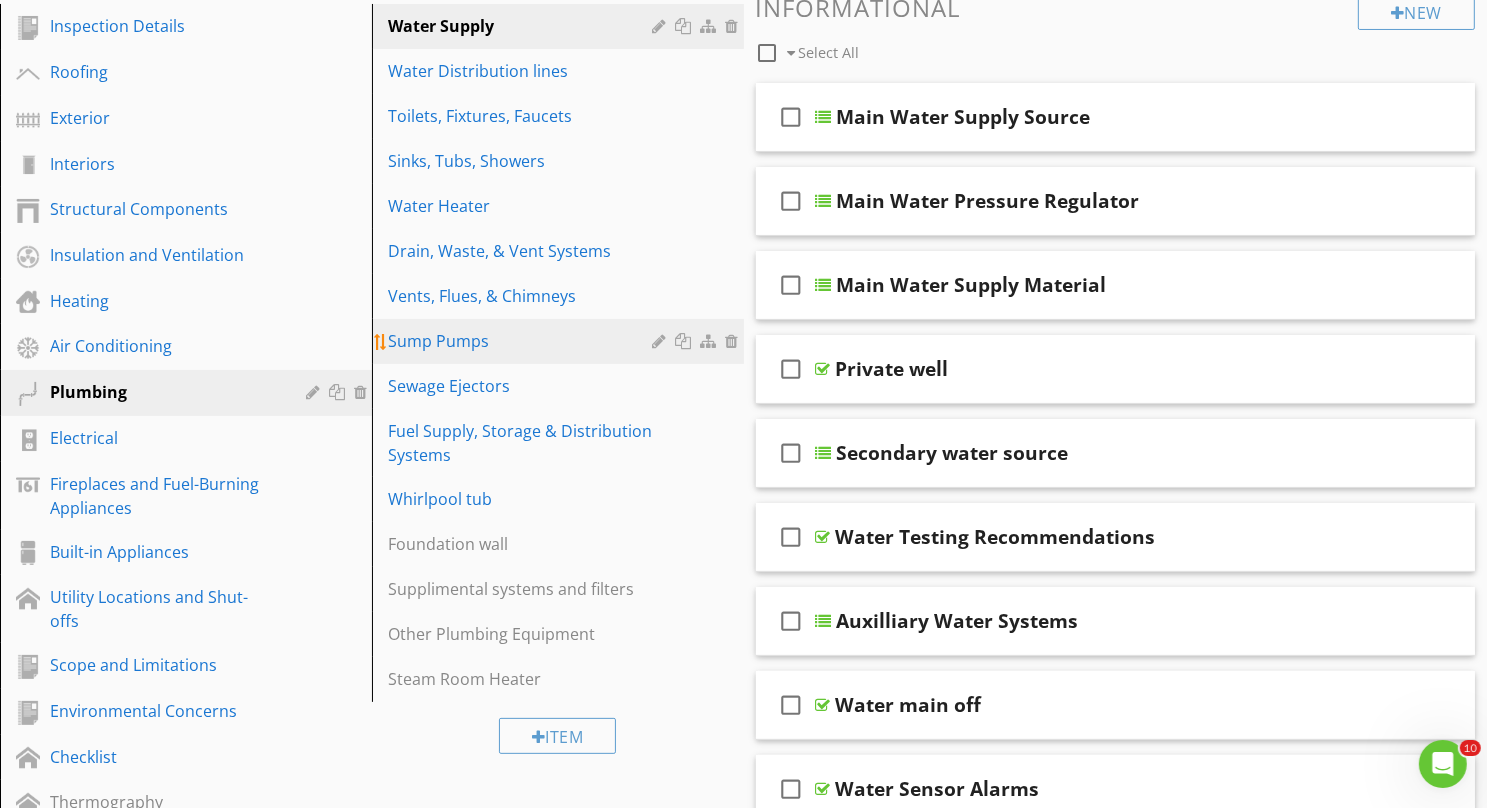 click on "Sump Pumps" at bounding box center (523, 341) 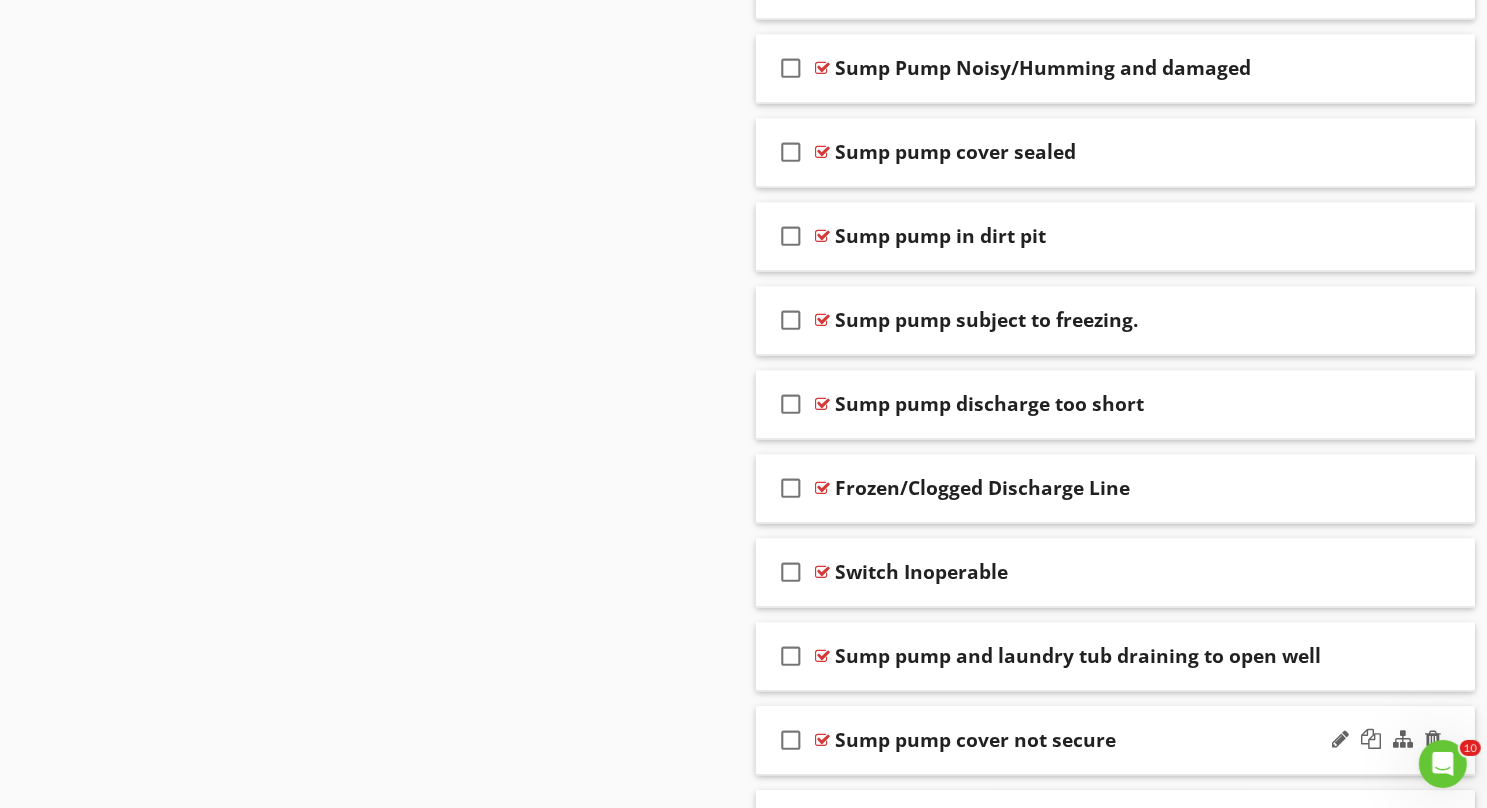scroll, scrollTop: 0, scrollLeft: 0, axis: both 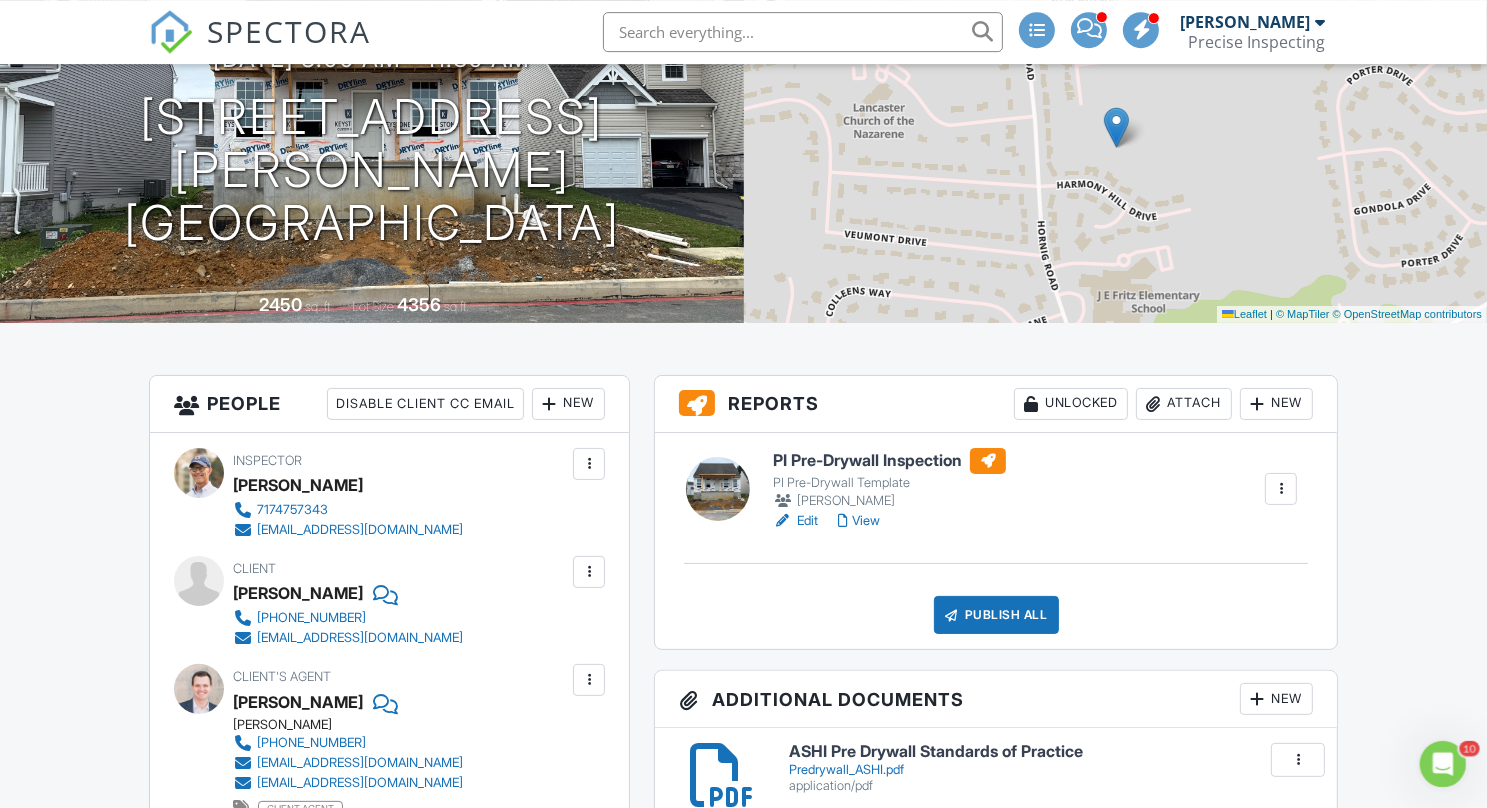 click on "View" at bounding box center [859, 521] 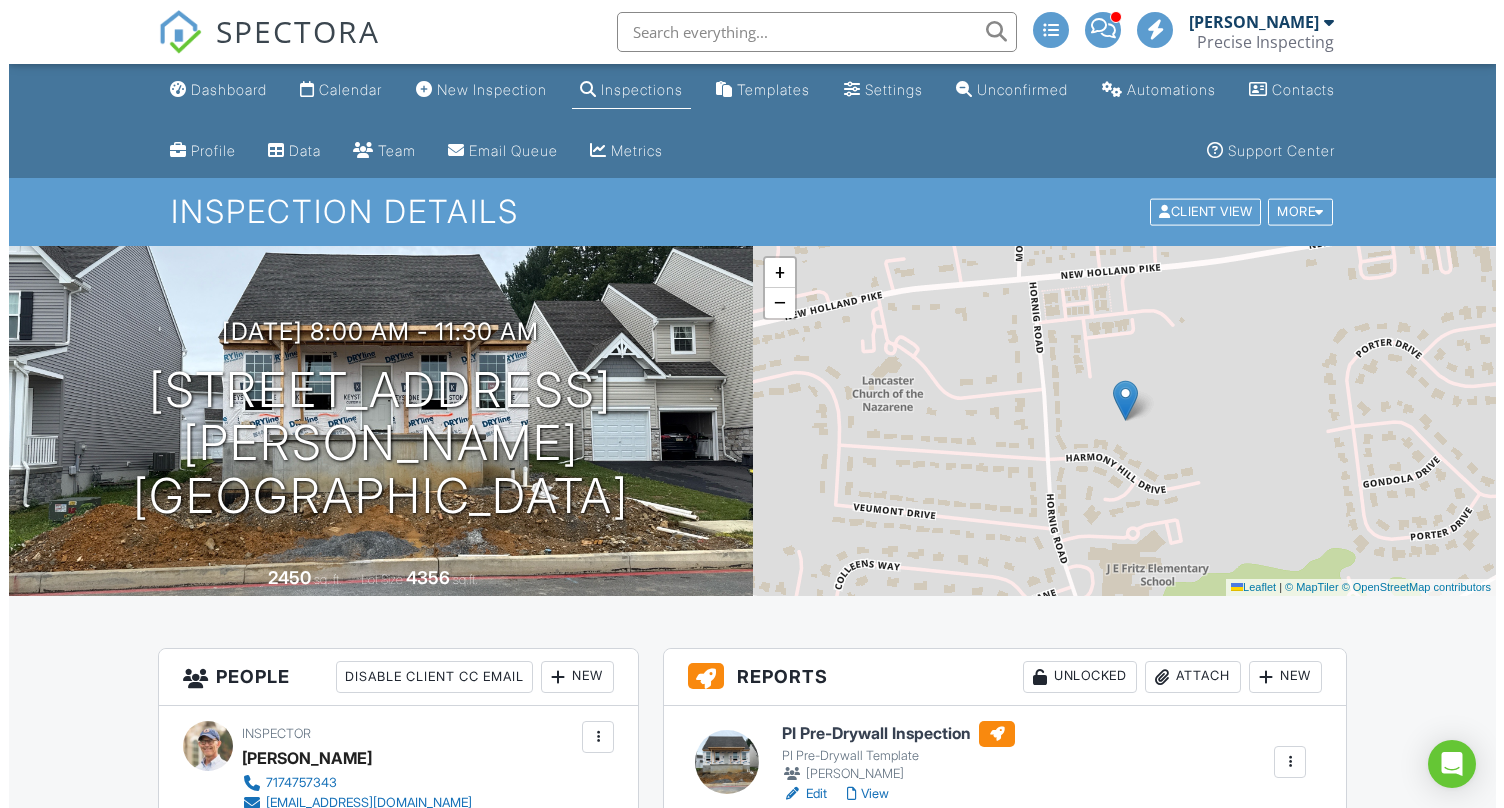 scroll, scrollTop: 442, scrollLeft: 0, axis: vertical 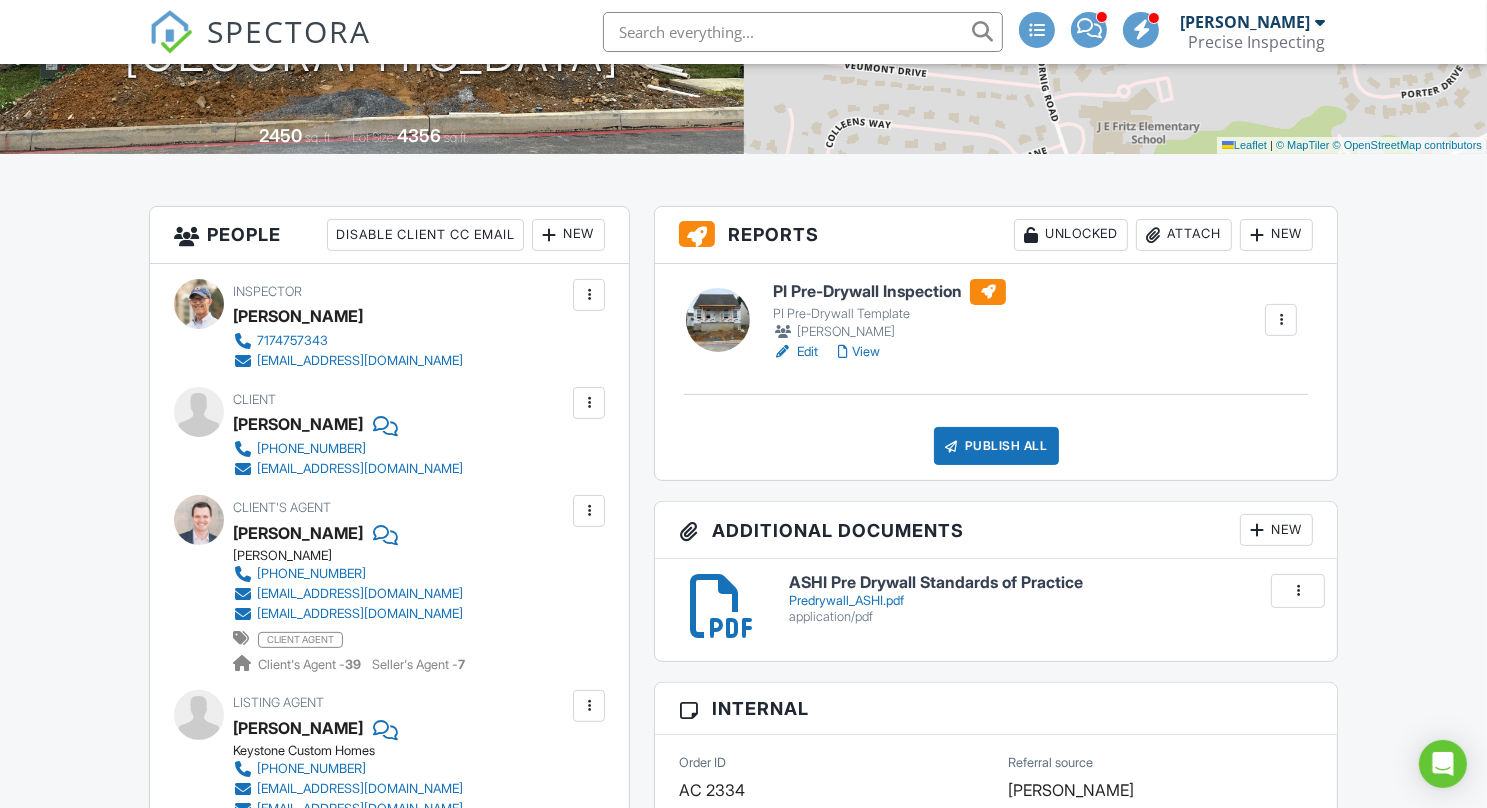 click on "Publish All" at bounding box center (996, 446) 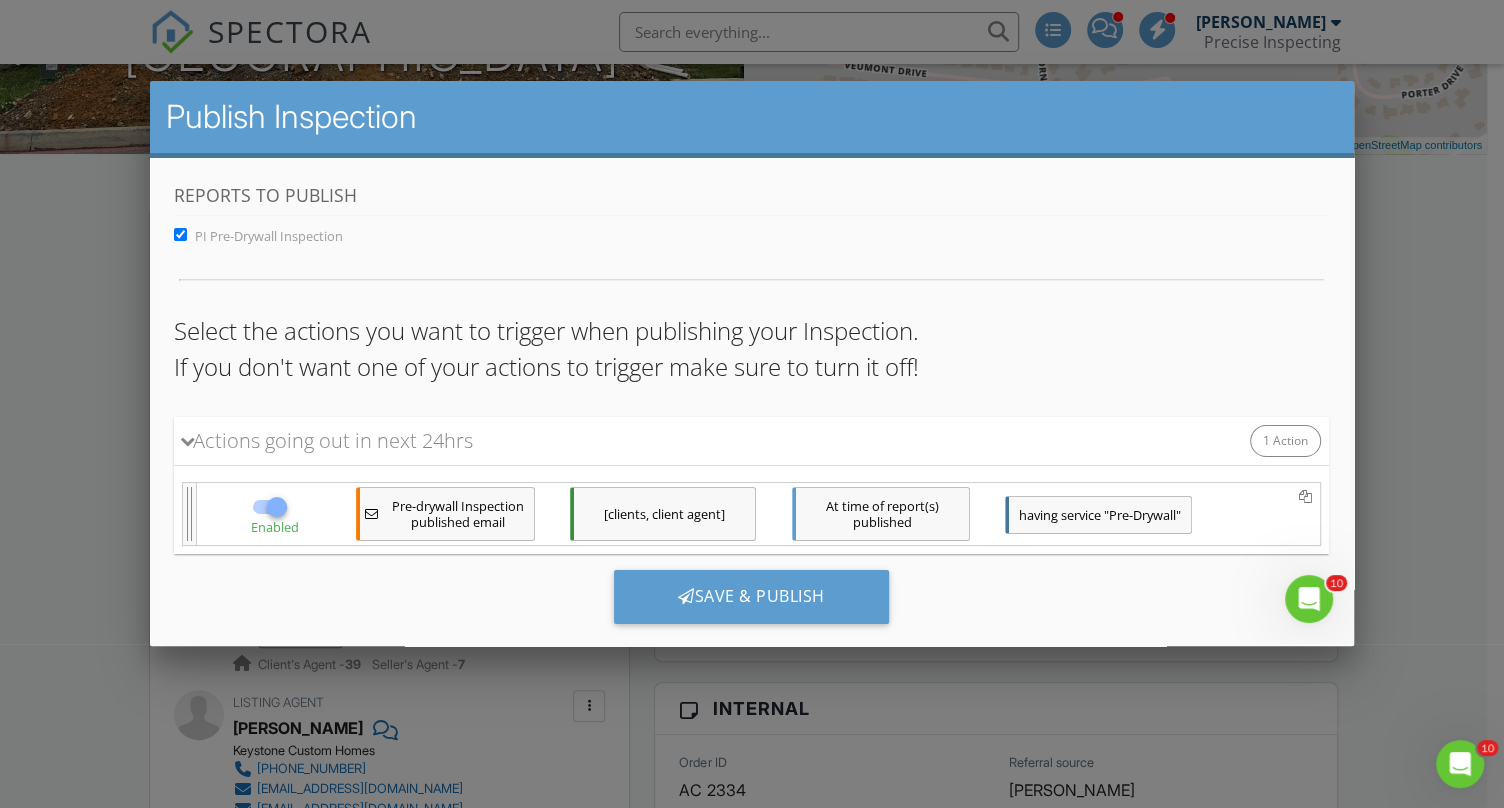 scroll, scrollTop: 0, scrollLeft: 0, axis: both 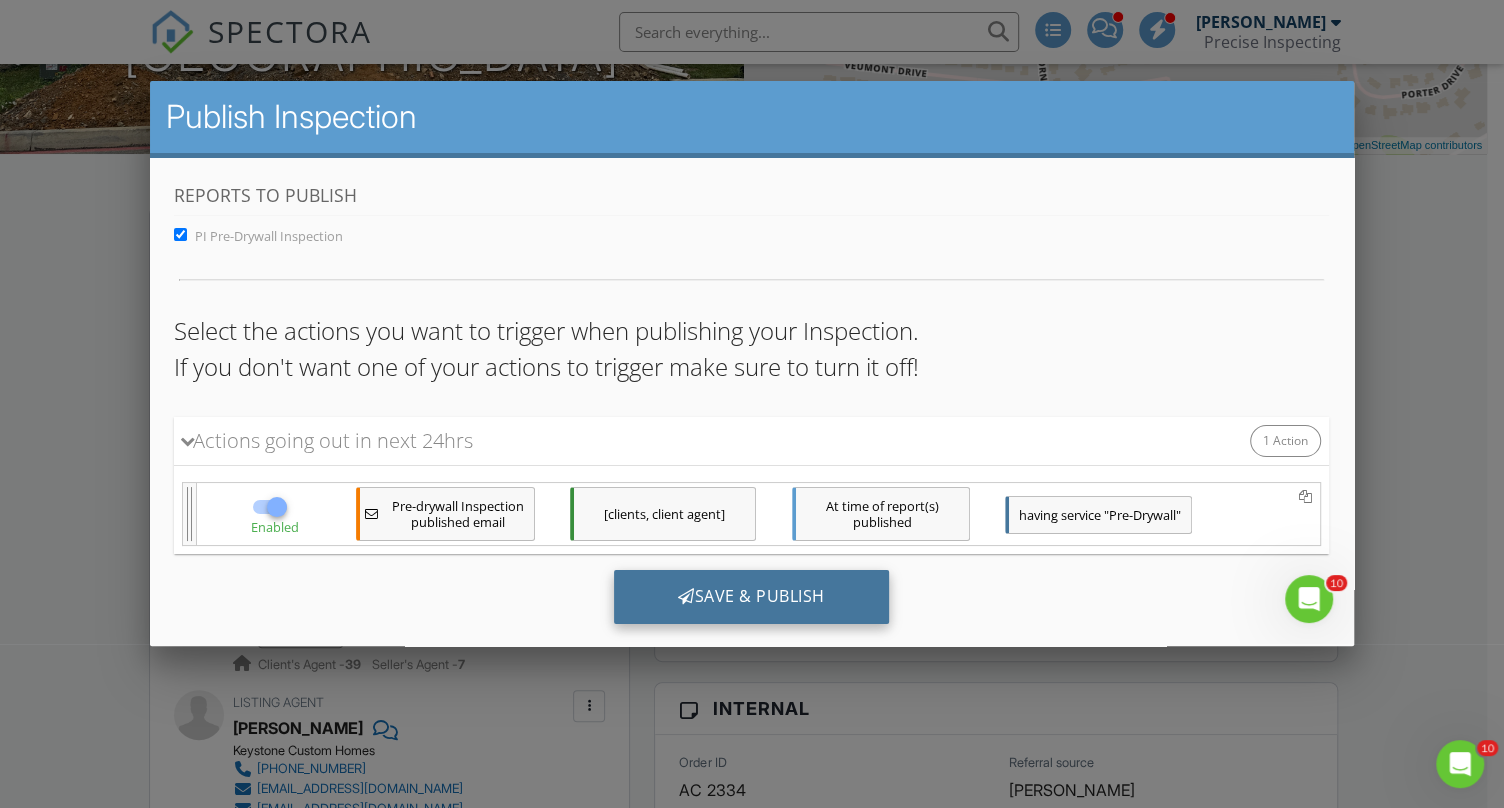 click on "Save & Publish" at bounding box center [751, 596] 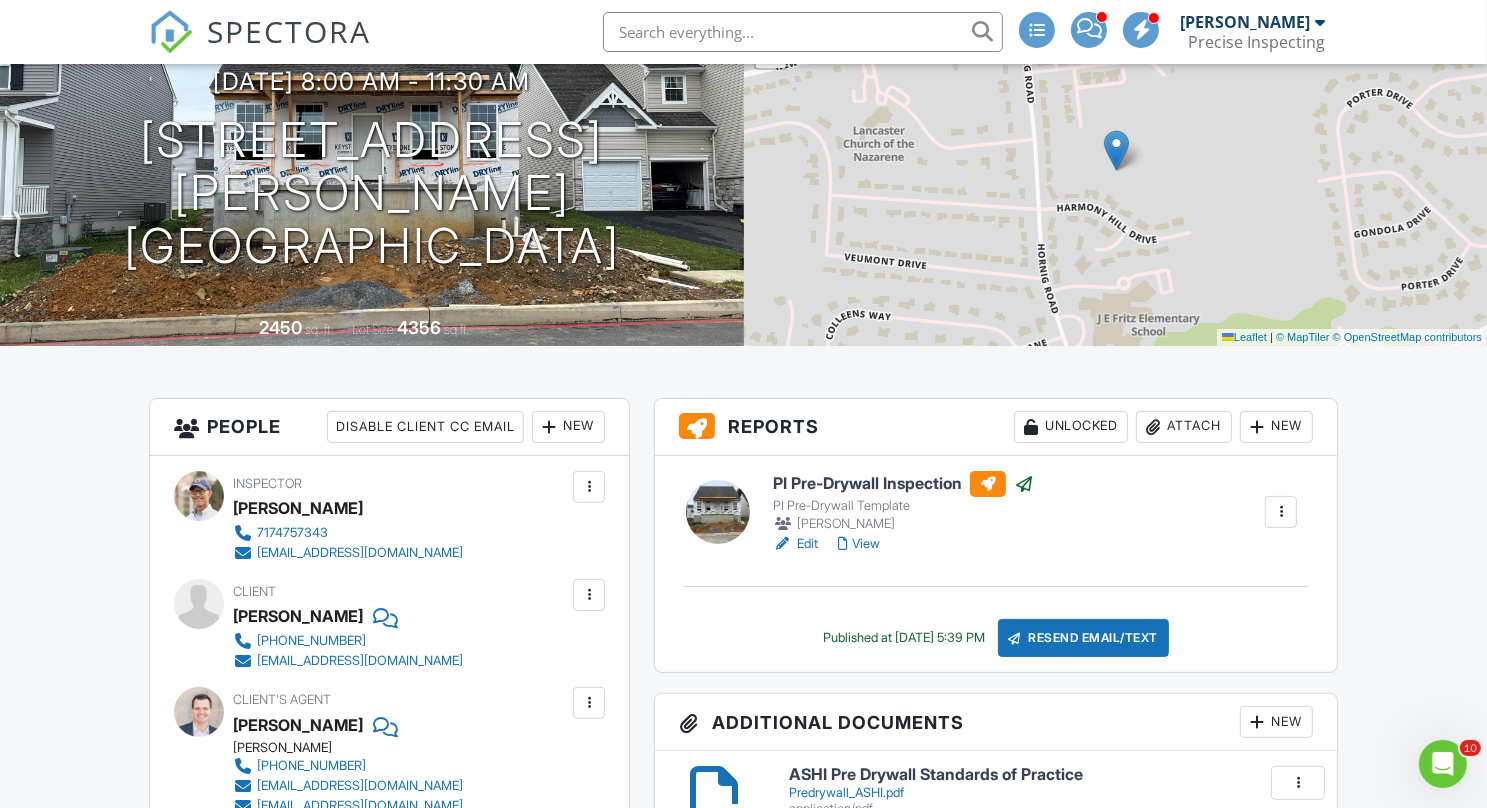scroll, scrollTop: 0, scrollLeft: 0, axis: both 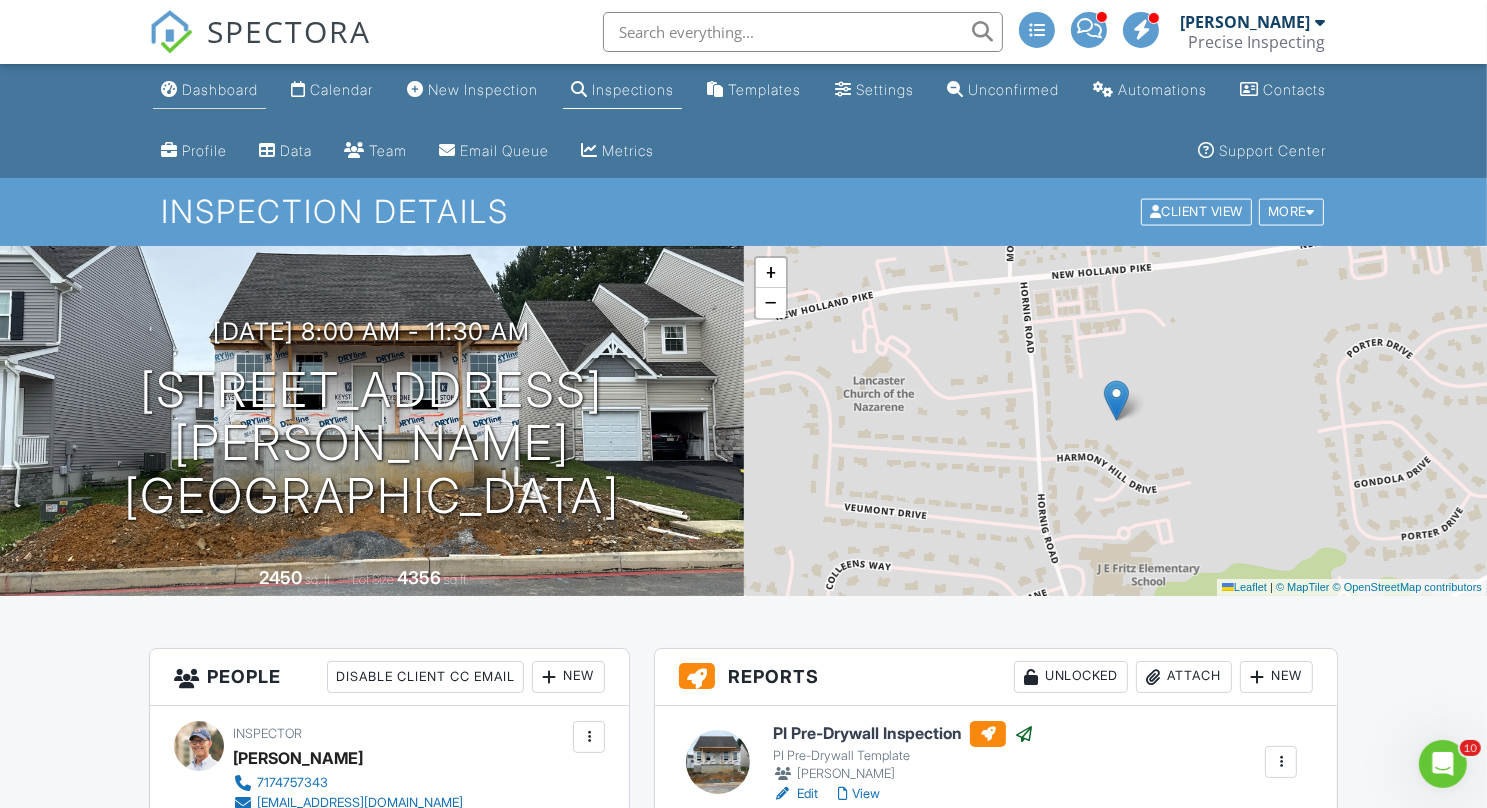 click on "Dashboard" at bounding box center [209, 90] 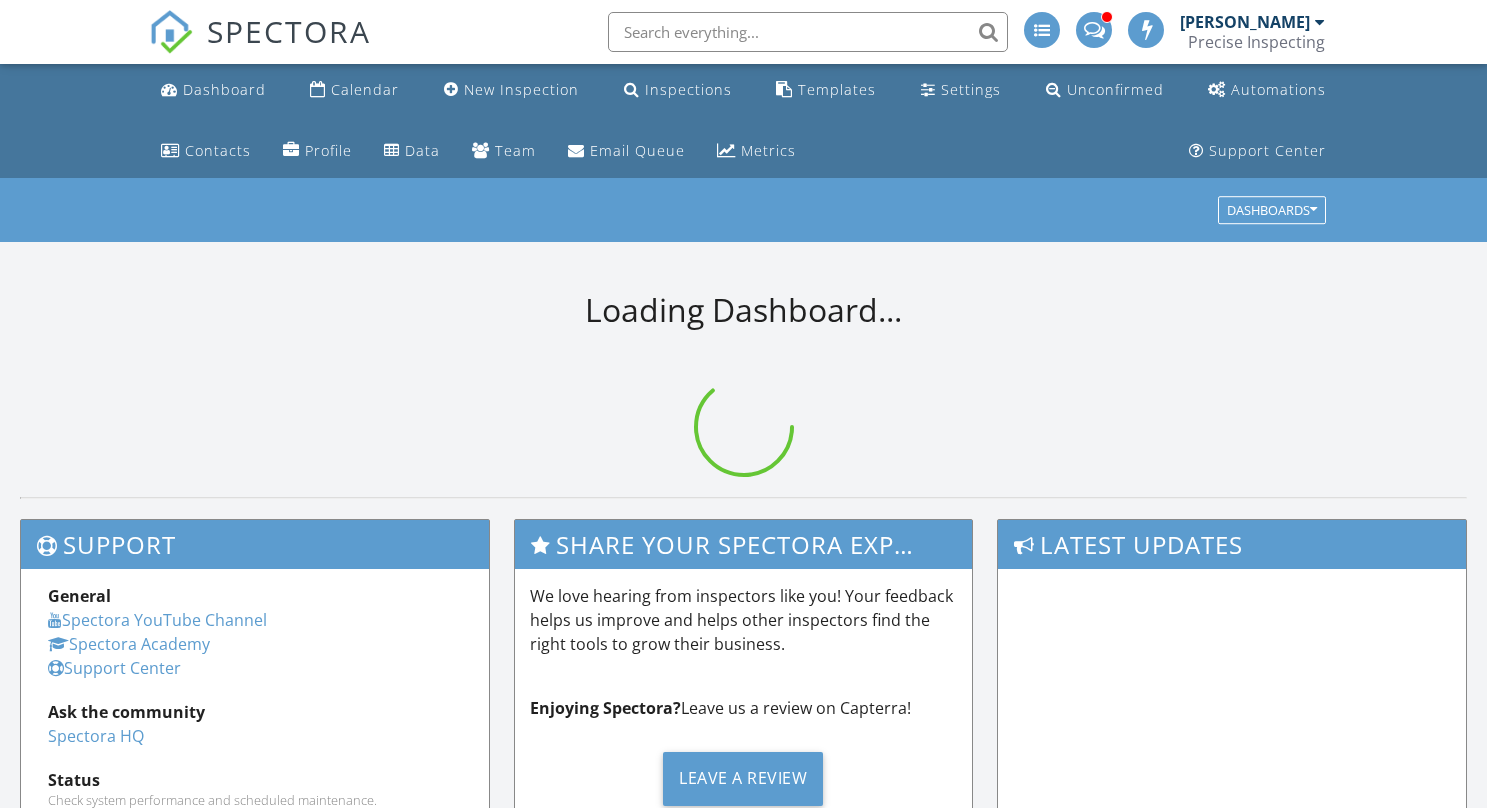 scroll, scrollTop: 0, scrollLeft: 0, axis: both 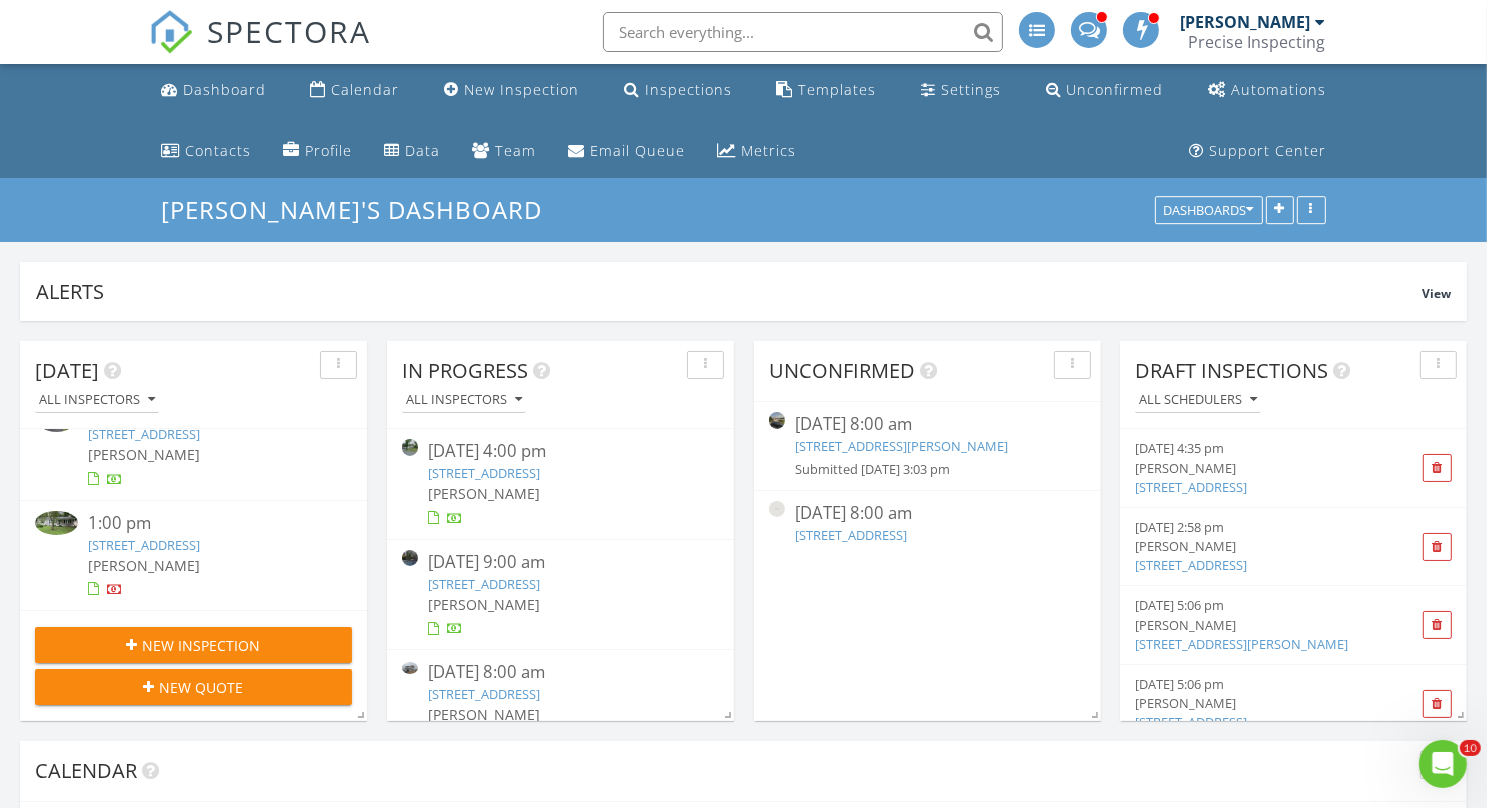 click on "1196 Valley Rd, Marysville, PA 17053" at bounding box center (144, 545) 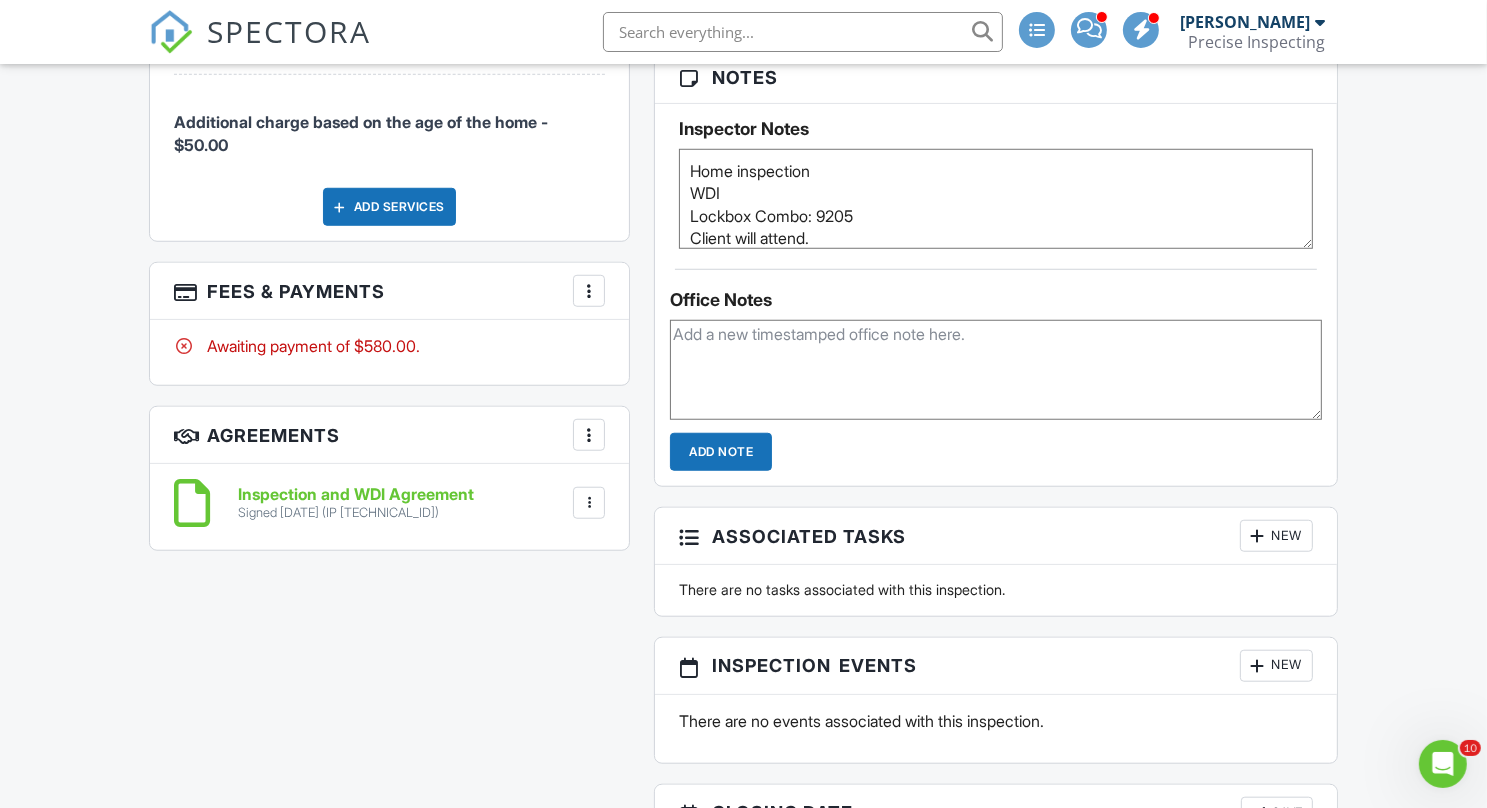 scroll, scrollTop: 1526, scrollLeft: 0, axis: vertical 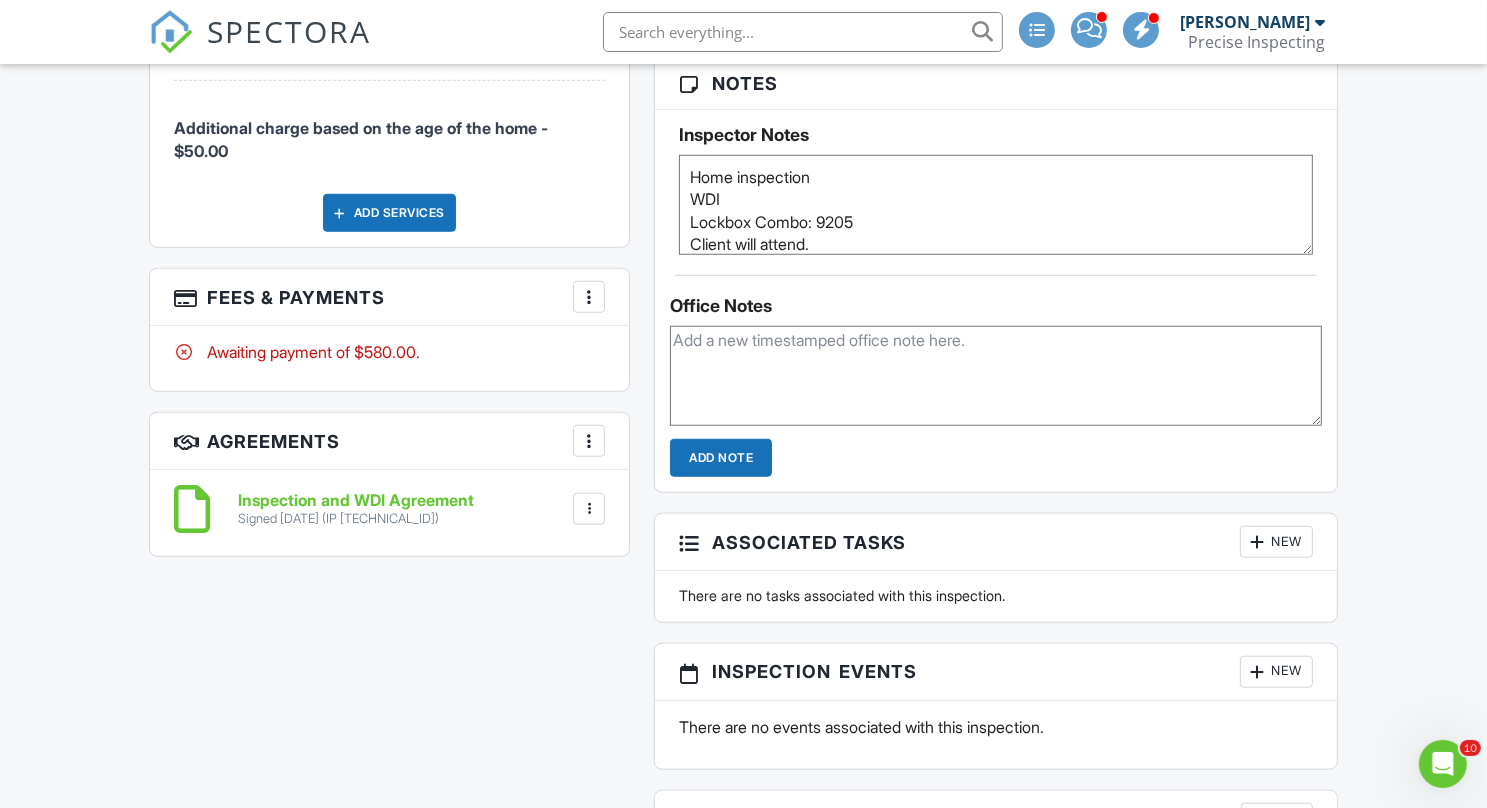 click at bounding box center [589, 297] 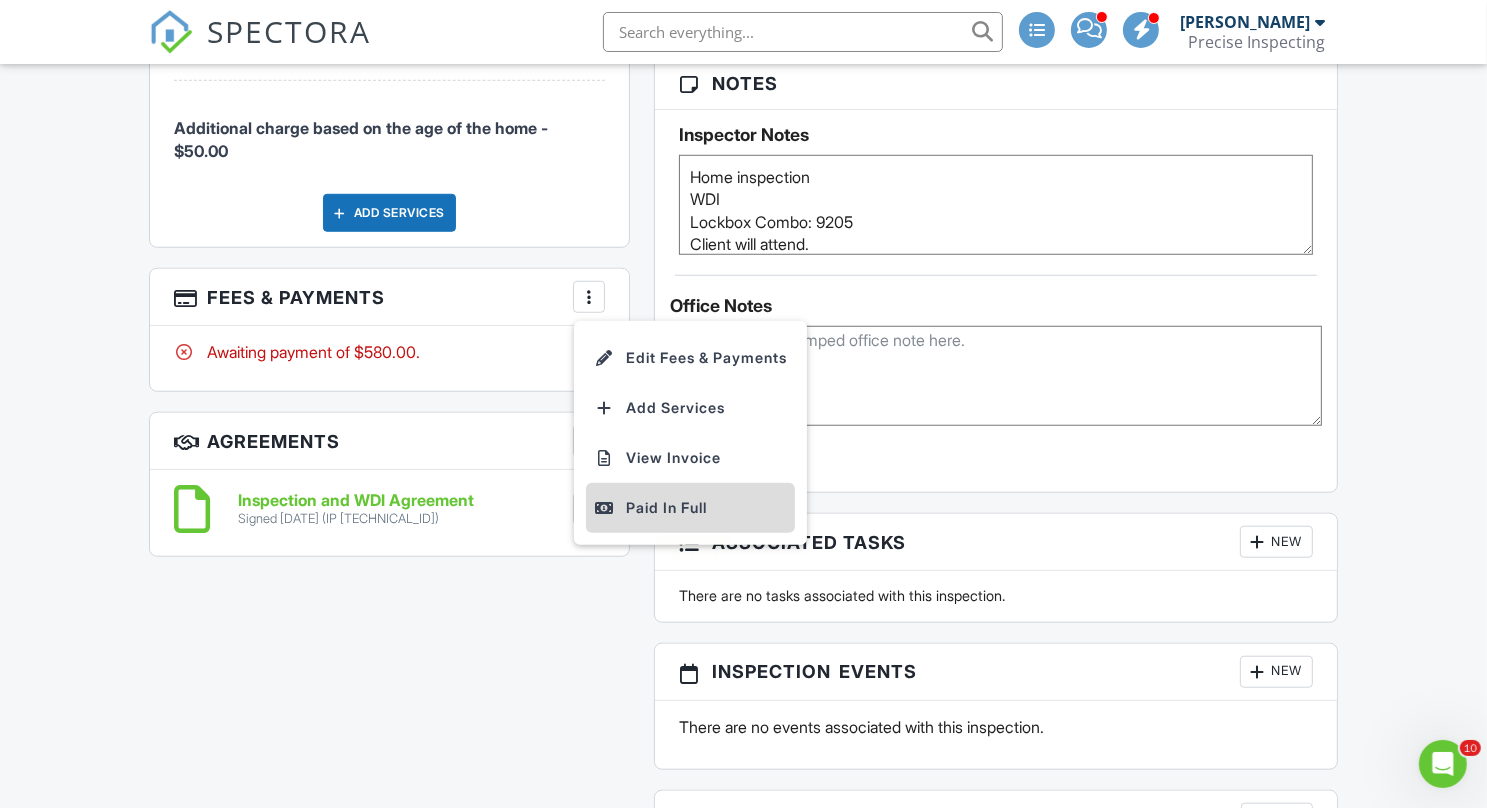 click on "Paid In Full" at bounding box center (690, 508) 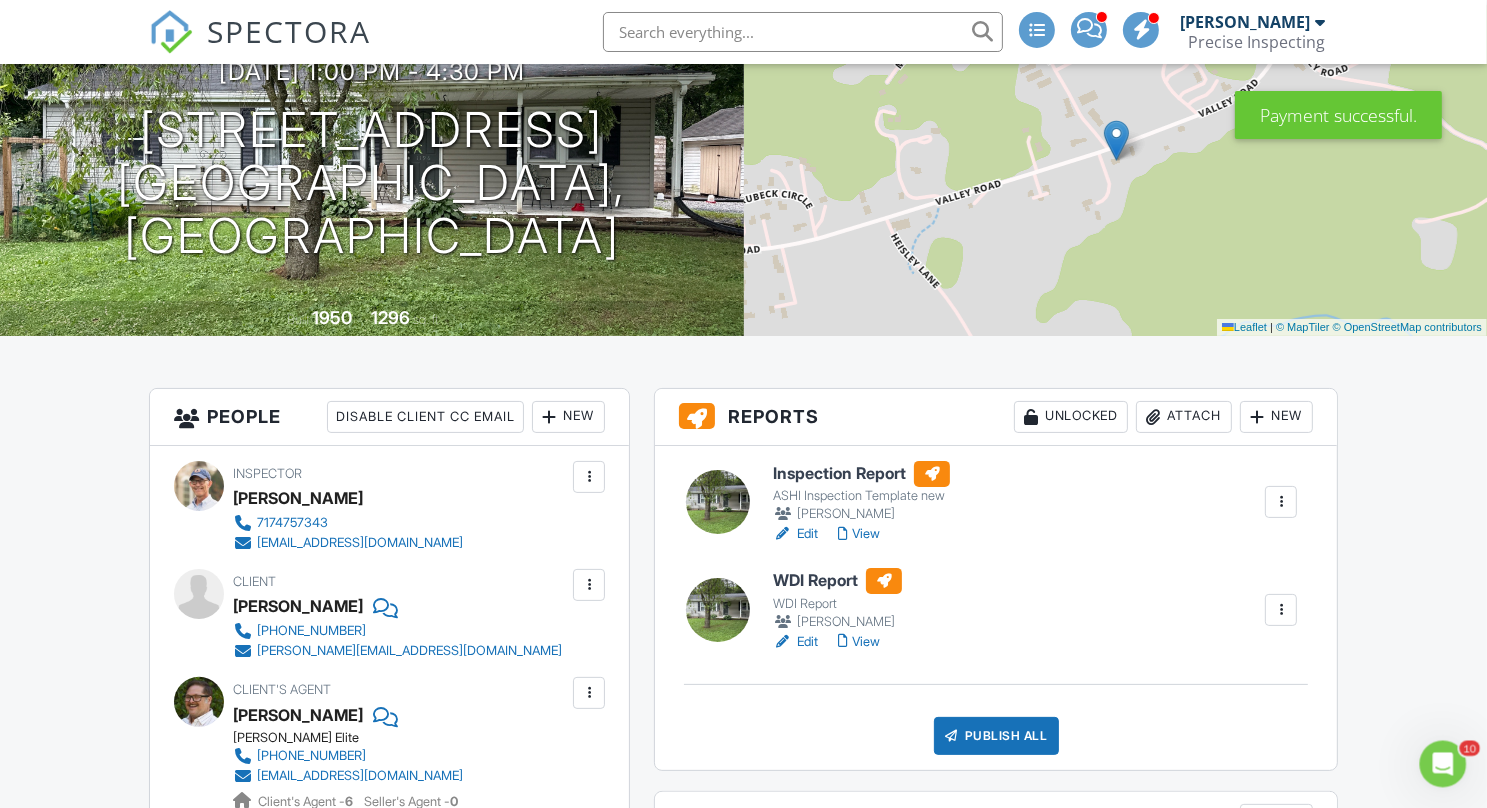 scroll, scrollTop: 284, scrollLeft: 0, axis: vertical 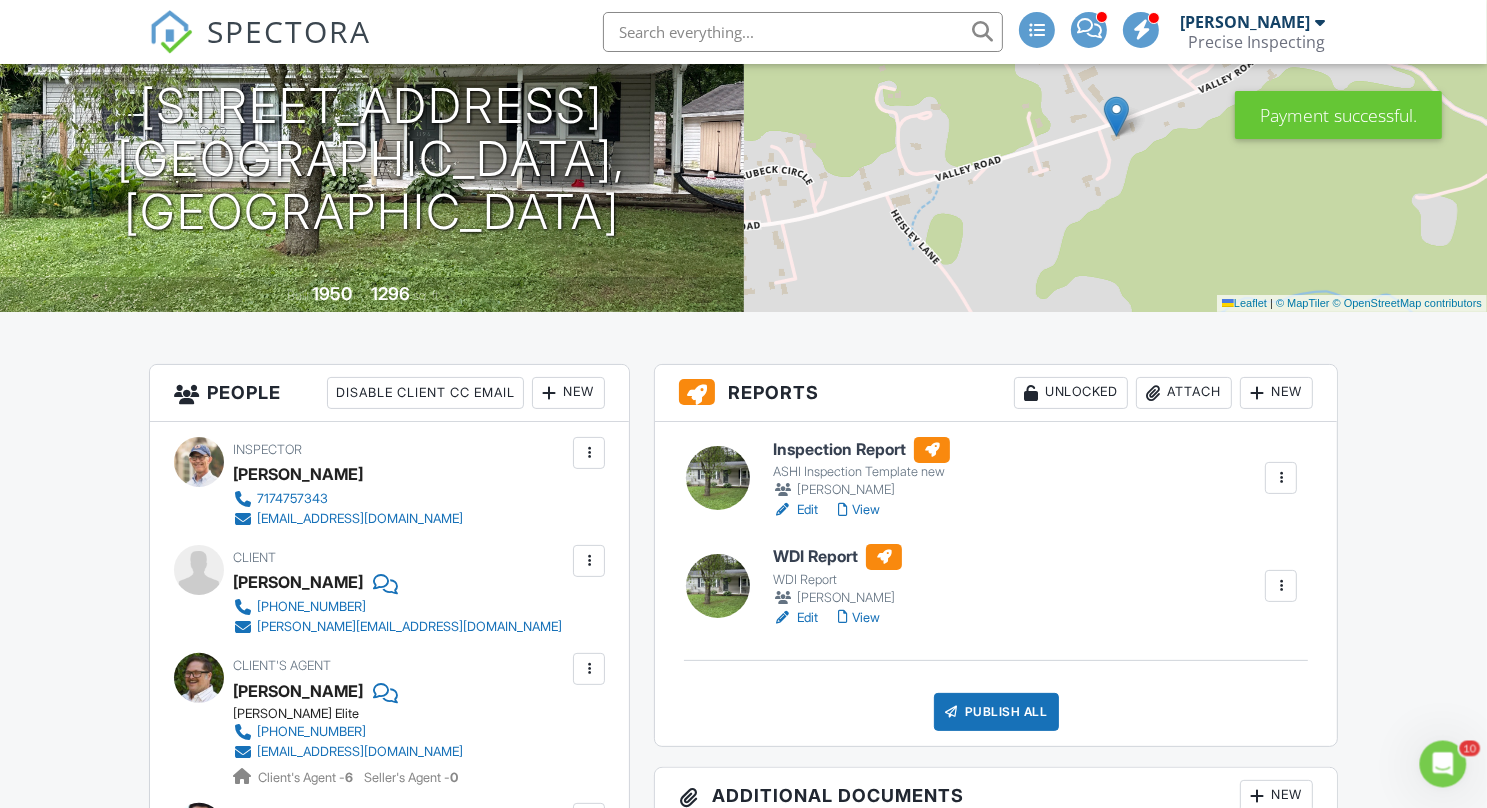 click on "Edit" at bounding box center [795, 618] 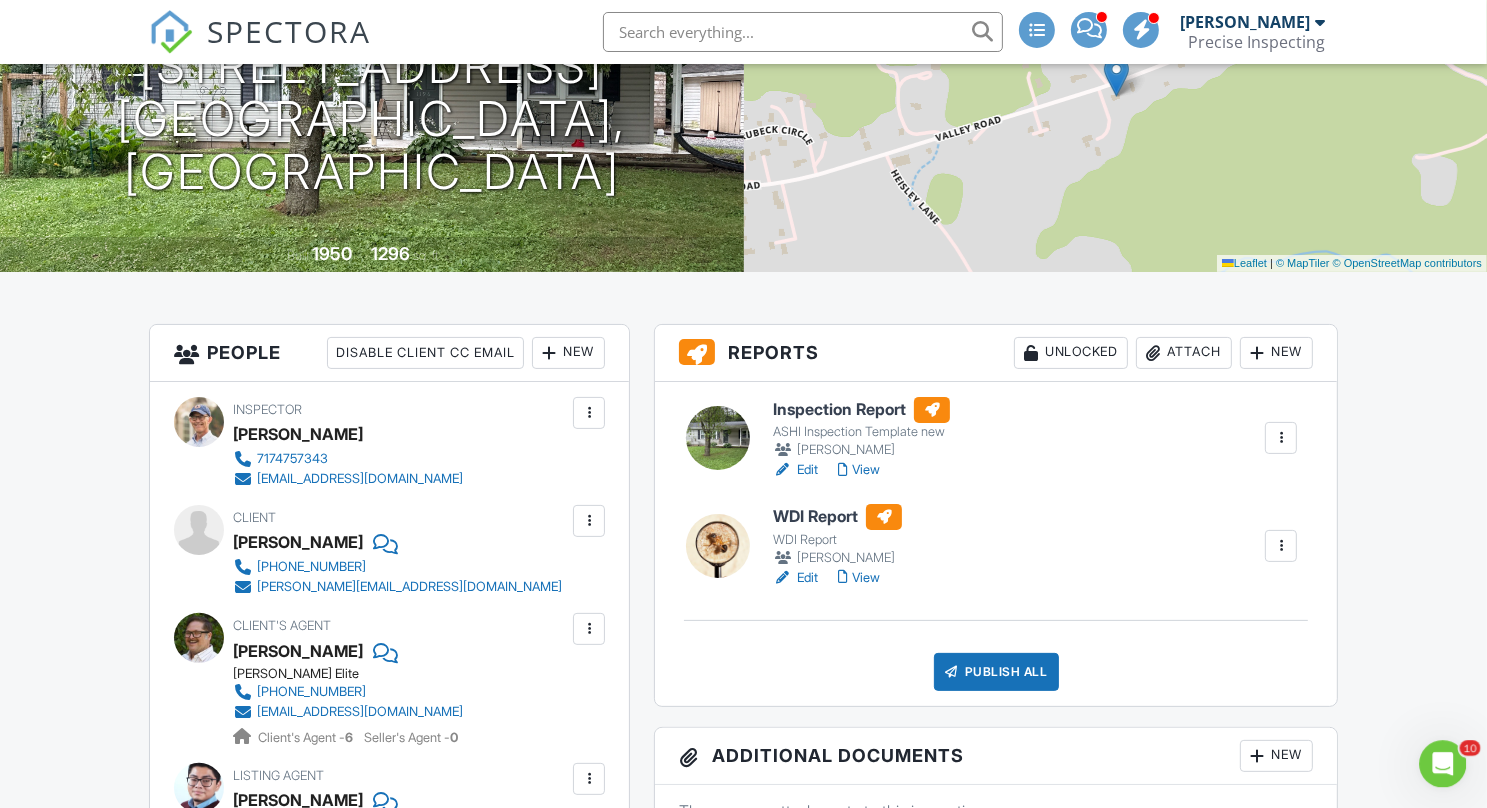 scroll, scrollTop: 0, scrollLeft: 0, axis: both 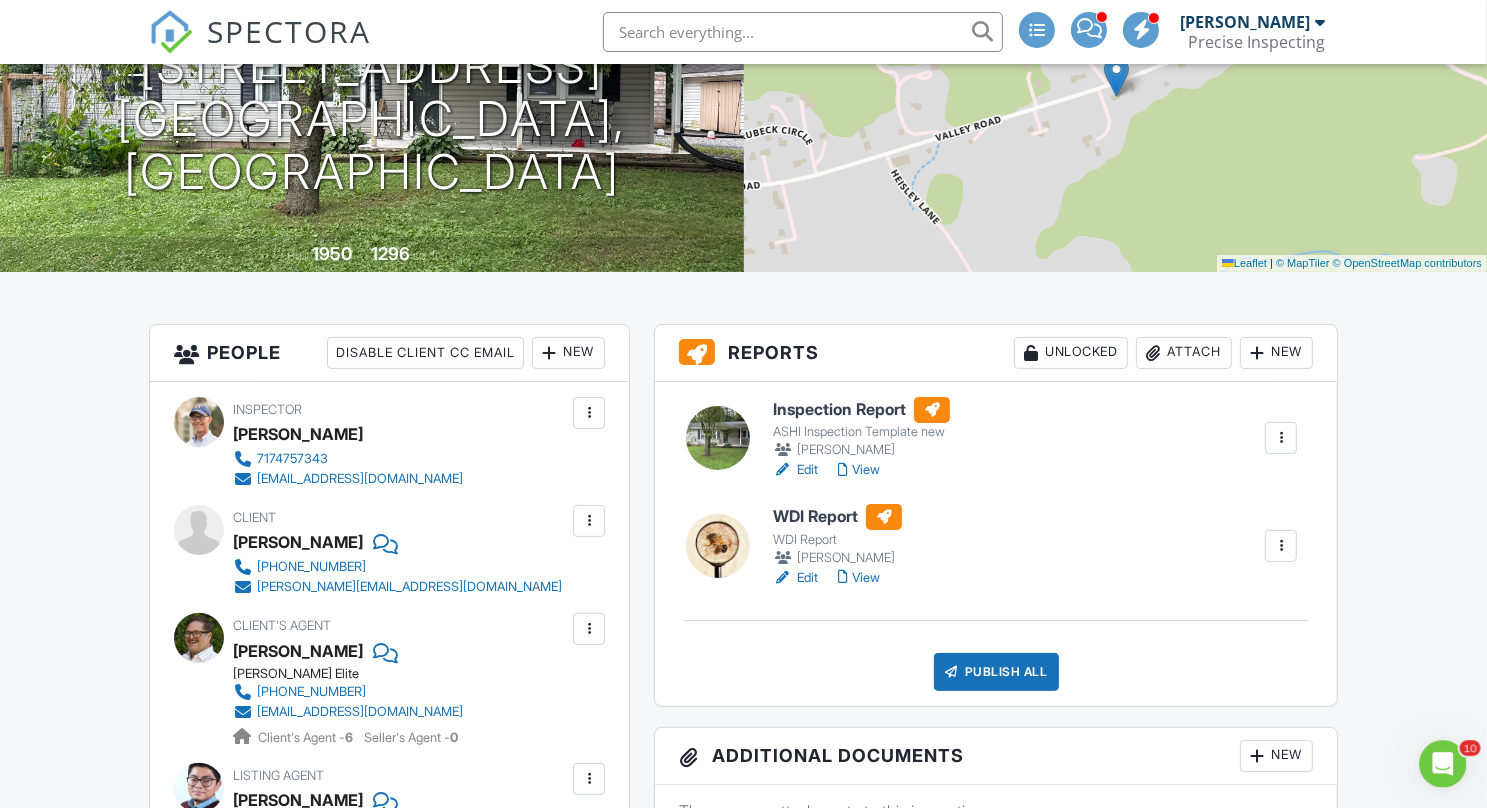 click on "View" at bounding box center (859, 470) 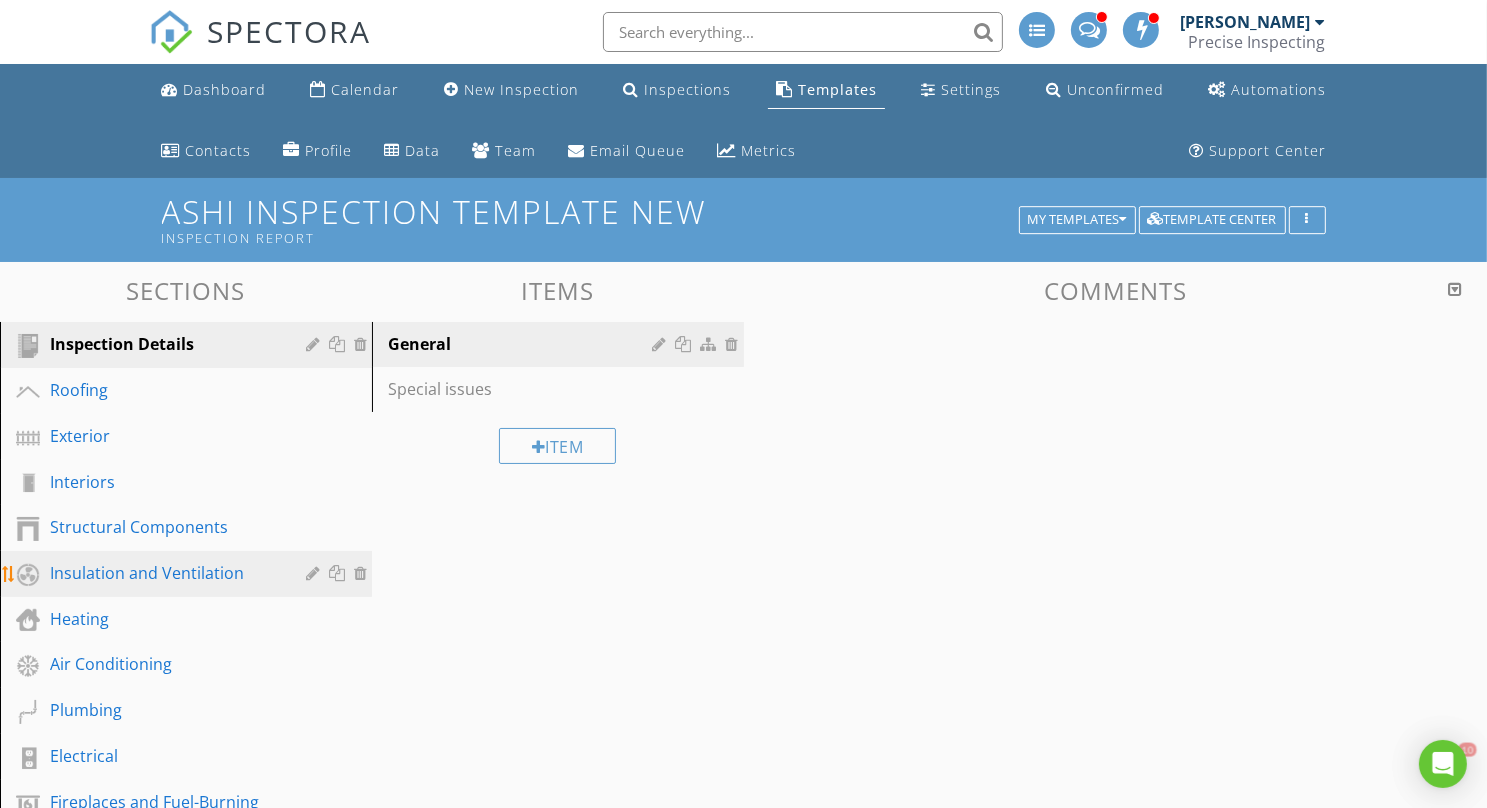 scroll, scrollTop: 0, scrollLeft: 0, axis: both 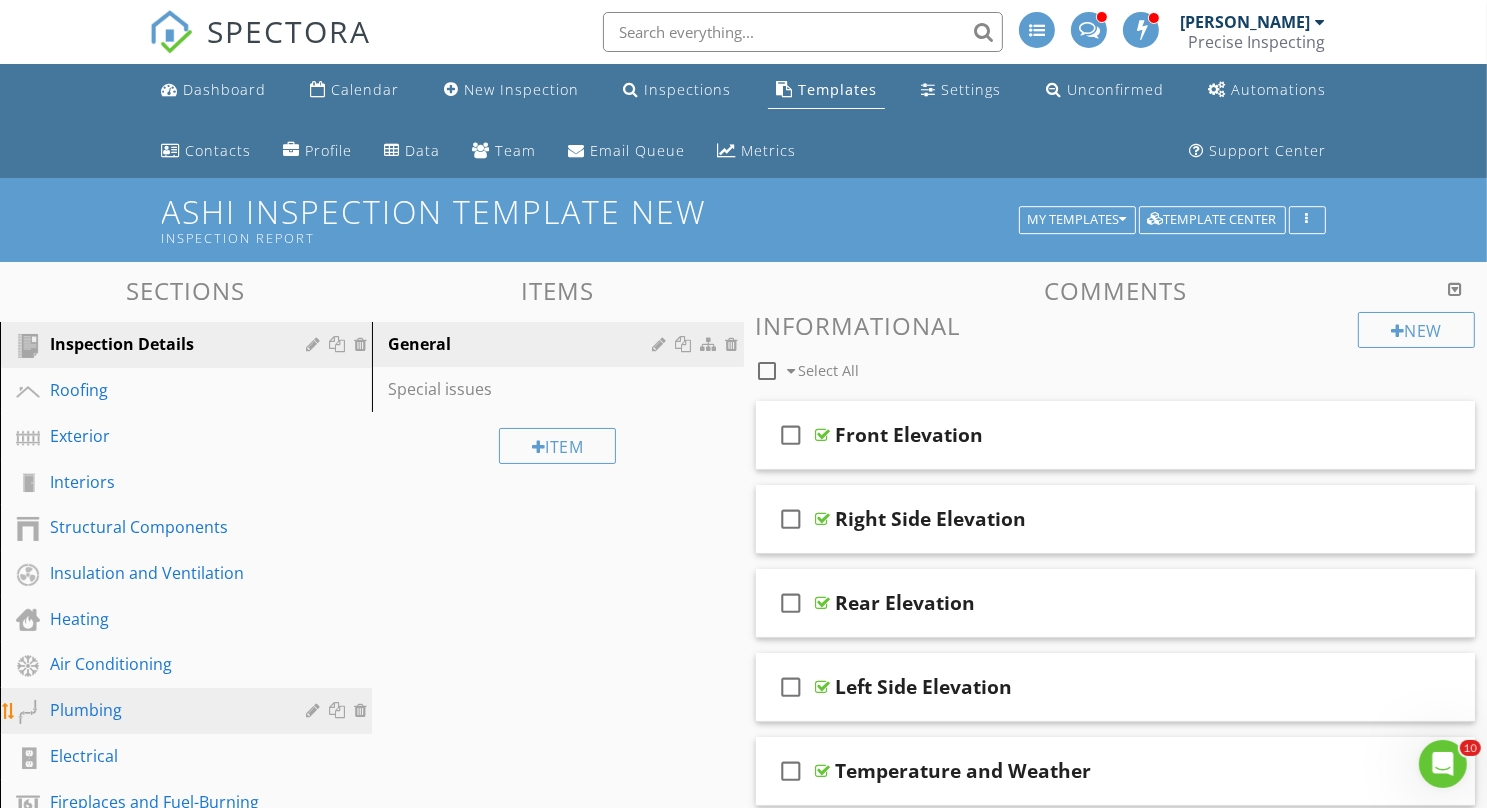 click on "Plumbing" at bounding box center [163, 710] 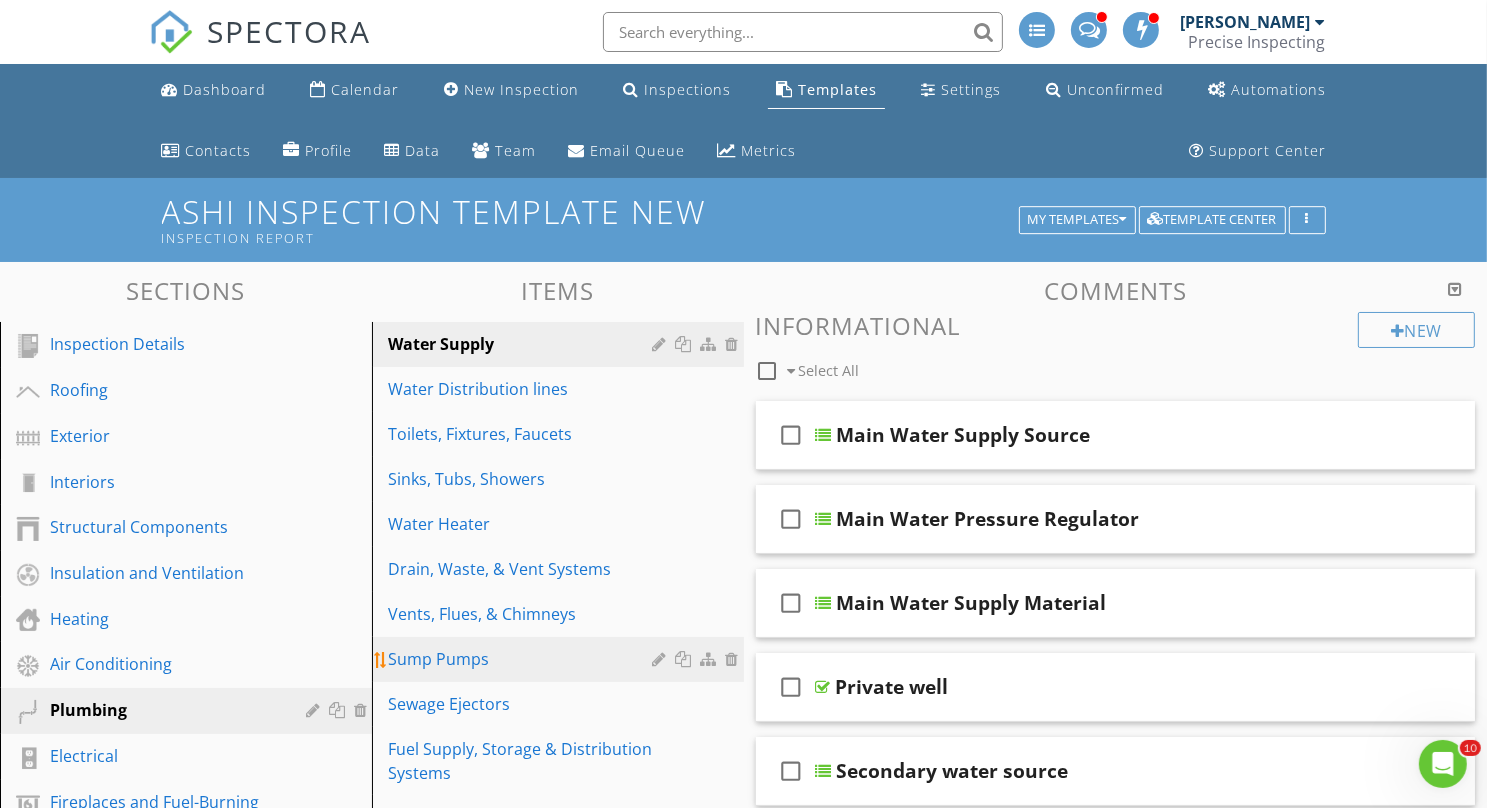 click on "Sump Pumps" at bounding box center [523, 659] 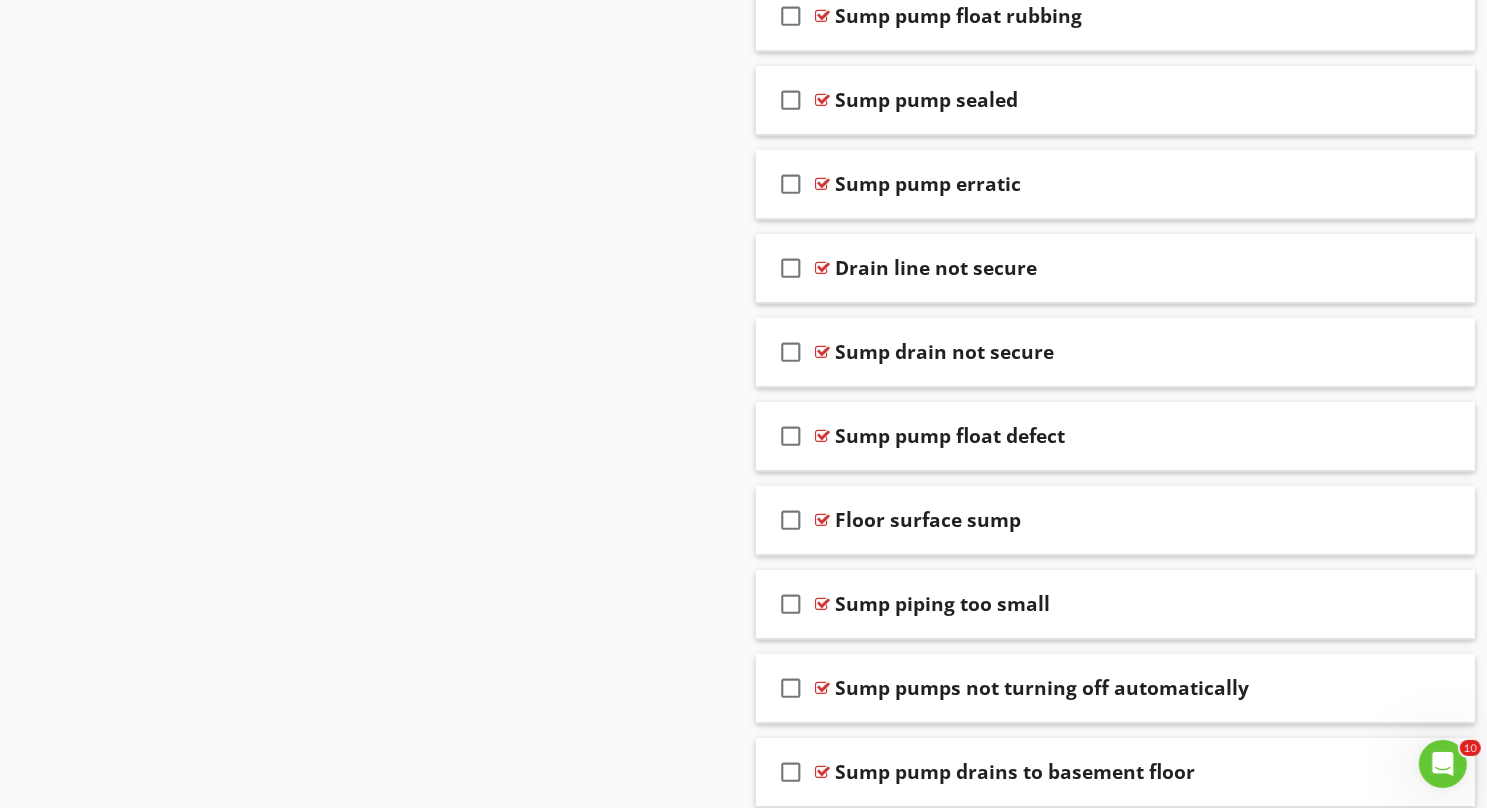scroll, scrollTop: 5703, scrollLeft: 0, axis: vertical 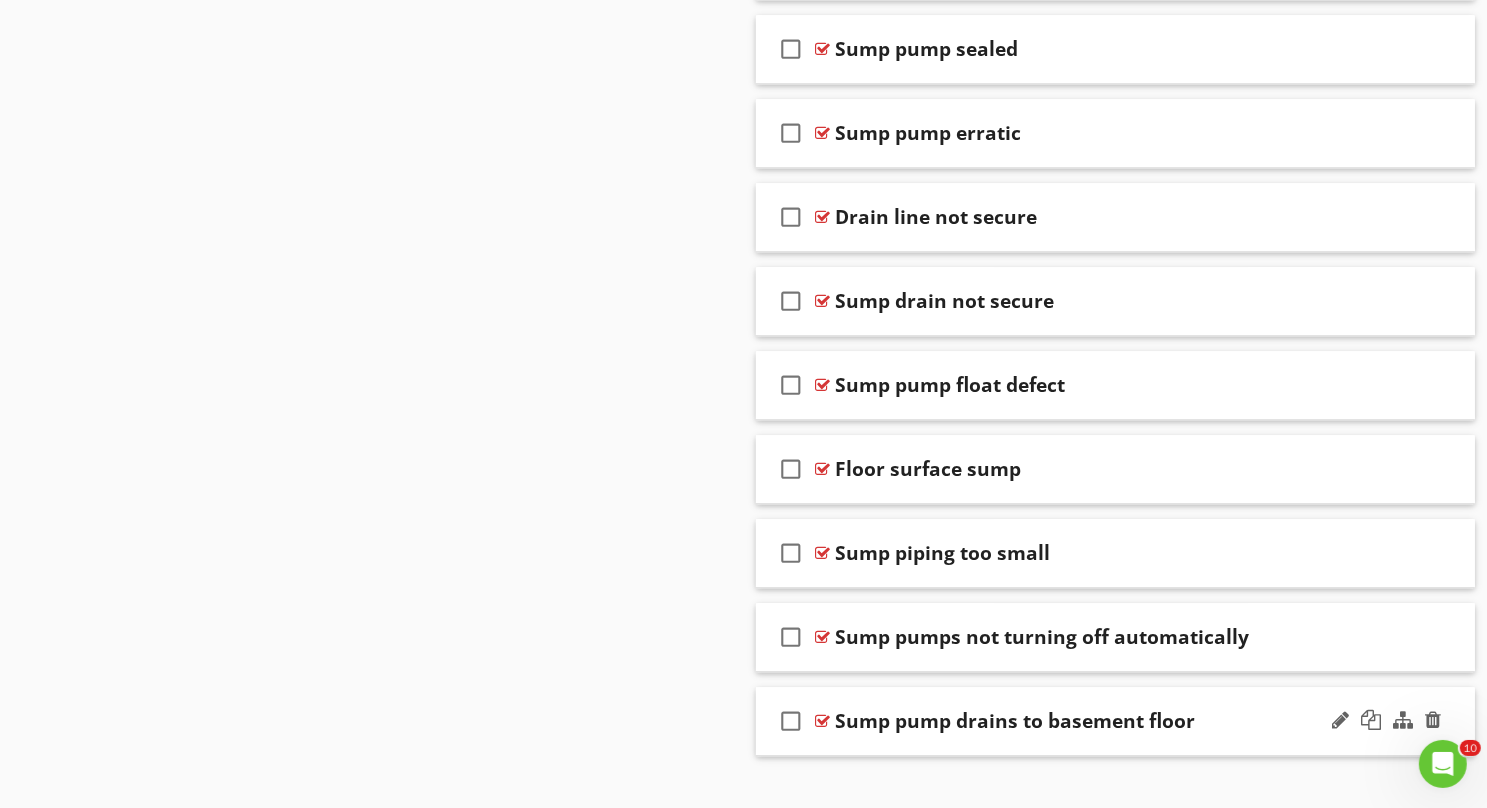 click on "check_box_outline_blank
Sump pump drains to basement floor" at bounding box center [1116, 721] 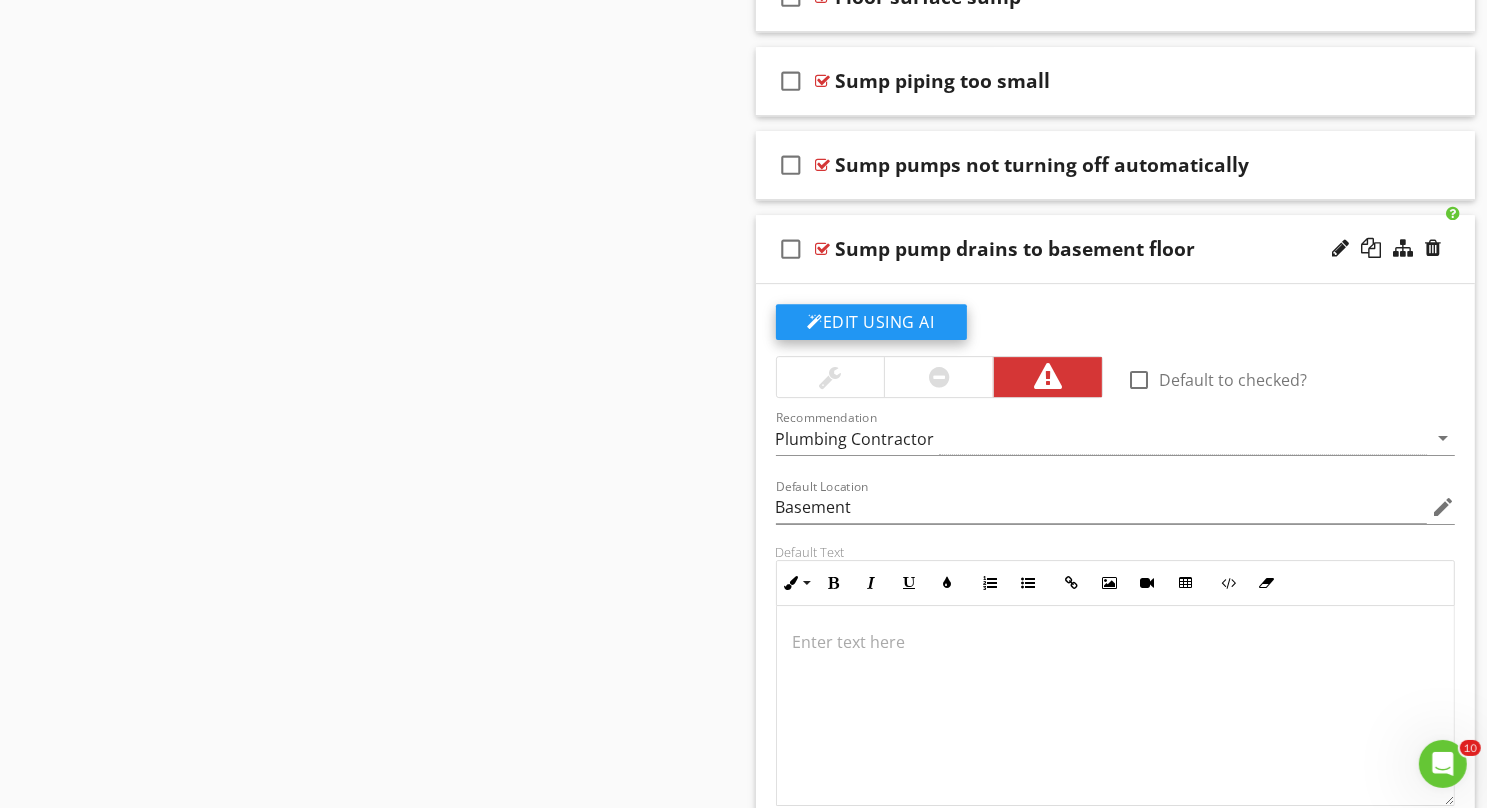 scroll, scrollTop: 6174, scrollLeft: 0, axis: vertical 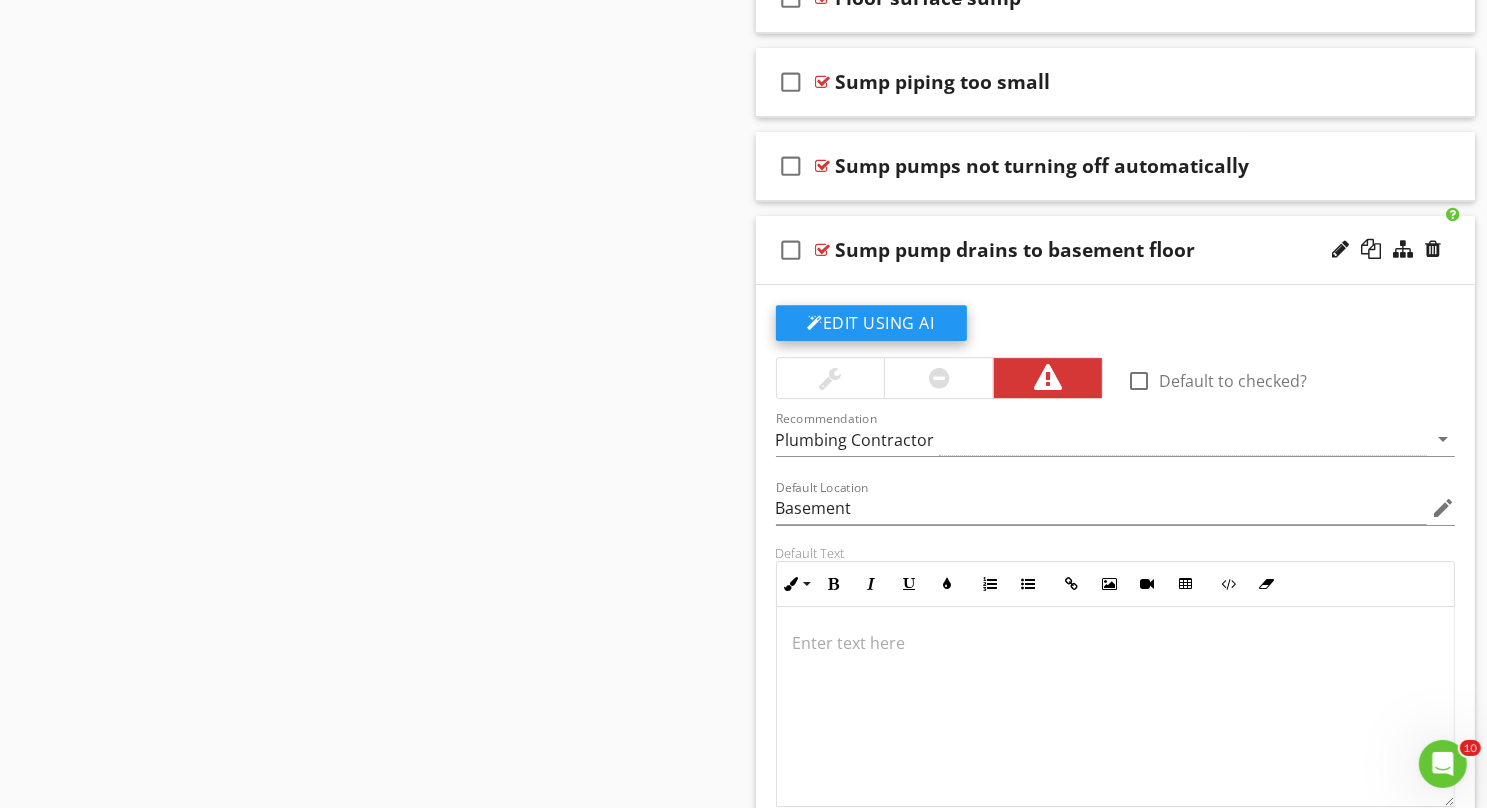 click on "Edit Using AI" at bounding box center [871, 323] 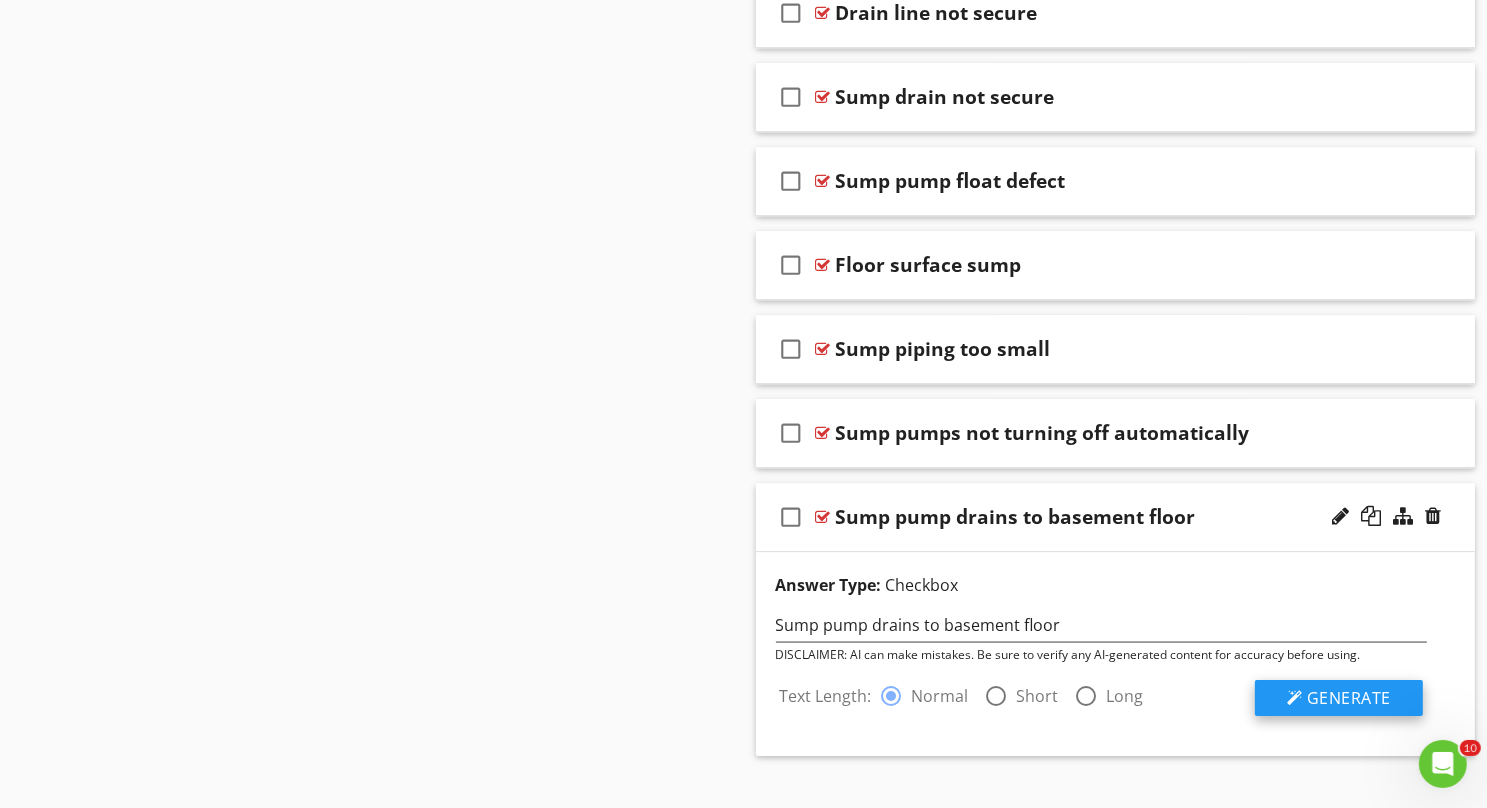 click on "Generate" at bounding box center [1339, 698] 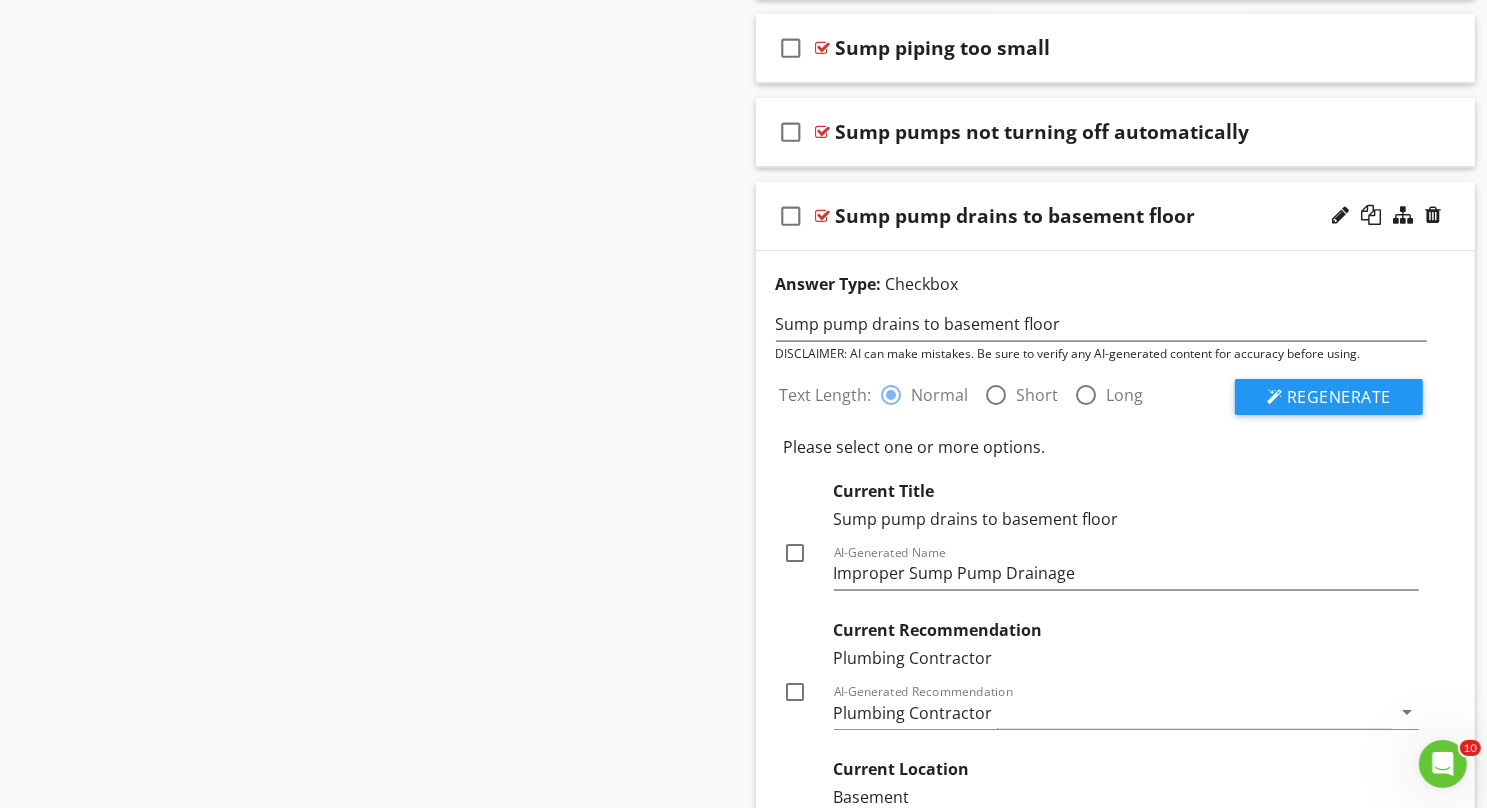 scroll, scrollTop: 6213, scrollLeft: 0, axis: vertical 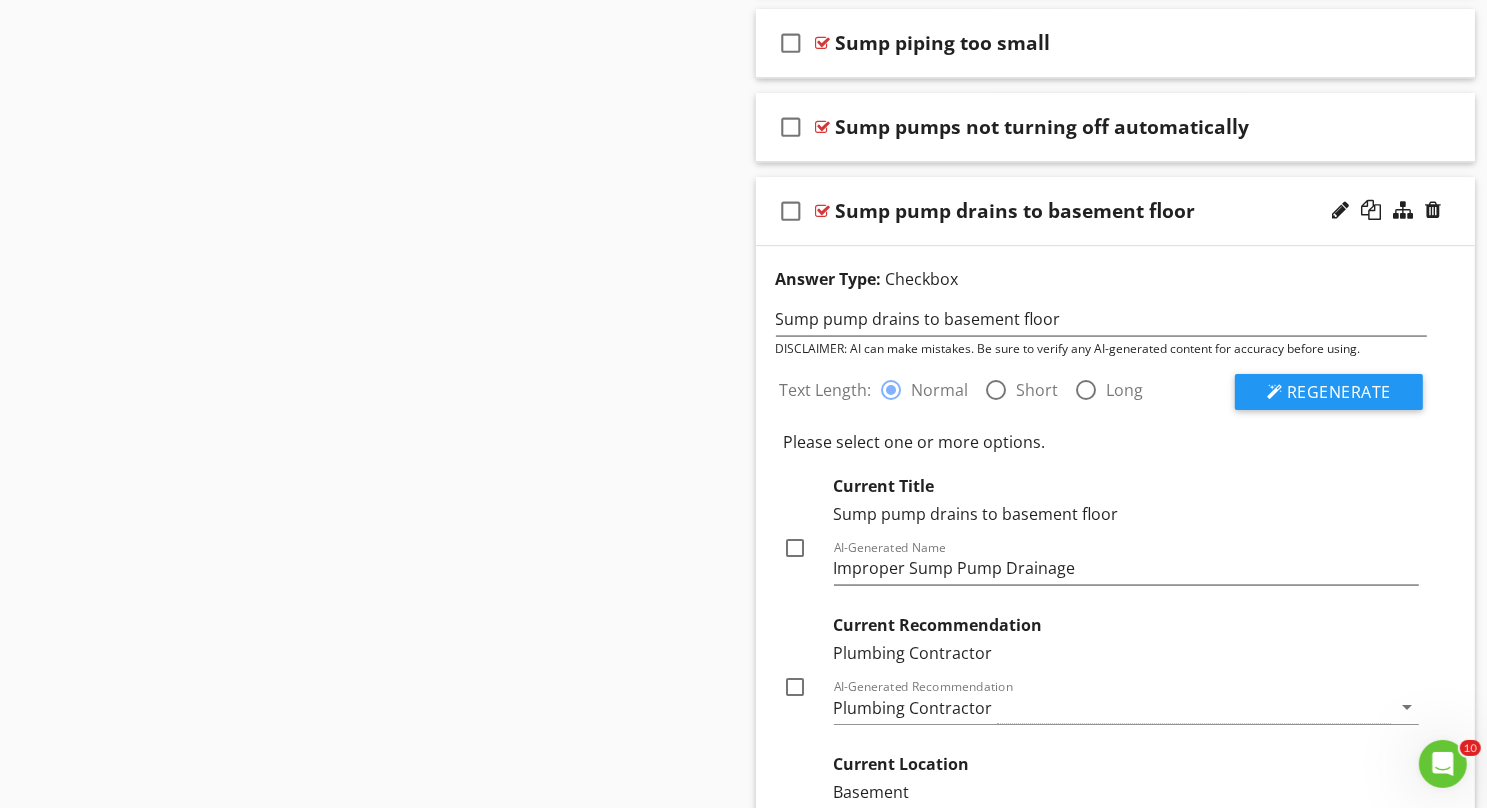 click at bounding box center [796, 548] 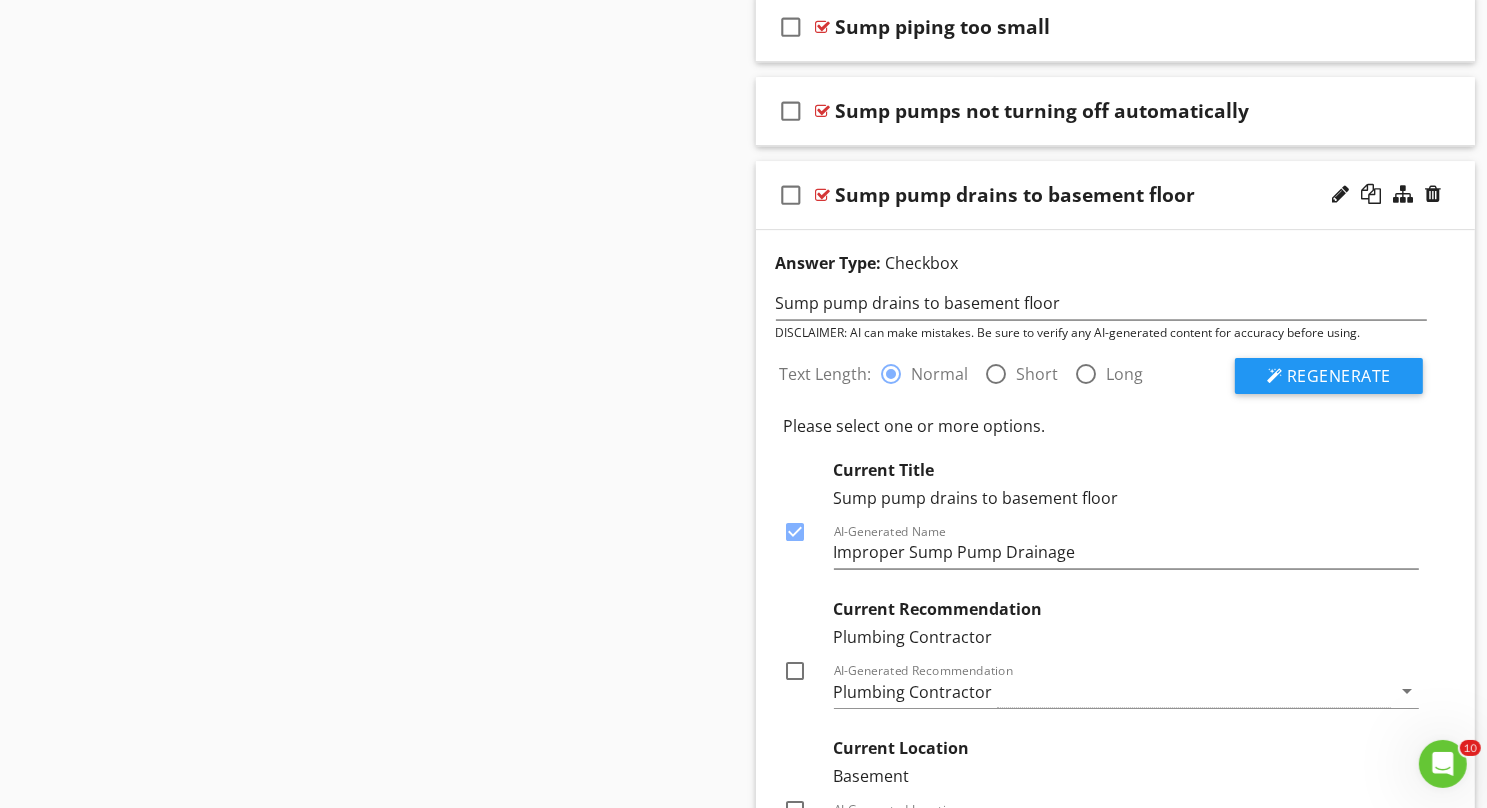 scroll, scrollTop: 6227, scrollLeft: 0, axis: vertical 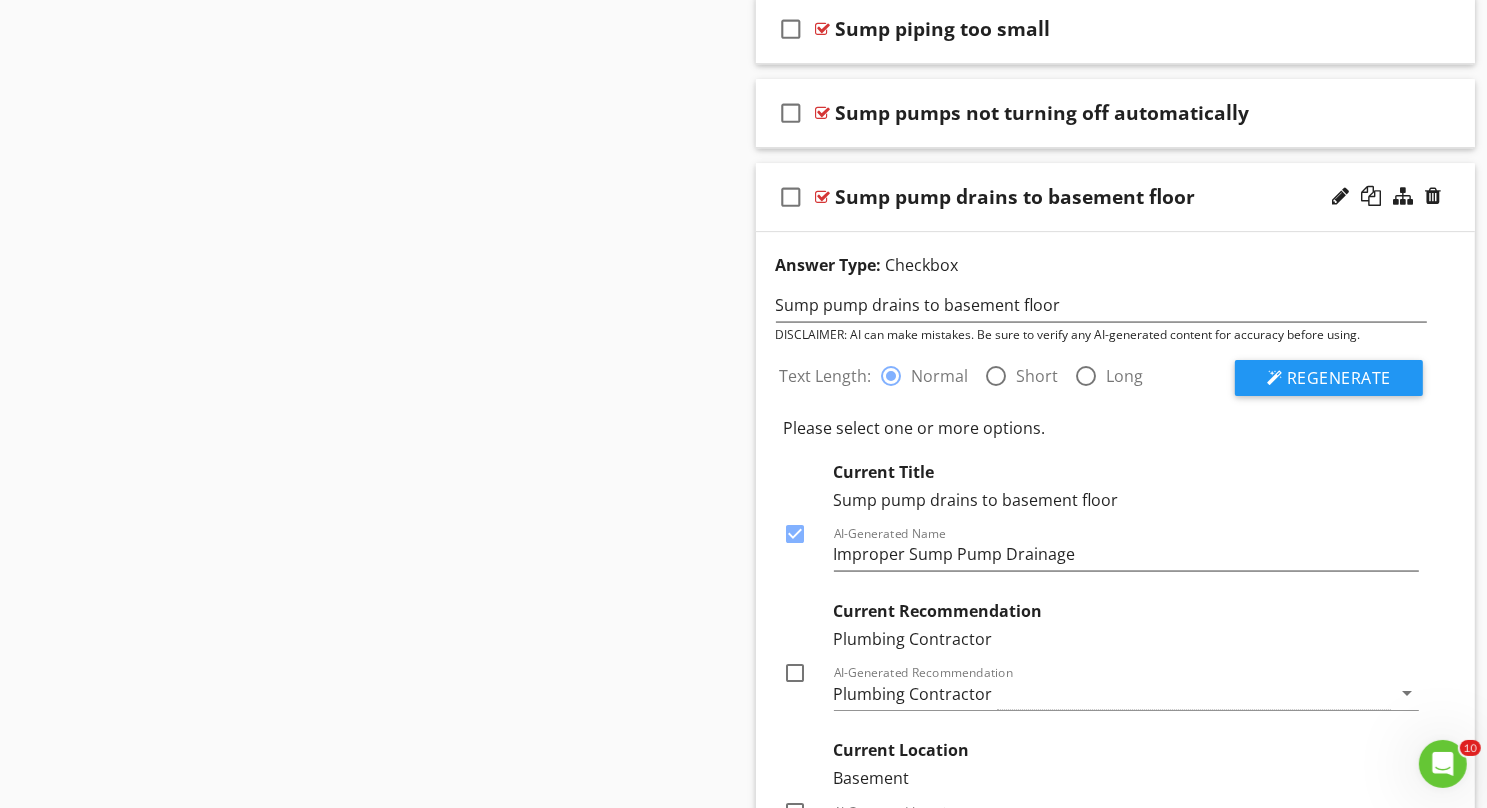 click at bounding box center (796, 534) 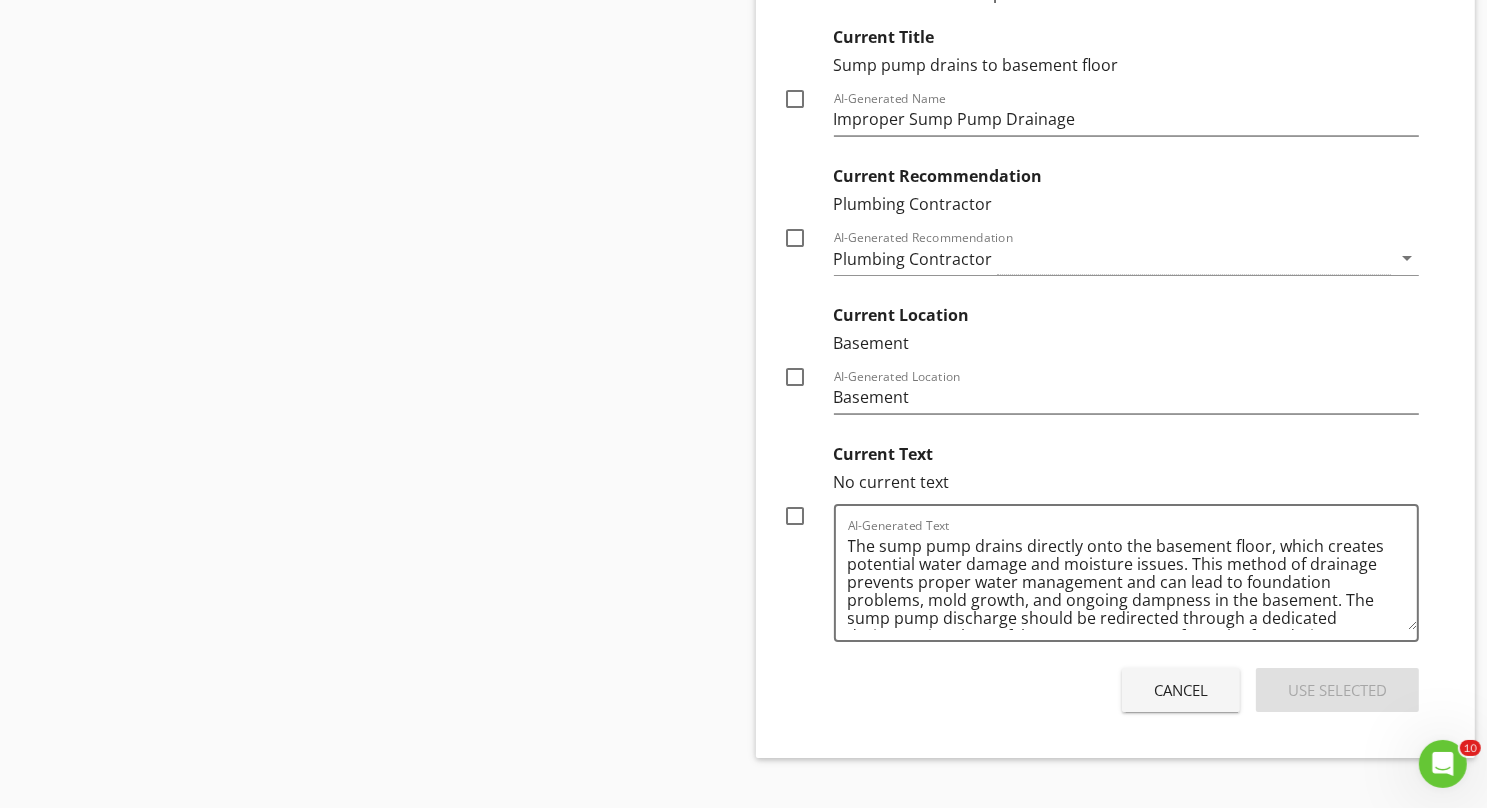 scroll, scrollTop: 6661, scrollLeft: 0, axis: vertical 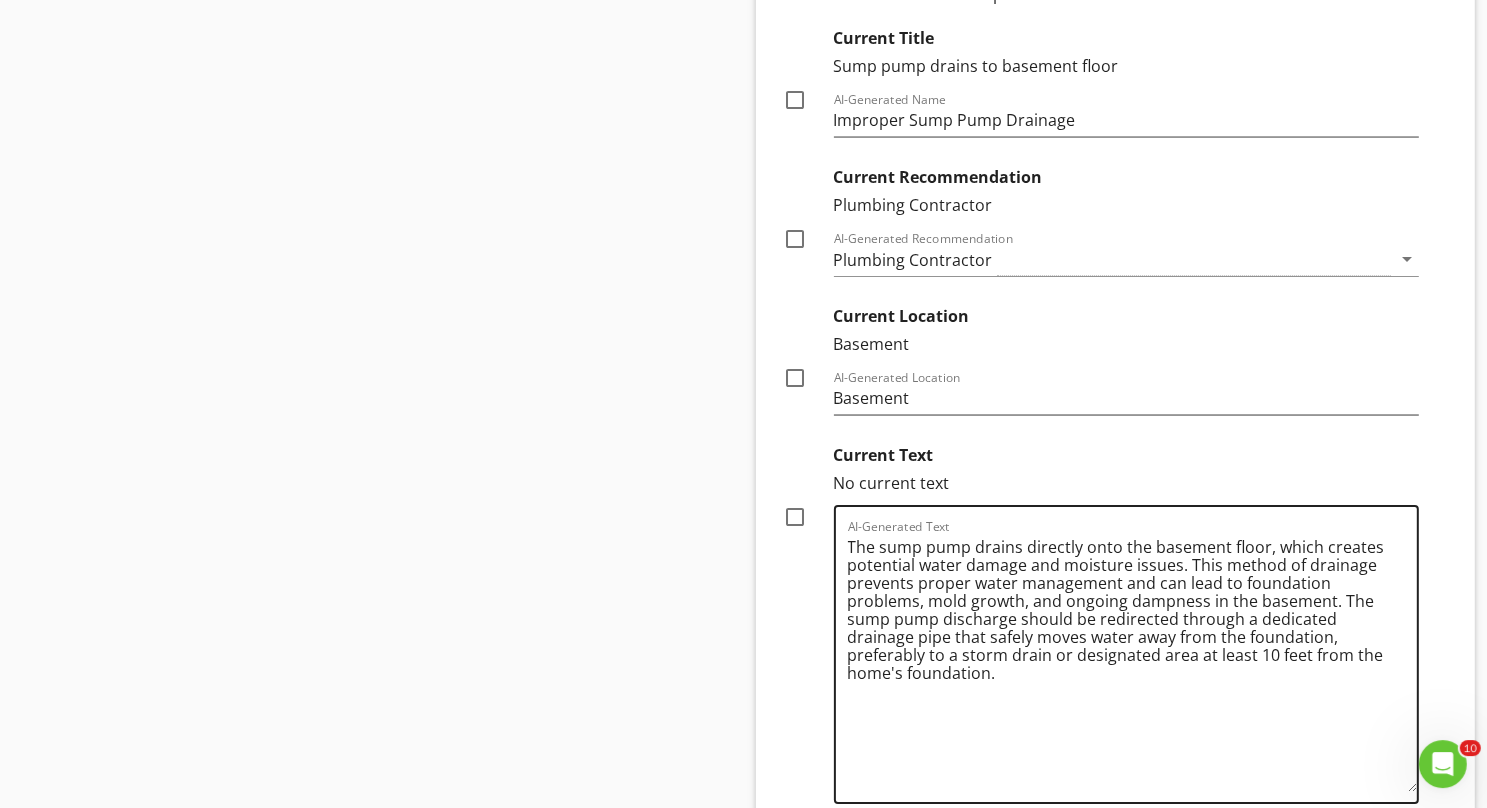 drag, startPoint x: 1414, startPoint y: 590, endPoint x: 1412, endPoint y: 749, distance: 159.01257 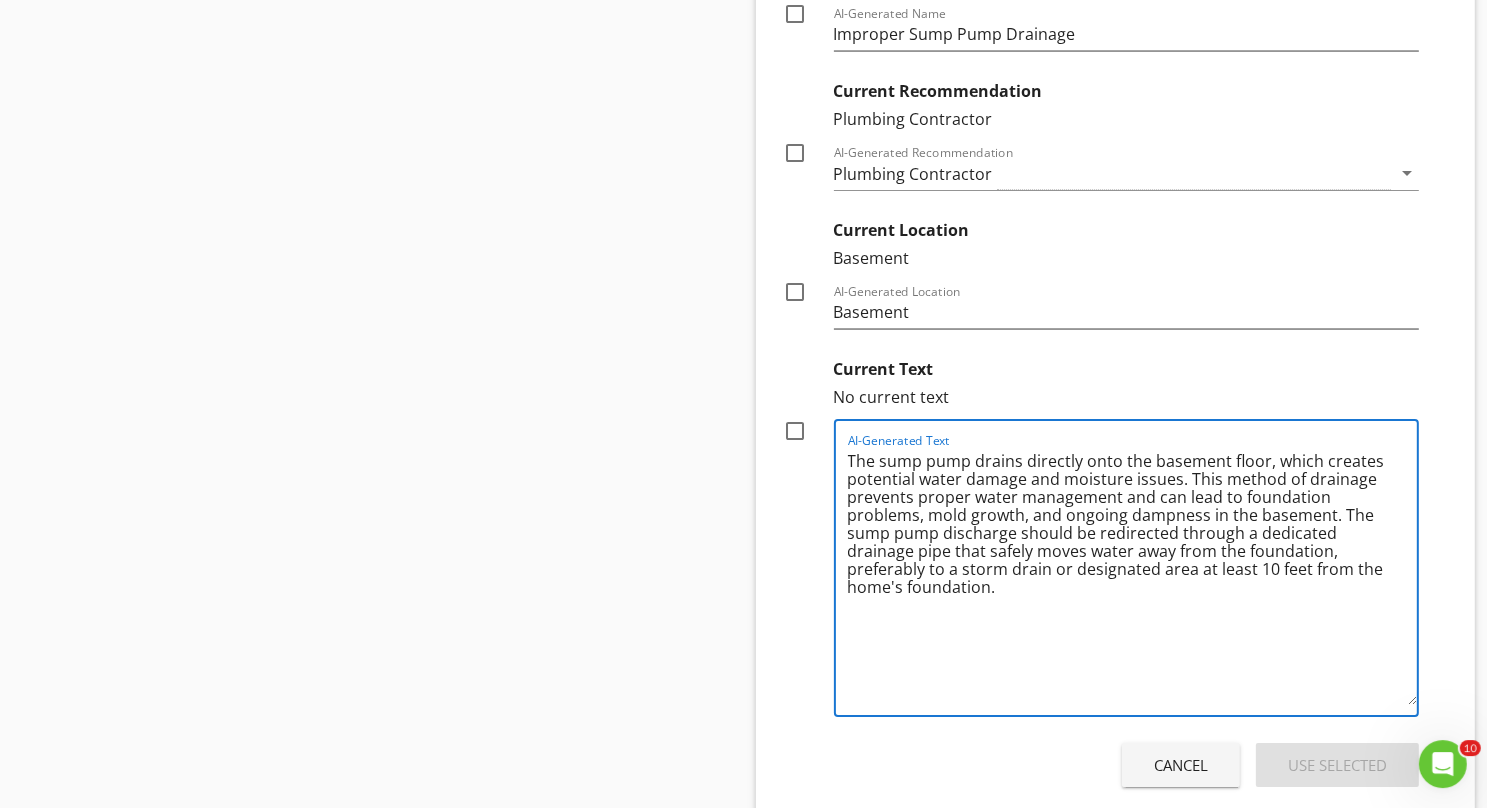 scroll, scrollTop: 6760, scrollLeft: 0, axis: vertical 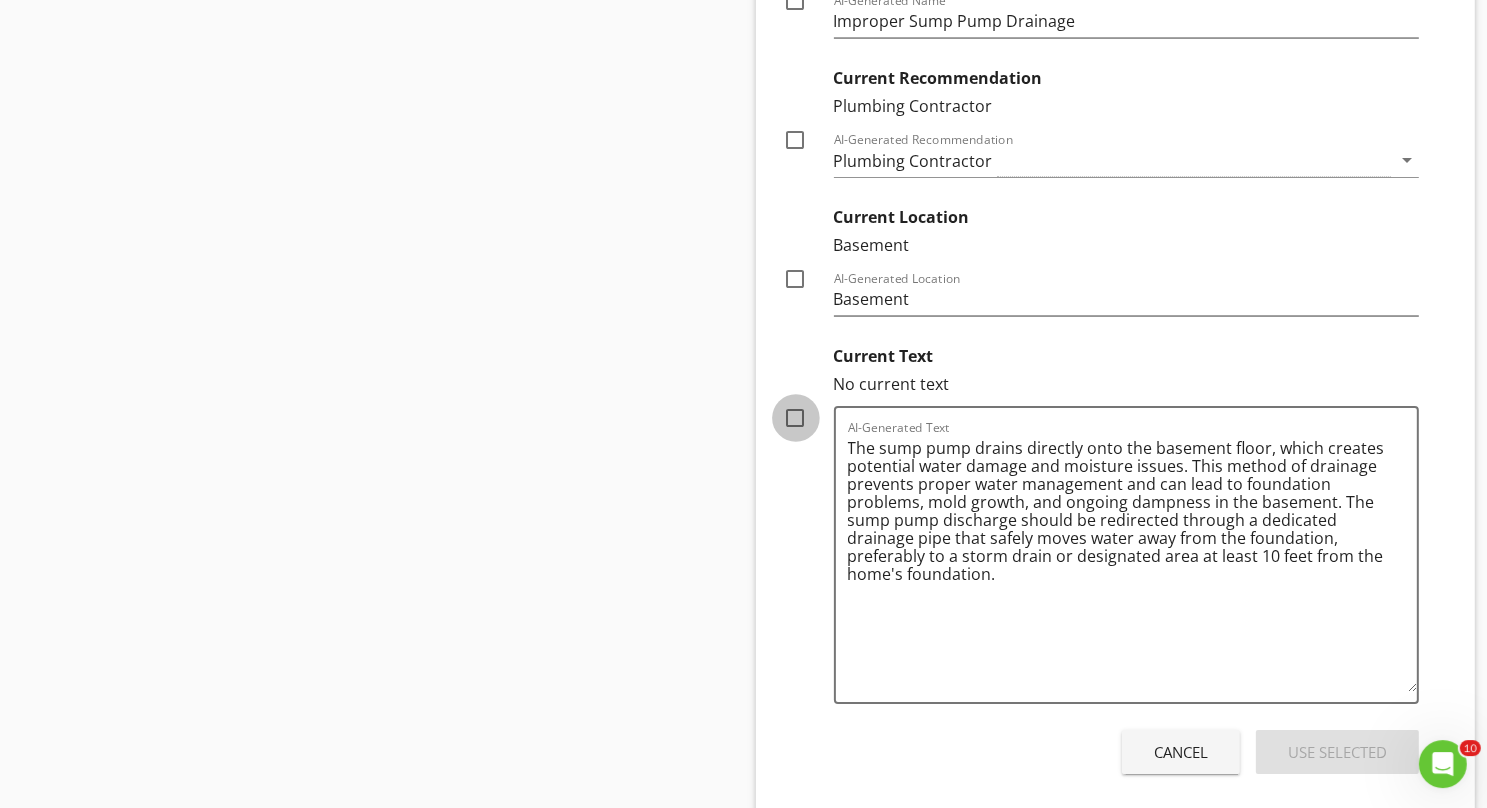 click at bounding box center [796, 418] 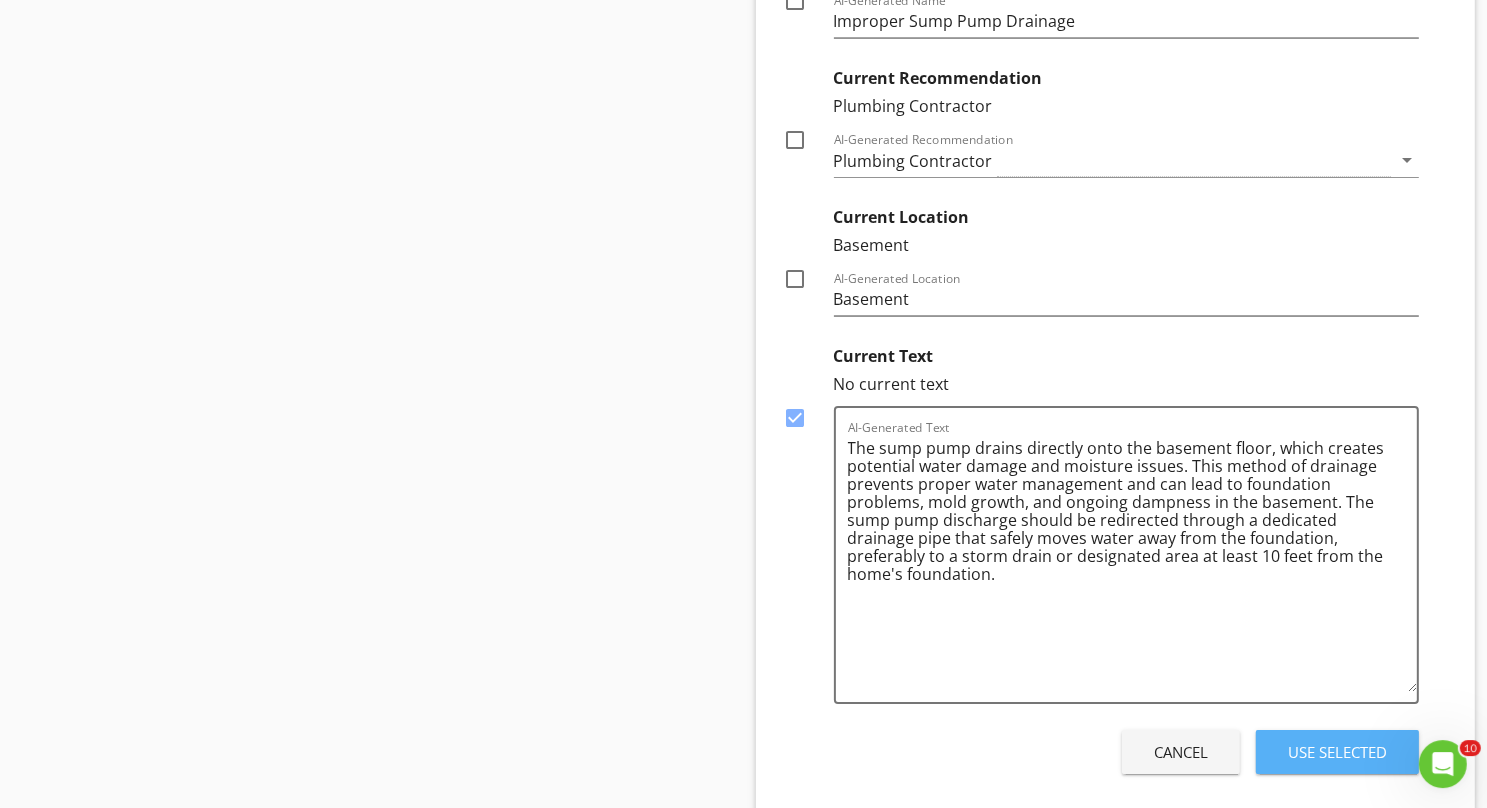 click on "Use Selected" at bounding box center [1337, 752] 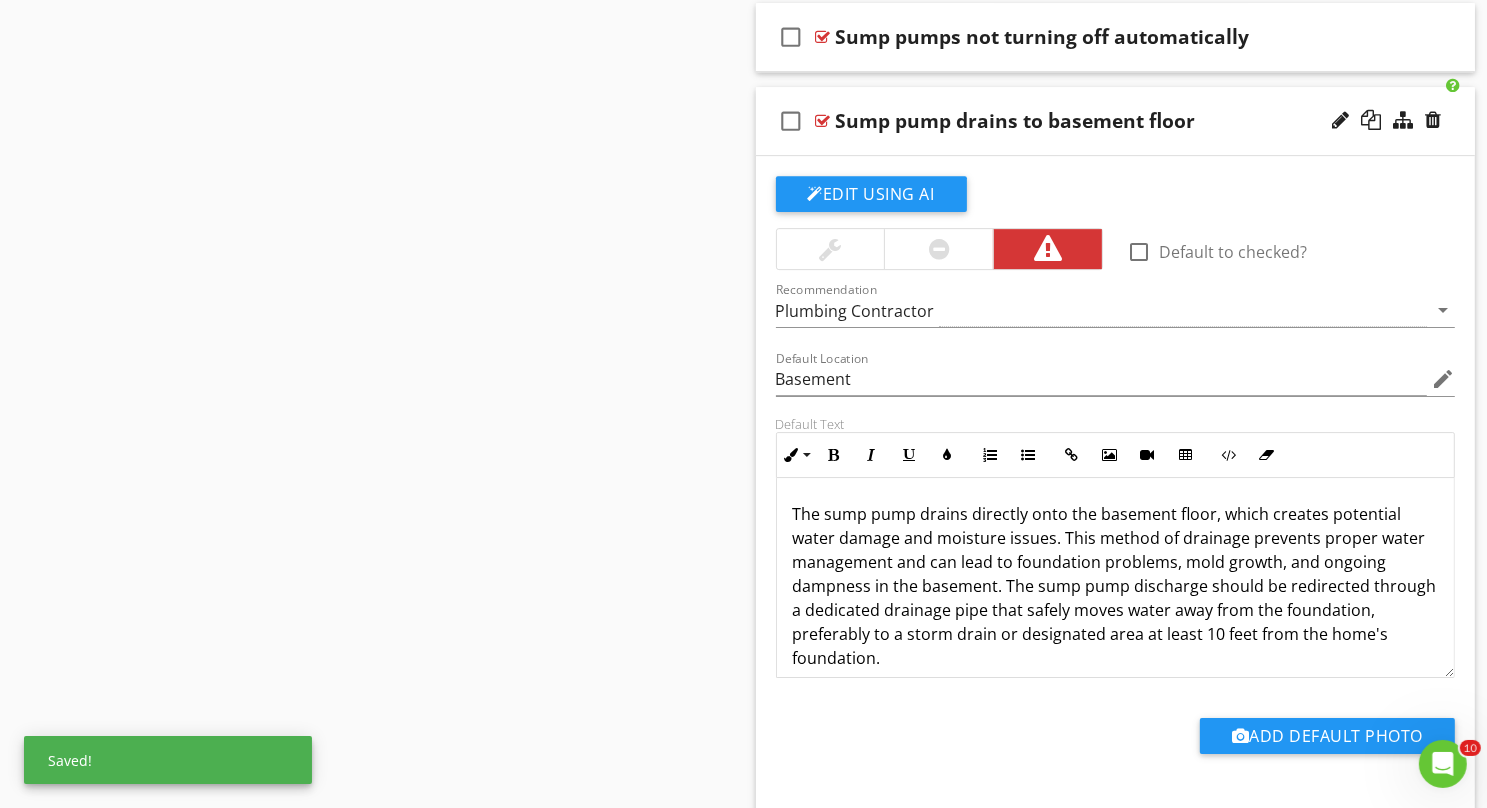 scroll, scrollTop: 6305, scrollLeft: 0, axis: vertical 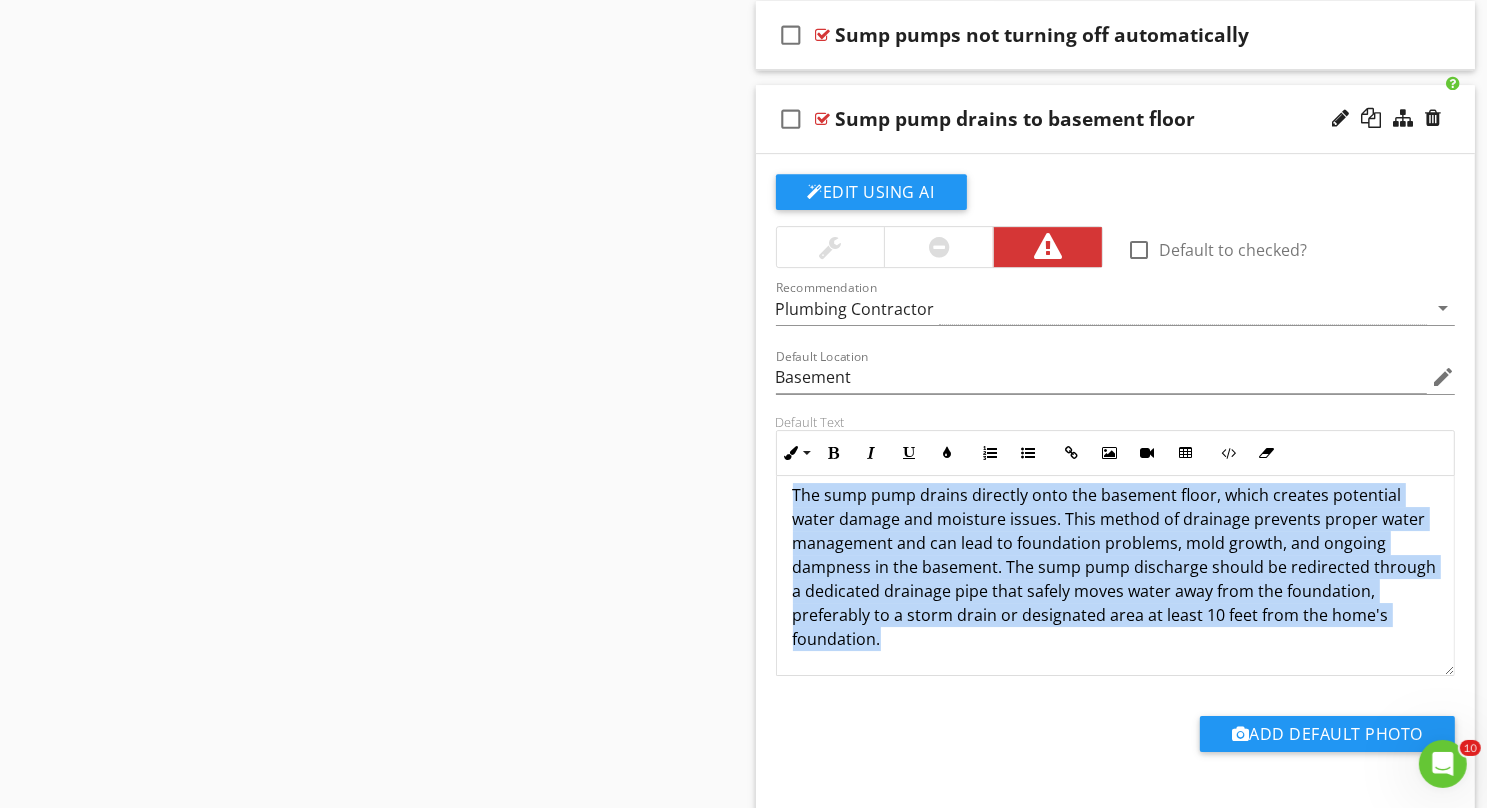 drag, startPoint x: 785, startPoint y: 468, endPoint x: 978, endPoint y: 648, distance: 263.91098 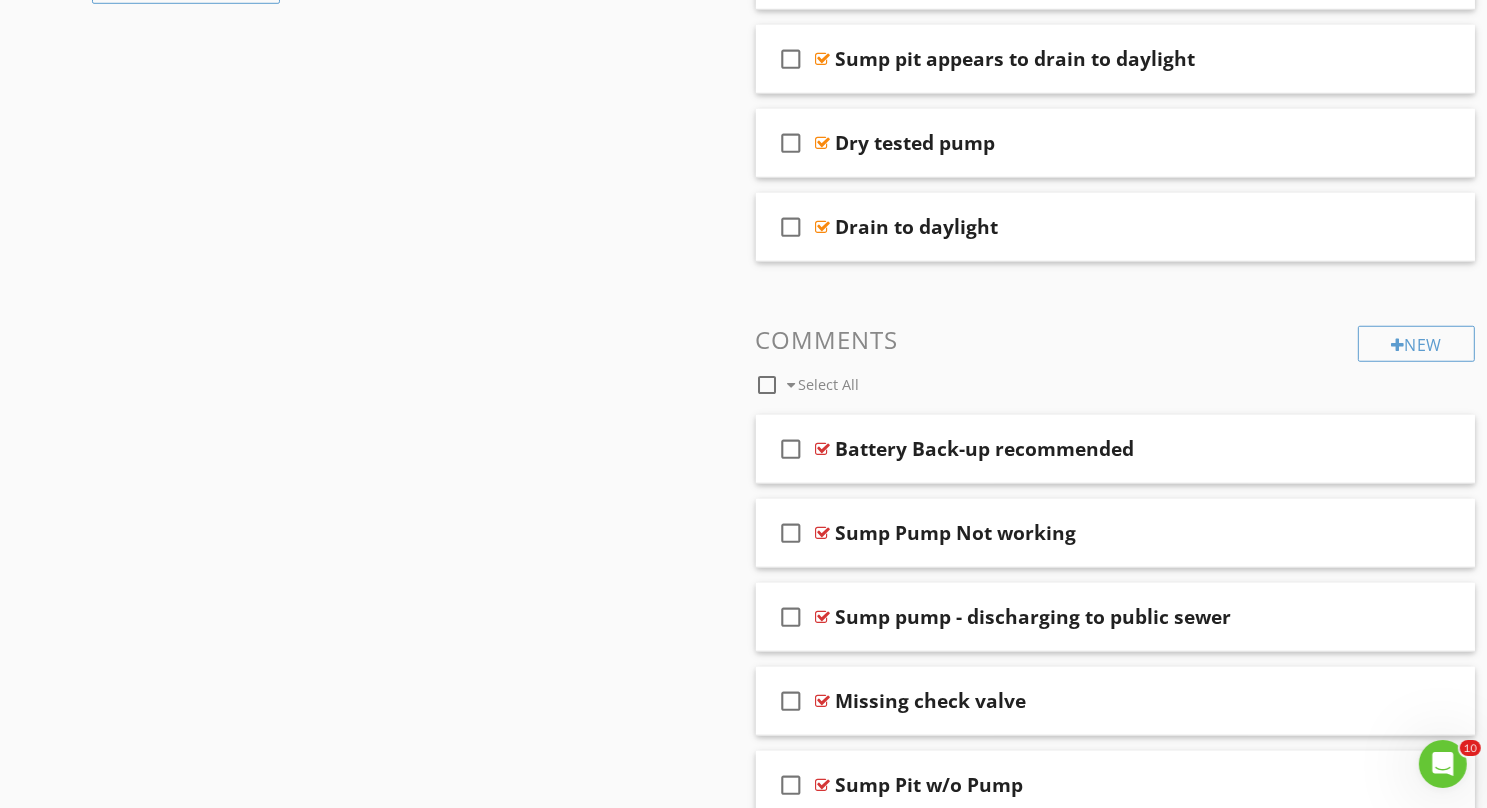 scroll, scrollTop: 0, scrollLeft: 0, axis: both 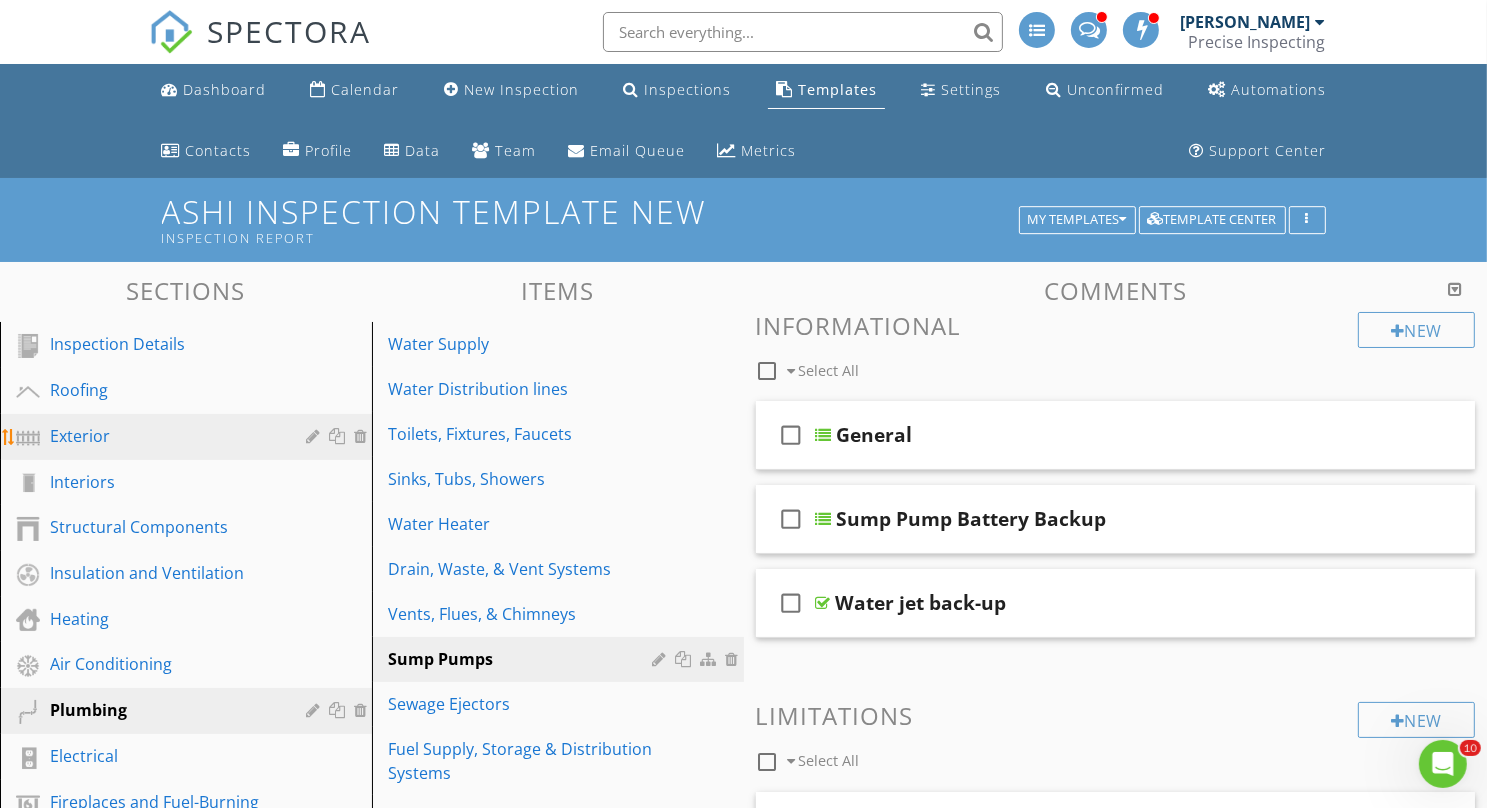 click on "Exterior" at bounding box center [189, 437] 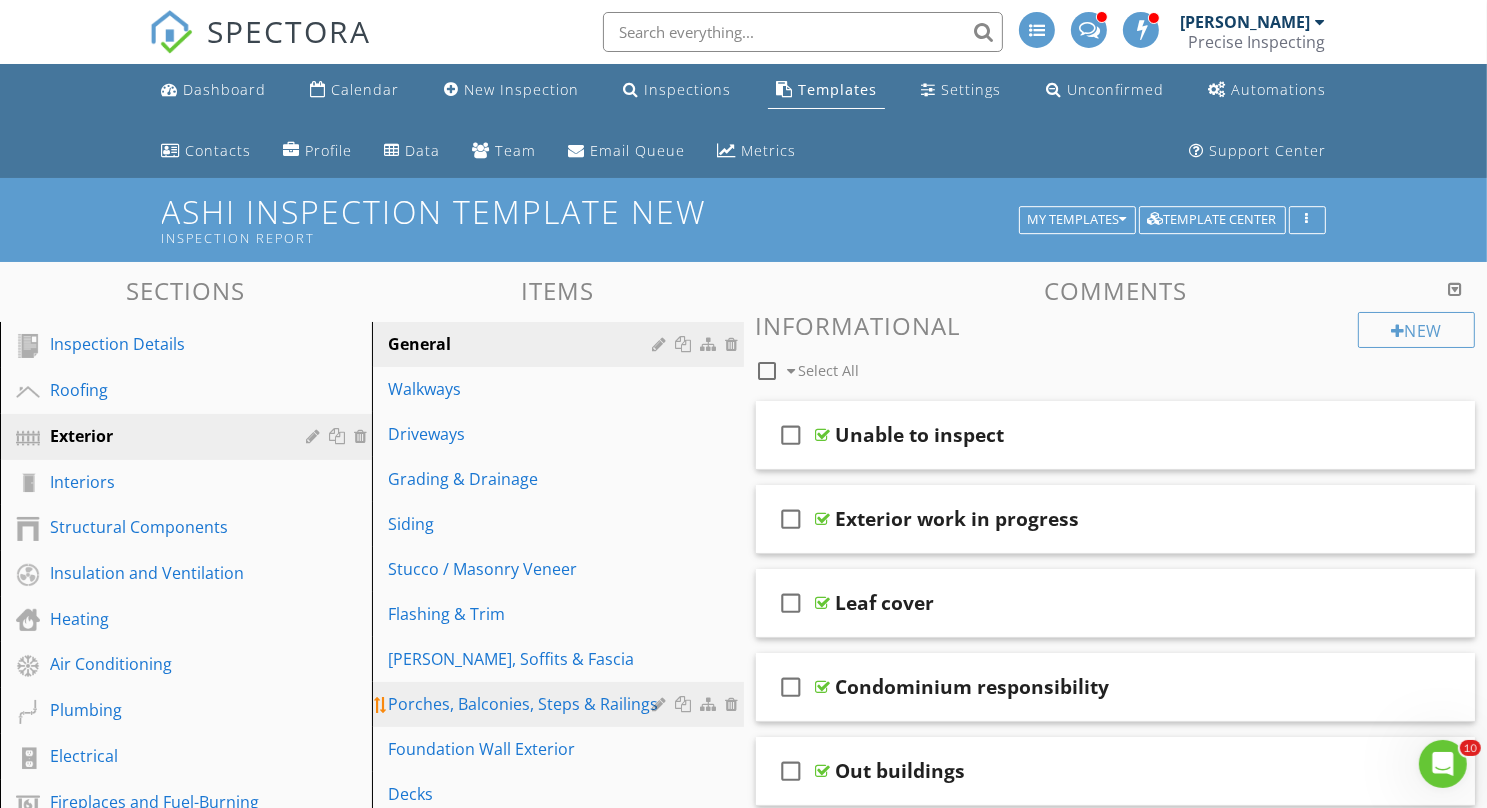 click on "Porches, Balconies, Steps & Railings" at bounding box center (523, 704) 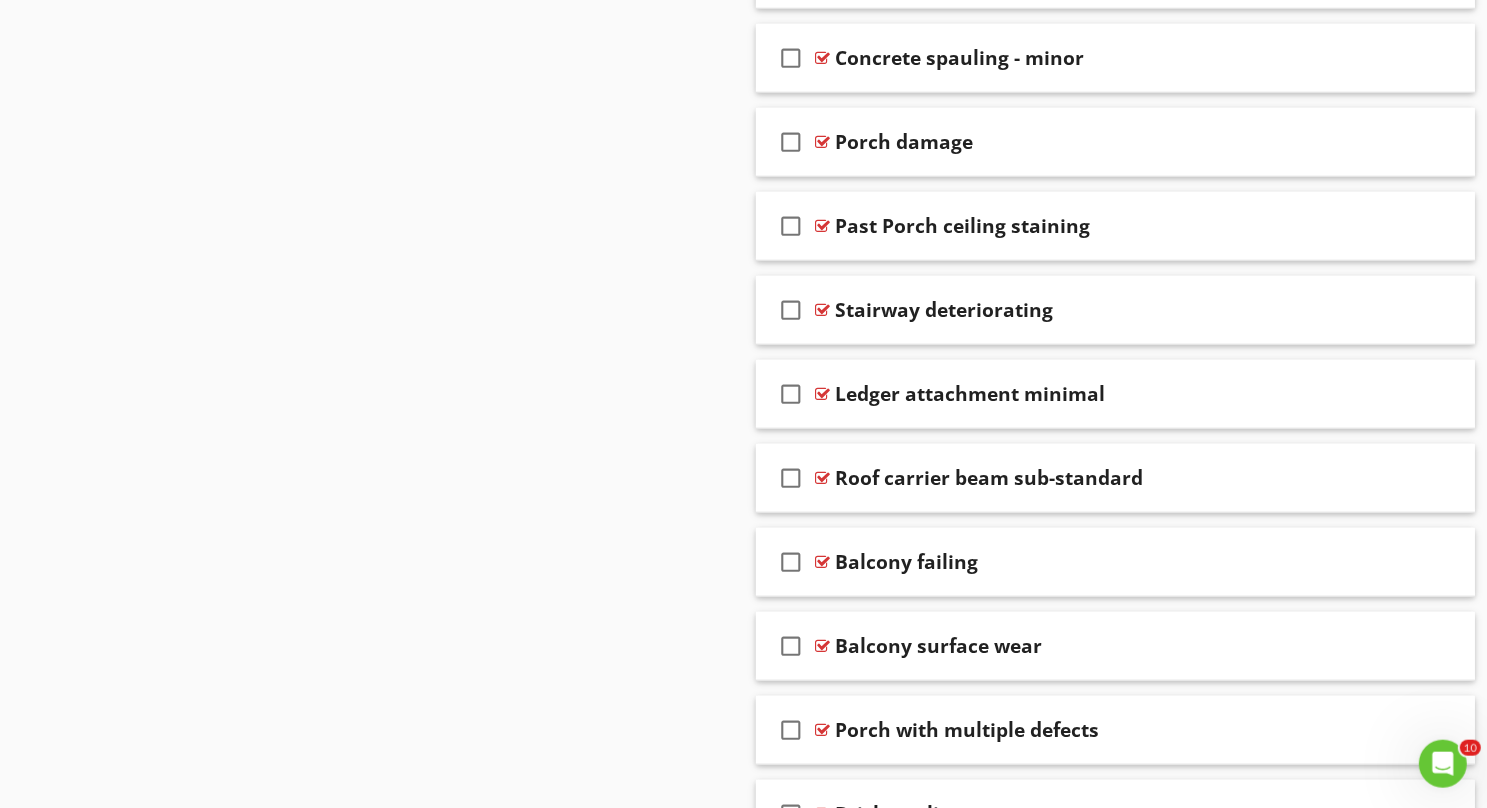 scroll, scrollTop: 9229, scrollLeft: 0, axis: vertical 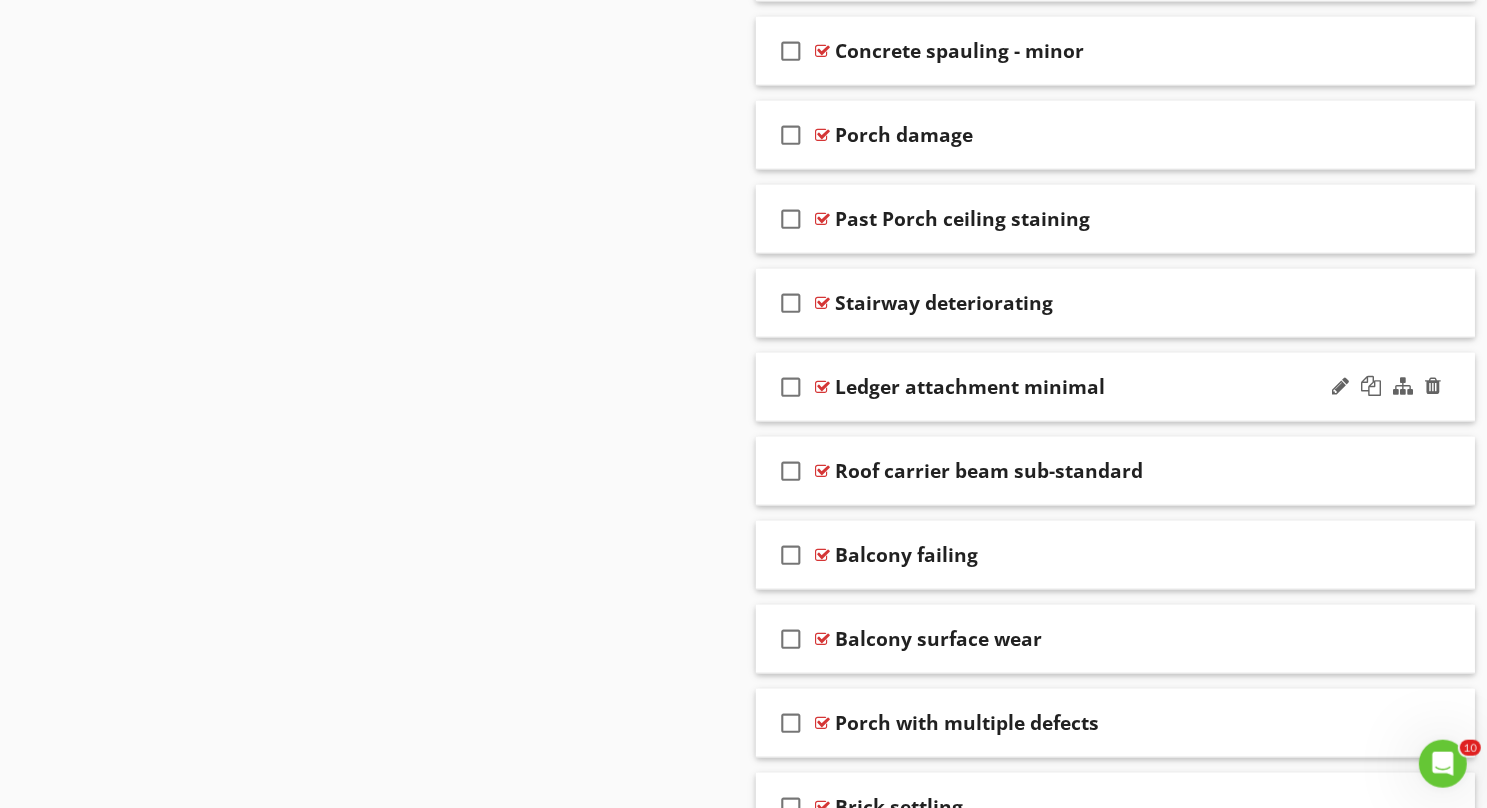 click on "check_box_outline_blank
Ledger attachment minimal" at bounding box center [1116, 387] 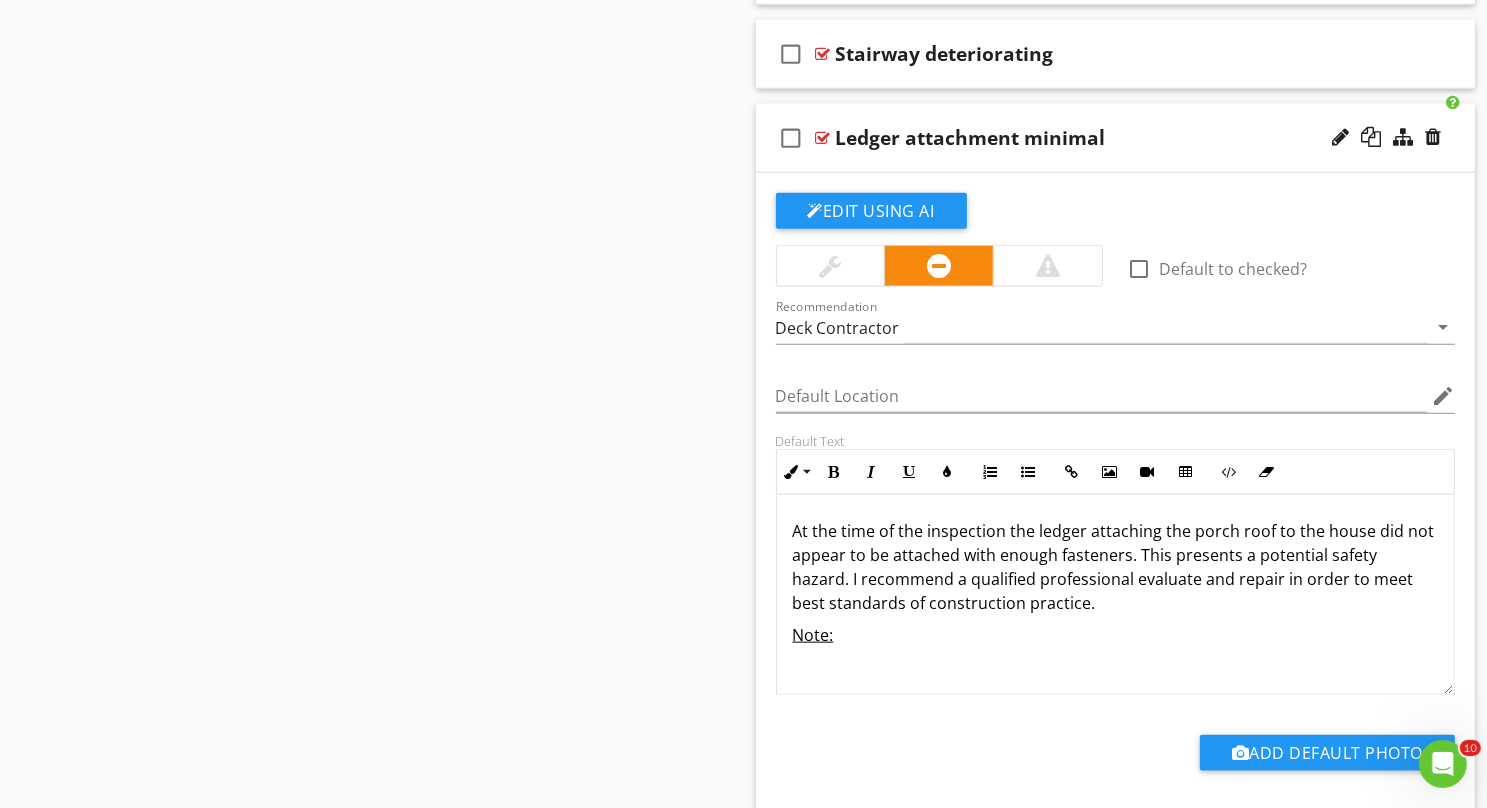 scroll, scrollTop: 9476, scrollLeft: 0, axis: vertical 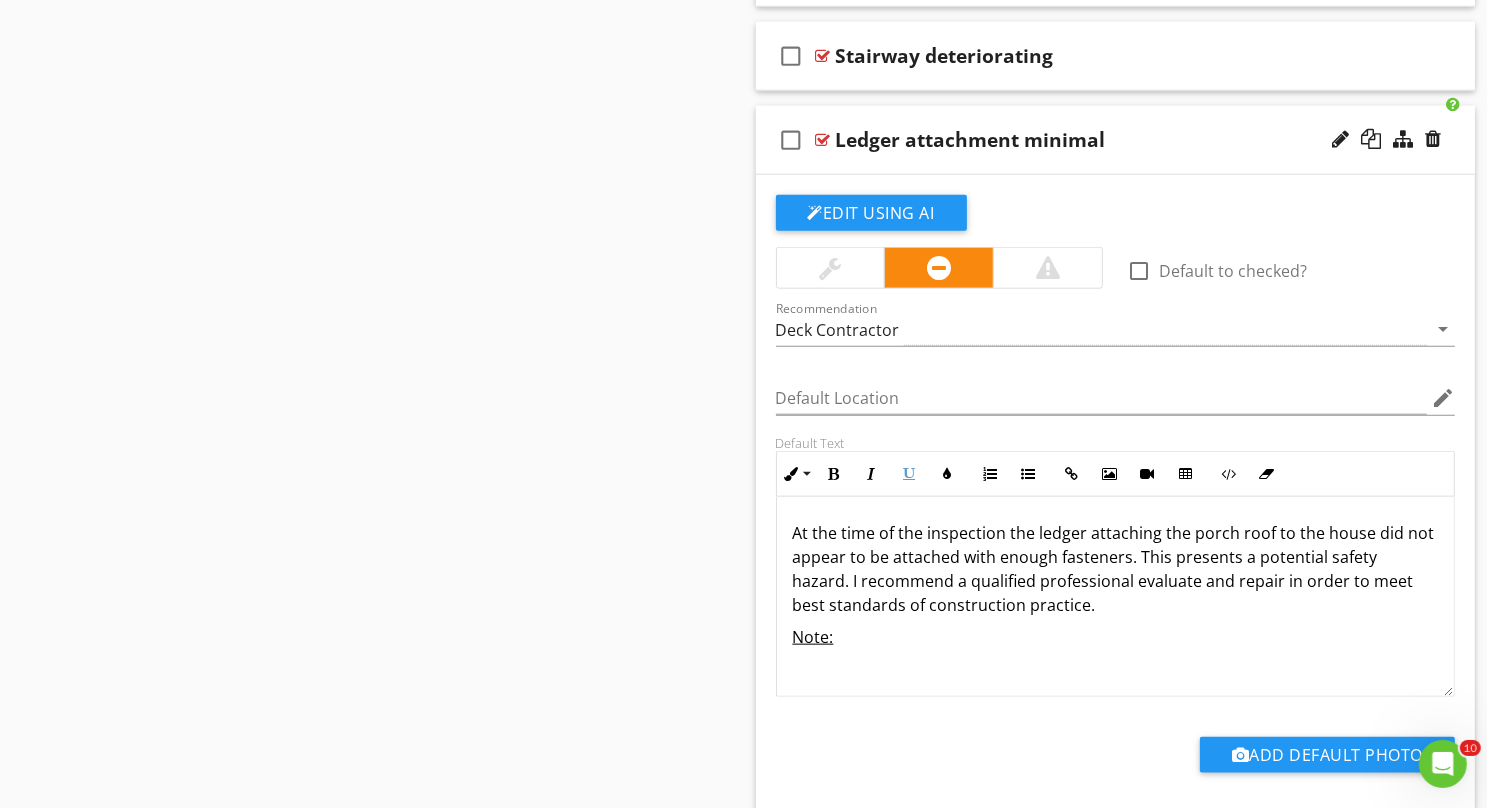 click on "Note:" at bounding box center (1116, 637) 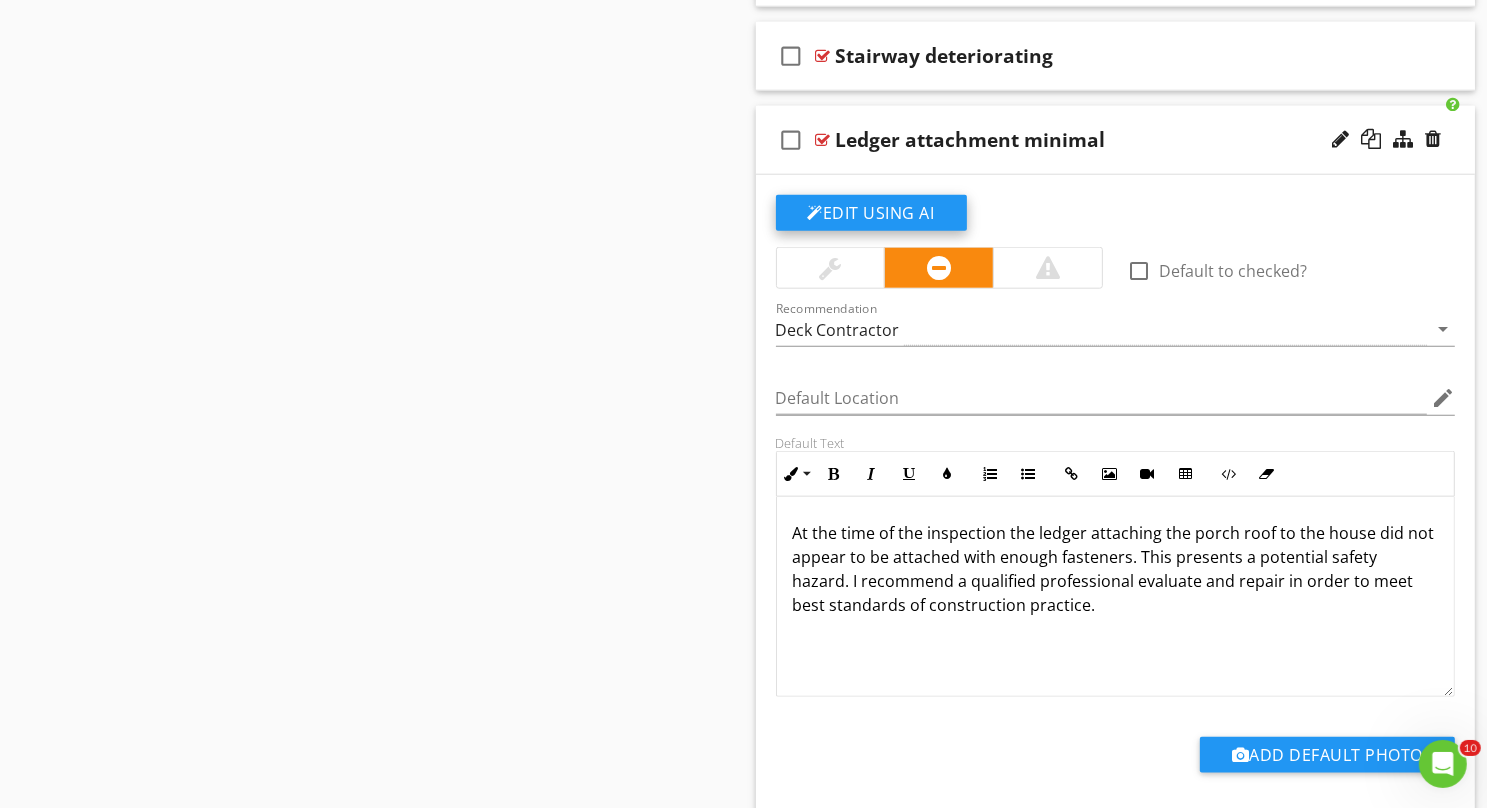 click on "Edit Using AI" at bounding box center (871, 213) 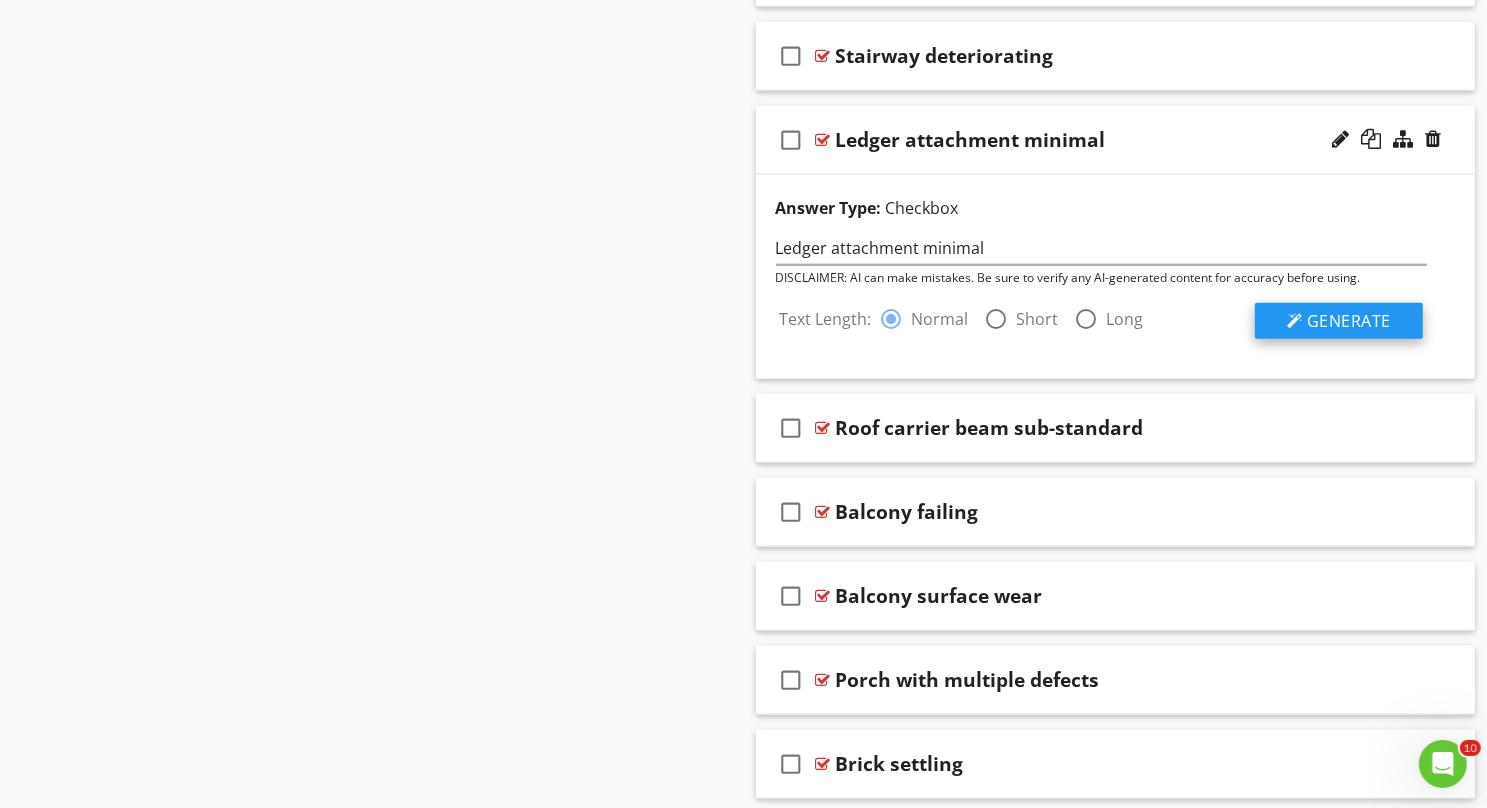 click on "Generate" at bounding box center [1349, 321] 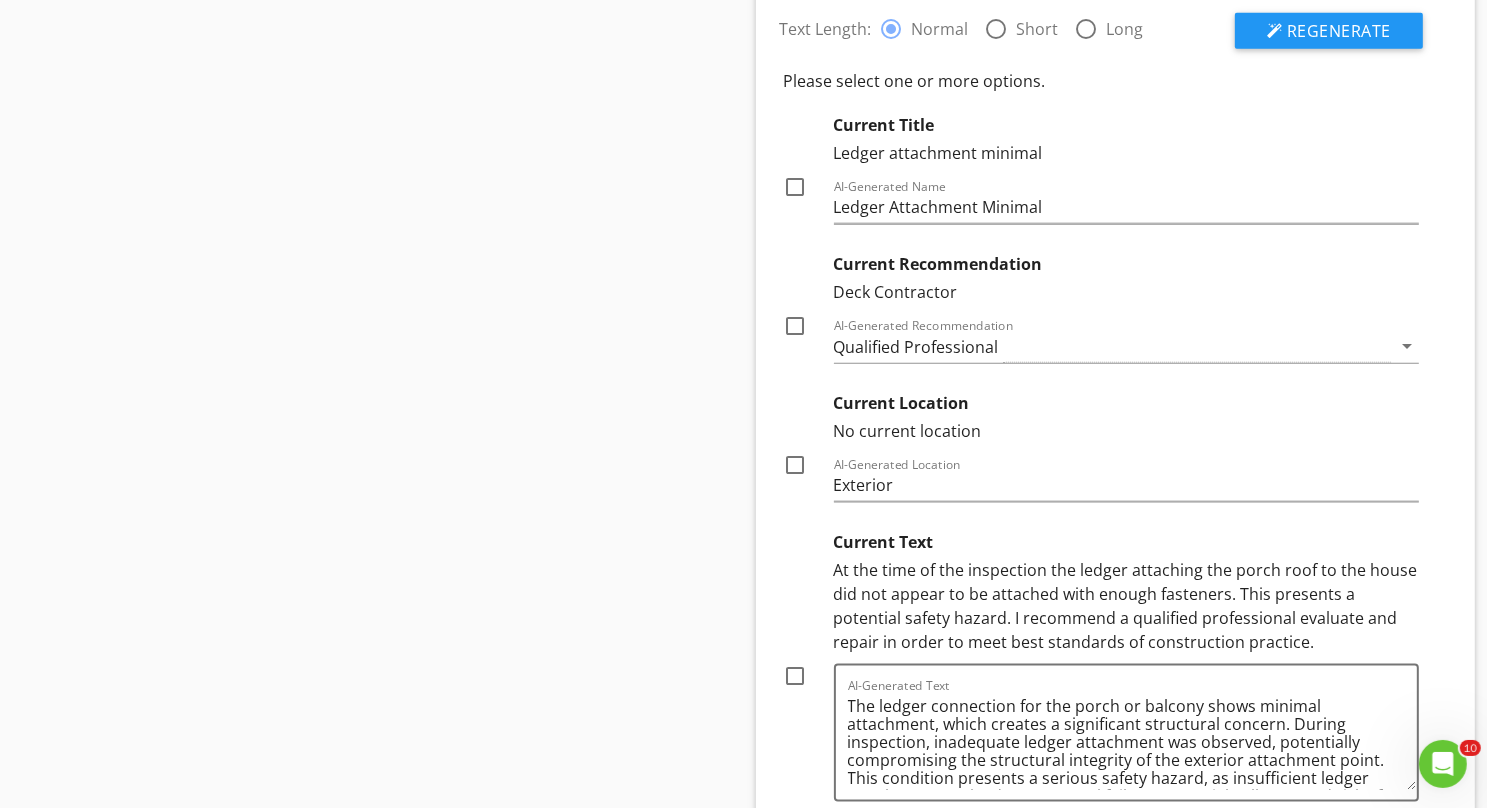 scroll, scrollTop: 9765, scrollLeft: 0, axis: vertical 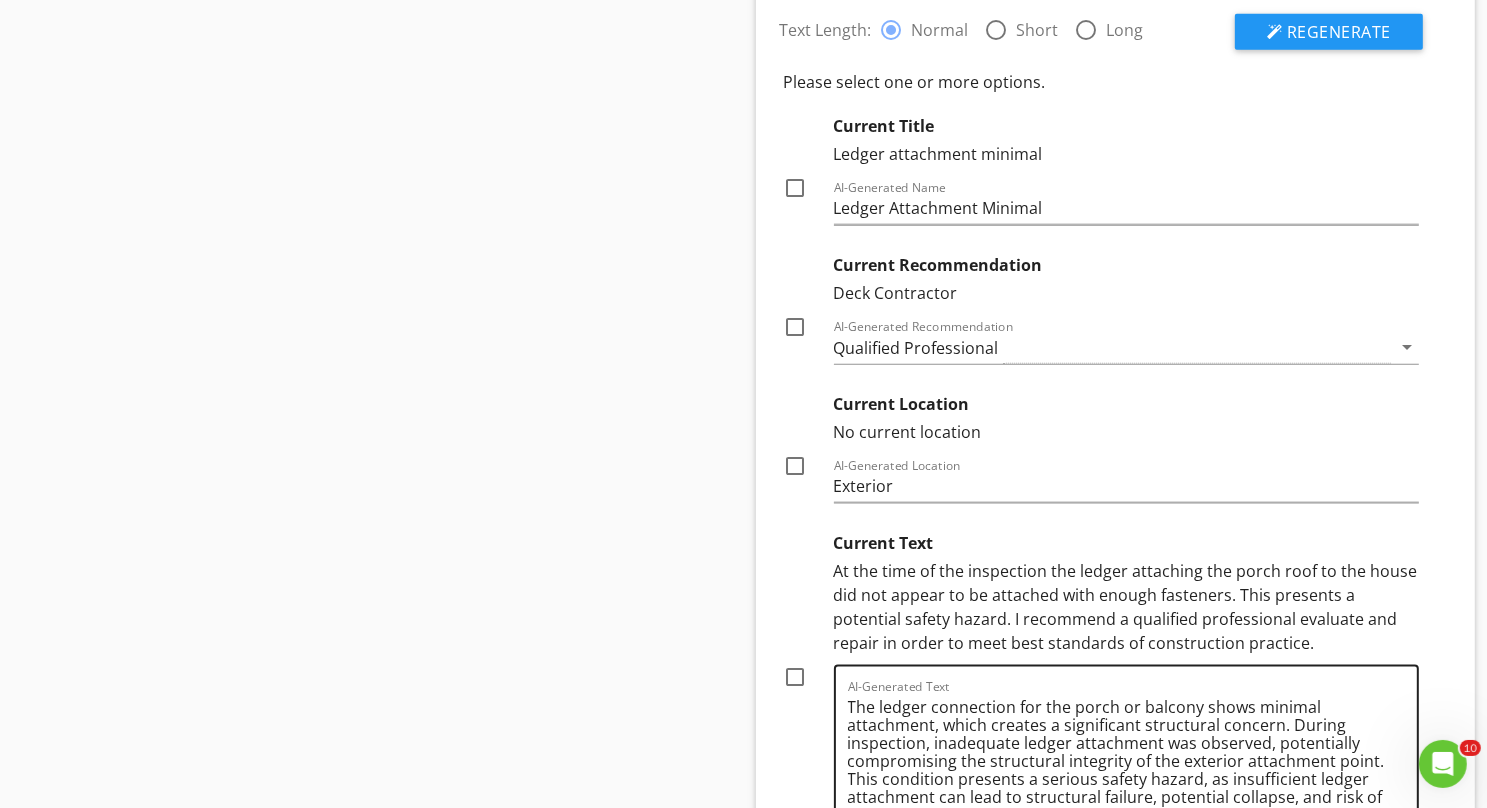 drag, startPoint x: 1412, startPoint y: 732, endPoint x: 1409, endPoint y: 829, distance: 97.04638 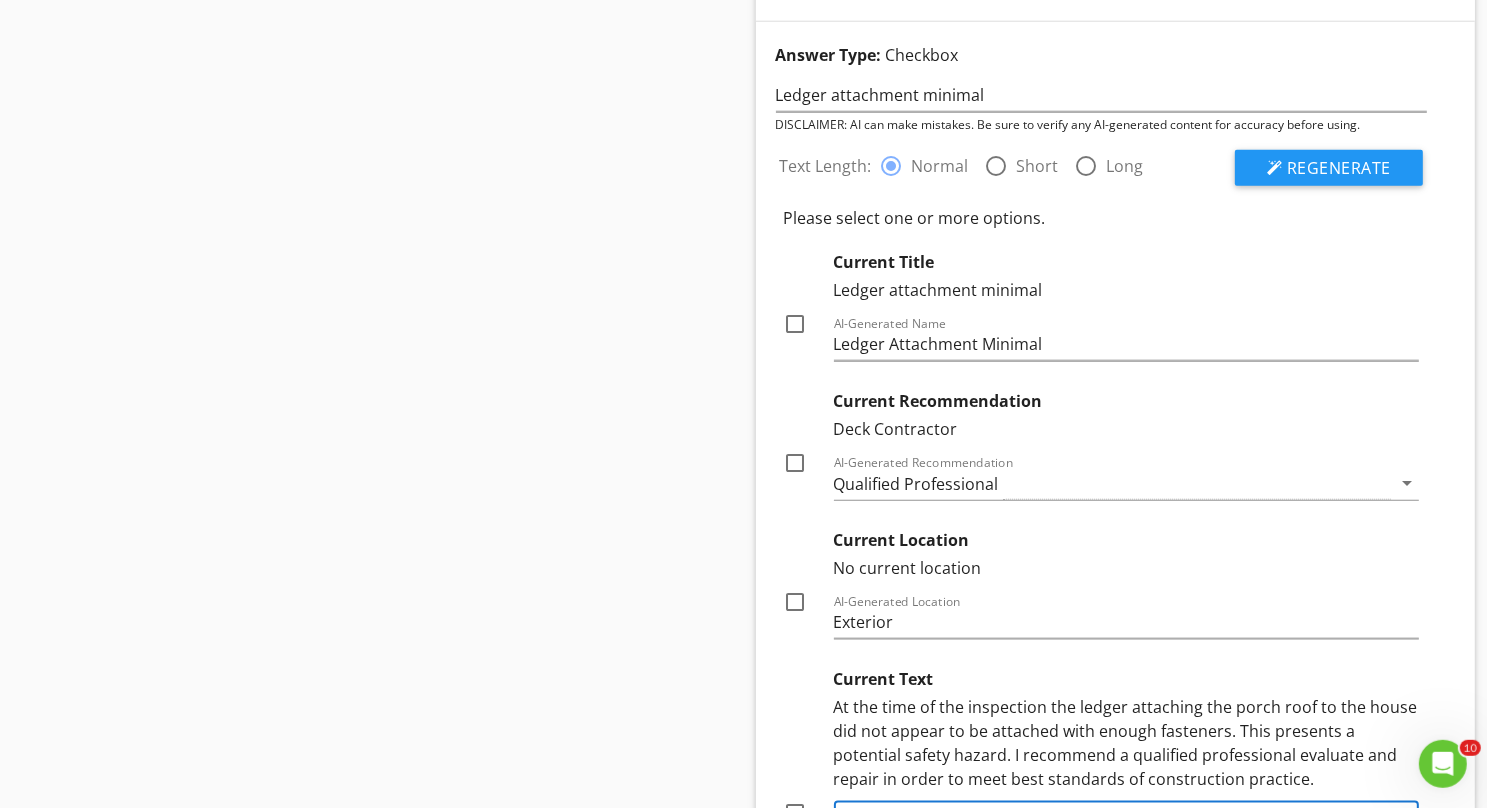 scroll, scrollTop: 9569, scrollLeft: 0, axis: vertical 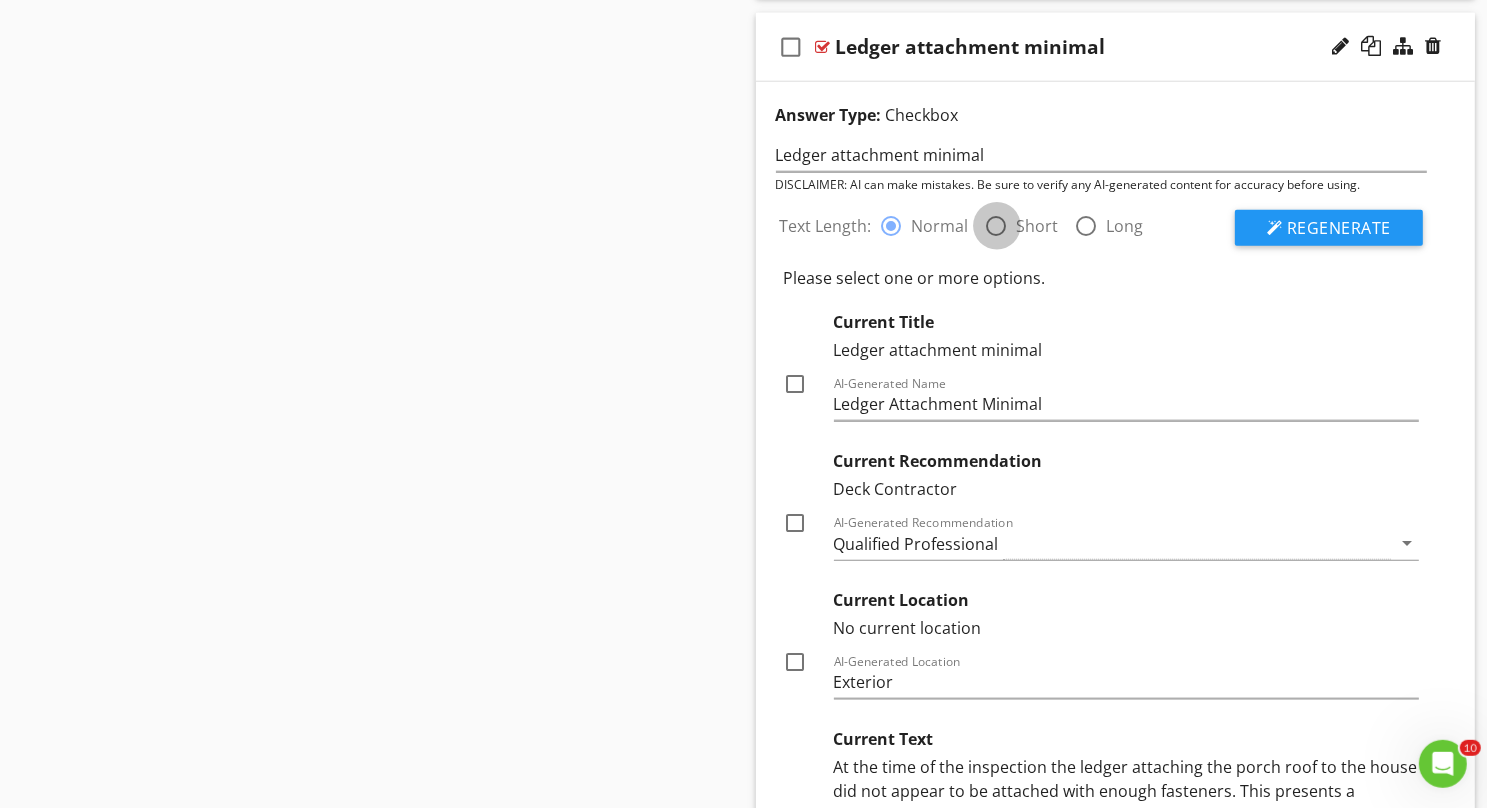 click at bounding box center (997, 226) 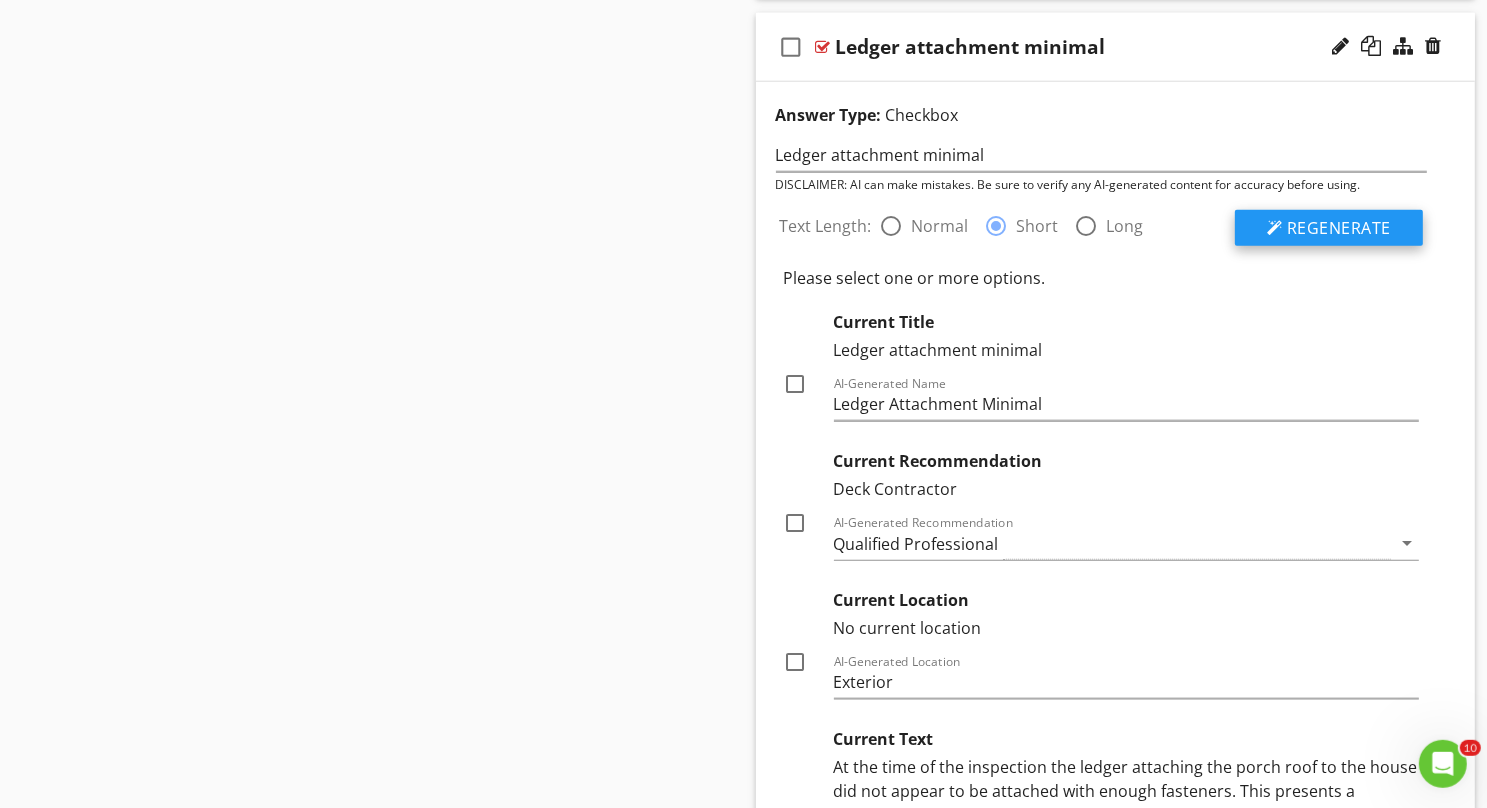click on "Regenerate" at bounding box center [1339, 228] 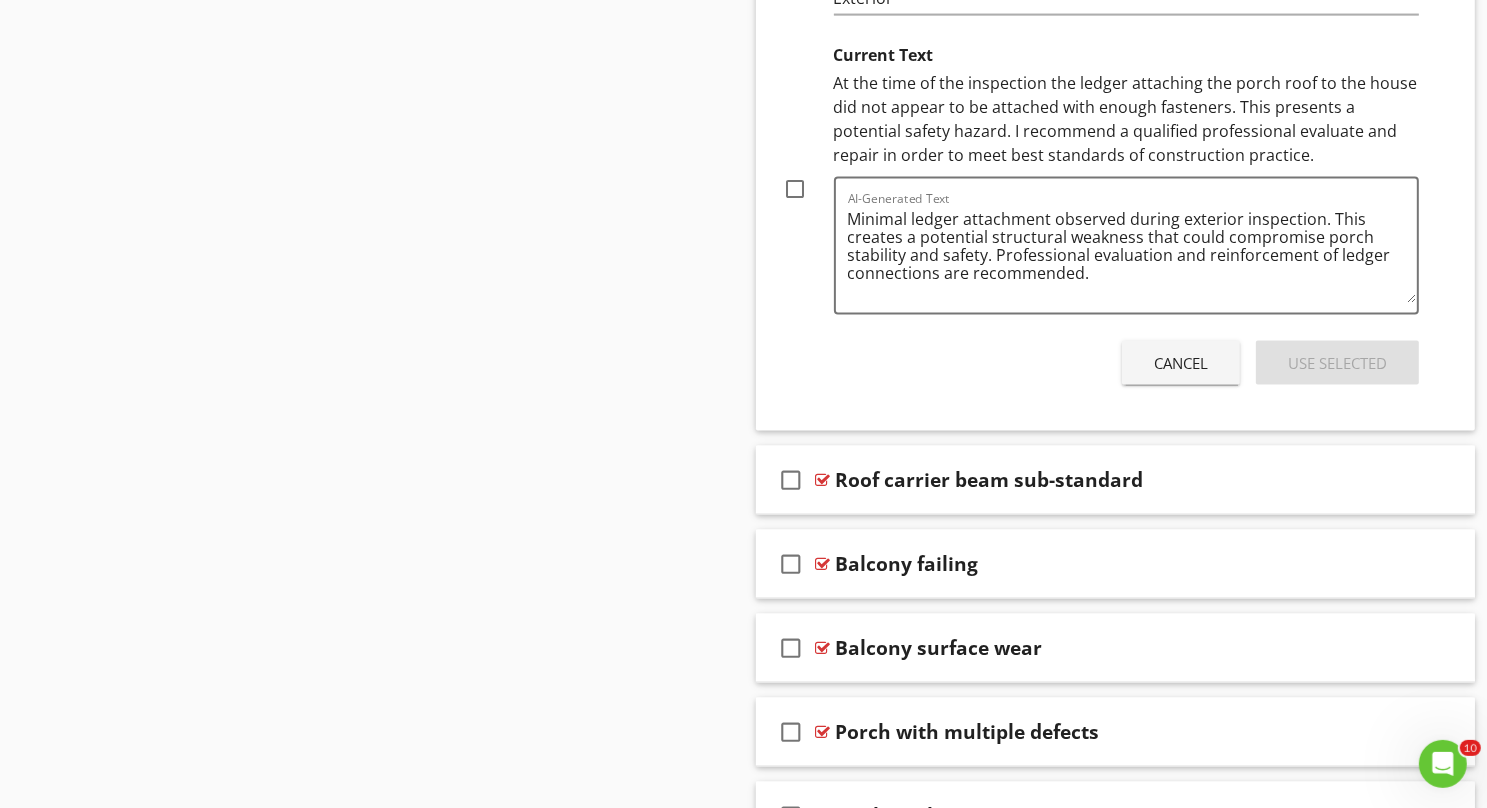 scroll, scrollTop: 10256, scrollLeft: 0, axis: vertical 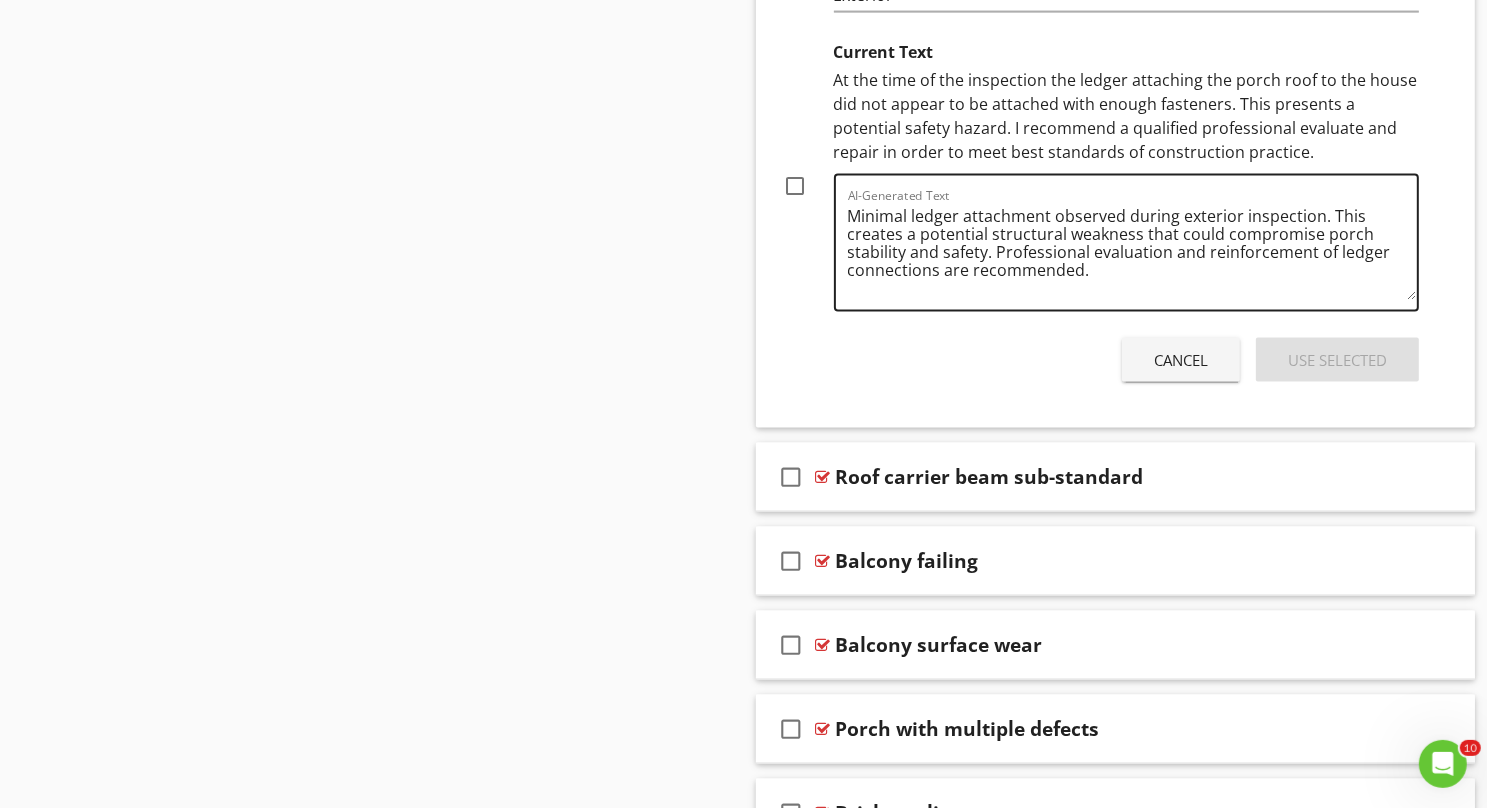 click on "Minimal ledger attachment observed during exterior inspection. This creates a potential structural weakness that could compromise porch stability and safety. Professional evaluation and reinforcement of ledger connections are recommended." at bounding box center [1133, 250] 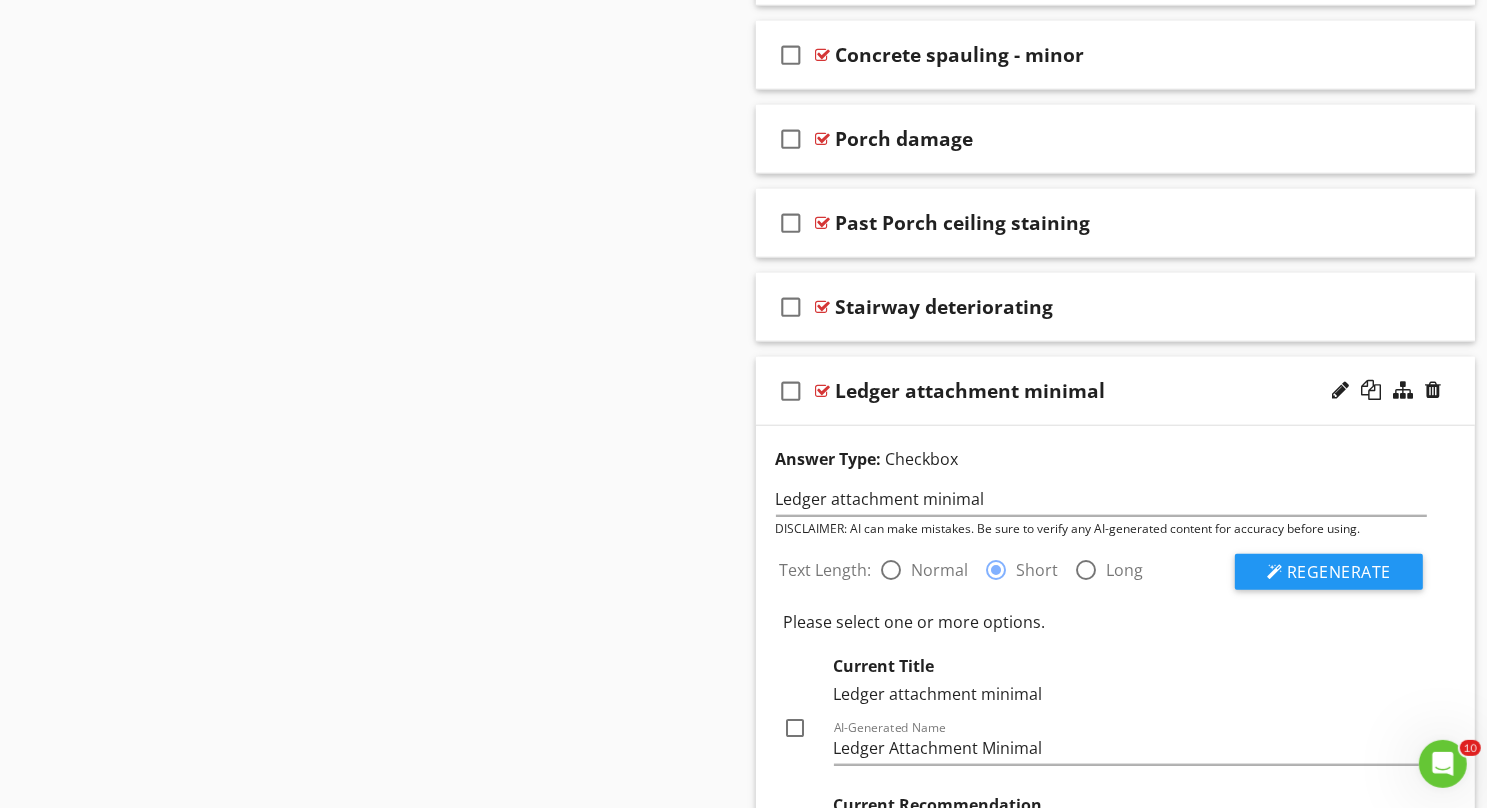 scroll, scrollTop: 9219, scrollLeft: 0, axis: vertical 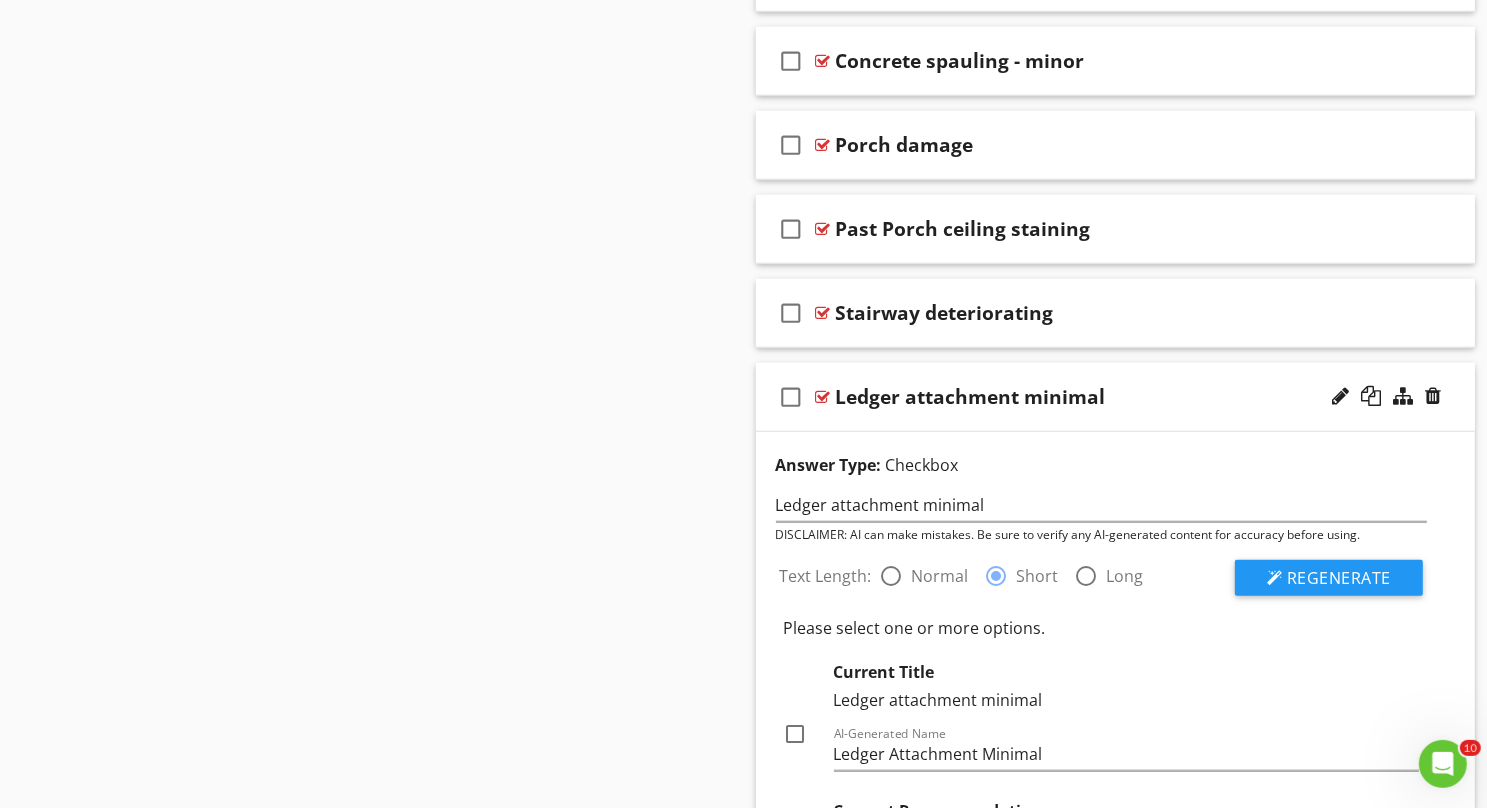 type on "Minimal ledger attachment was observed during exterior inspection. This creates a potential structural weakness that could compromise porch stability and safety. Professional evaluation and reinforcement of ledger connections are recommended." 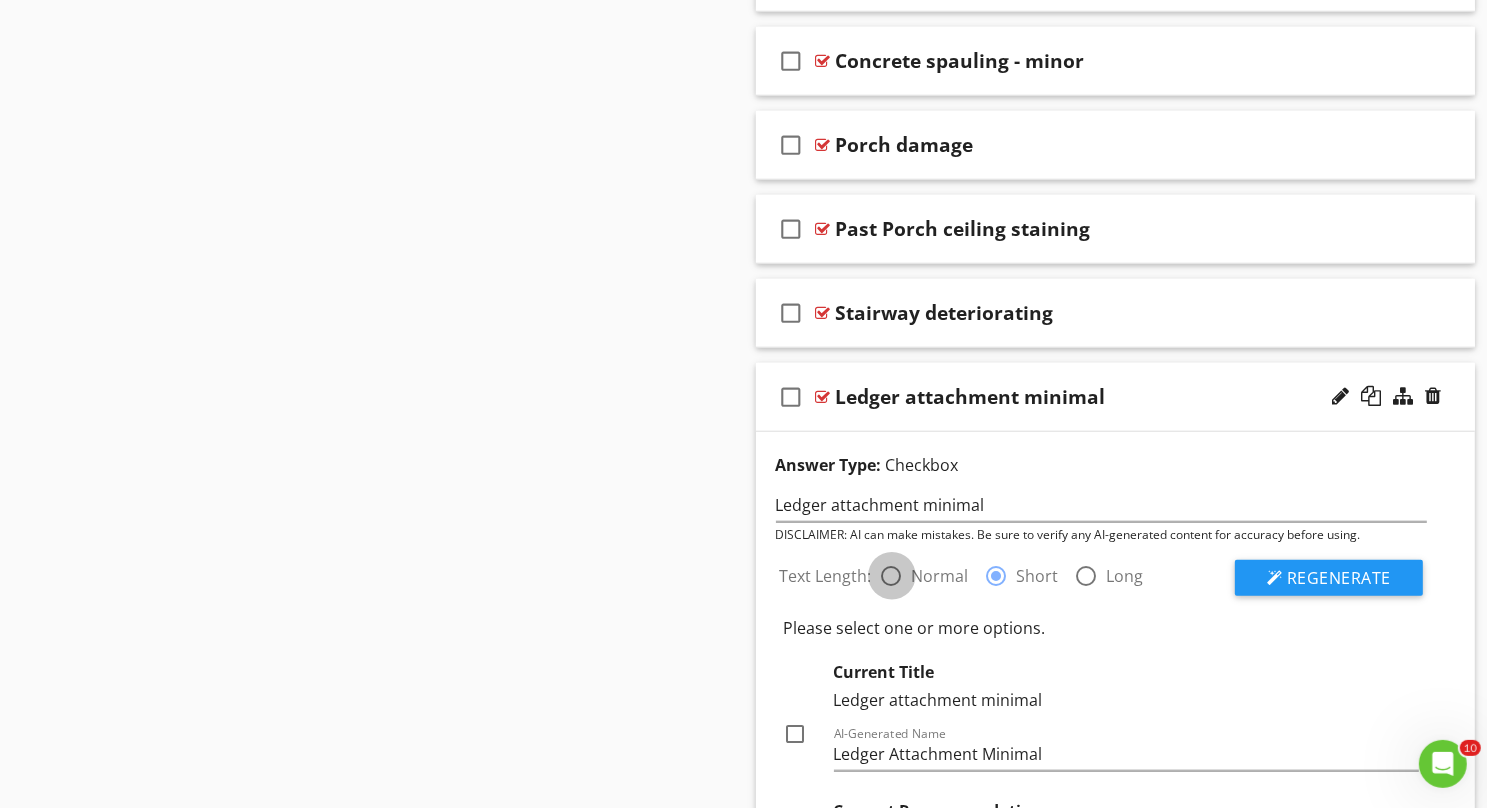 click at bounding box center (892, 576) 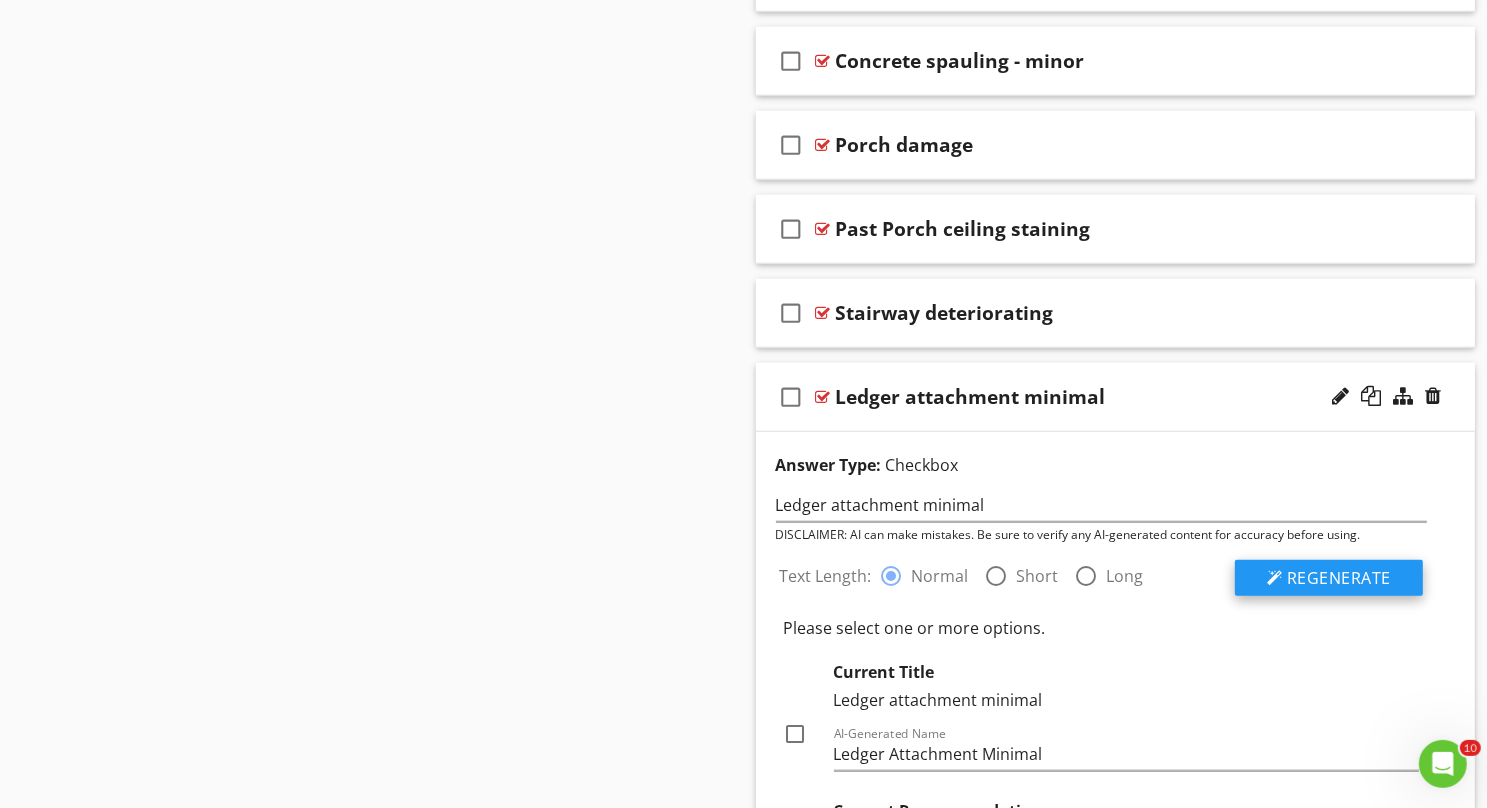 click on "Regenerate" at bounding box center (1339, 578) 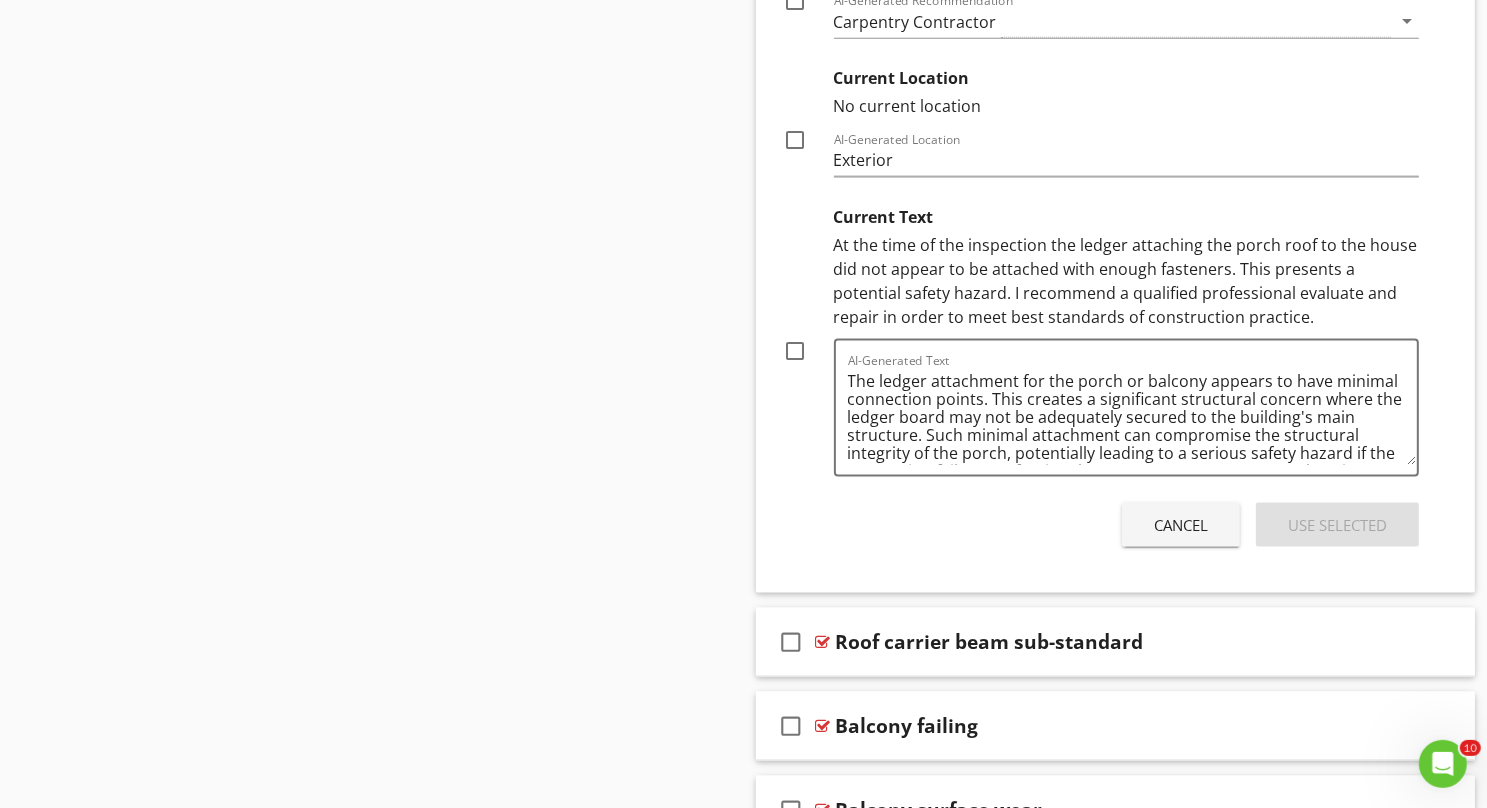 scroll, scrollTop: 10098, scrollLeft: 0, axis: vertical 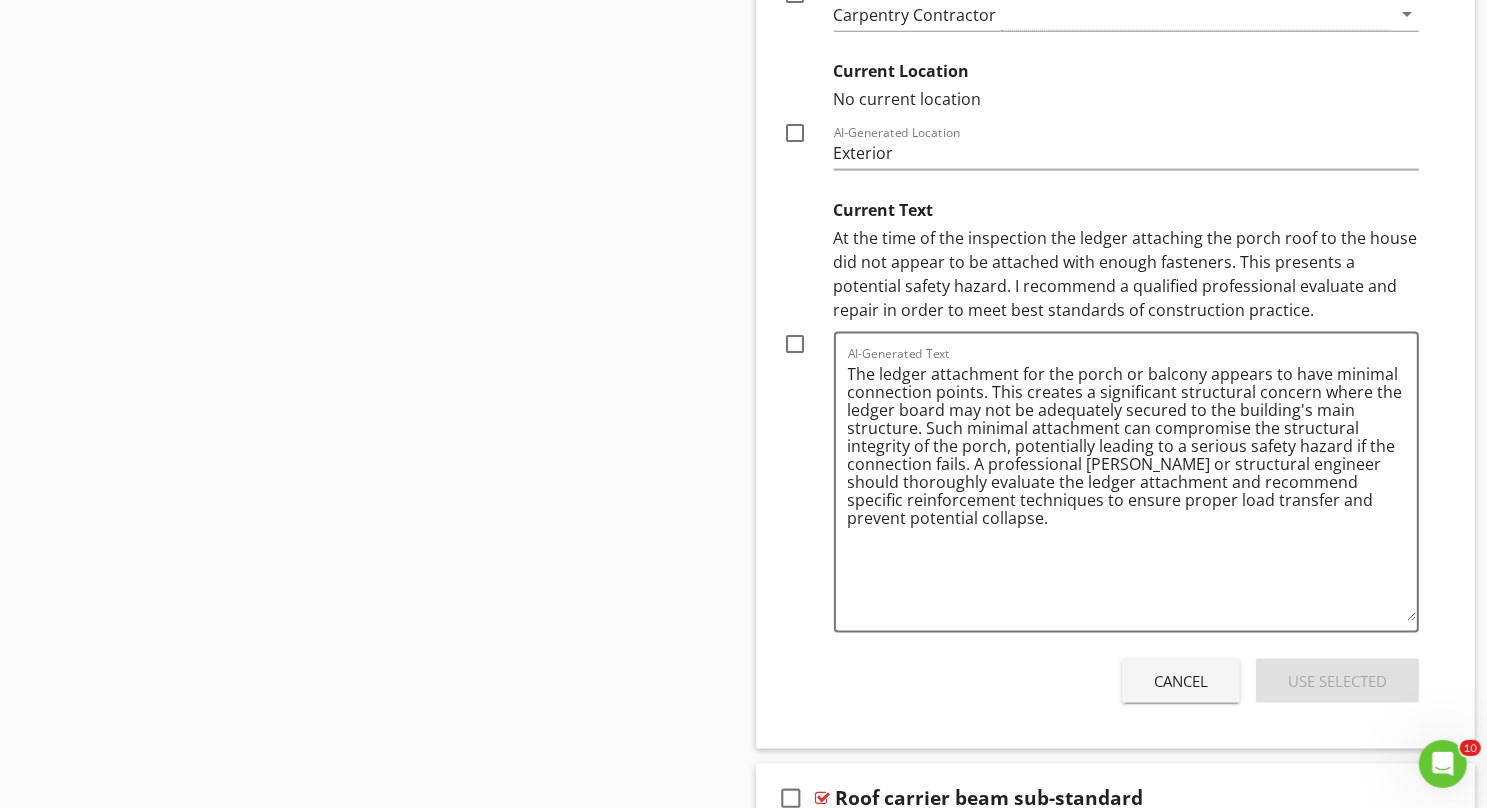 drag, startPoint x: 1417, startPoint y: 401, endPoint x: 1447, endPoint y: 607, distance: 208.173 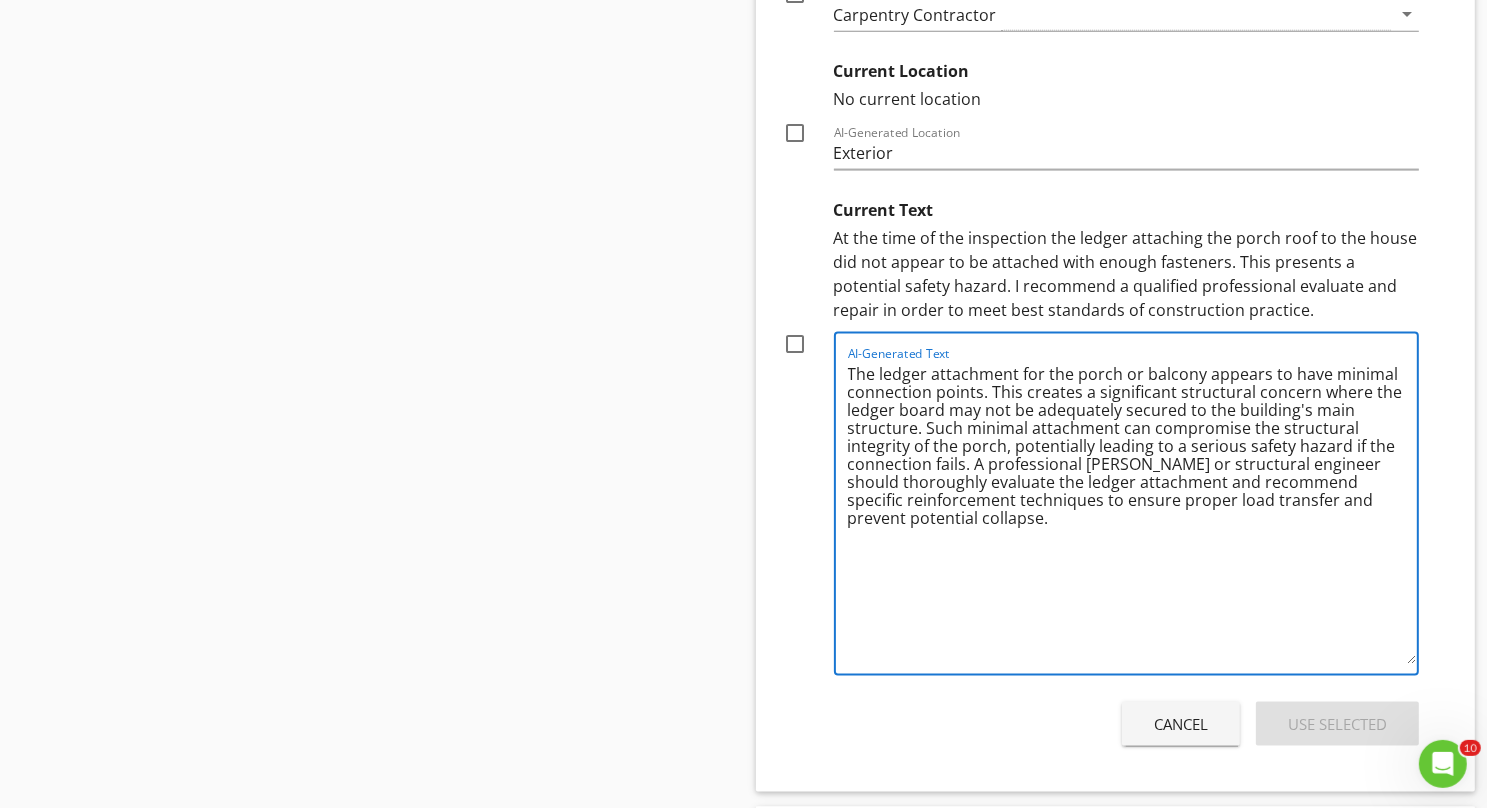 drag, startPoint x: 1124, startPoint y: 326, endPoint x: 1202, endPoint y: 328, distance: 78.025635 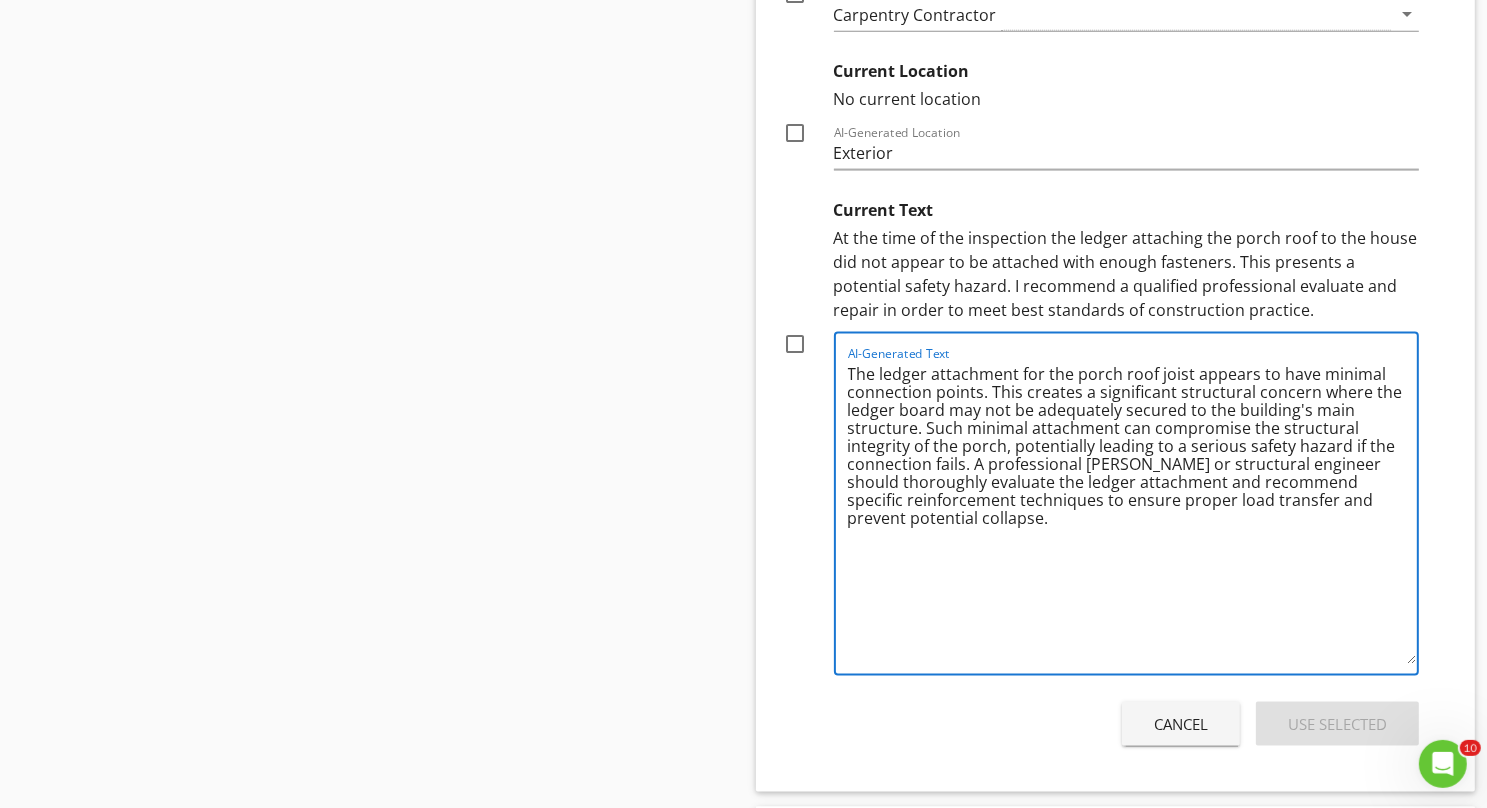 click on "The ledger attachment for the porch roof joist appears to have minimal connection points. This creates a significant structural concern where the ledger board may not be adequately secured to the building's main structure. Such minimal attachment can compromise the structural integrity of the porch, potentially leading to a serious safety hazard if the connection fails. A professional carpenter or structural engineer should thoroughly evaluate the ledger attachment and recommend specific reinforcement techniques to ensure proper load transfer and prevent potential collapse." at bounding box center (1133, 511) 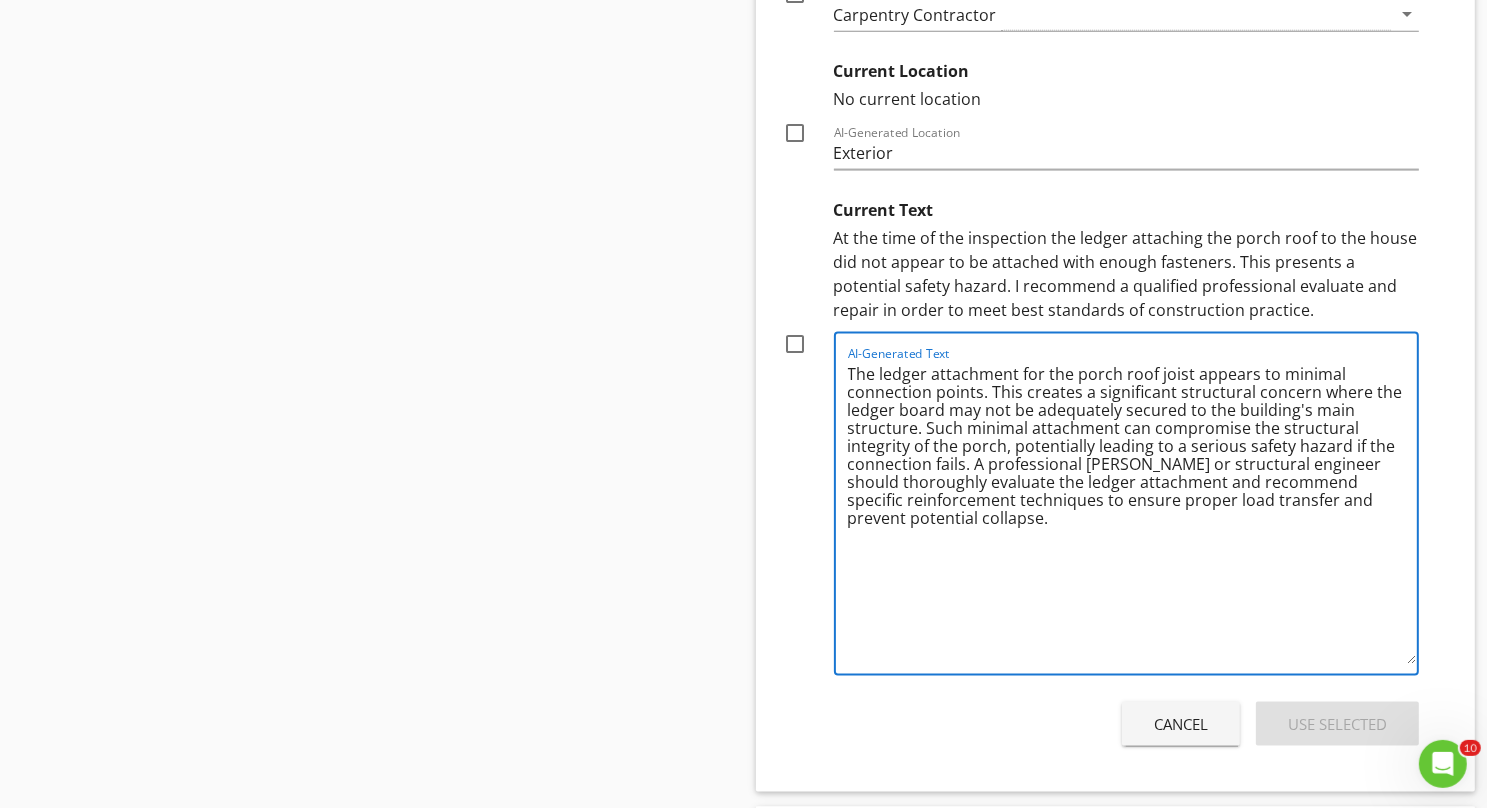 click on "The ledger attachment for the porch roof joist appears to minimal connection points. This creates a significant structural concern where the ledger board may not be adequately secured to the building's main structure. Such minimal attachment can compromise the structural integrity of the porch, potentially leading to a serious safety hazard if the connection fails. A professional carpenter or structural engineer should thoroughly evaluate the ledger attachment and recommend specific reinforcement techniques to ensure proper load transfer and prevent potential collapse." at bounding box center [1133, 511] 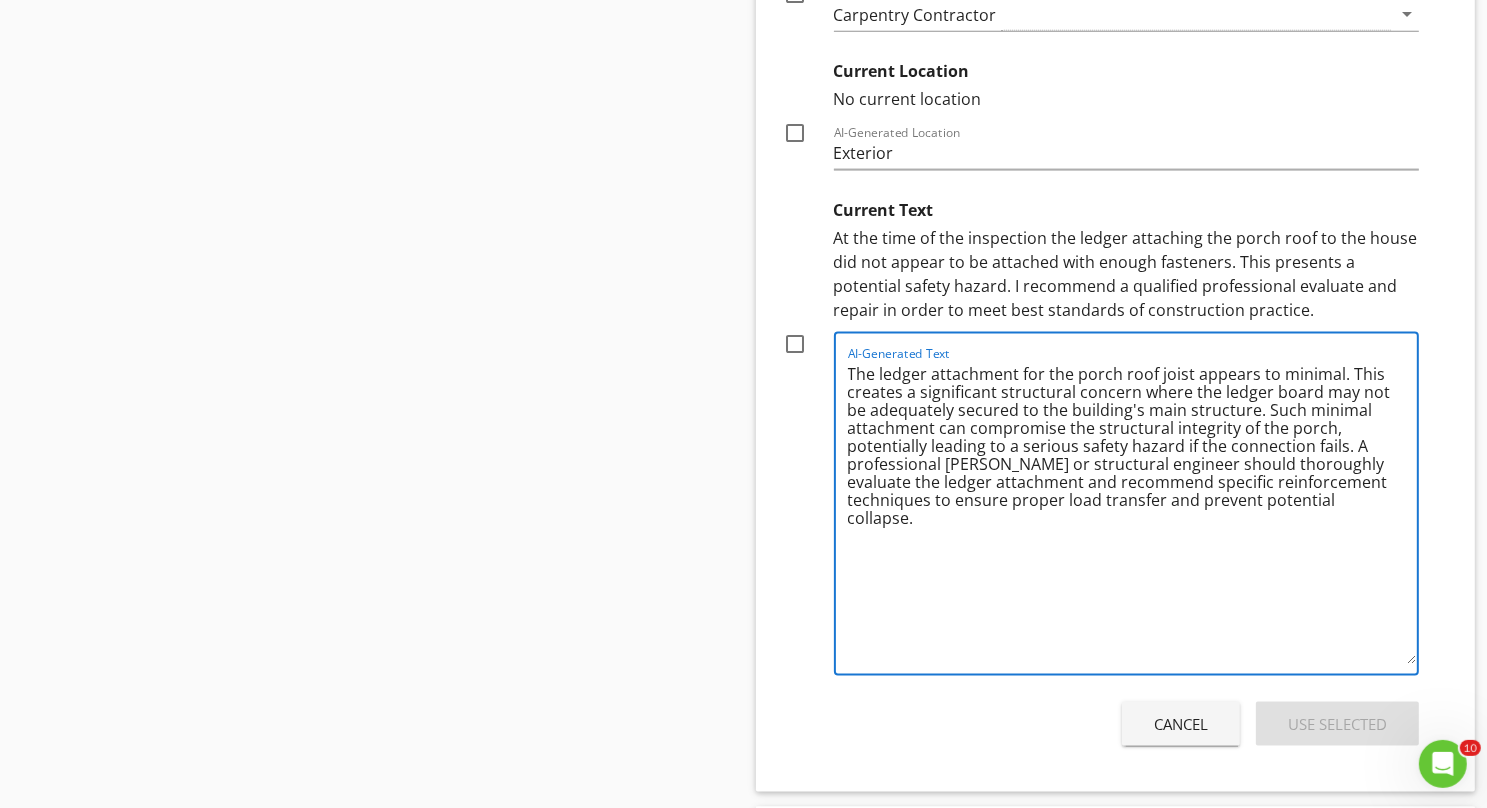 click on "The ledger attachment for the porch roof joist appears to minimal. This creates a significant structural concern where the ledger board may not be adequately secured to the building's main structure. Such minimal attachment can compromise the structural integrity of the porch, potentially leading to a serious safety hazard if the connection fails. A professional carpenter or structural engineer should thoroughly evaluate the ledger attachment and recommend specific reinforcement techniques to ensure proper load transfer and prevent potential collapse." at bounding box center [1133, 511] 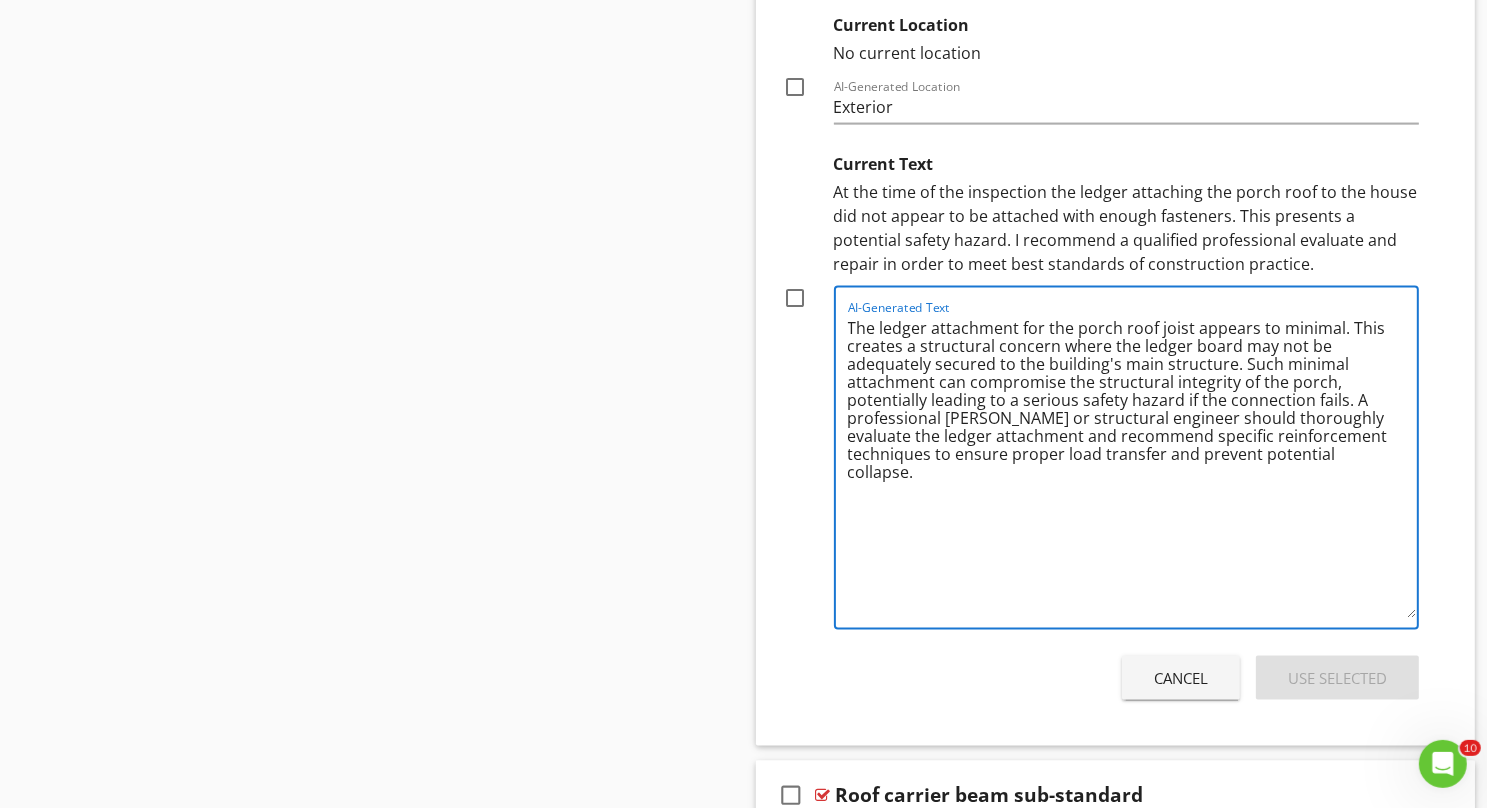 scroll, scrollTop: 10150, scrollLeft: 0, axis: vertical 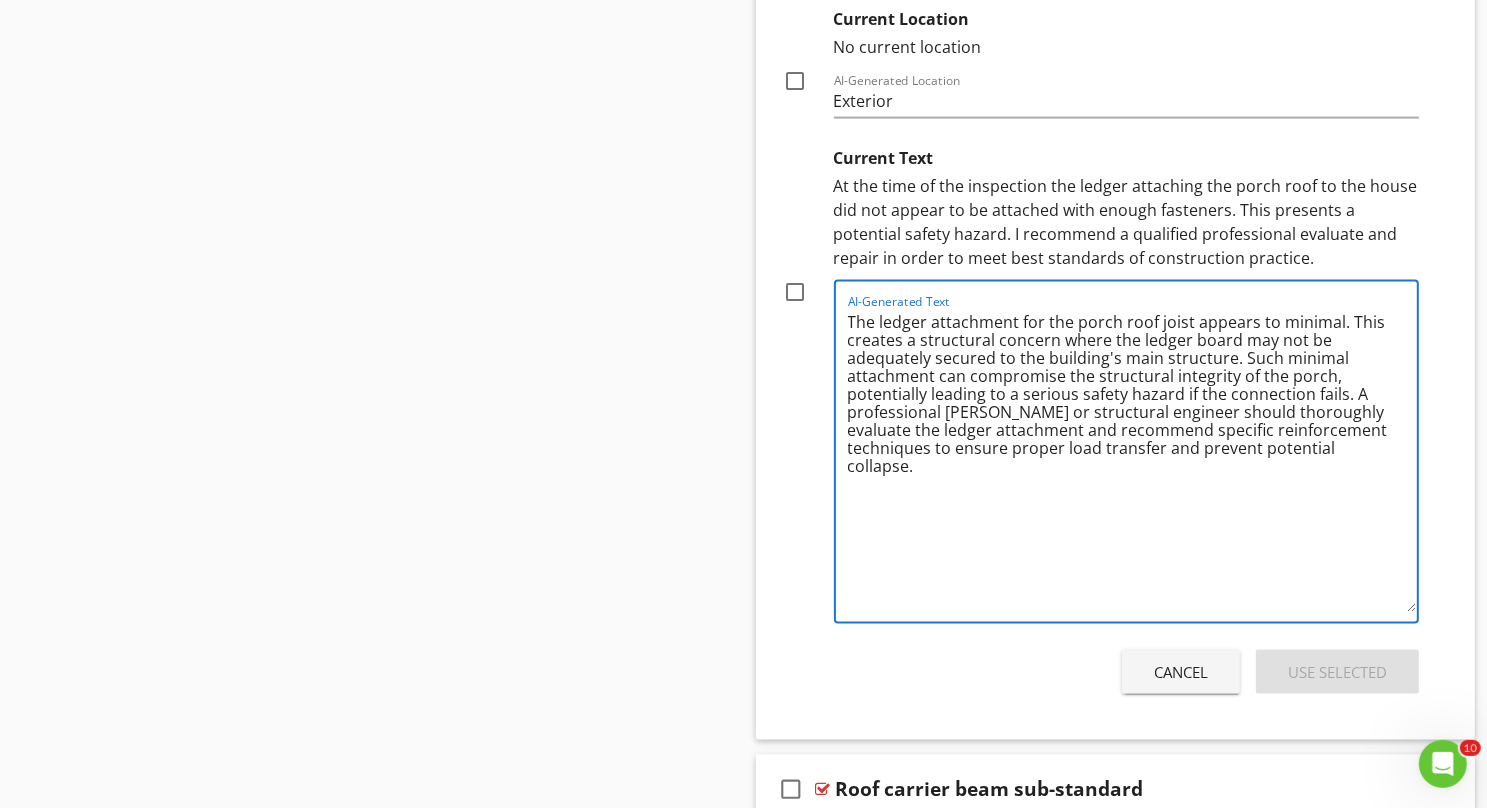 click on "The ledger attachment for the porch roof joist appears to minimal. This creates a structural concern where the ledger board may not be adequately secured to the building's main structure. Such minimal attachment can compromise the structural integrity of the porch, potentially leading to a serious safety hazard if the connection fails. A professional carpenter or structural engineer should thoroughly evaluate the ledger attachment and recommend specific reinforcement techniques to ensure proper load transfer and prevent potential collapse." at bounding box center (1133, 459) 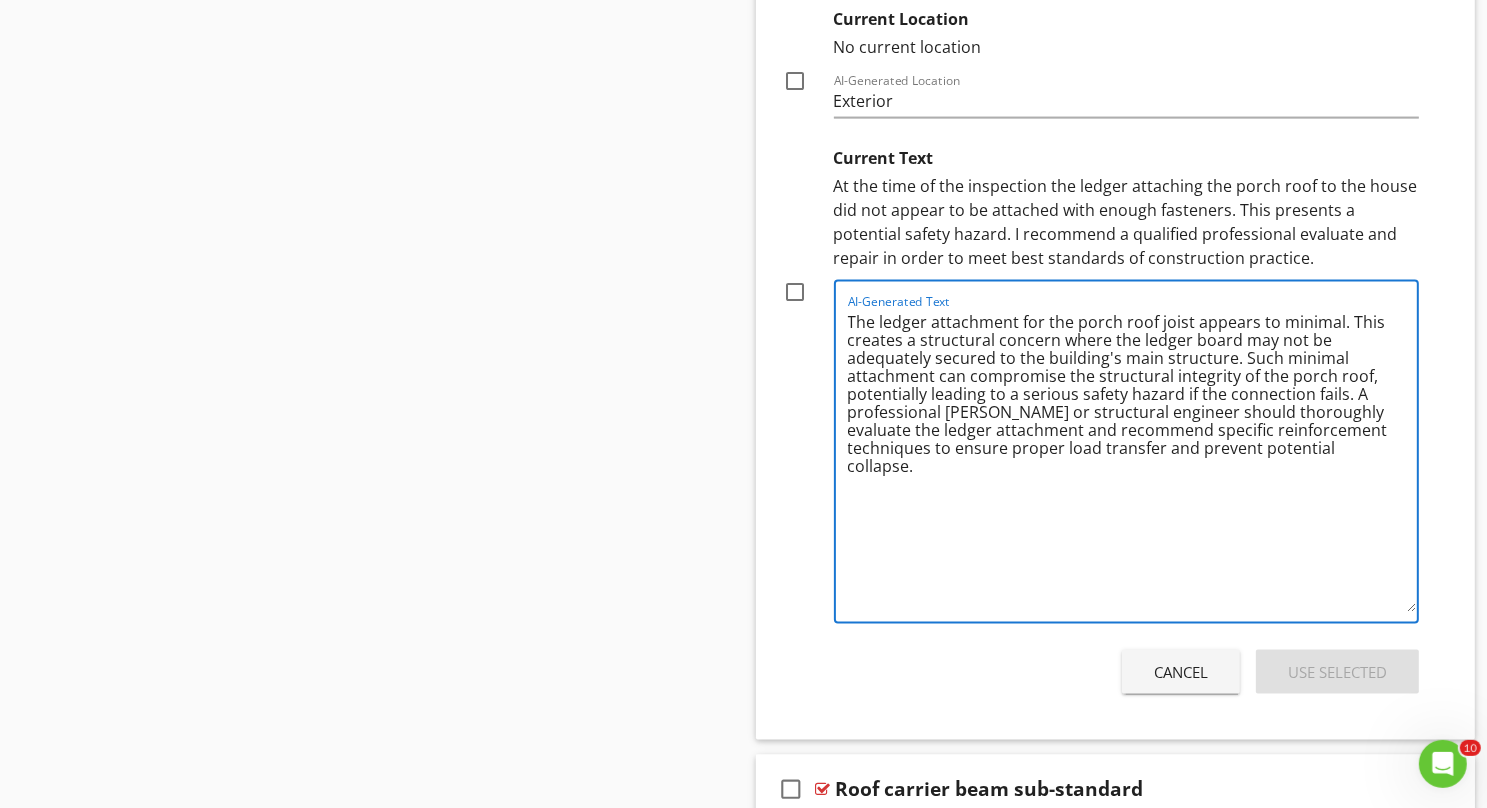 click on "The ledger attachment for the porch roof joist appears to minimal. This creates a structural concern where the ledger board may not be adequately secured to the building's main structure. Such minimal attachment can compromise the structural integrity of the porch roof, potentially leading to a serious safety hazard if the connection fails. A professional carpenter or structural engineer should thoroughly evaluate the ledger attachment and recommend specific reinforcement techniques to ensure proper load transfer and prevent potential collapse." at bounding box center (1133, 459) 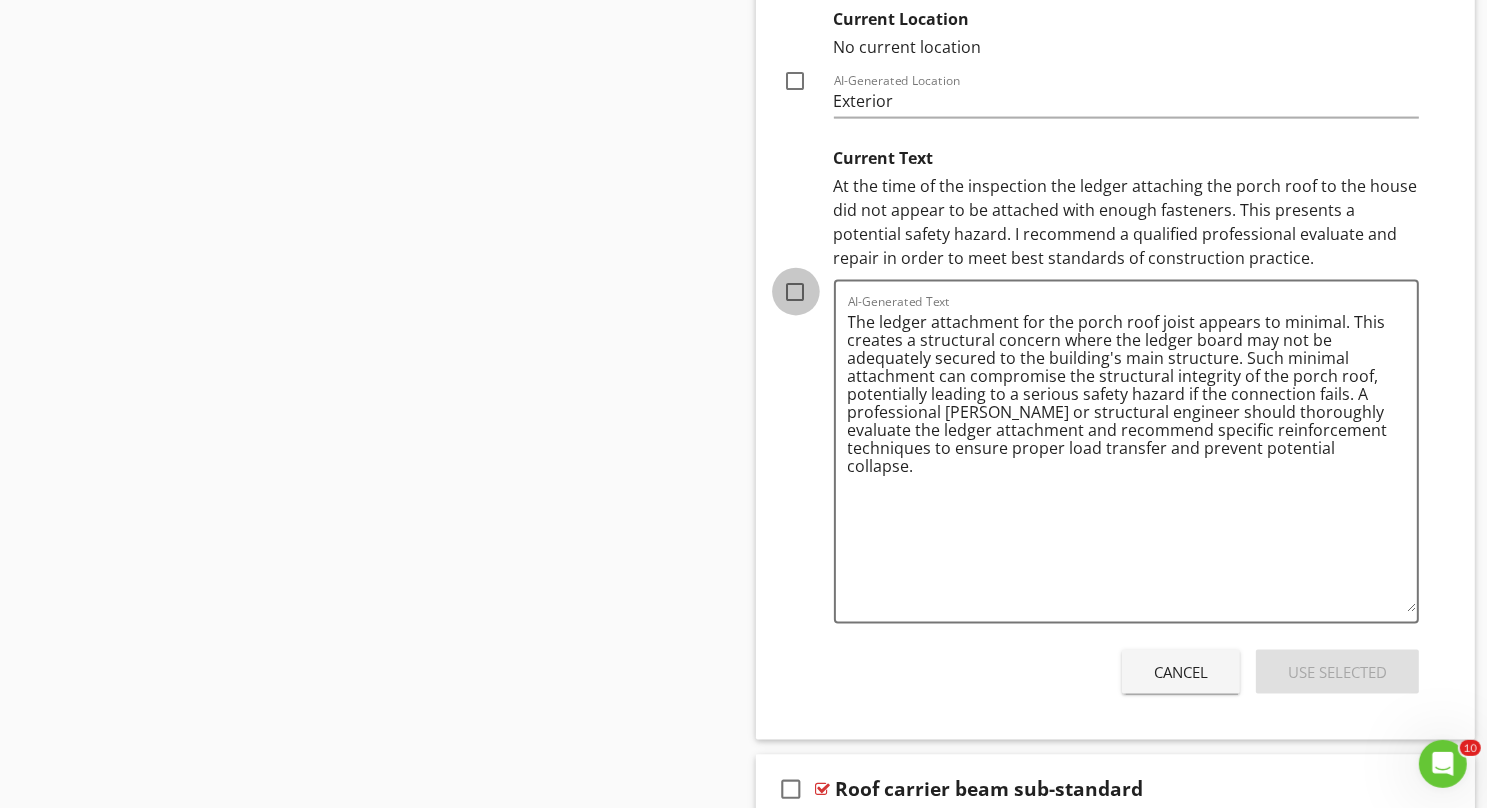 click at bounding box center [796, 292] 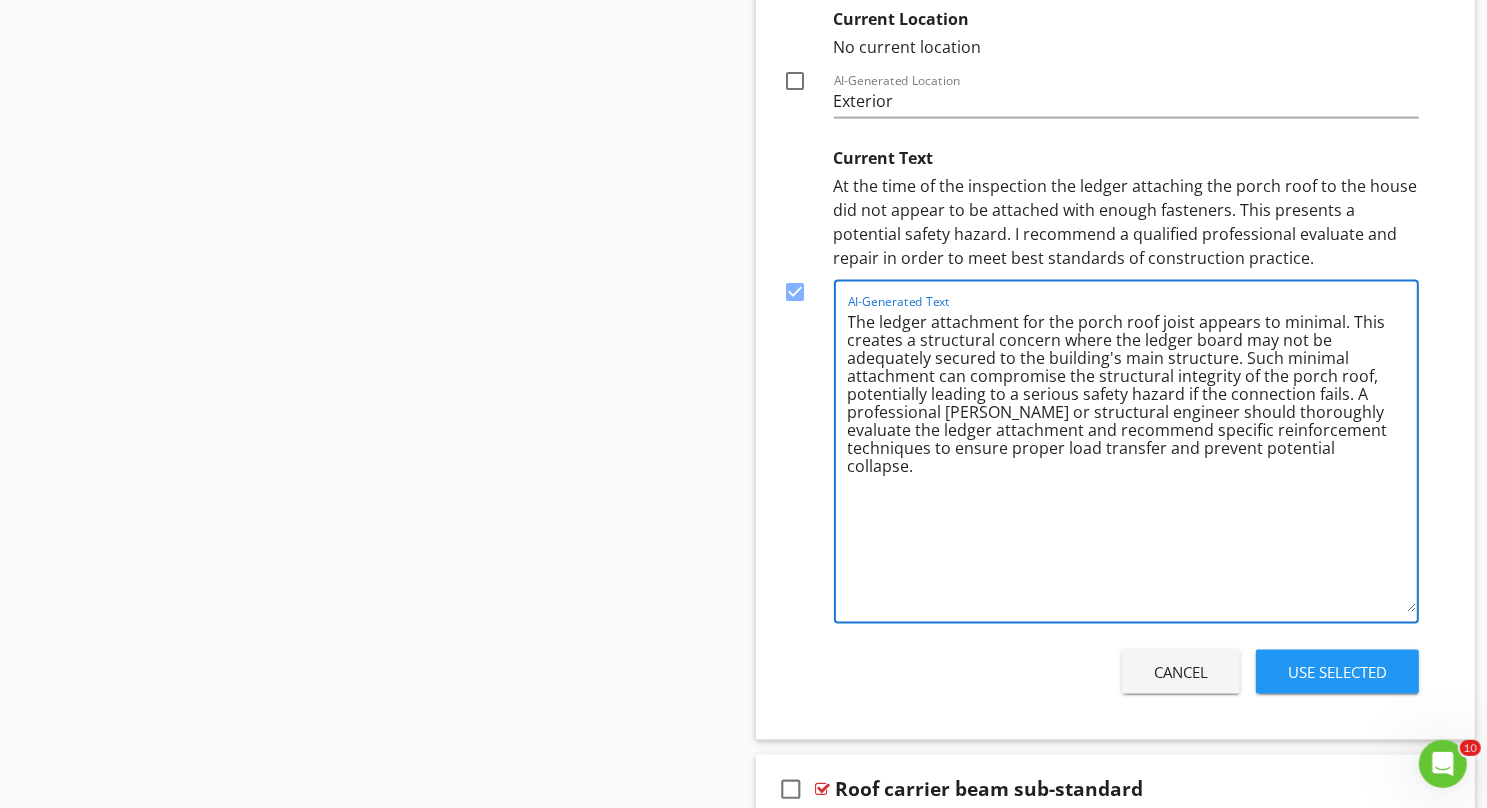 drag, startPoint x: 1329, startPoint y: 408, endPoint x: 815, endPoint y: 279, distance: 529.94055 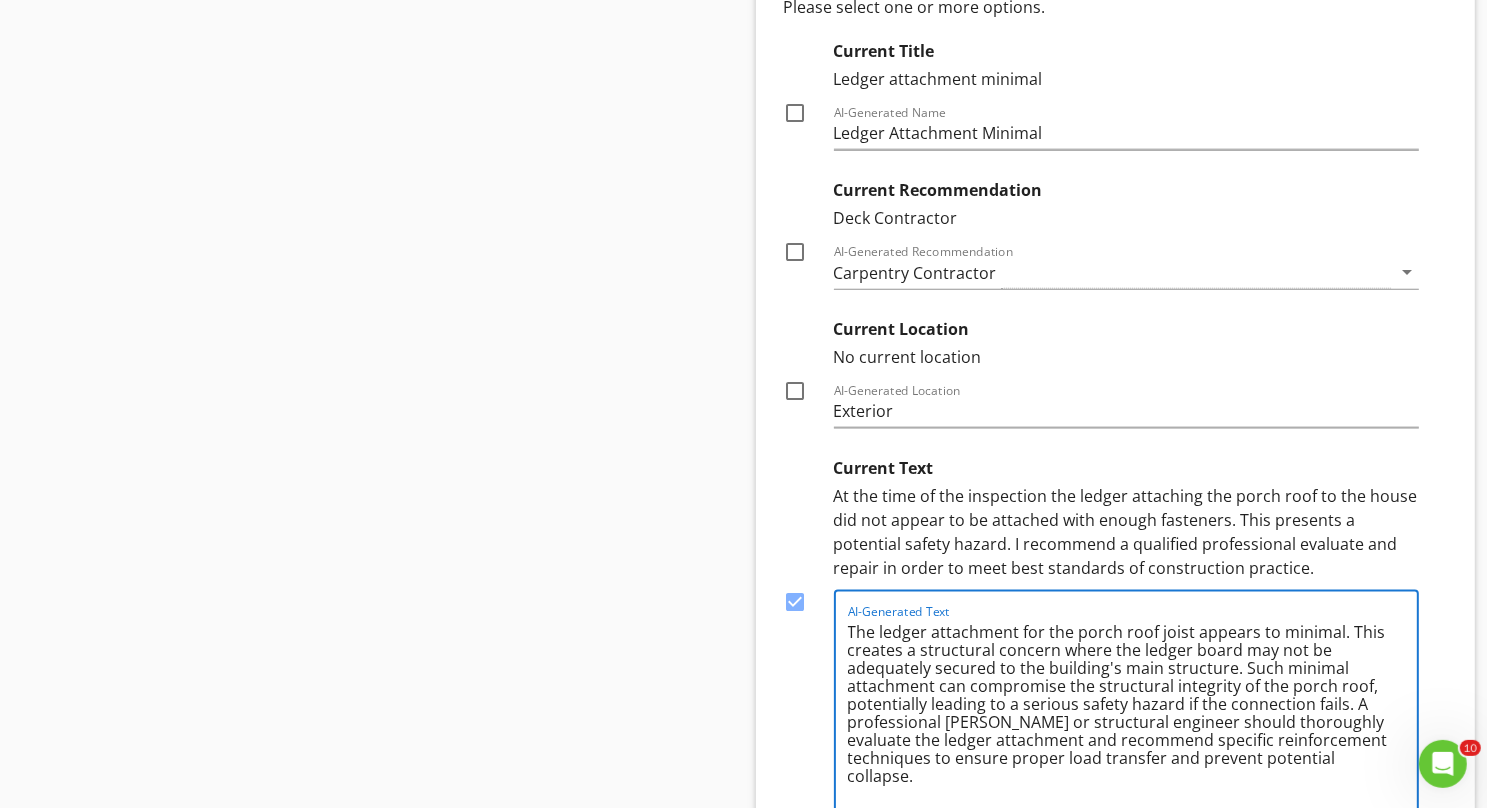 scroll, scrollTop: 9830, scrollLeft: 0, axis: vertical 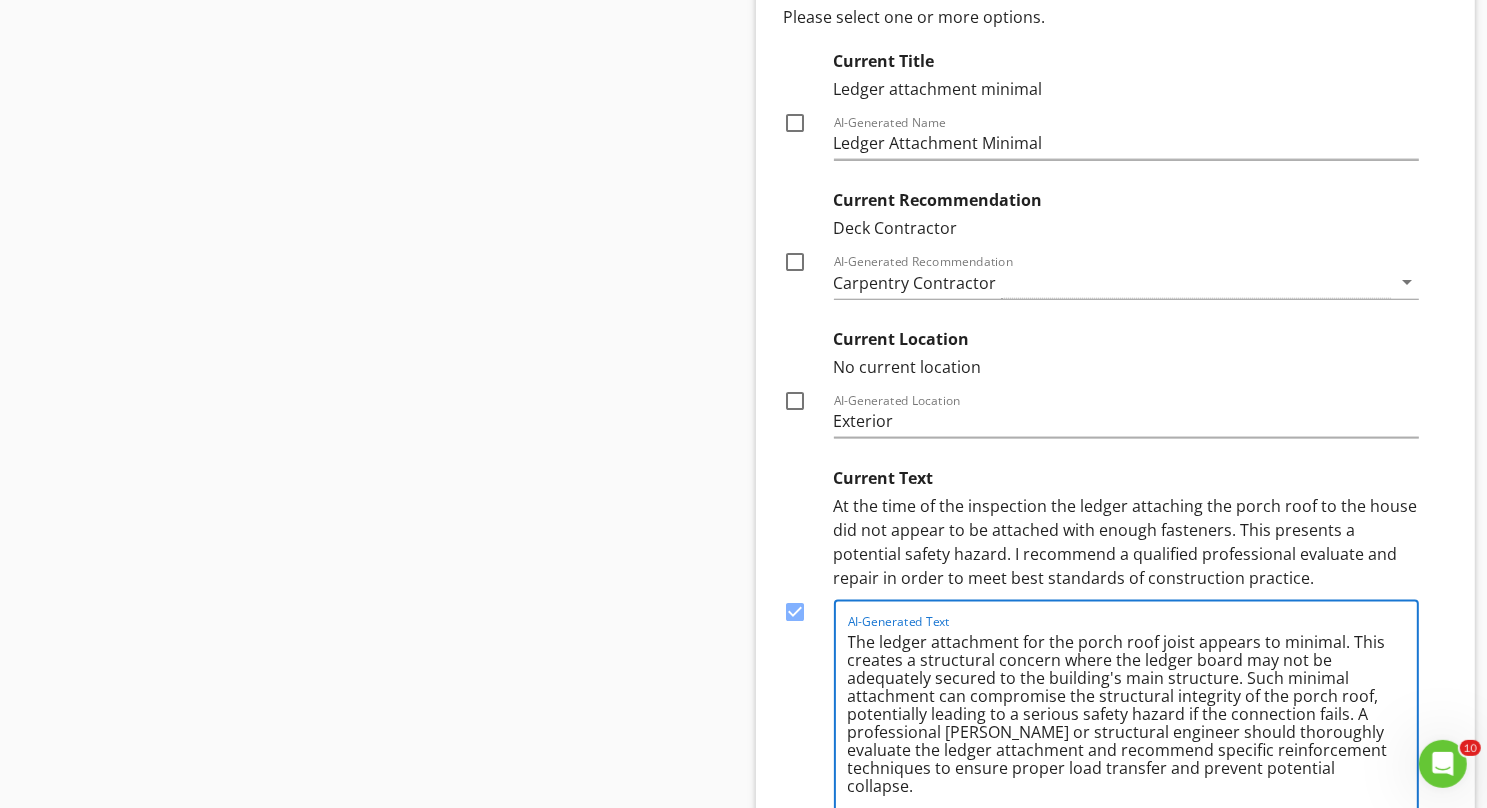 click at bounding box center (796, 262) 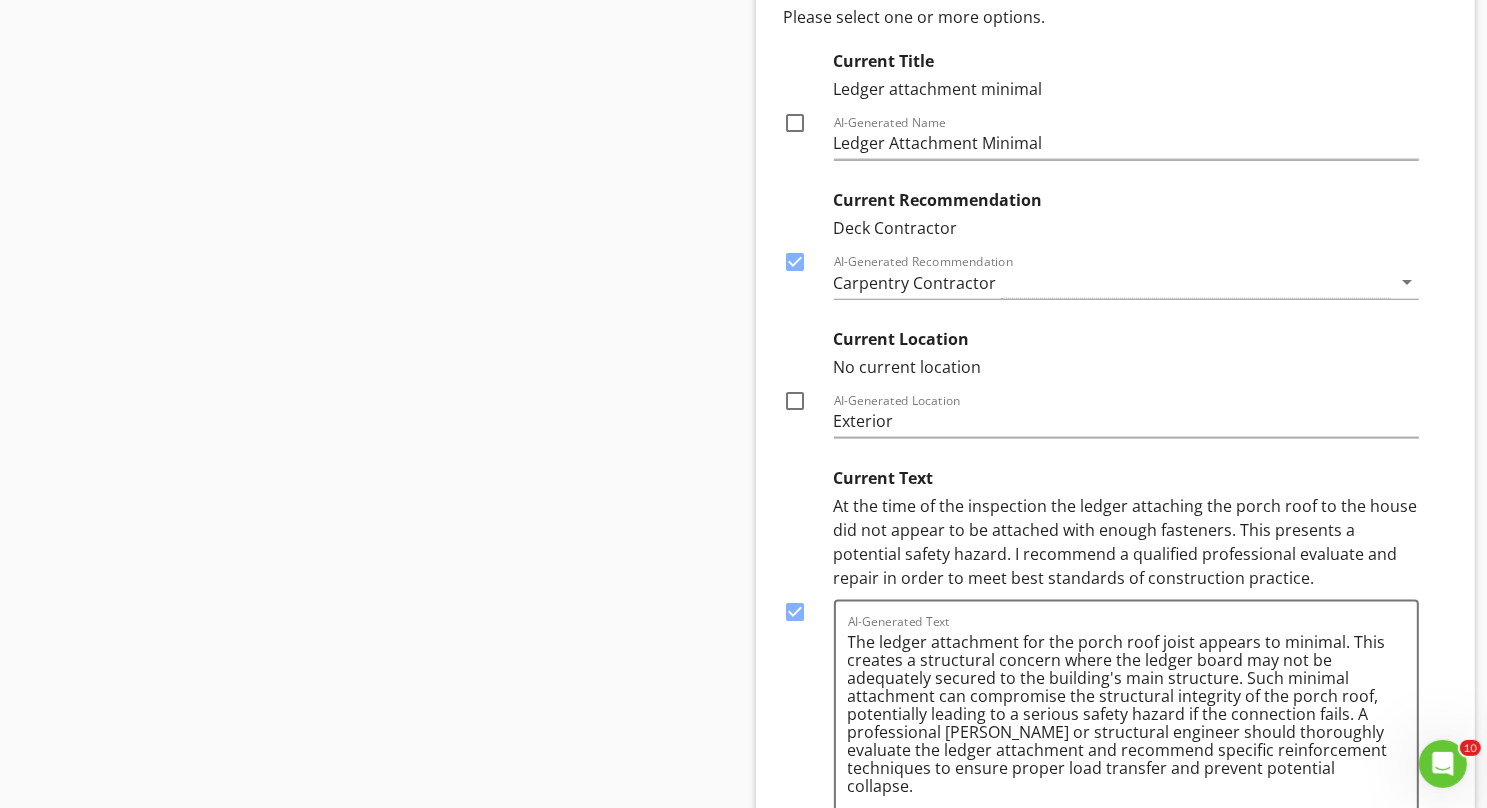 click at bounding box center (796, 401) 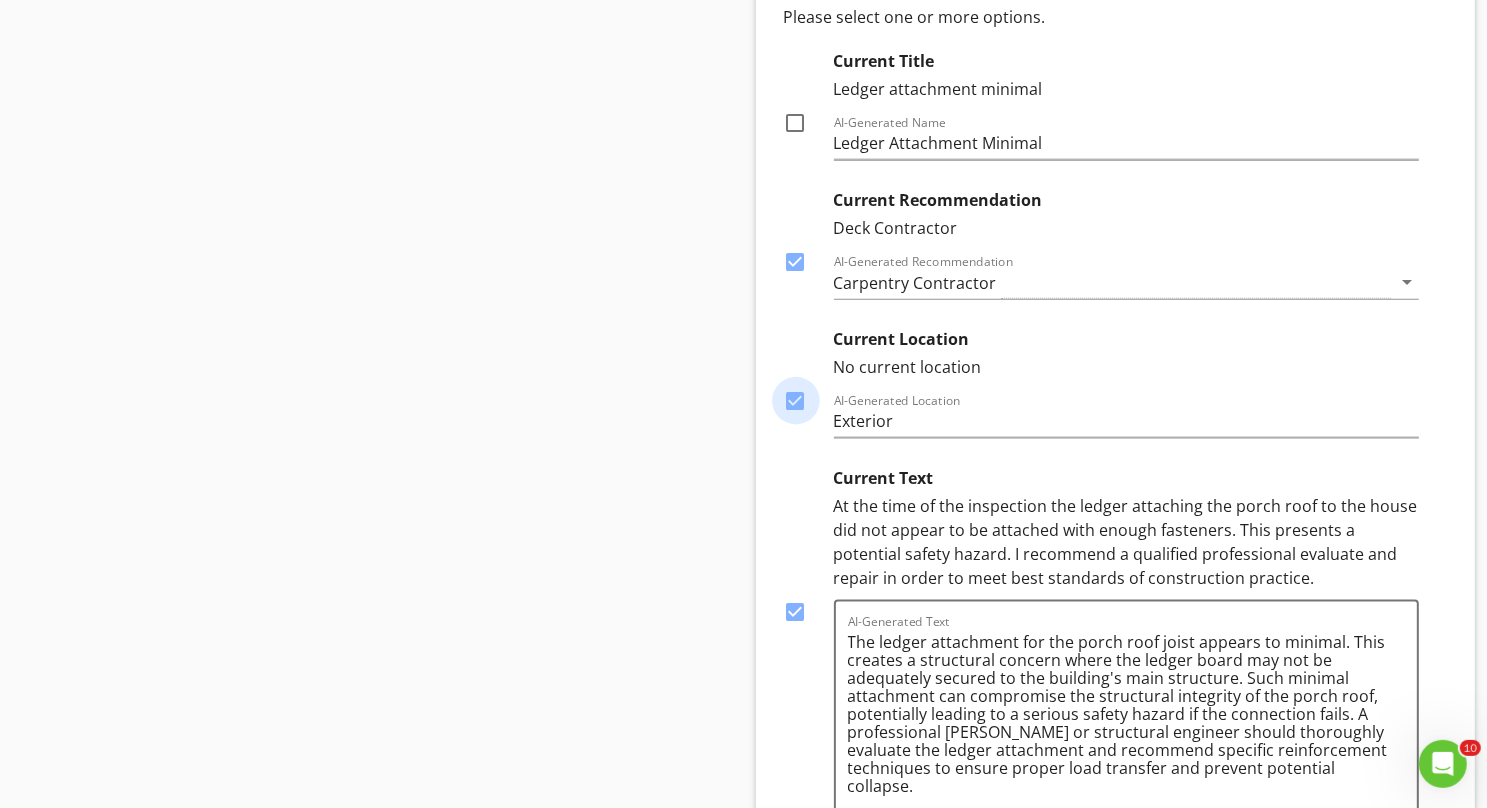 click at bounding box center [796, 401] 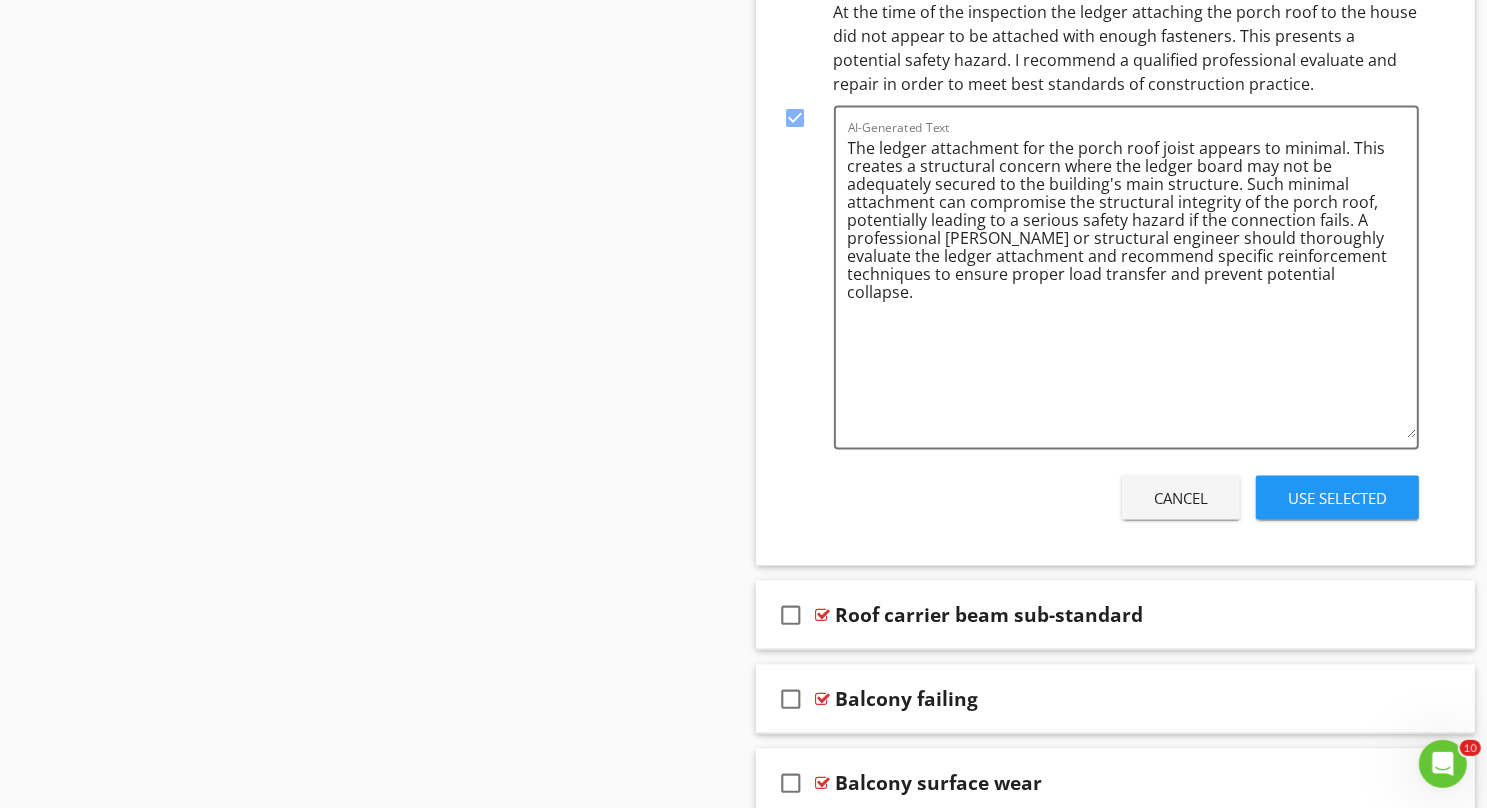 scroll, scrollTop: 10359, scrollLeft: 0, axis: vertical 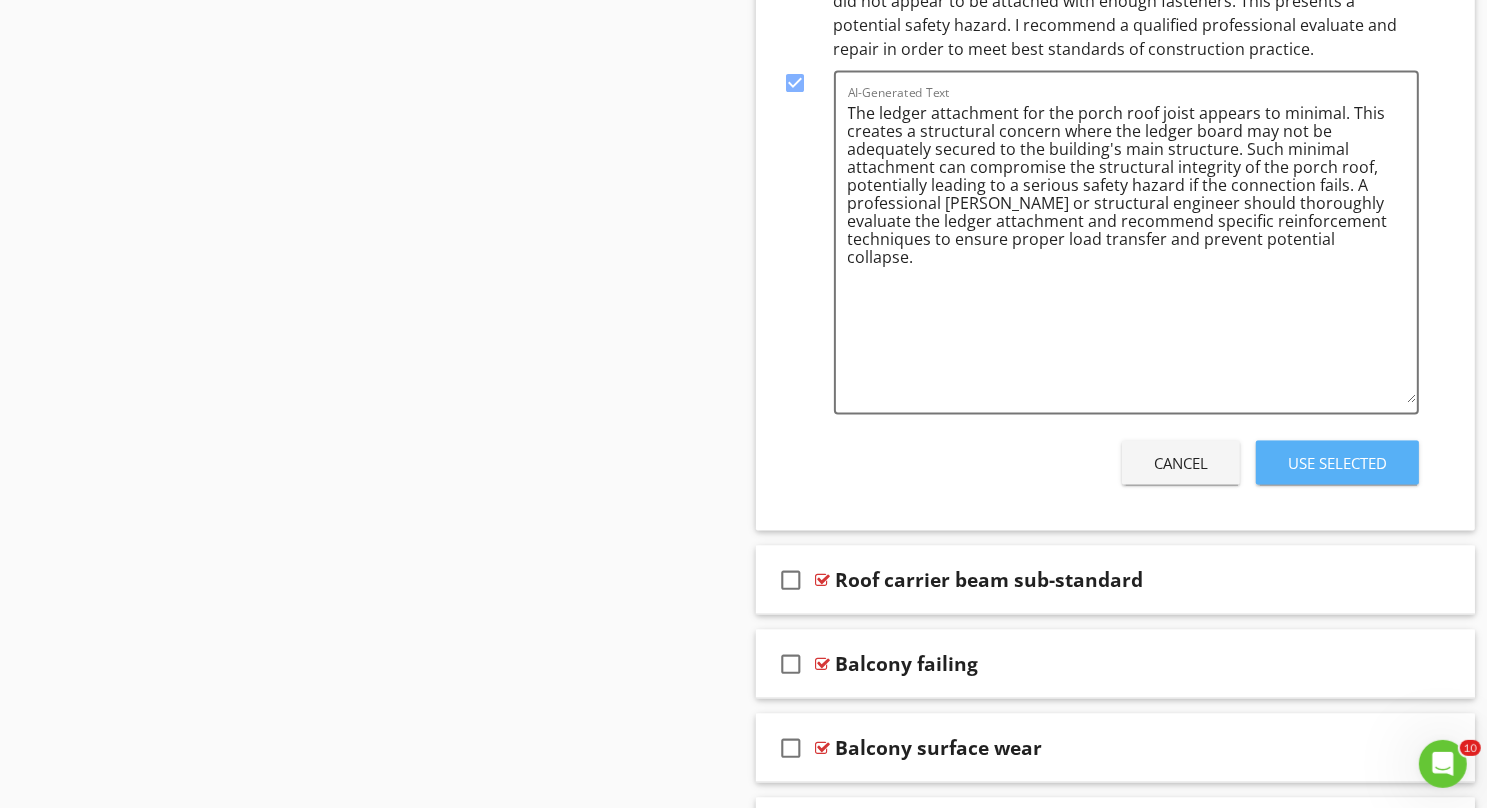 click on "Use Selected" at bounding box center (1337, 463) 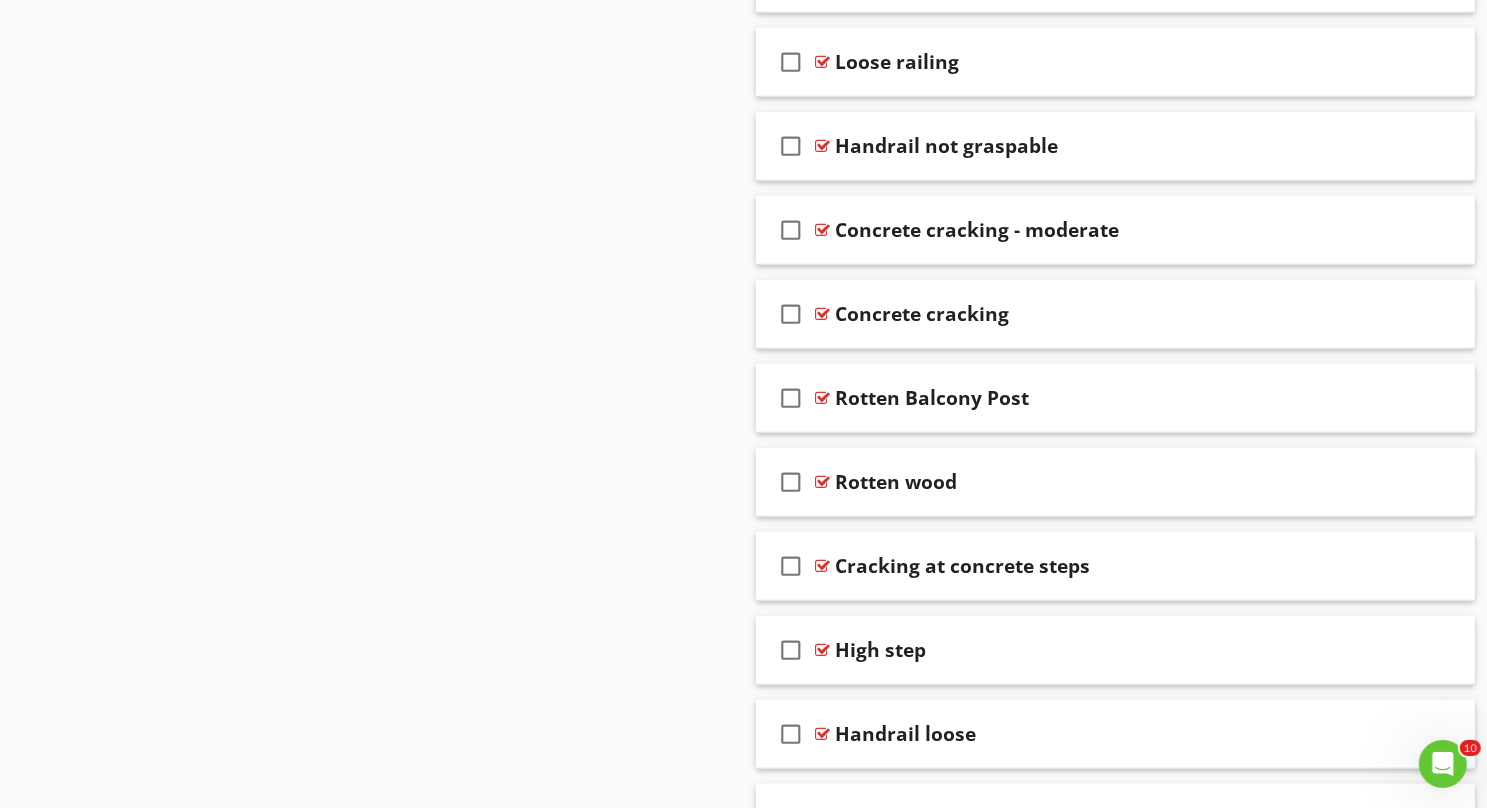 scroll, scrollTop: 0, scrollLeft: 0, axis: both 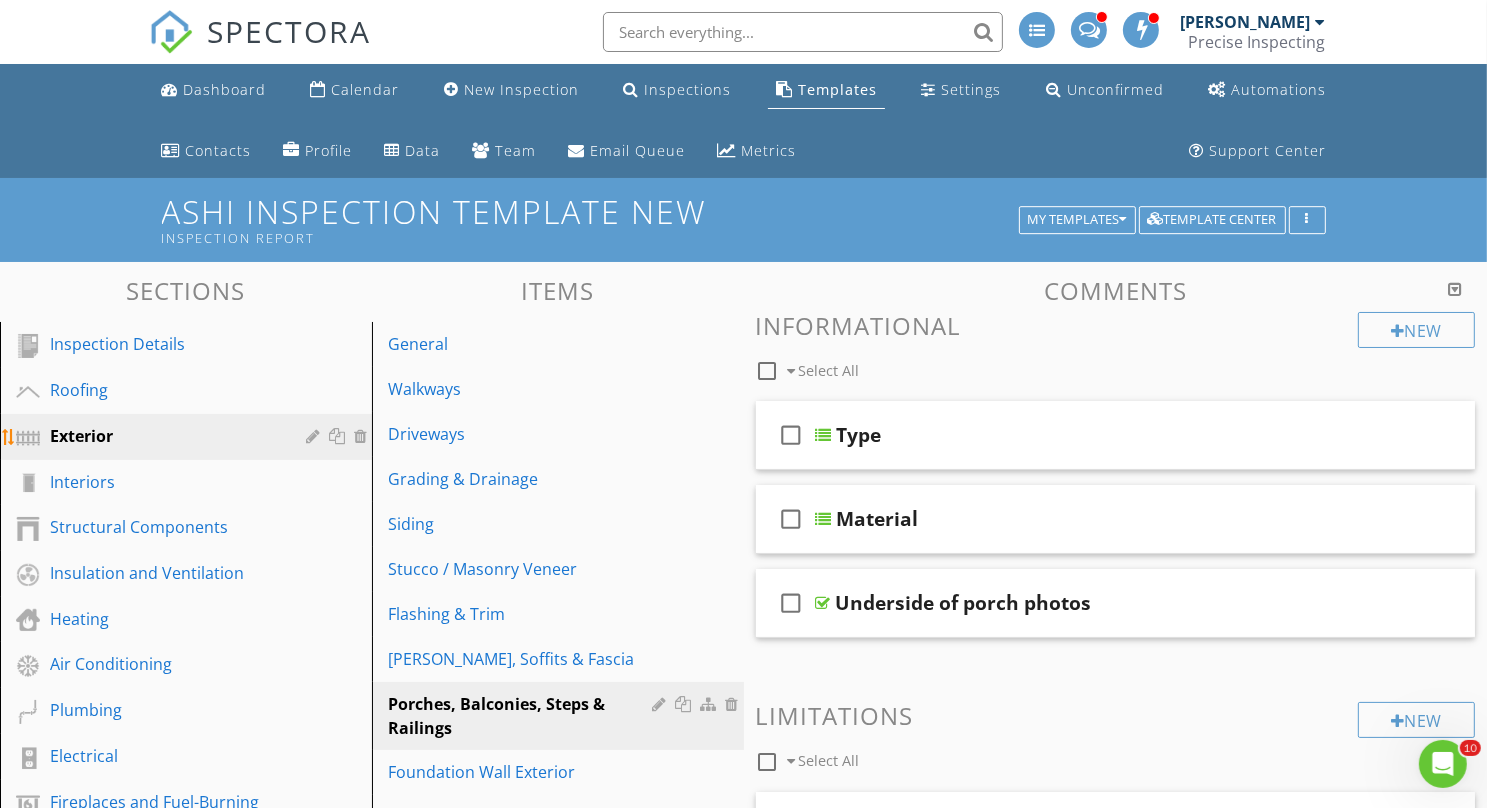 click on "Exterior" at bounding box center (163, 436) 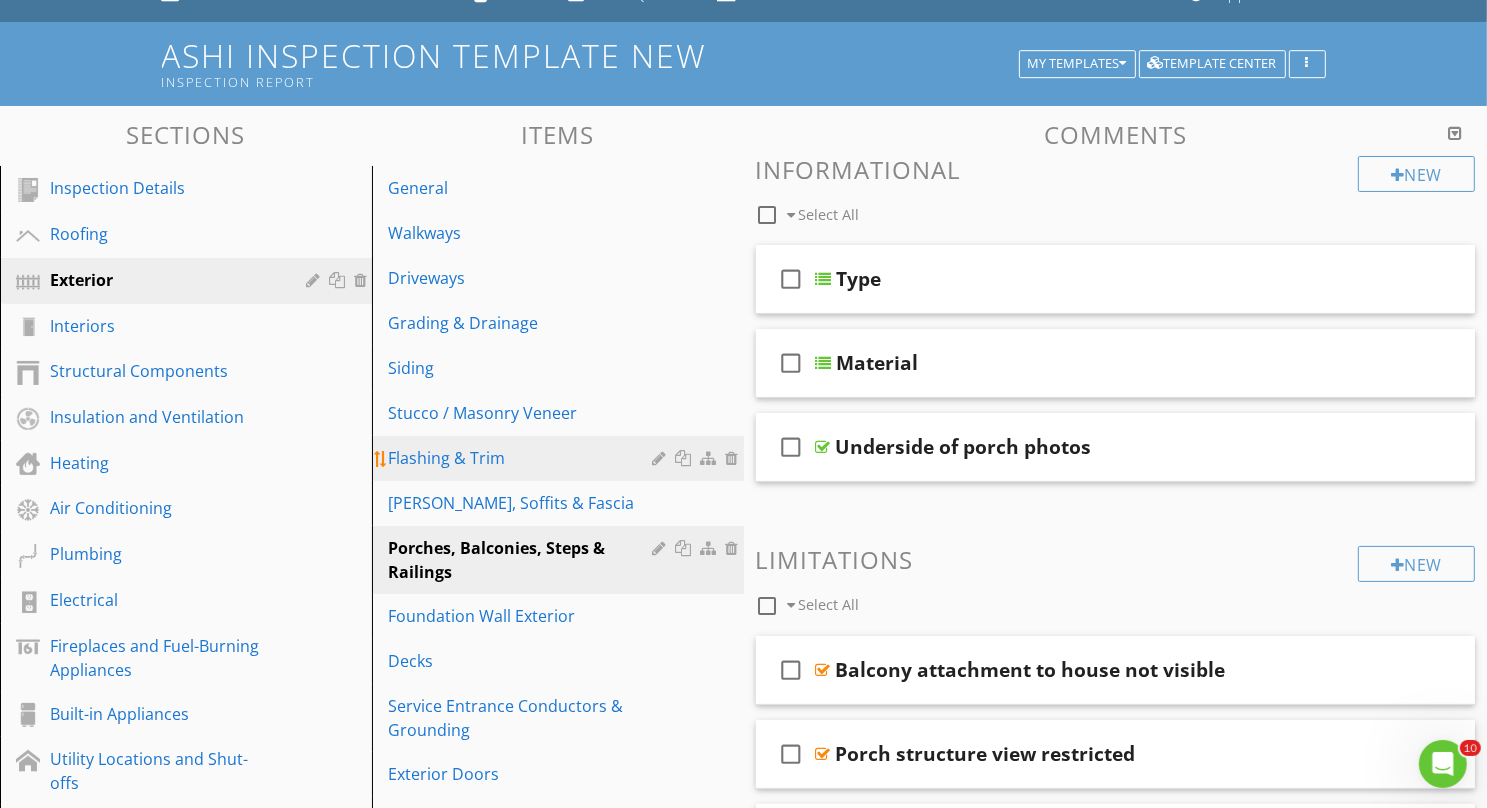 scroll, scrollTop: 148, scrollLeft: 0, axis: vertical 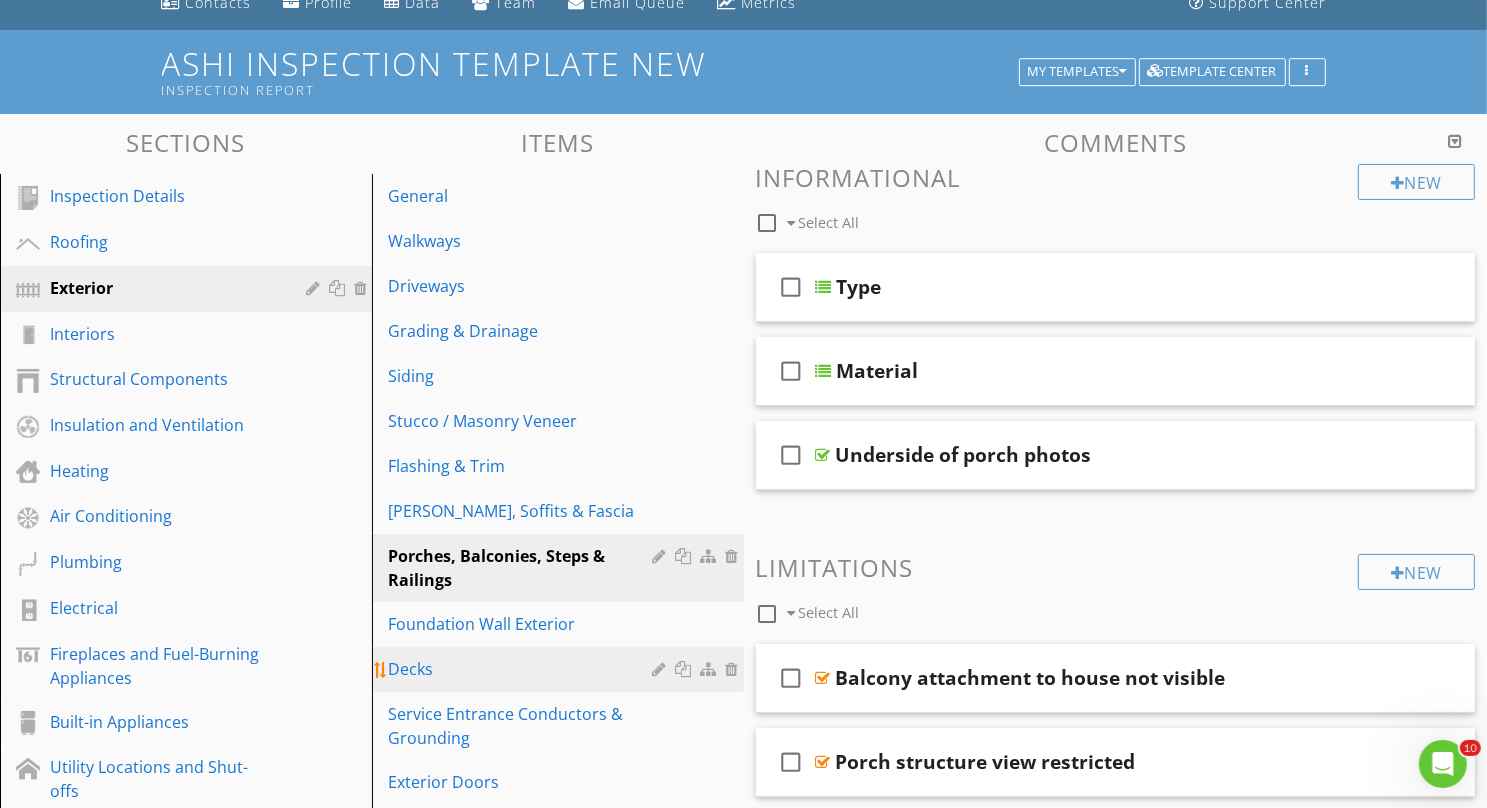 click on "Decks" at bounding box center [523, 669] 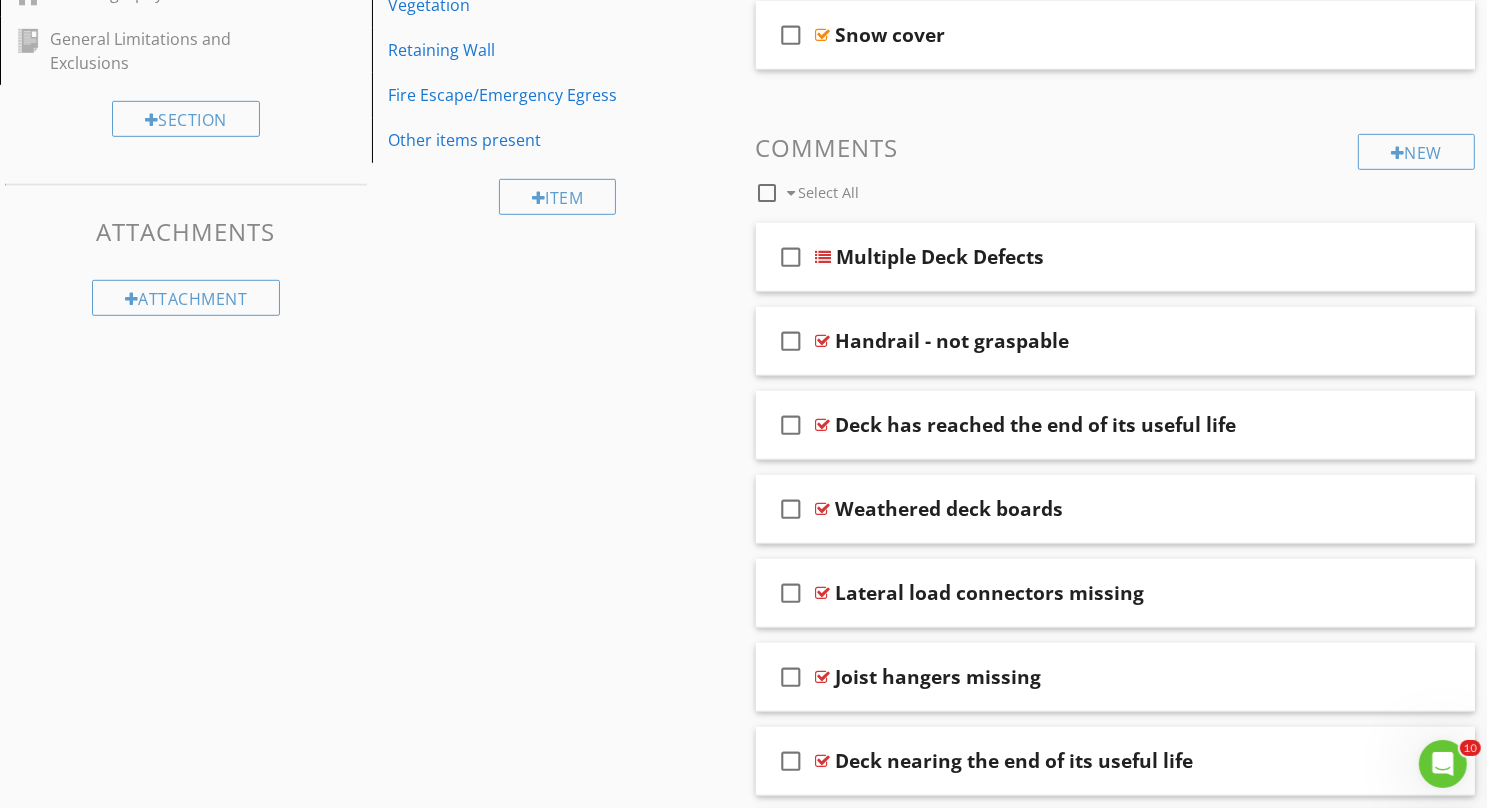 scroll, scrollTop: 1128, scrollLeft: 0, axis: vertical 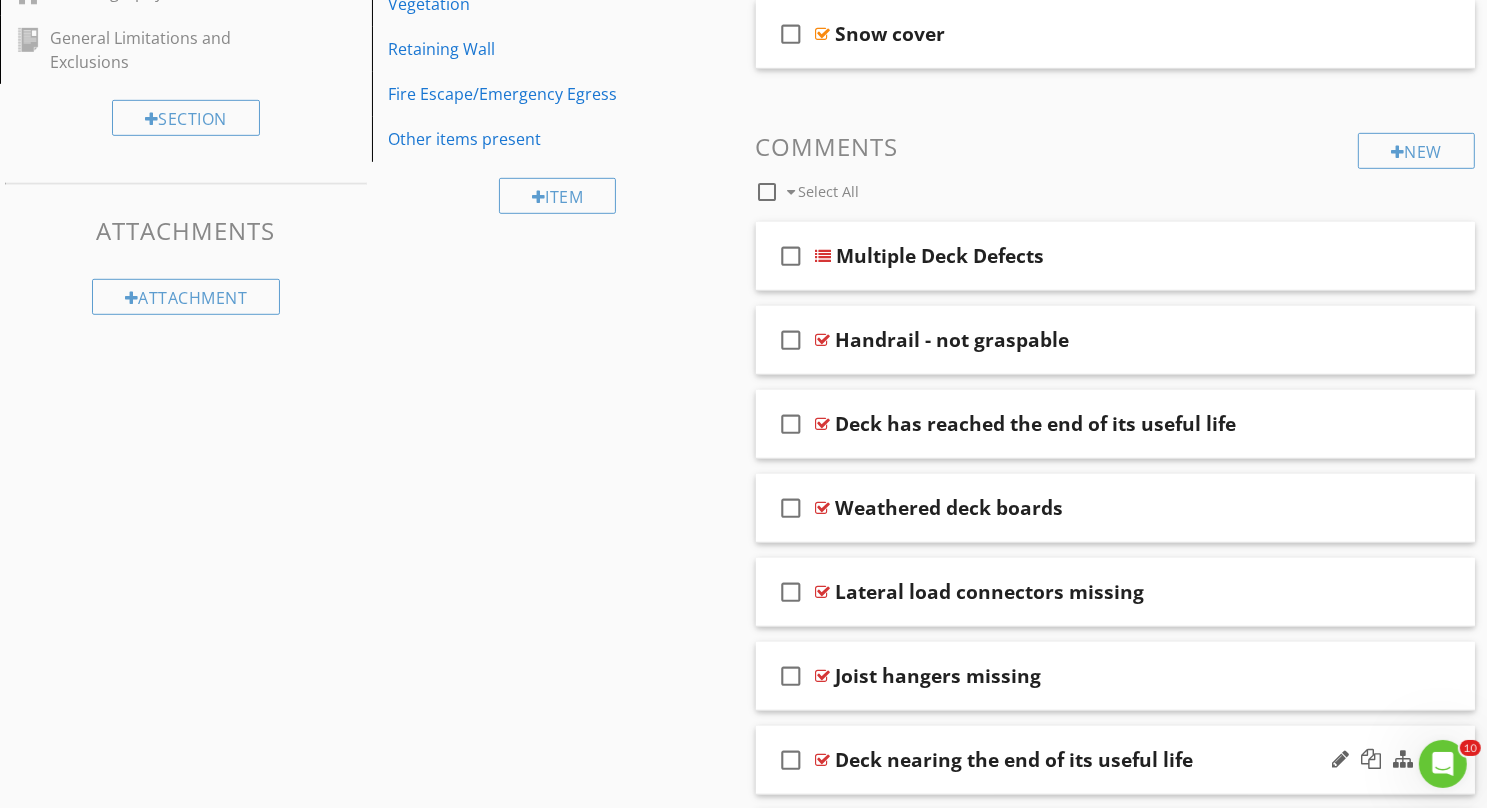 click on "check_box_outline_blank
Deck nearing the end of its useful life" at bounding box center [1116, 760] 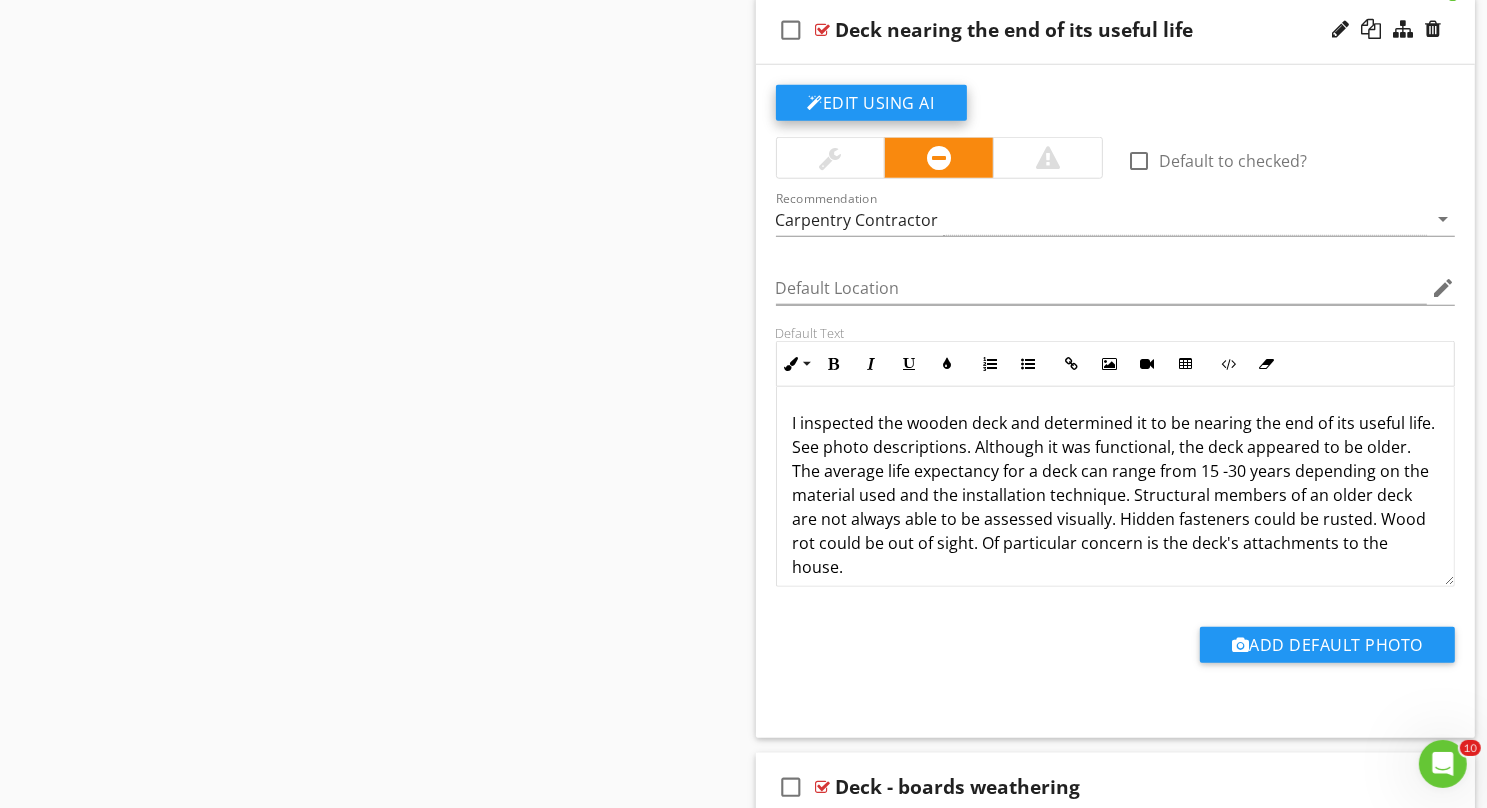 scroll, scrollTop: 1863, scrollLeft: 0, axis: vertical 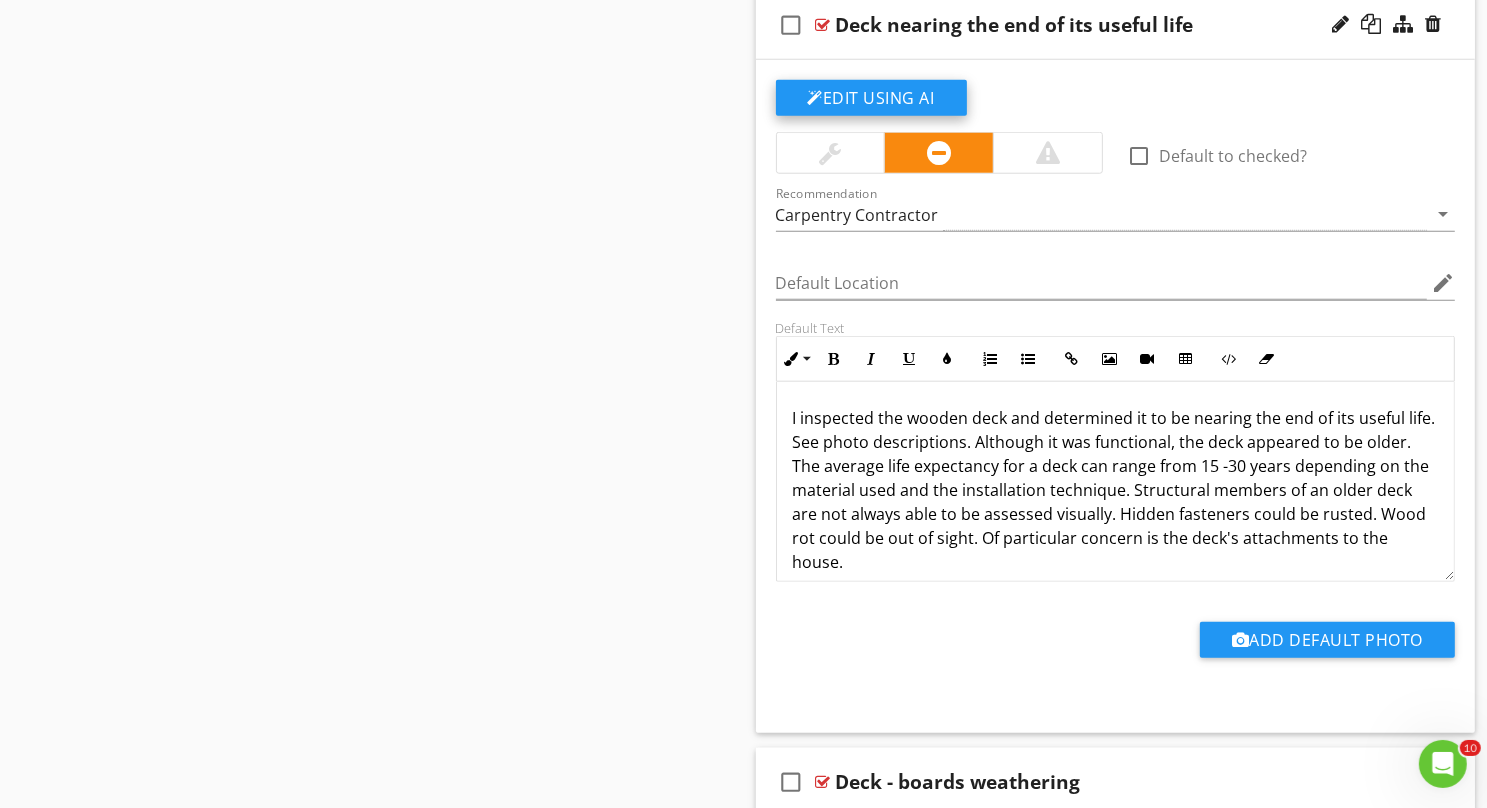 click on "Edit Using AI" at bounding box center (871, 98) 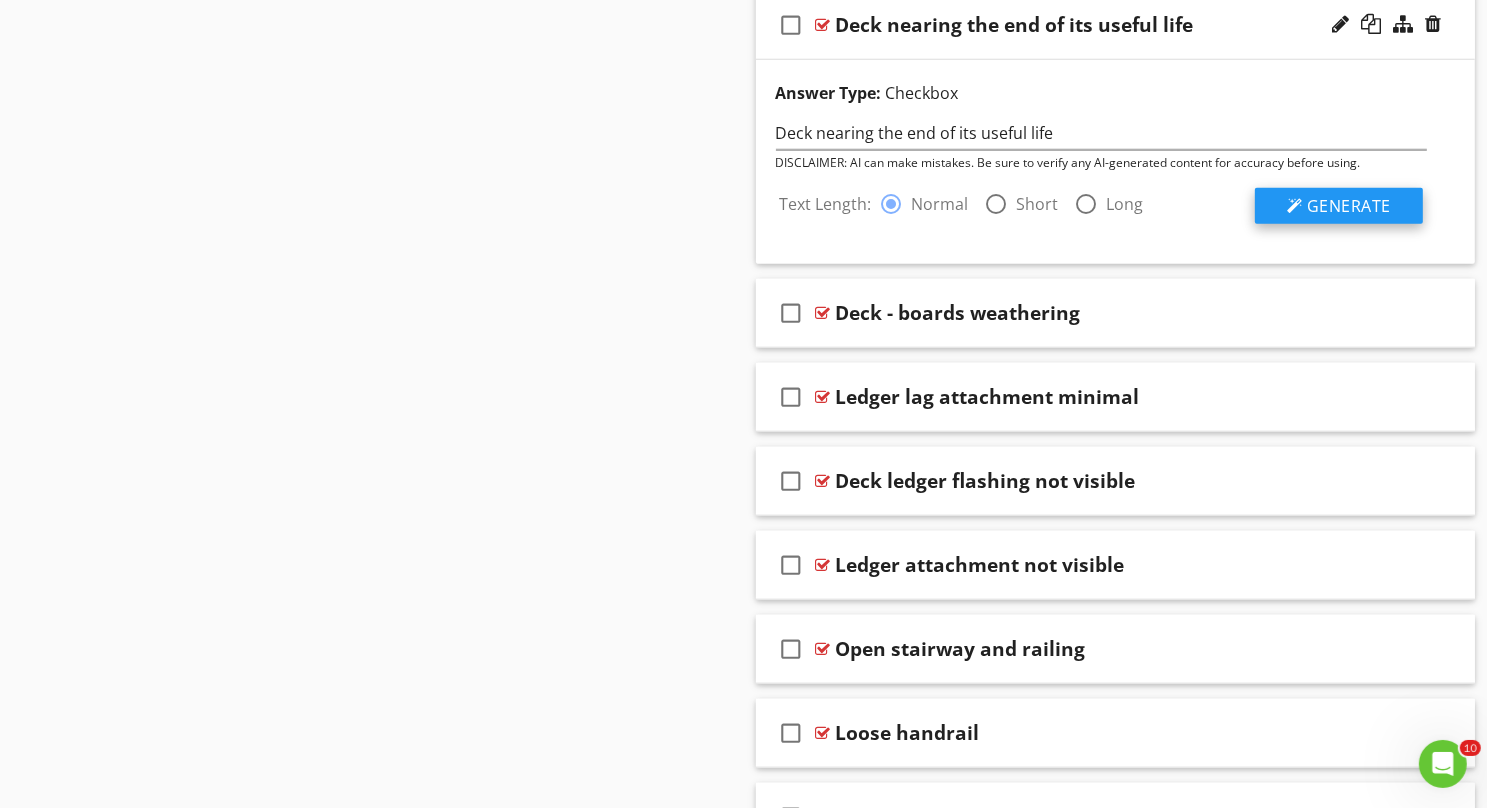 click on "Generate" at bounding box center [1349, 206] 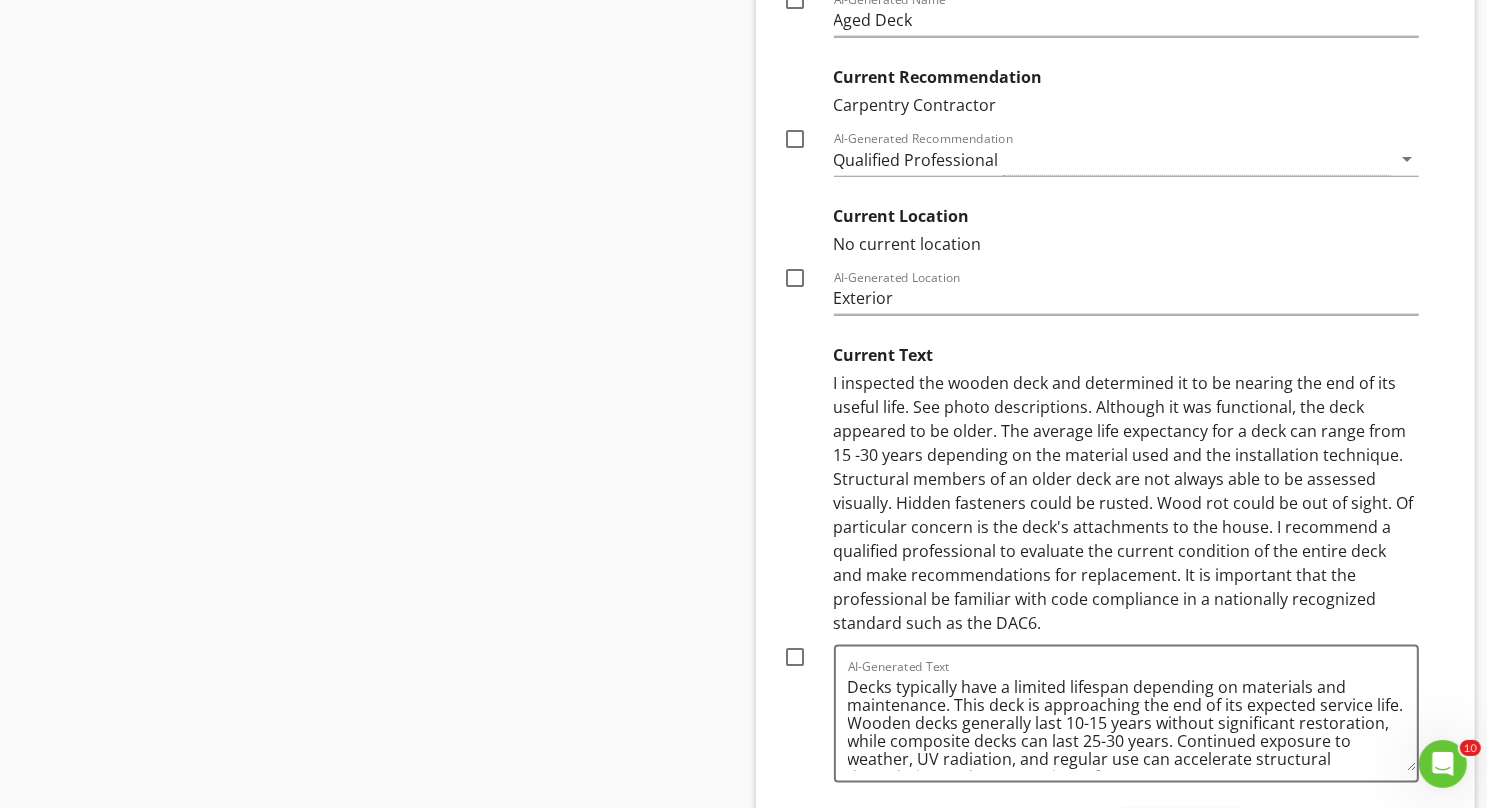 scroll, scrollTop: 2229, scrollLeft: 0, axis: vertical 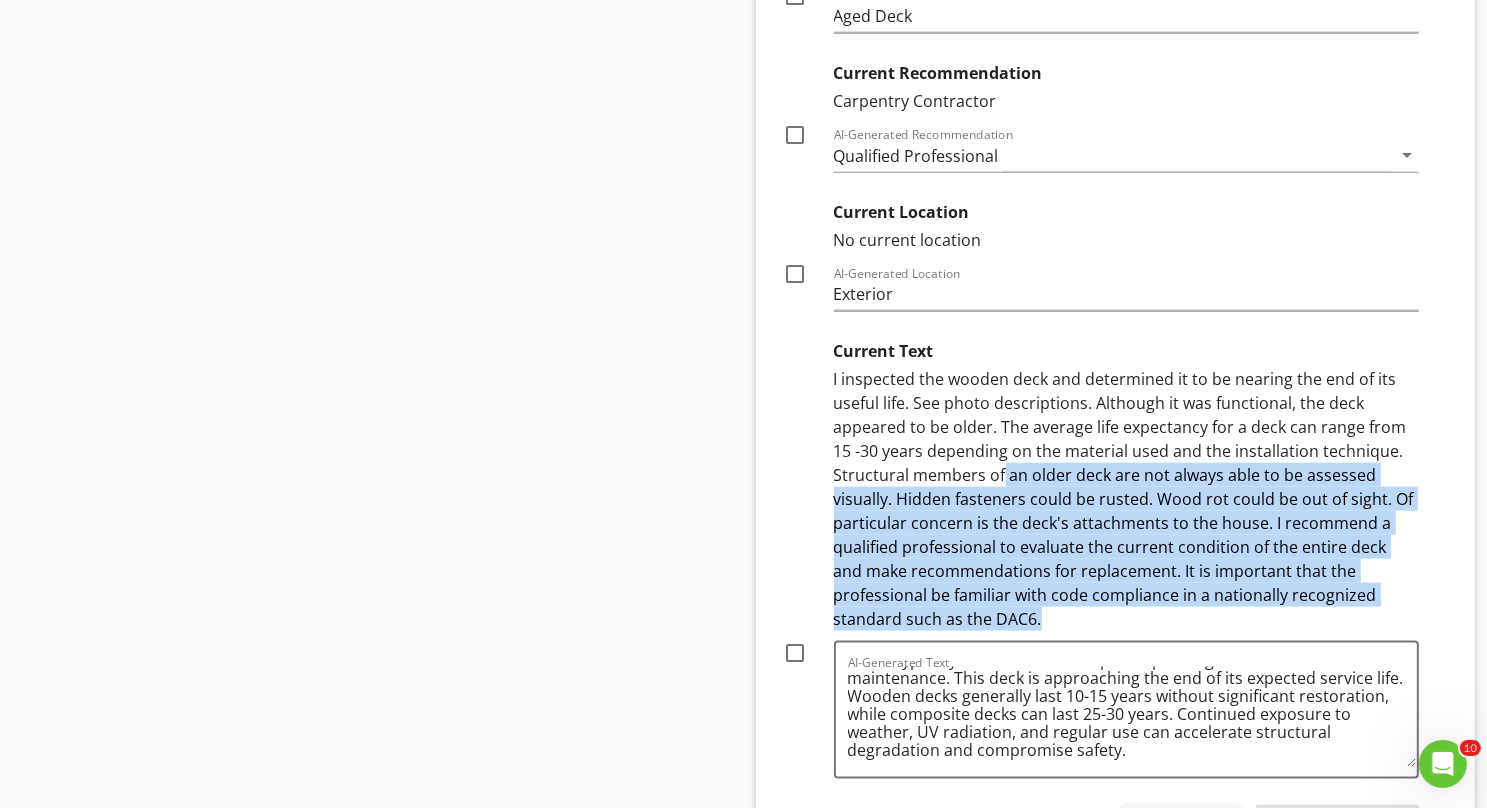 drag, startPoint x: 922, startPoint y: 609, endPoint x: 1019, endPoint y: 473, distance: 167.0479 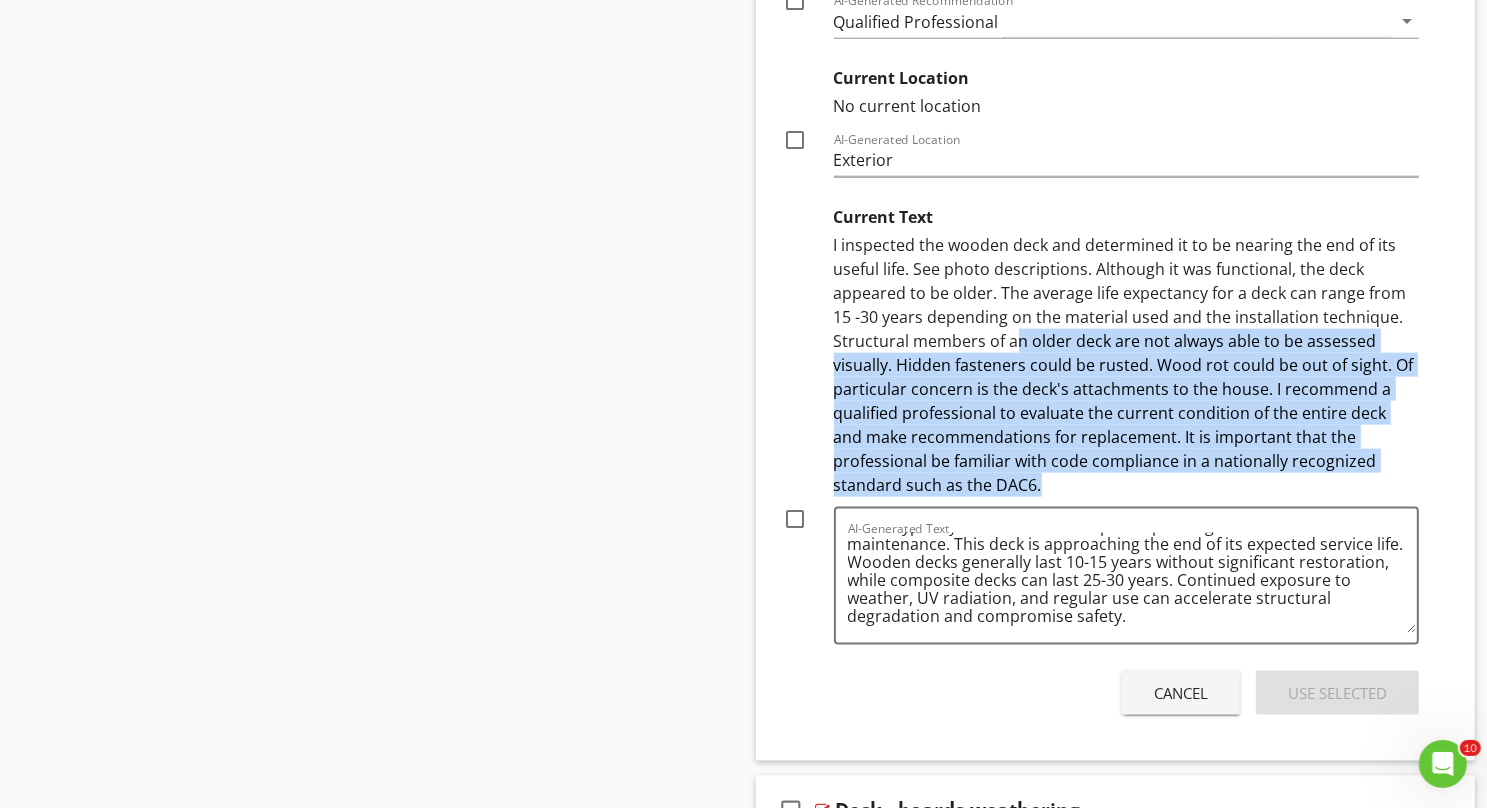 scroll, scrollTop: 2364, scrollLeft: 0, axis: vertical 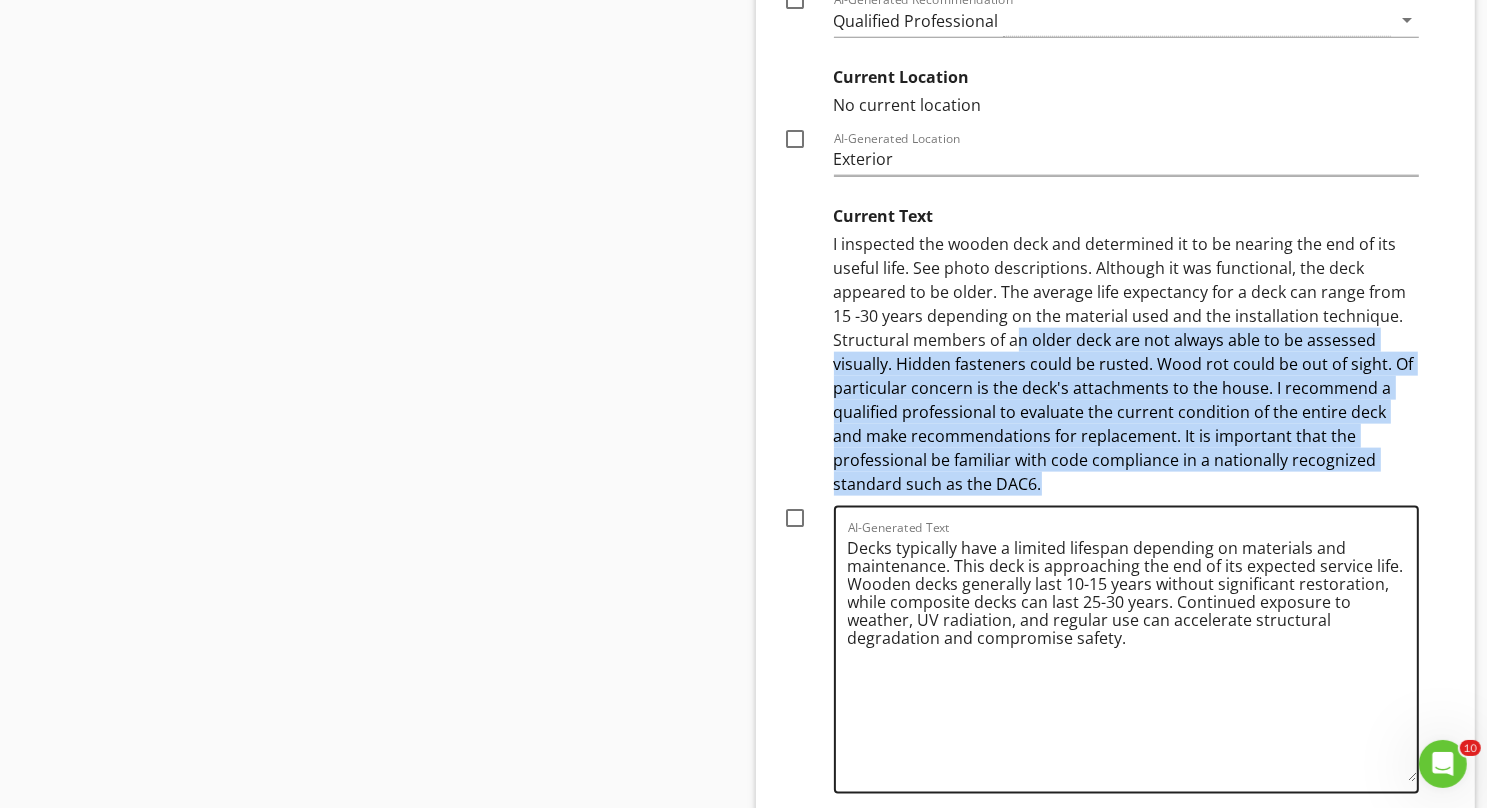 drag, startPoint x: 1411, startPoint y: 617, endPoint x: 1437, endPoint y: 787, distance: 171.97675 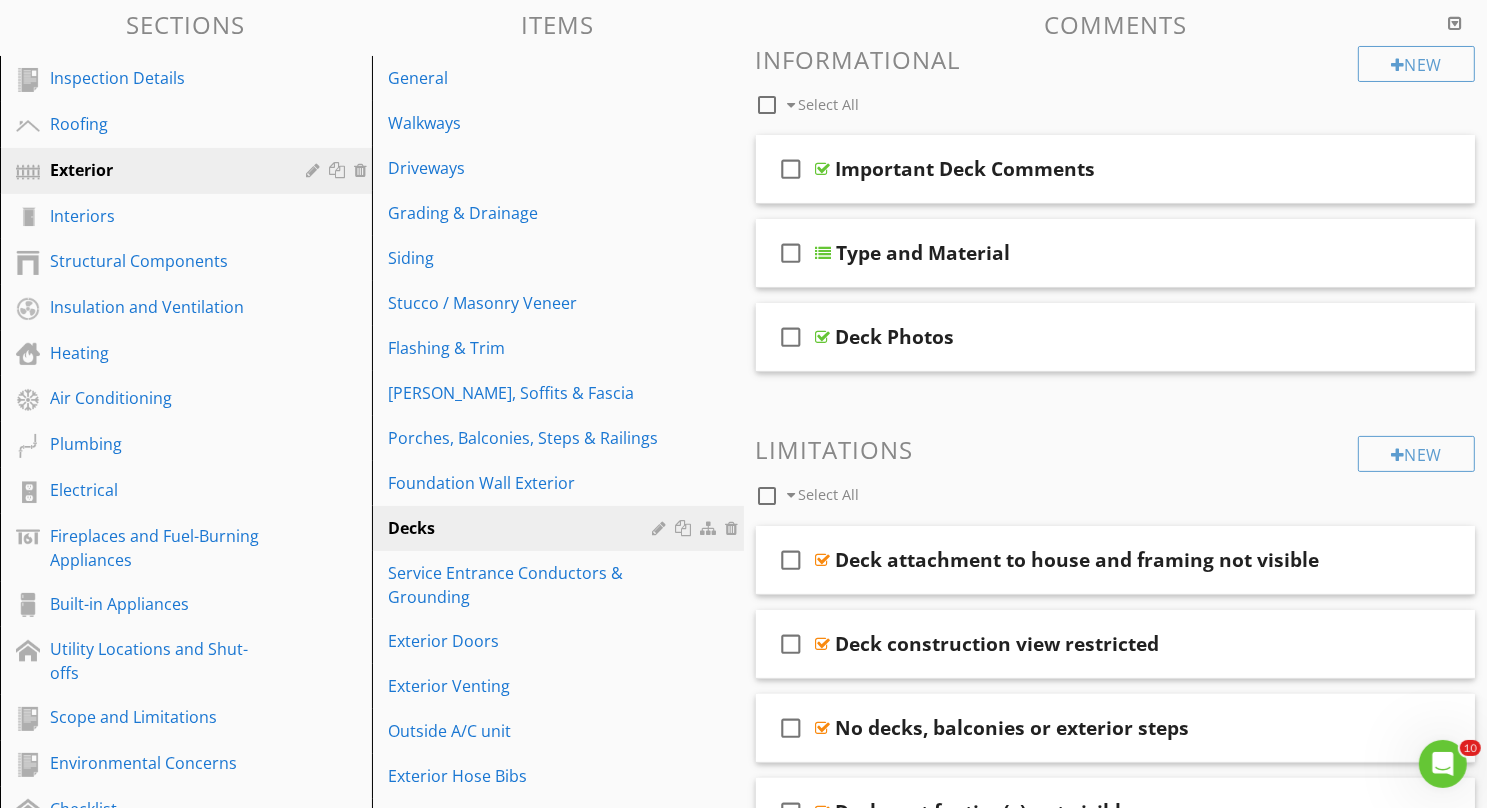 scroll, scrollTop: 0, scrollLeft: 0, axis: both 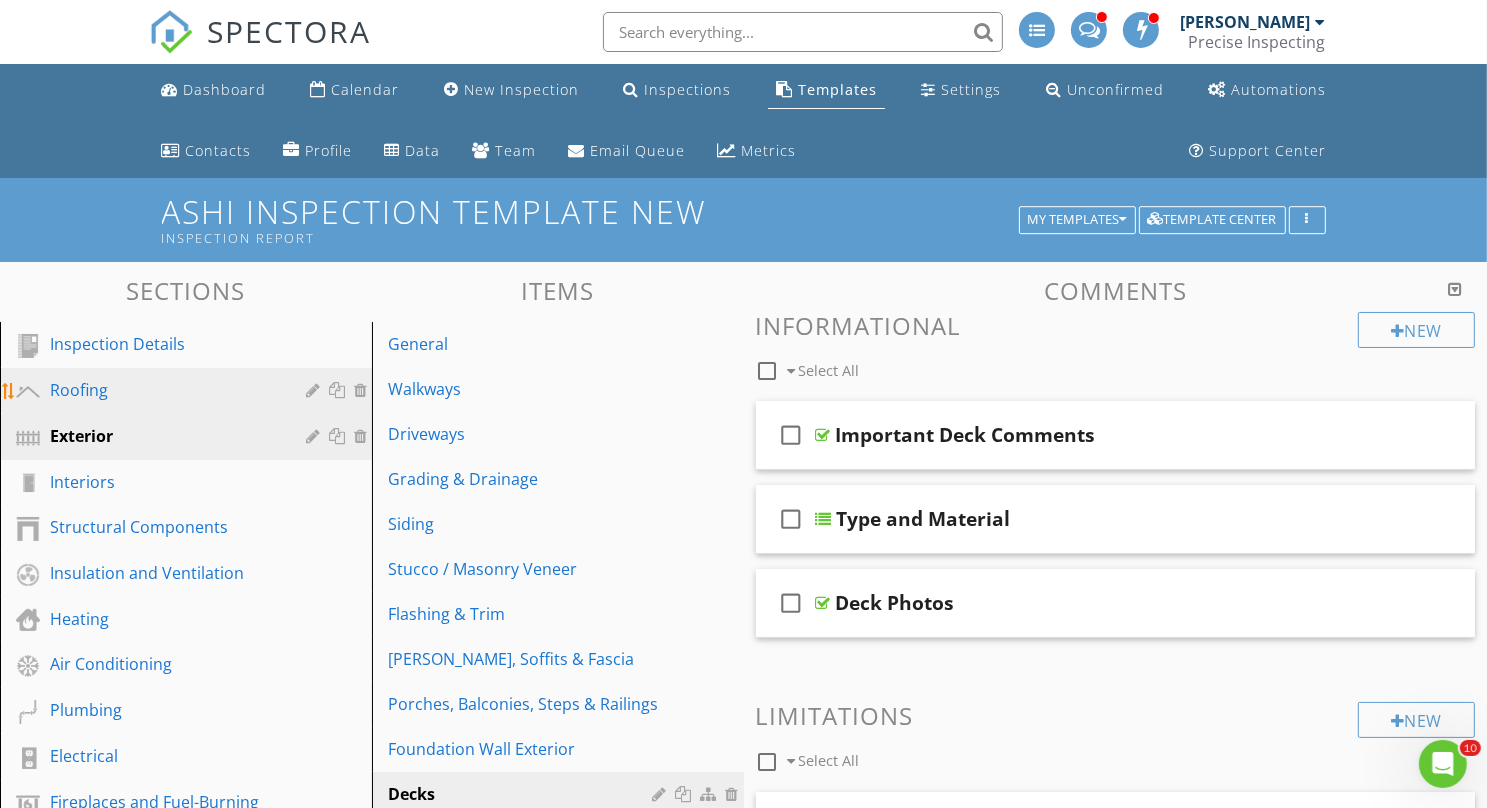 click on "Roofing" at bounding box center (163, 390) 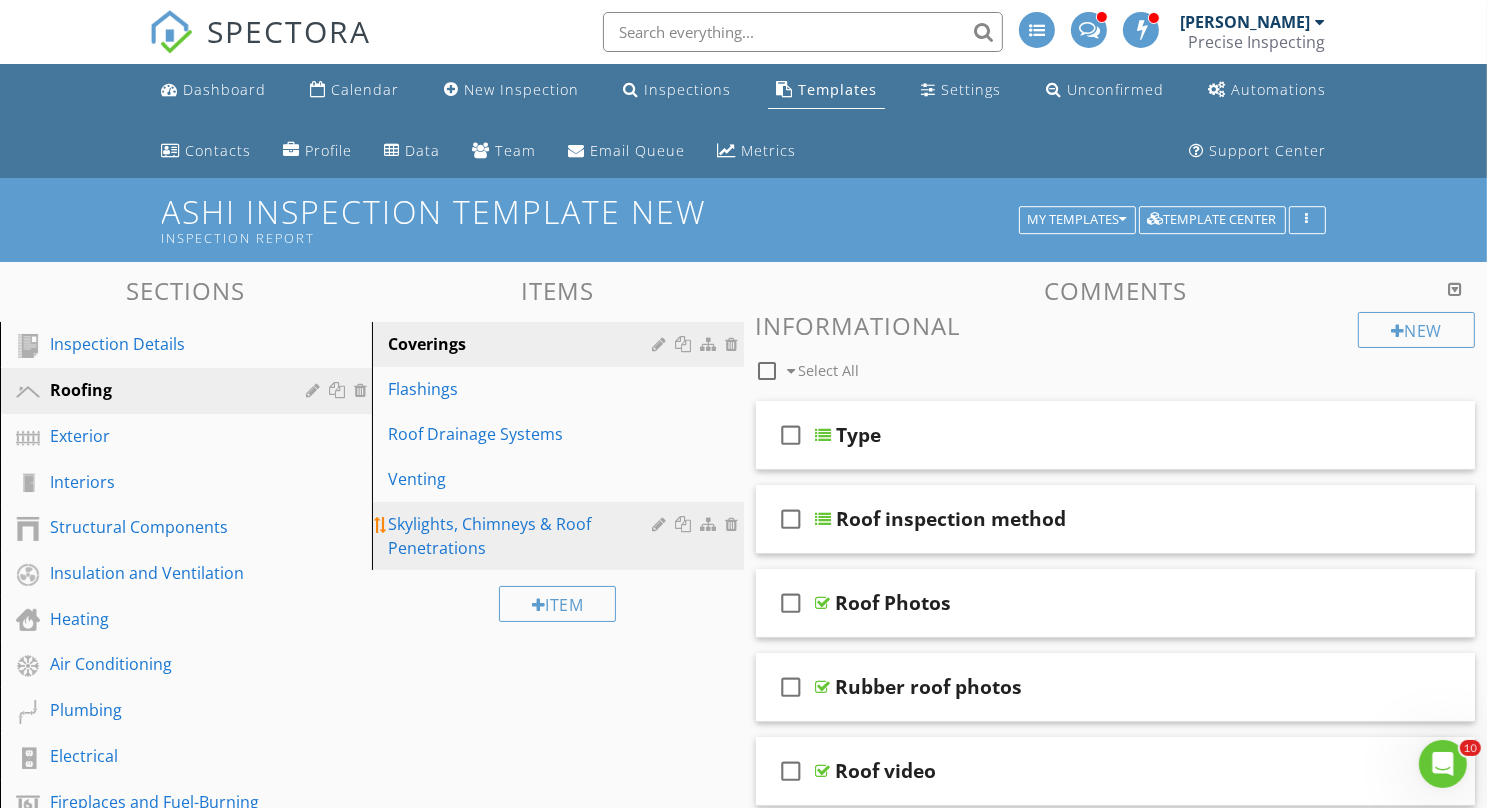 click on "Skylights, Chimneys & Roof Penetrations" at bounding box center [523, 536] 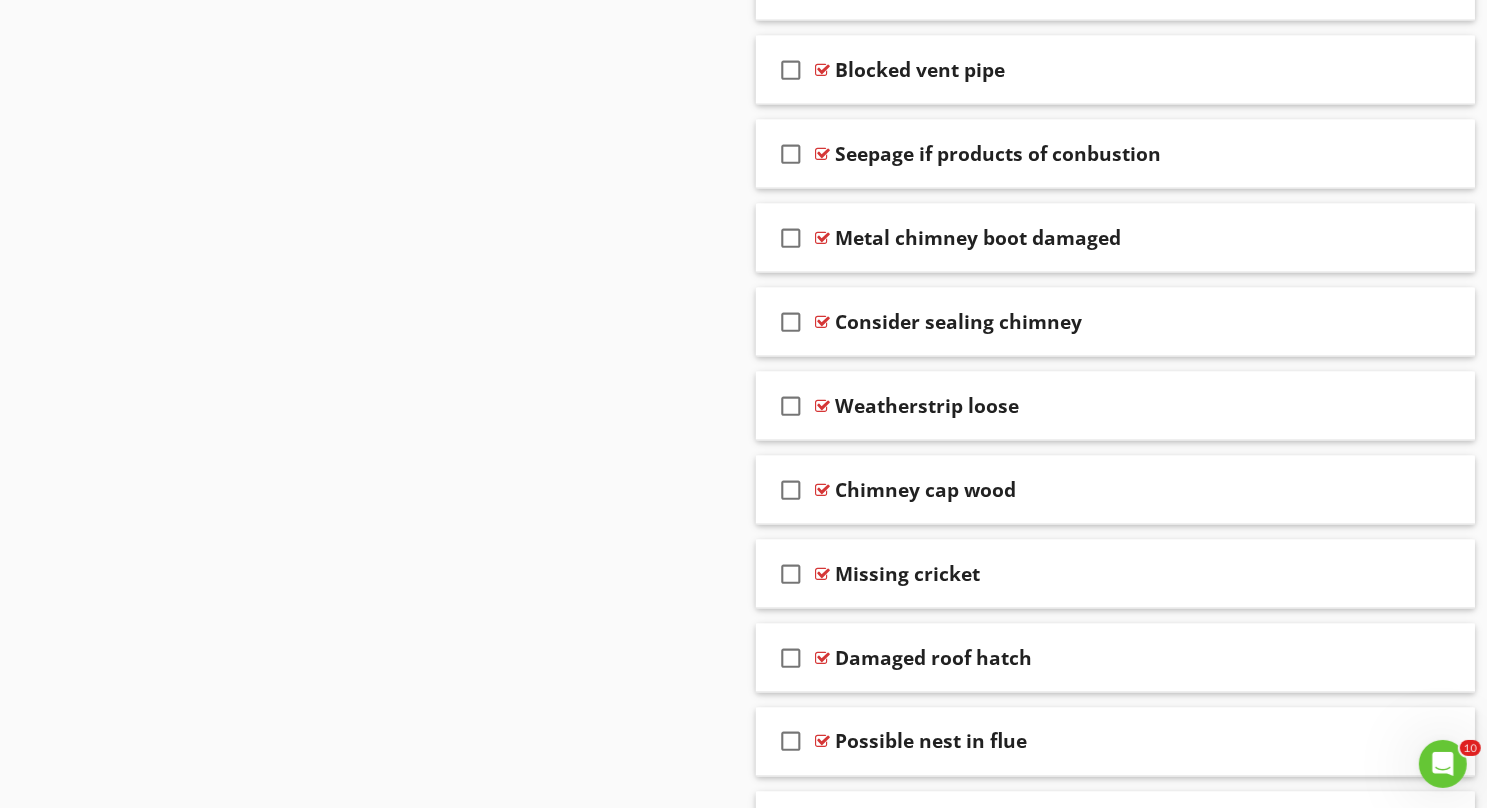 scroll, scrollTop: 10800, scrollLeft: 0, axis: vertical 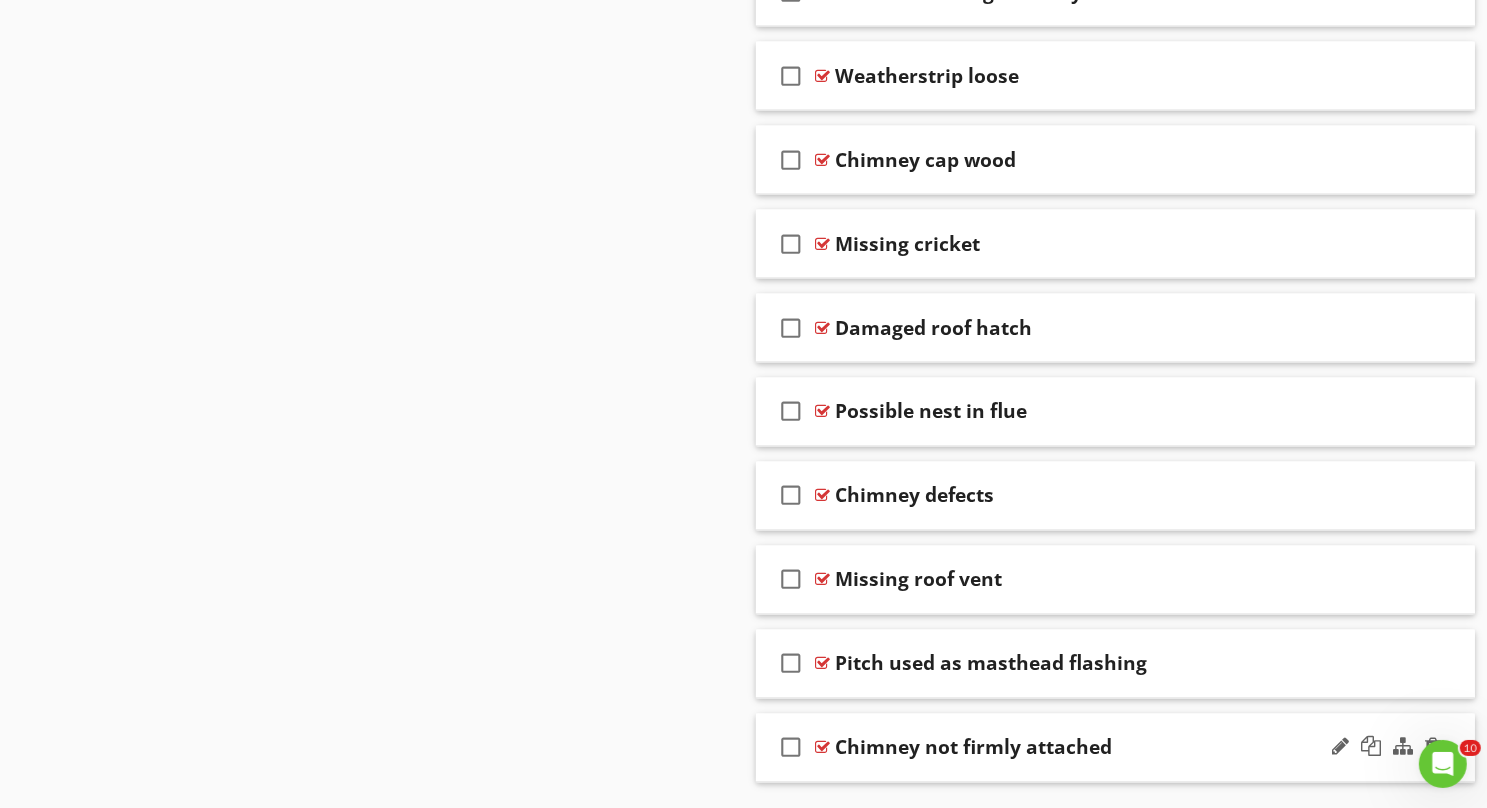 click on "check_box_outline_blank
Chimney not firmly attached" at bounding box center (1116, 748) 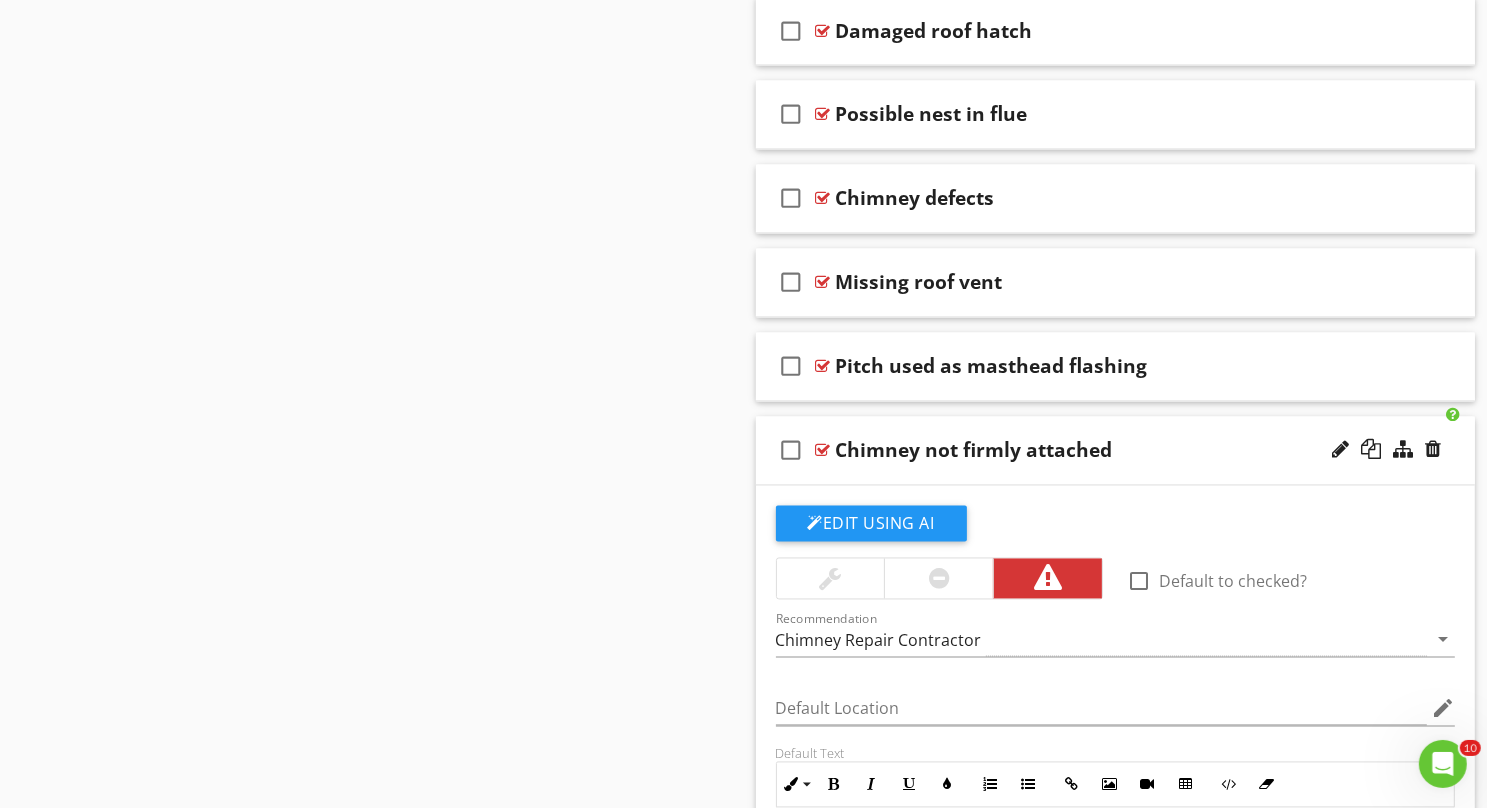 scroll, scrollTop: 11096, scrollLeft: 0, axis: vertical 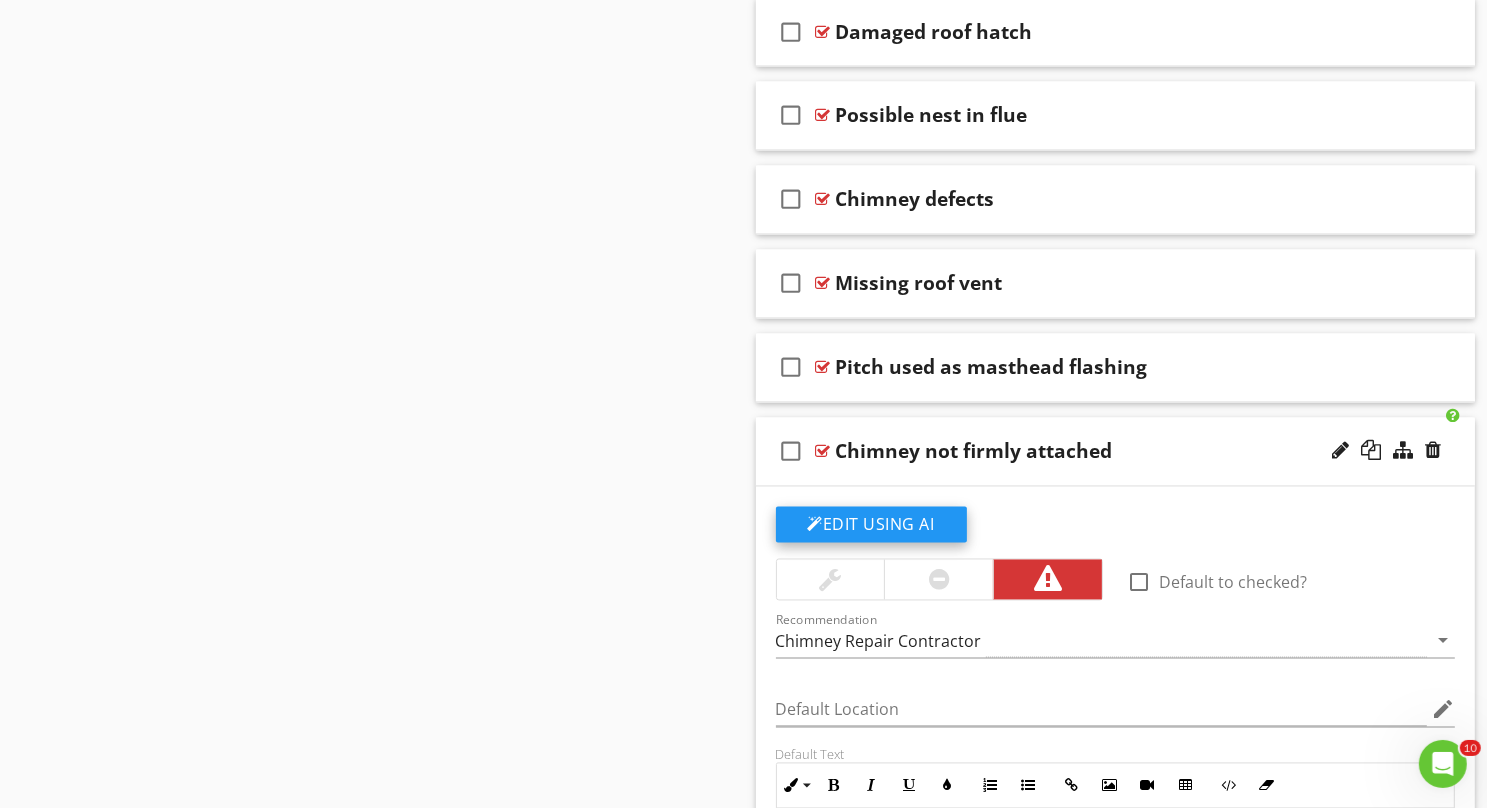 click on "Edit Using AI" at bounding box center (871, 525) 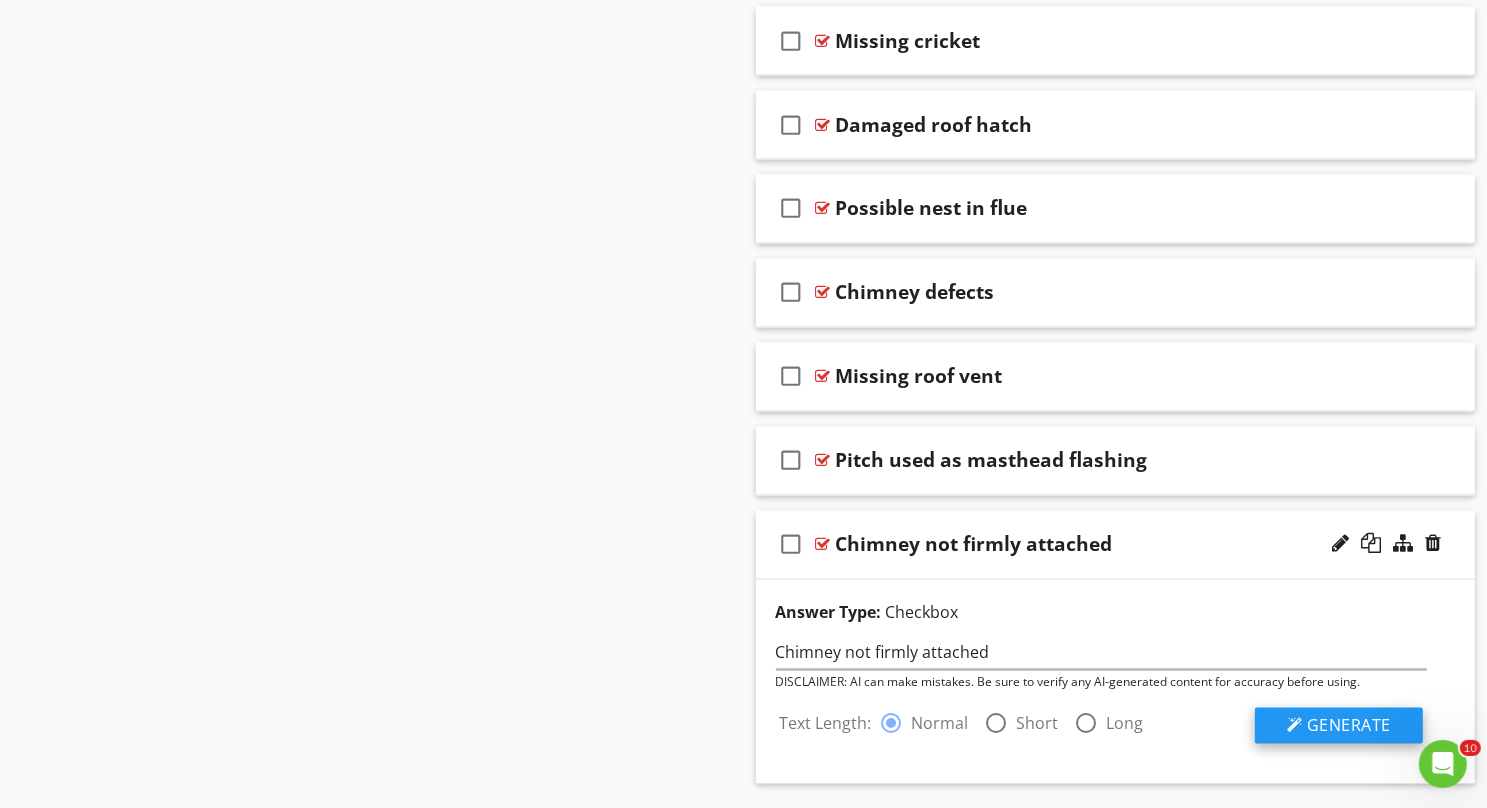 click on "Generate" at bounding box center [1349, 726] 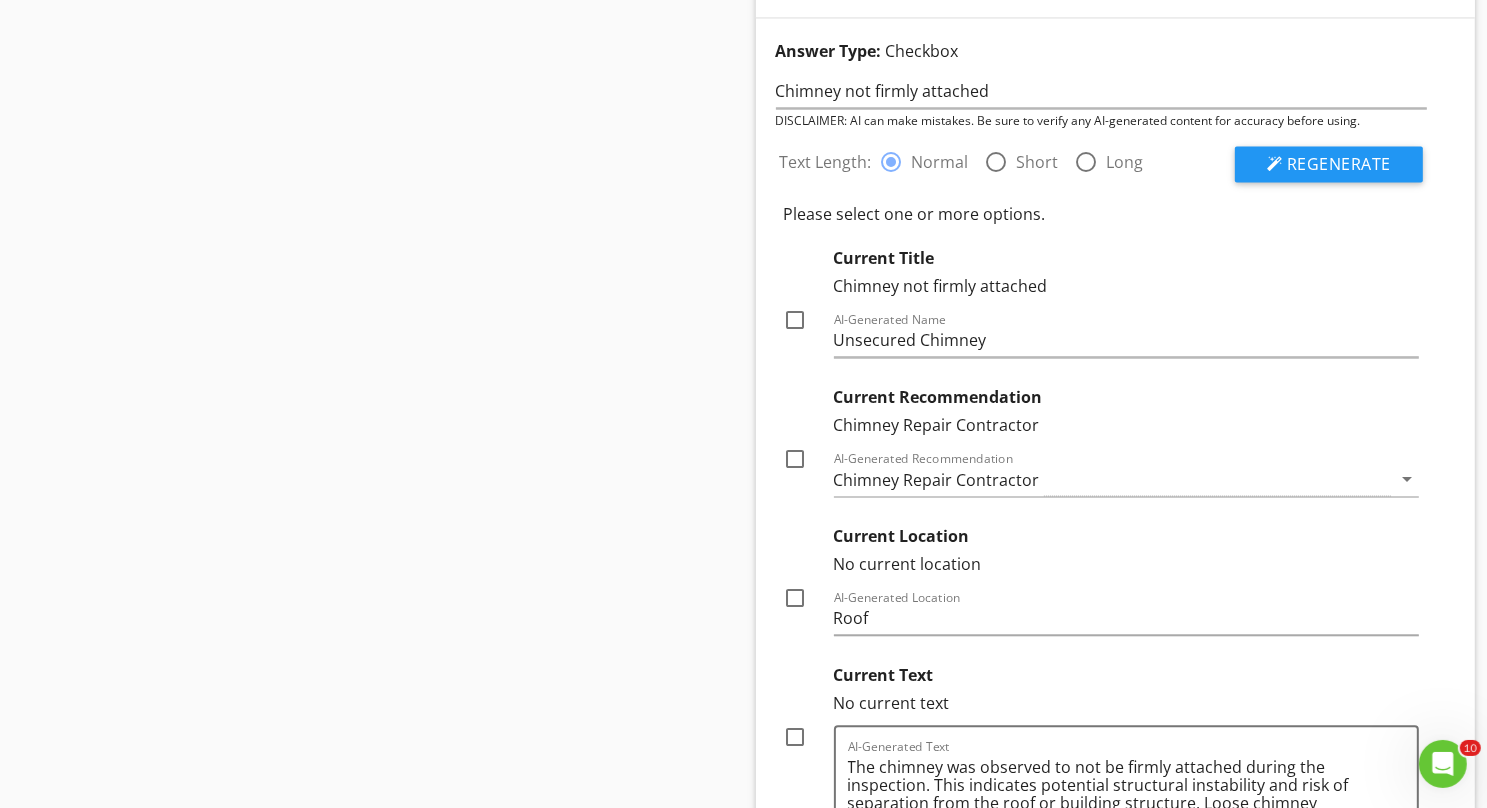 scroll, scrollTop: 11758, scrollLeft: 0, axis: vertical 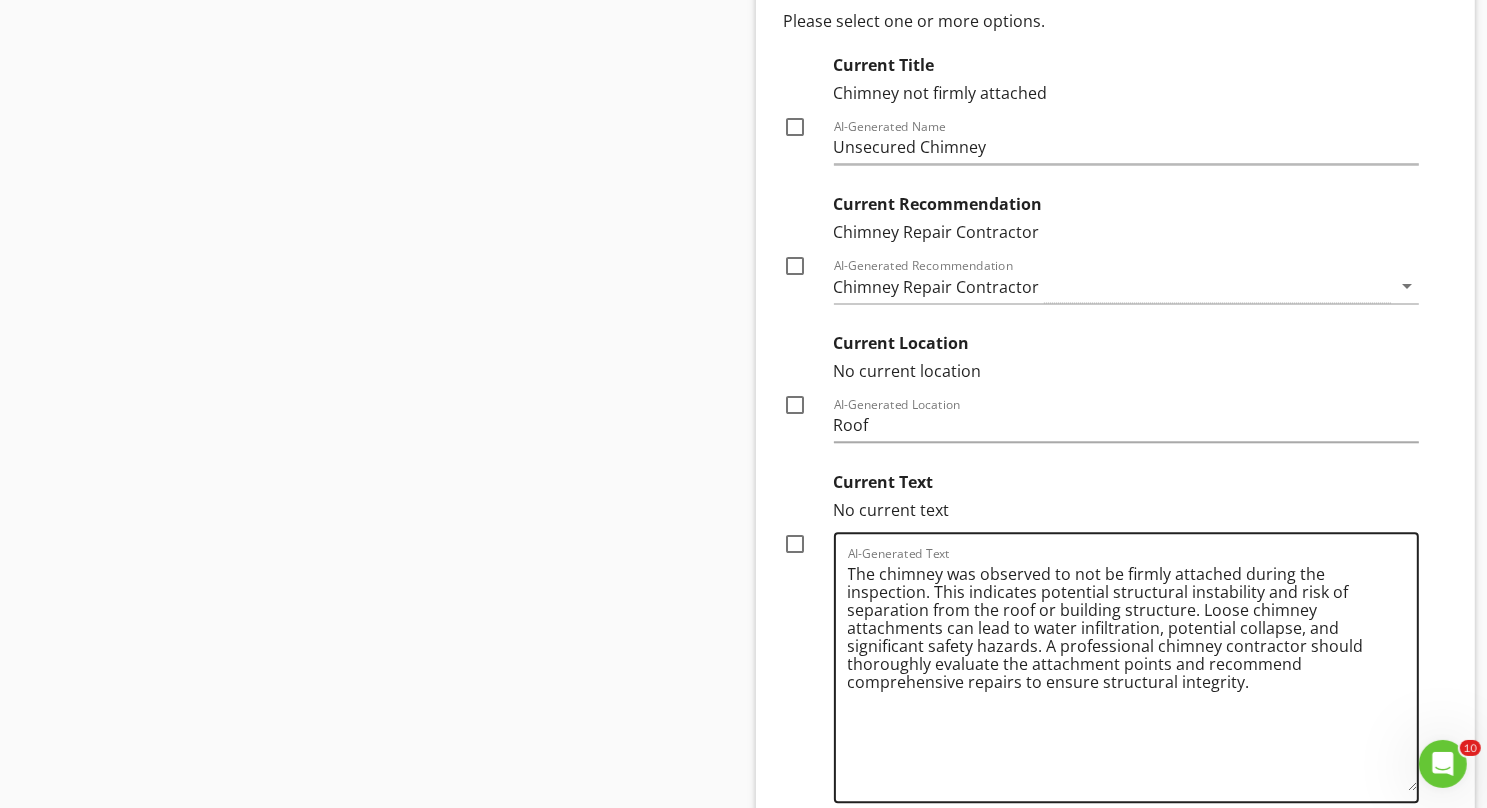 drag, startPoint x: 1414, startPoint y: 592, endPoint x: 1427, endPoint y: 728, distance: 136.6199 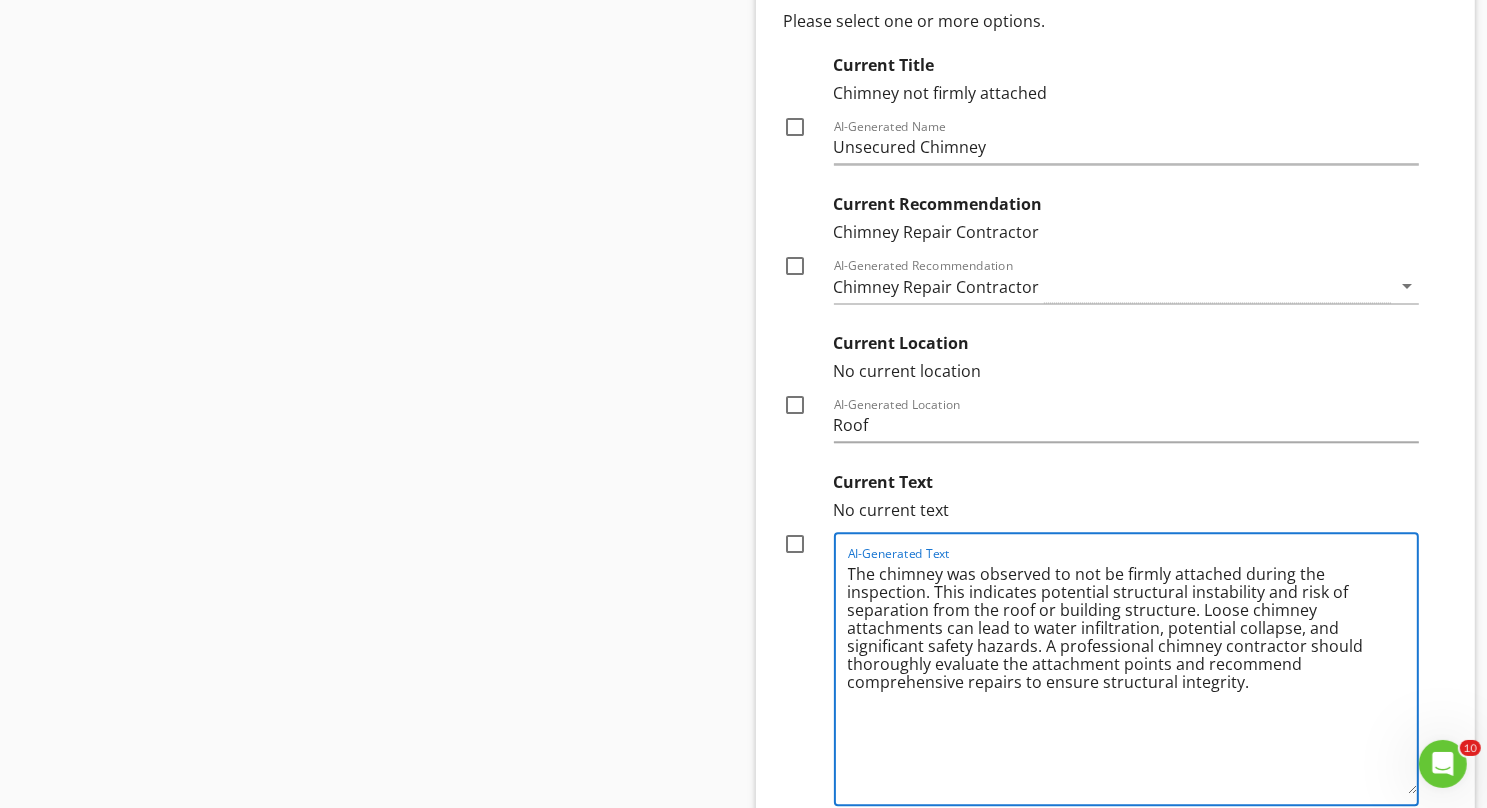 drag, startPoint x: 999, startPoint y: 630, endPoint x: 851, endPoint y: 507, distance: 192.4396 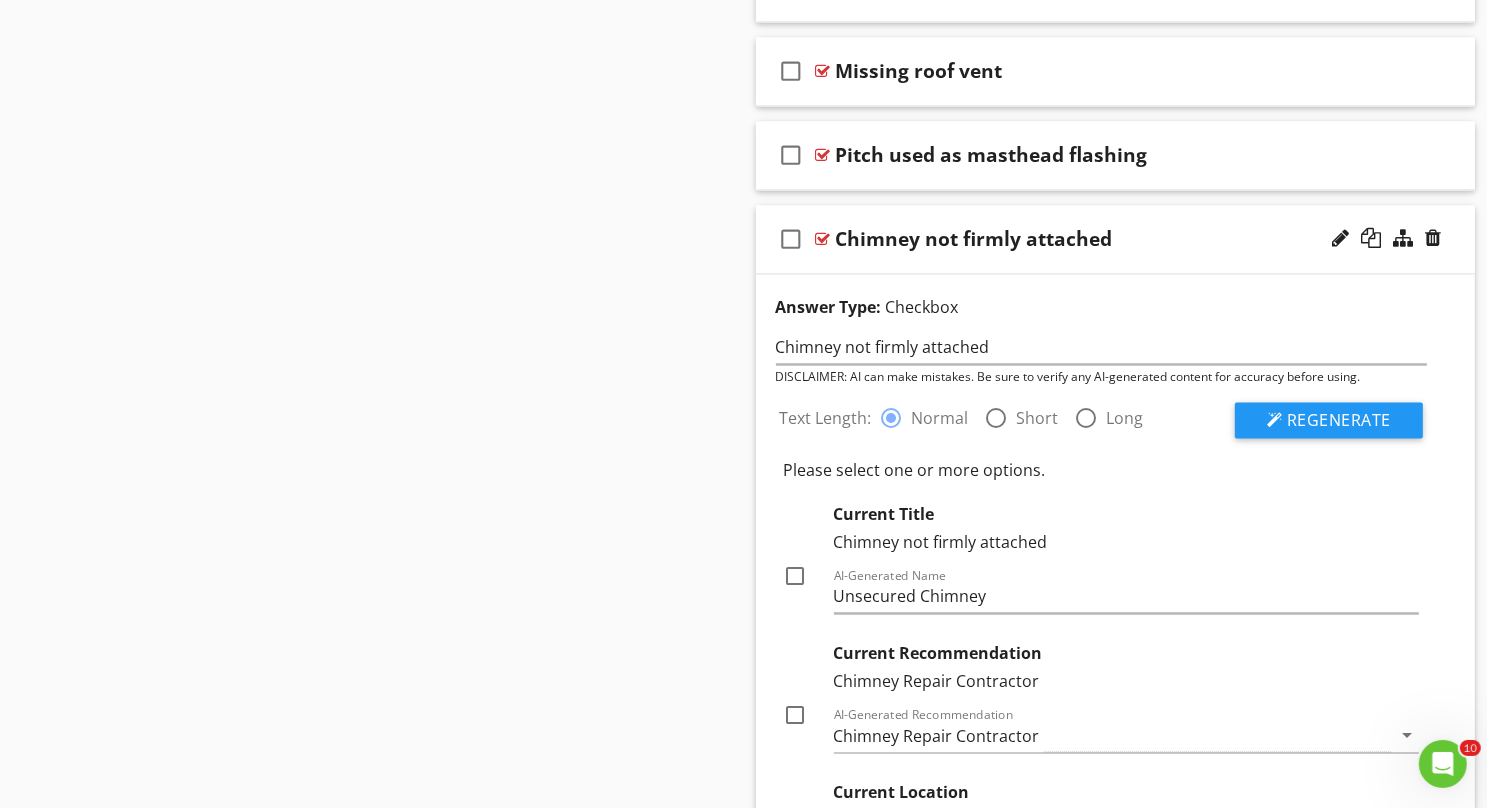 scroll, scrollTop: 11345, scrollLeft: 0, axis: vertical 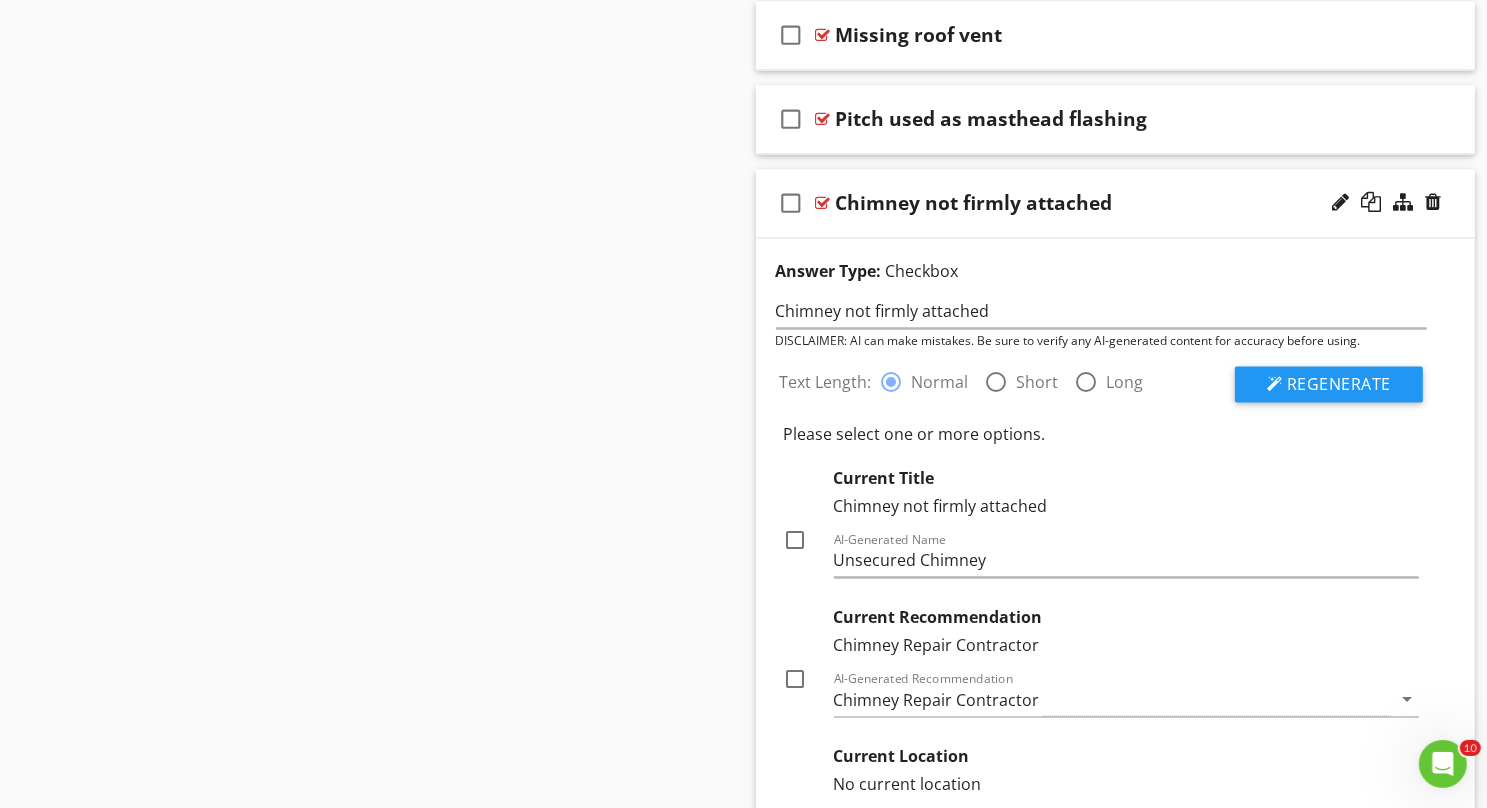 click at bounding box center (796, 540) 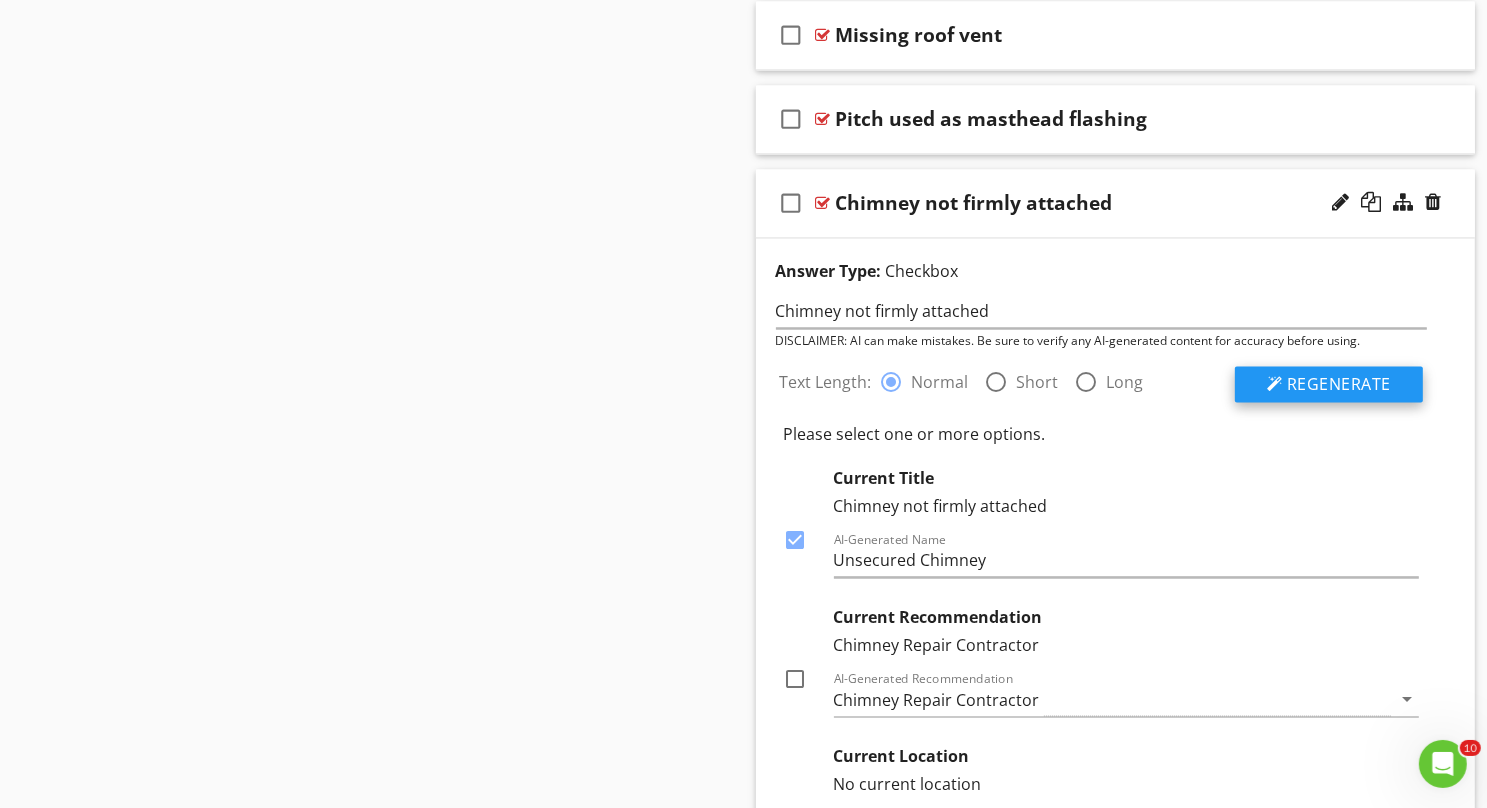 click on "Regenerate" at bounding box center [1339, 384] 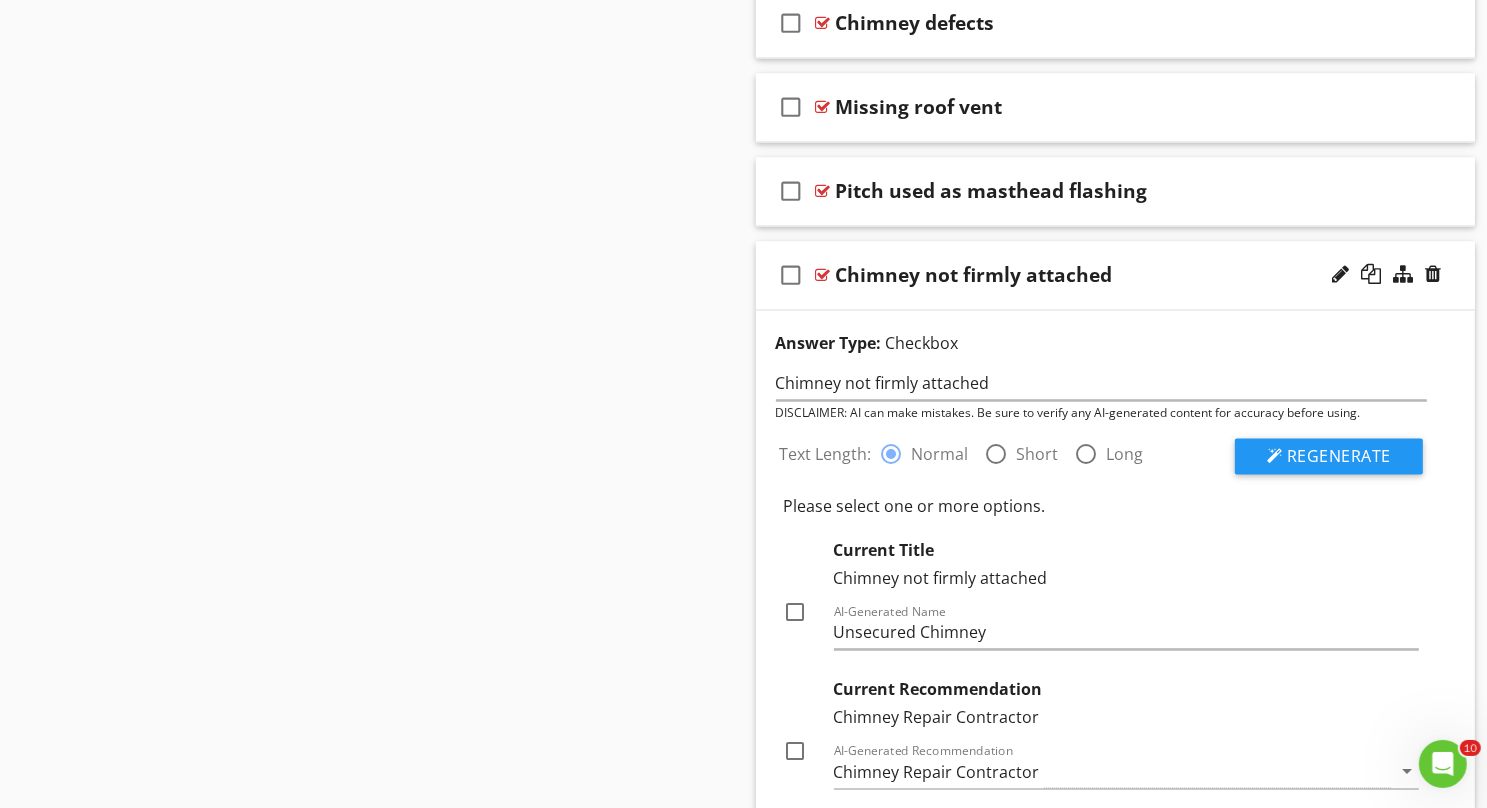 scroll, scrollTop: 11272, scrollLeft: 0, axis: vertical 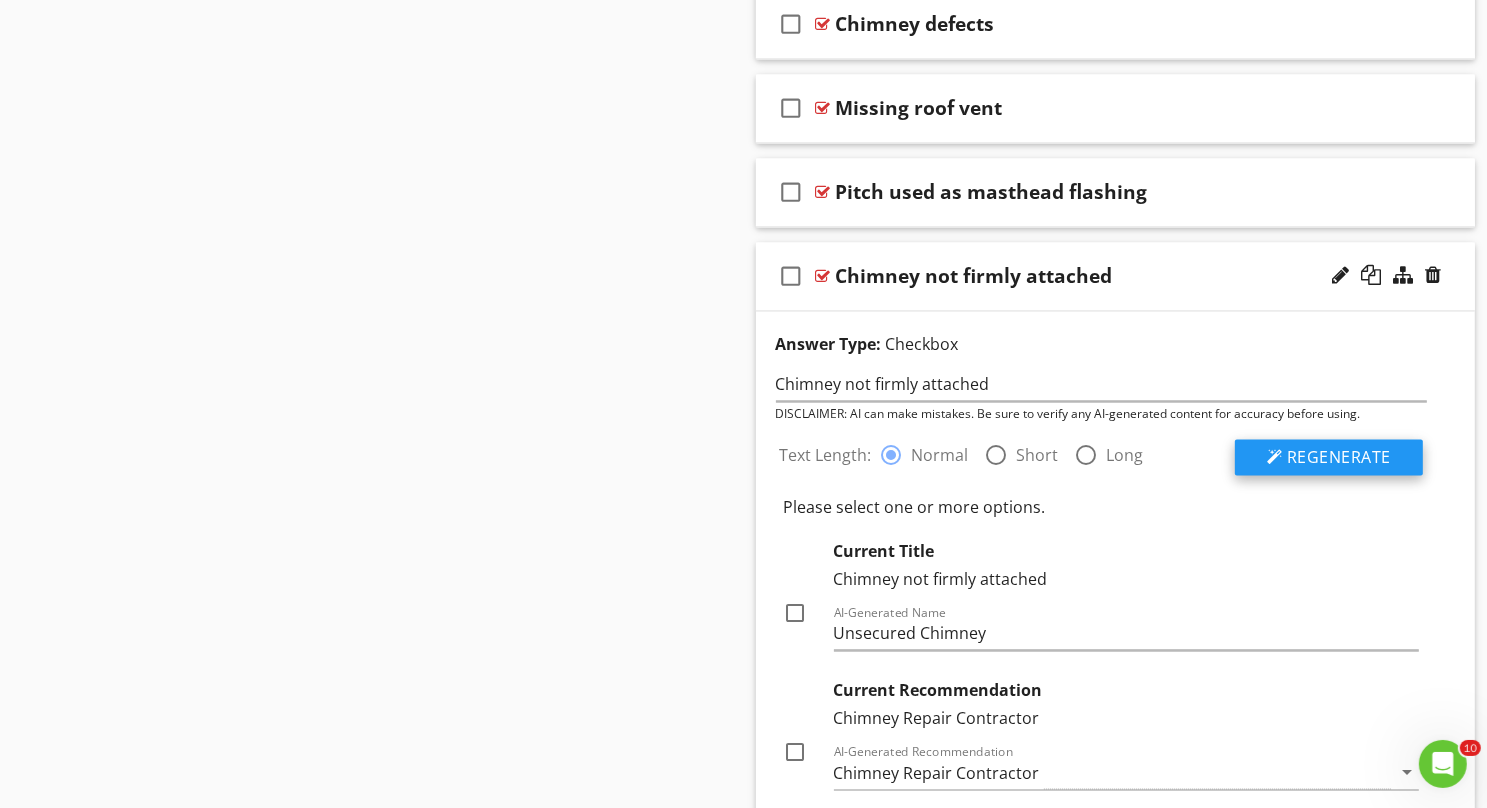 click on "Regenerate" at bounding box center [1339, 457] 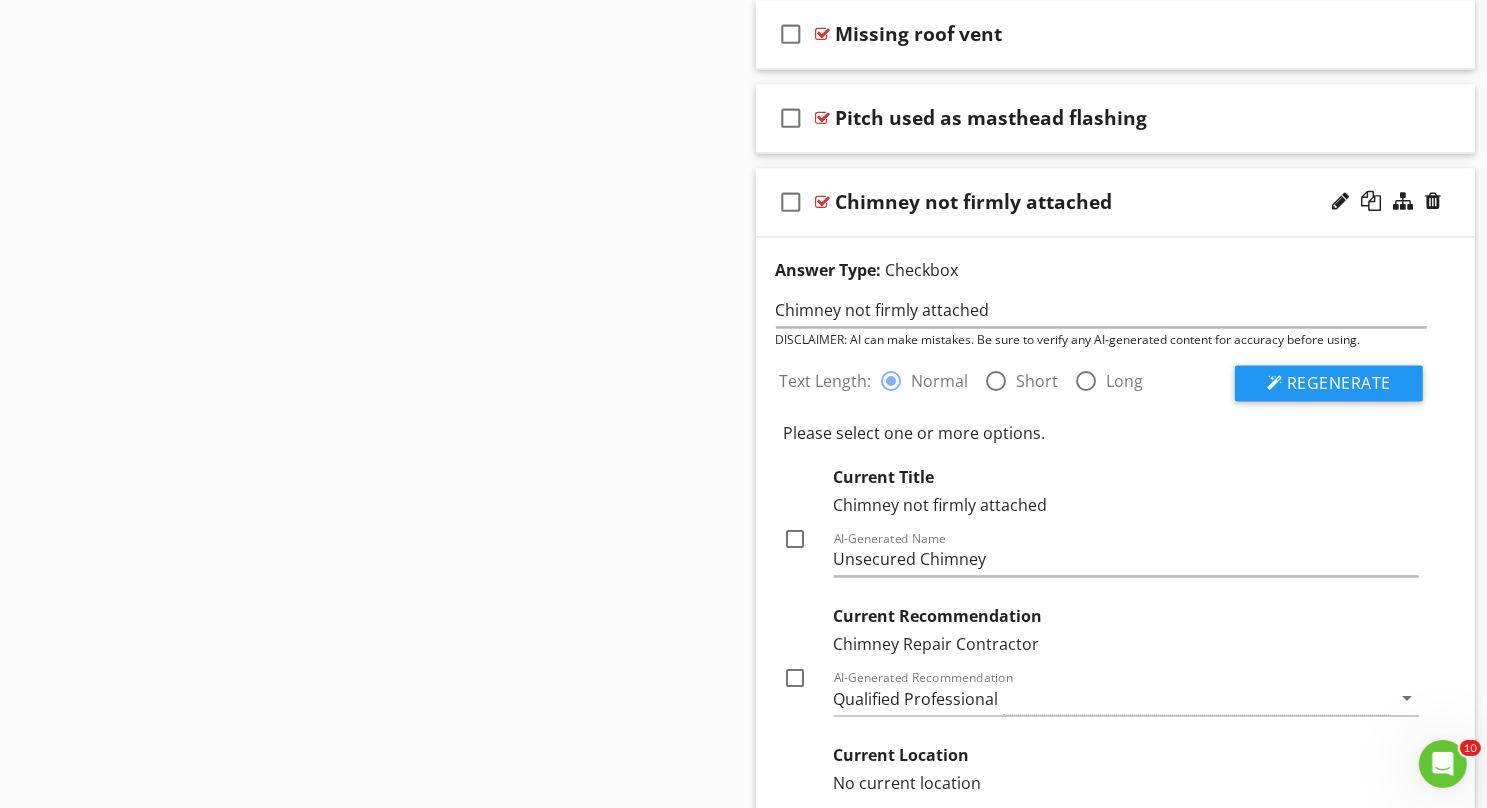 scroll, scrollTop: 11343, scrollLeft: 0, axis: vertical 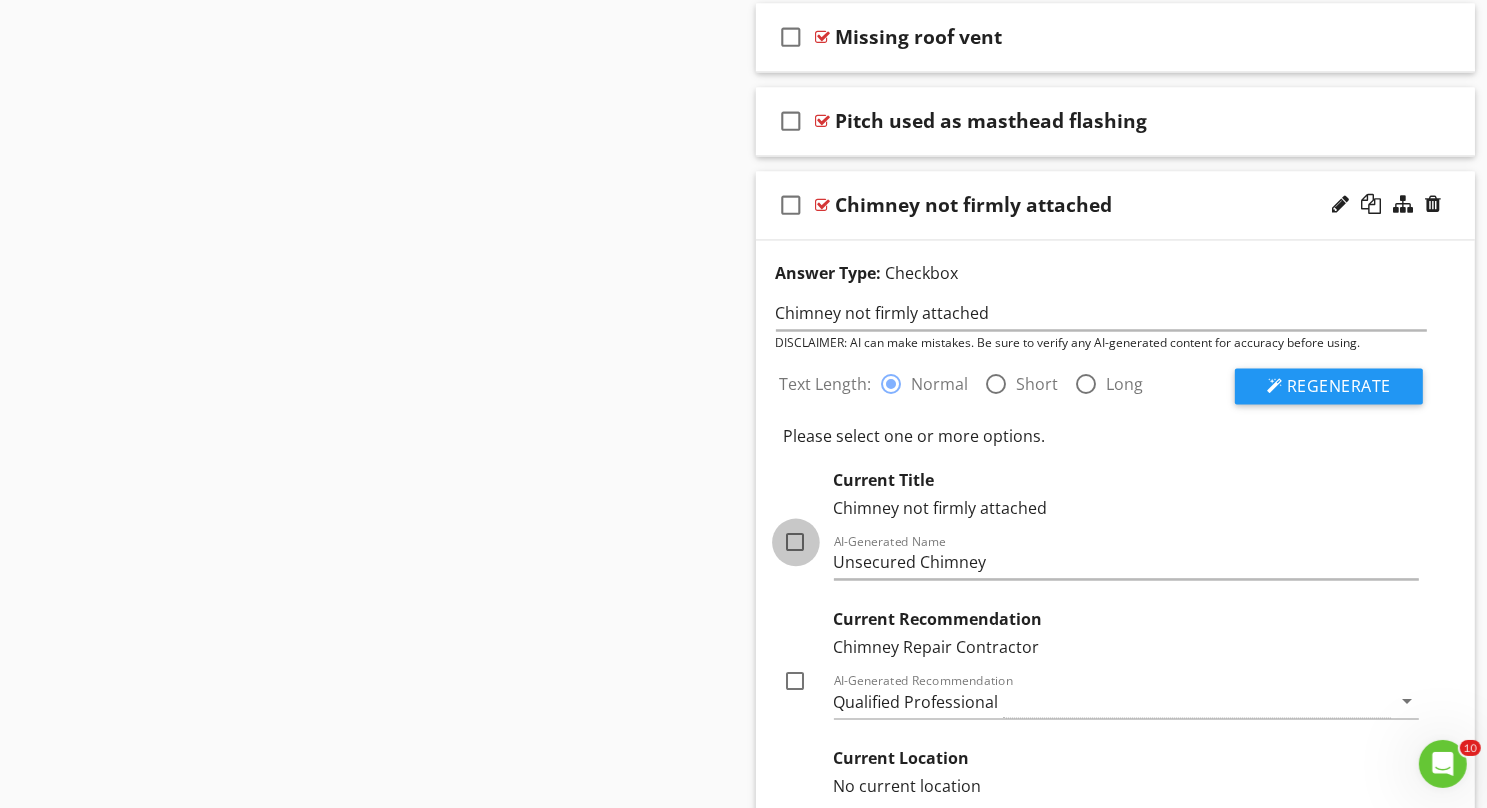 click at bounding box center [796, 542] 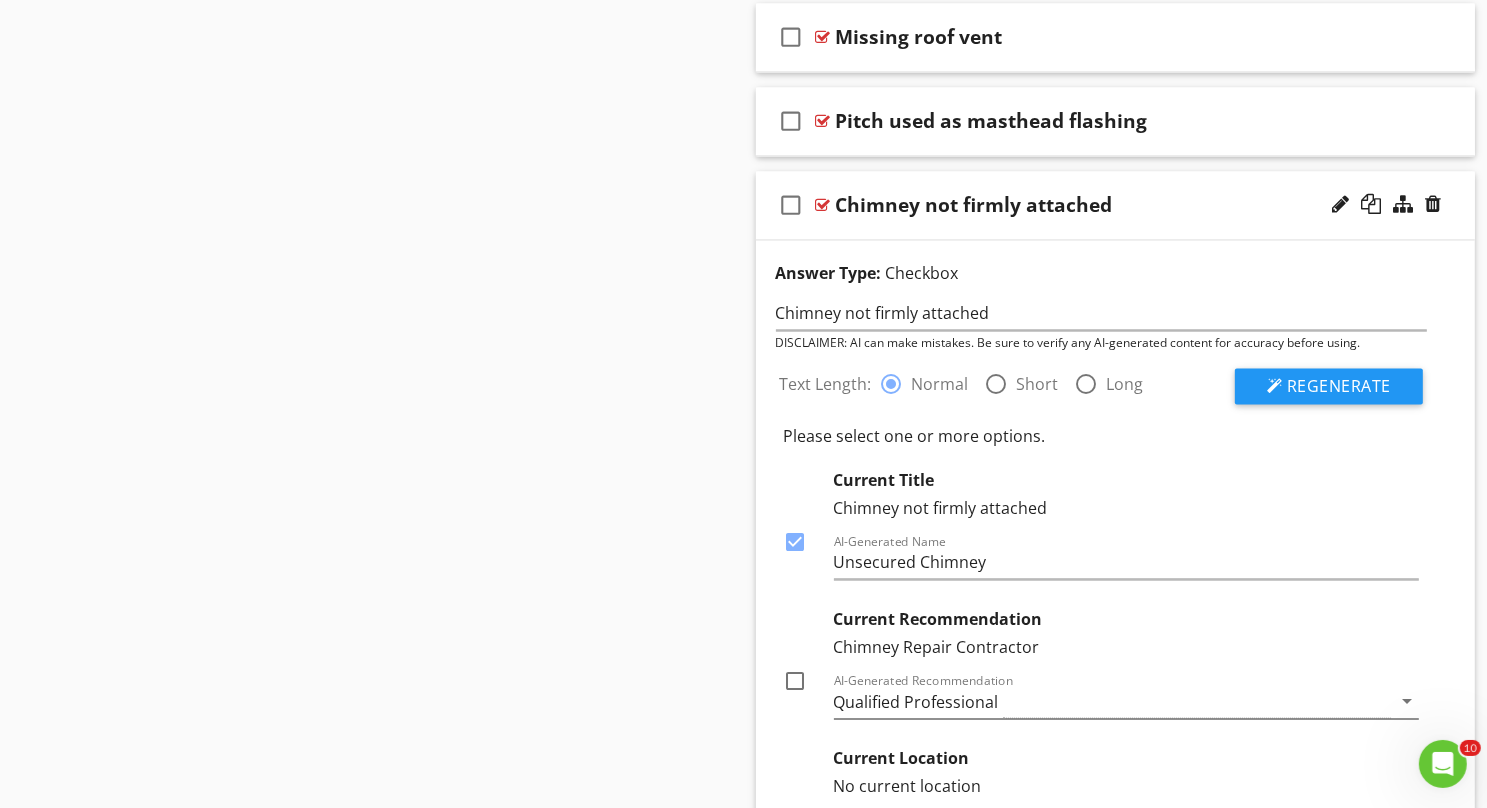 click on "arrow_drop_down" at bounding box center (1407, 701) 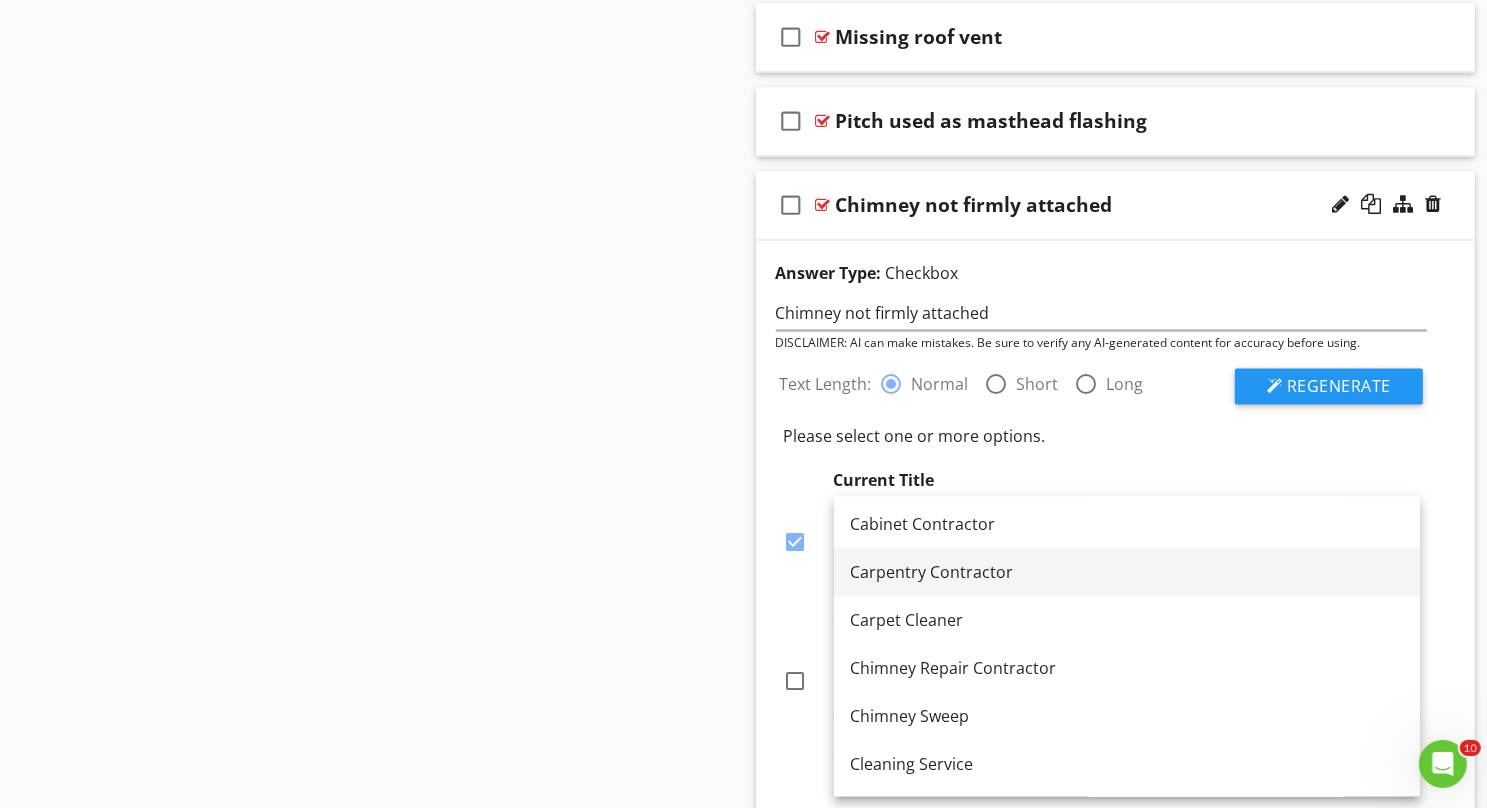scroll, scrollTop: 151, scrollLeft: 0, axis: vertical 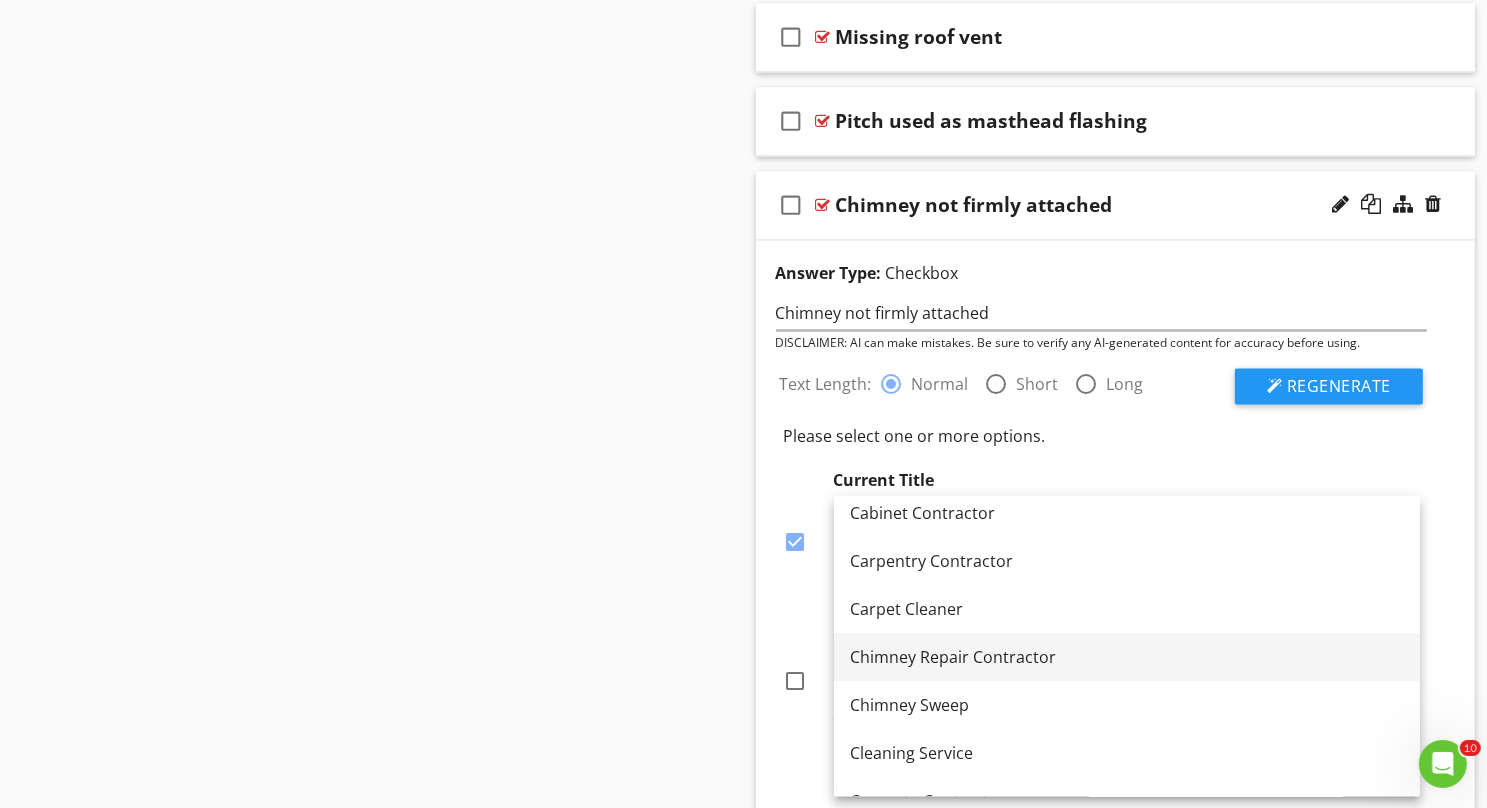 click on "Chimney Repair Contractor" at bounding box center (1127, 657) 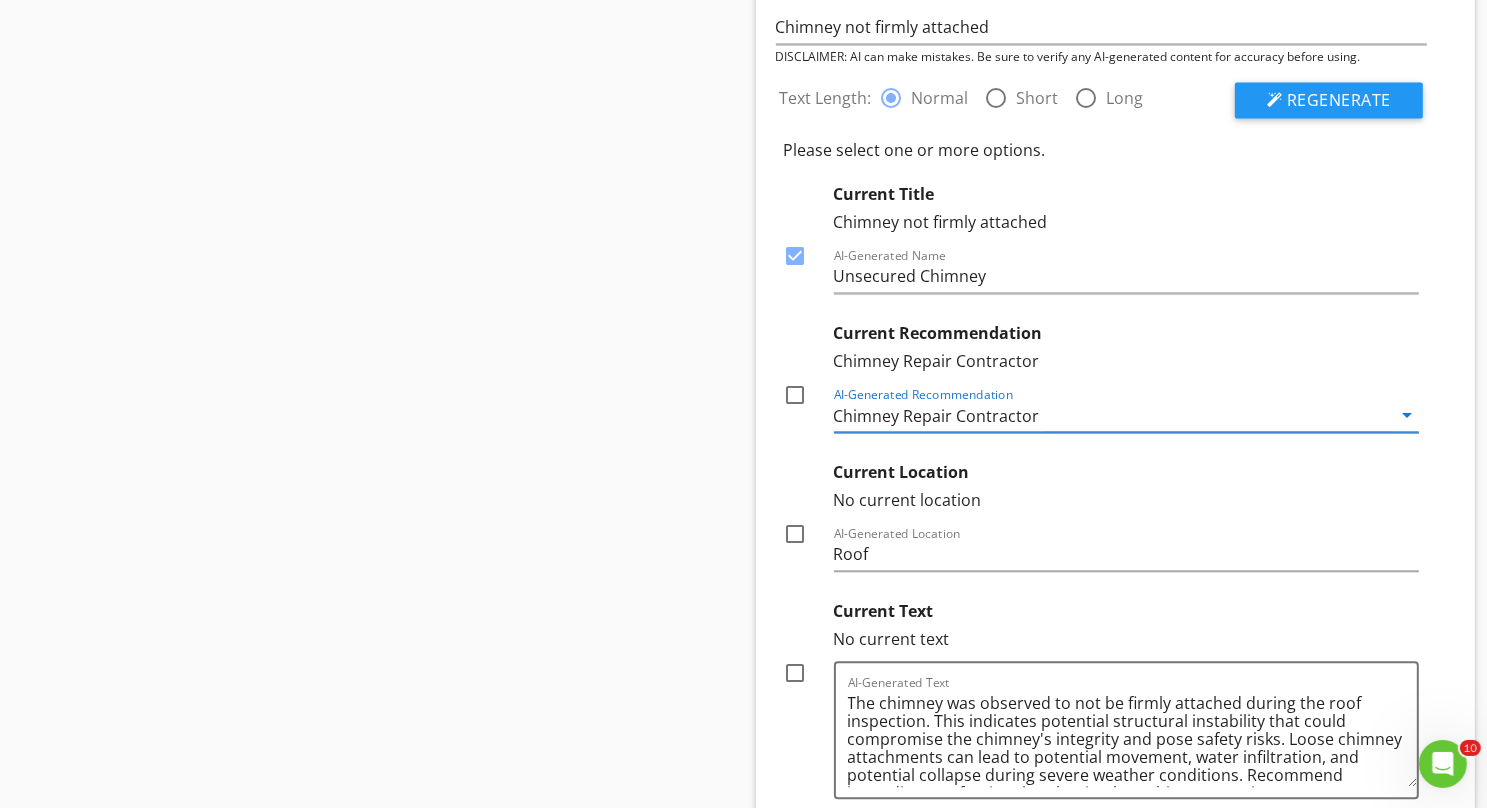scroll, scrollTop: 11627, scrollLeft: 0, axis: vertical 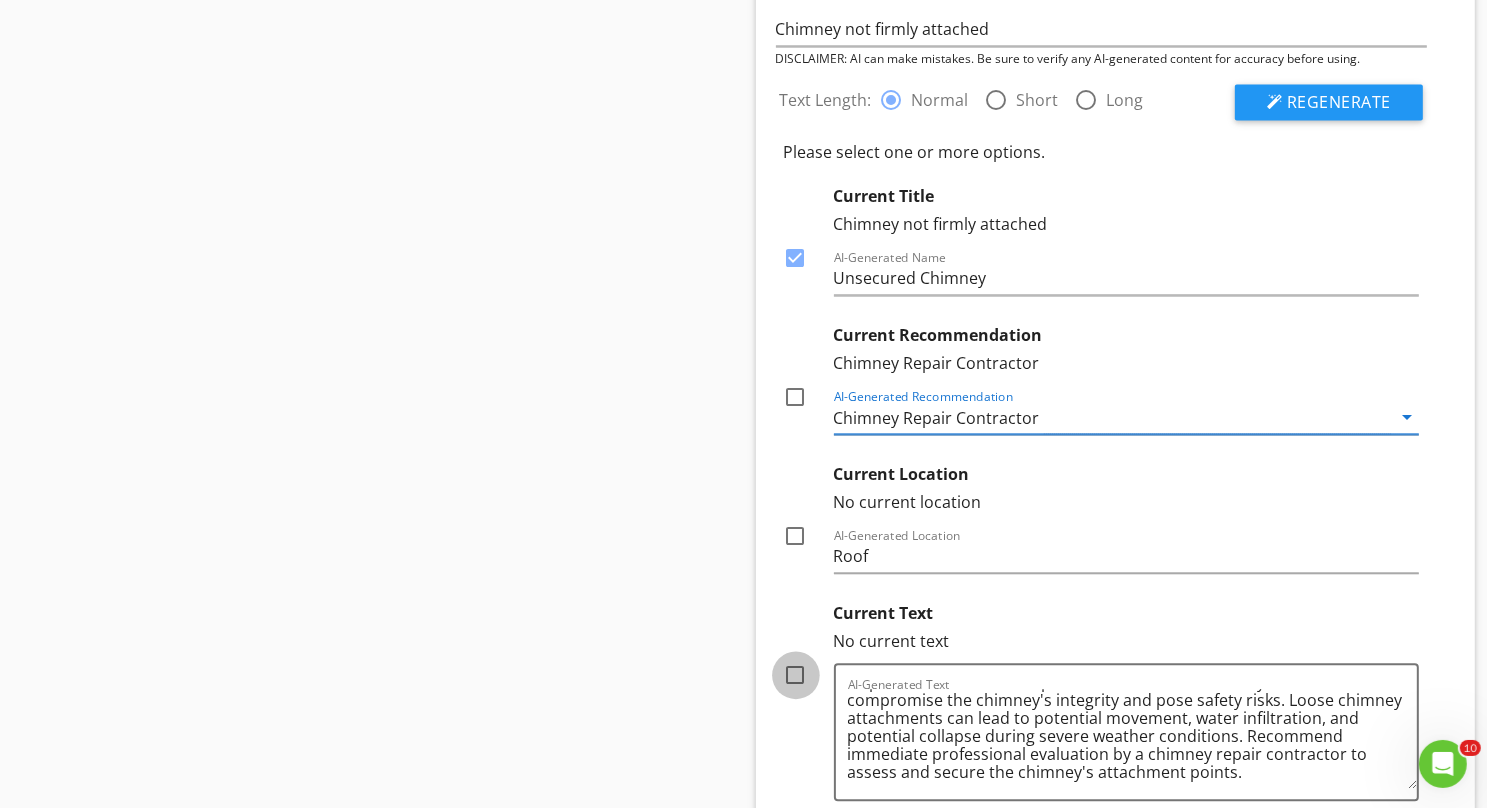 click at bounding box center [796, 675] 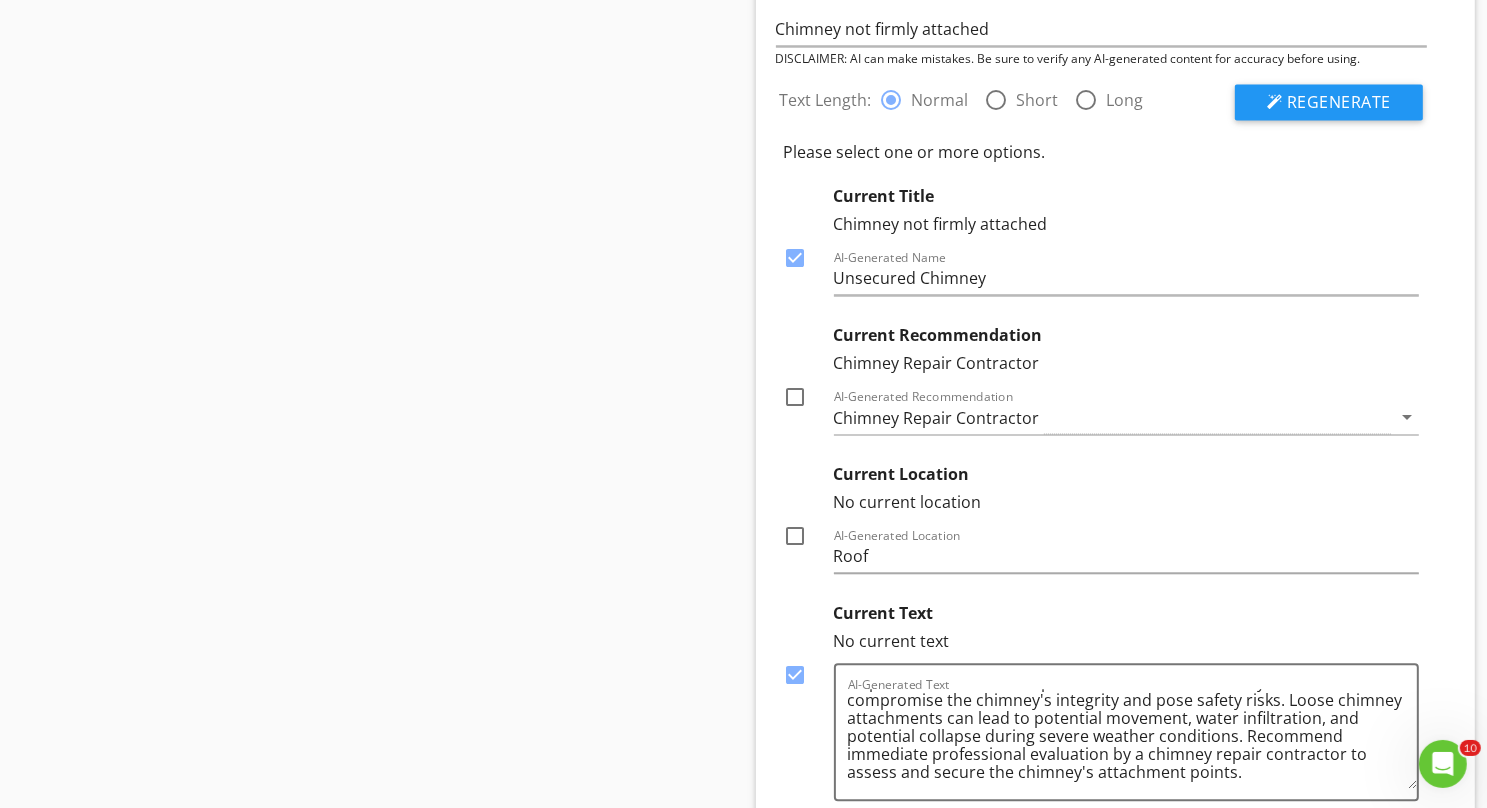 click at bounding box center (796, 397) 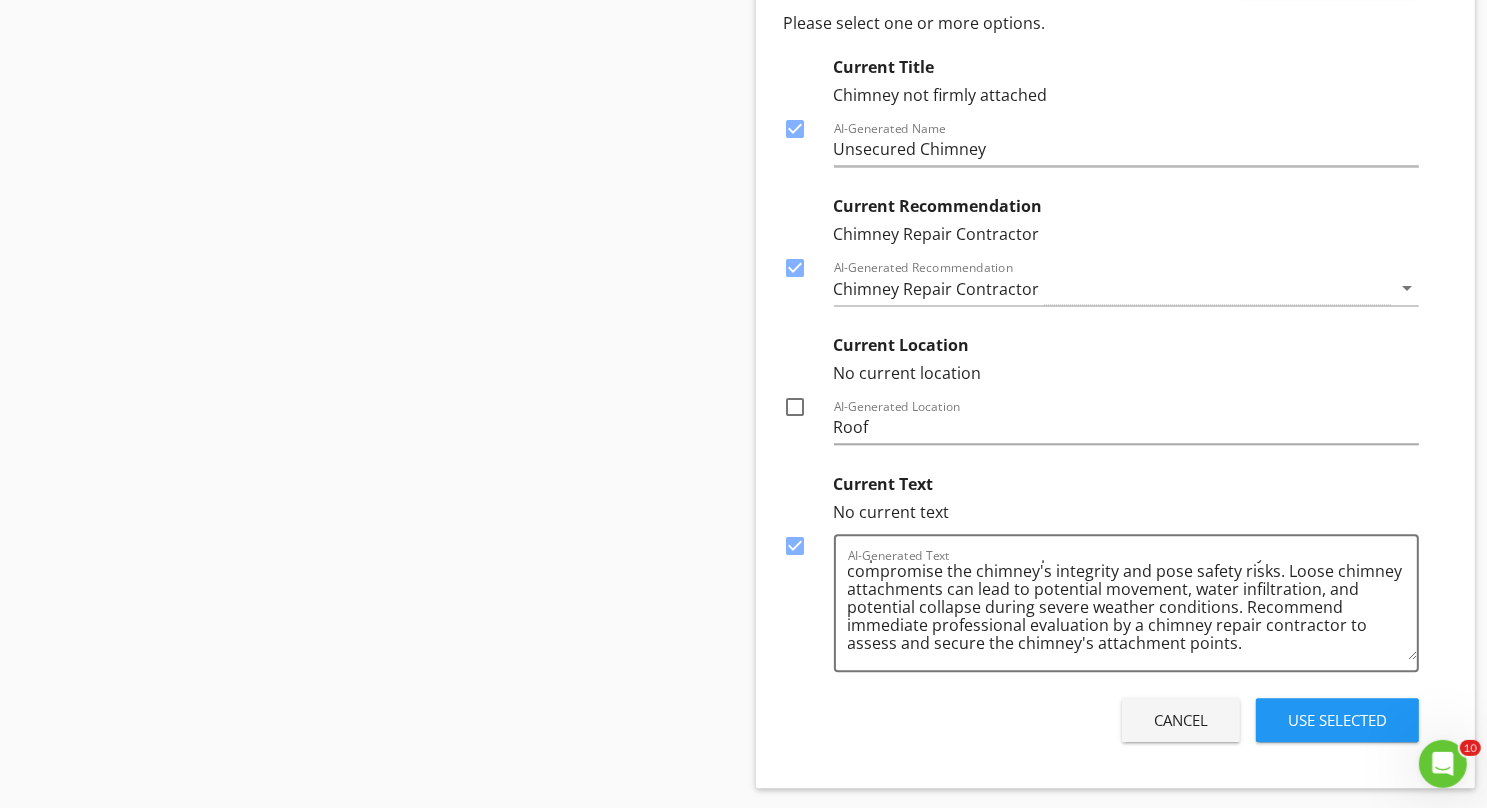 click on "Use Selected" at bounding box center [1337, 720] 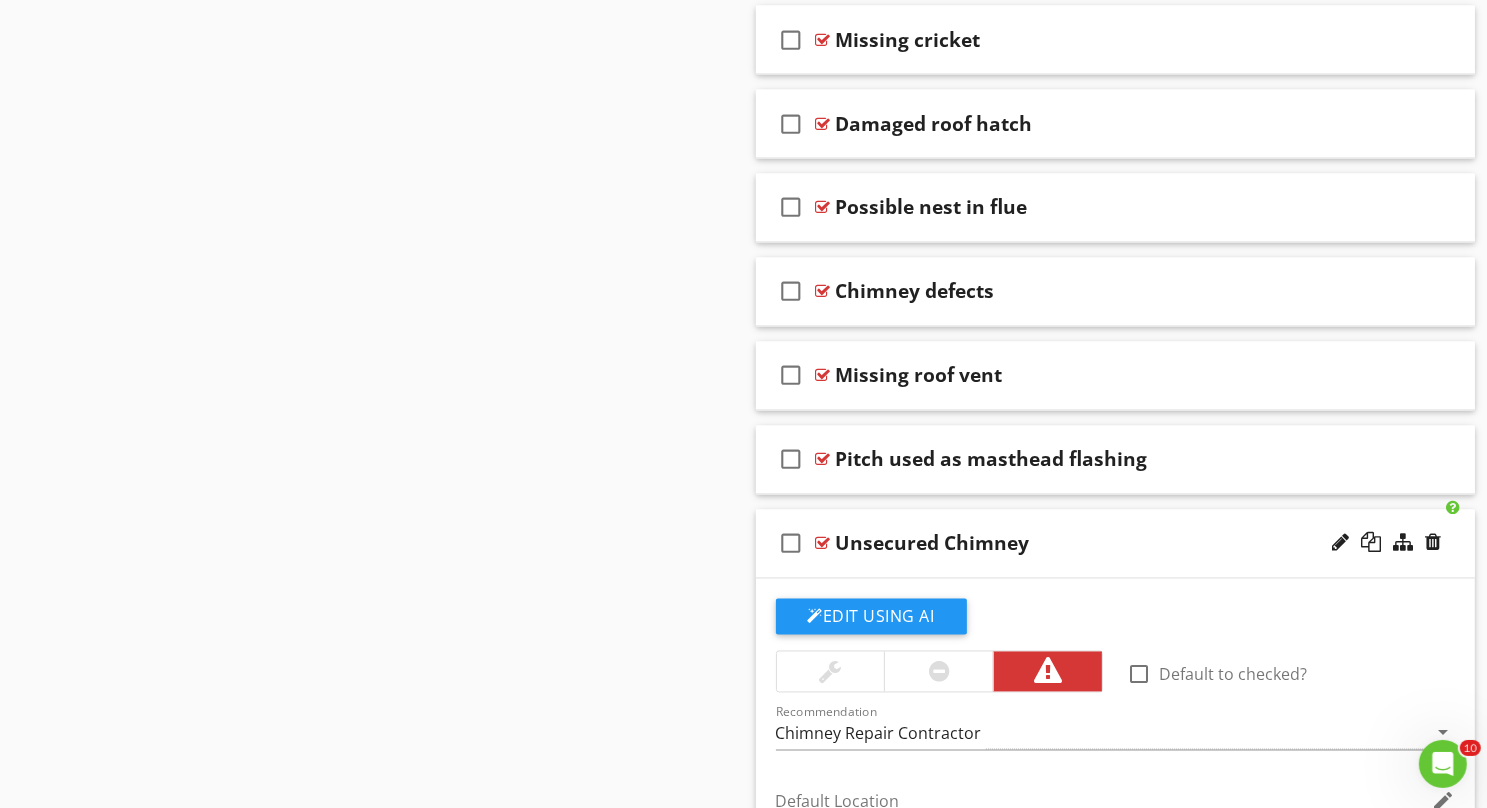 scroll, scrollTop: 11470, scrollLeft: 0, axis: vertical 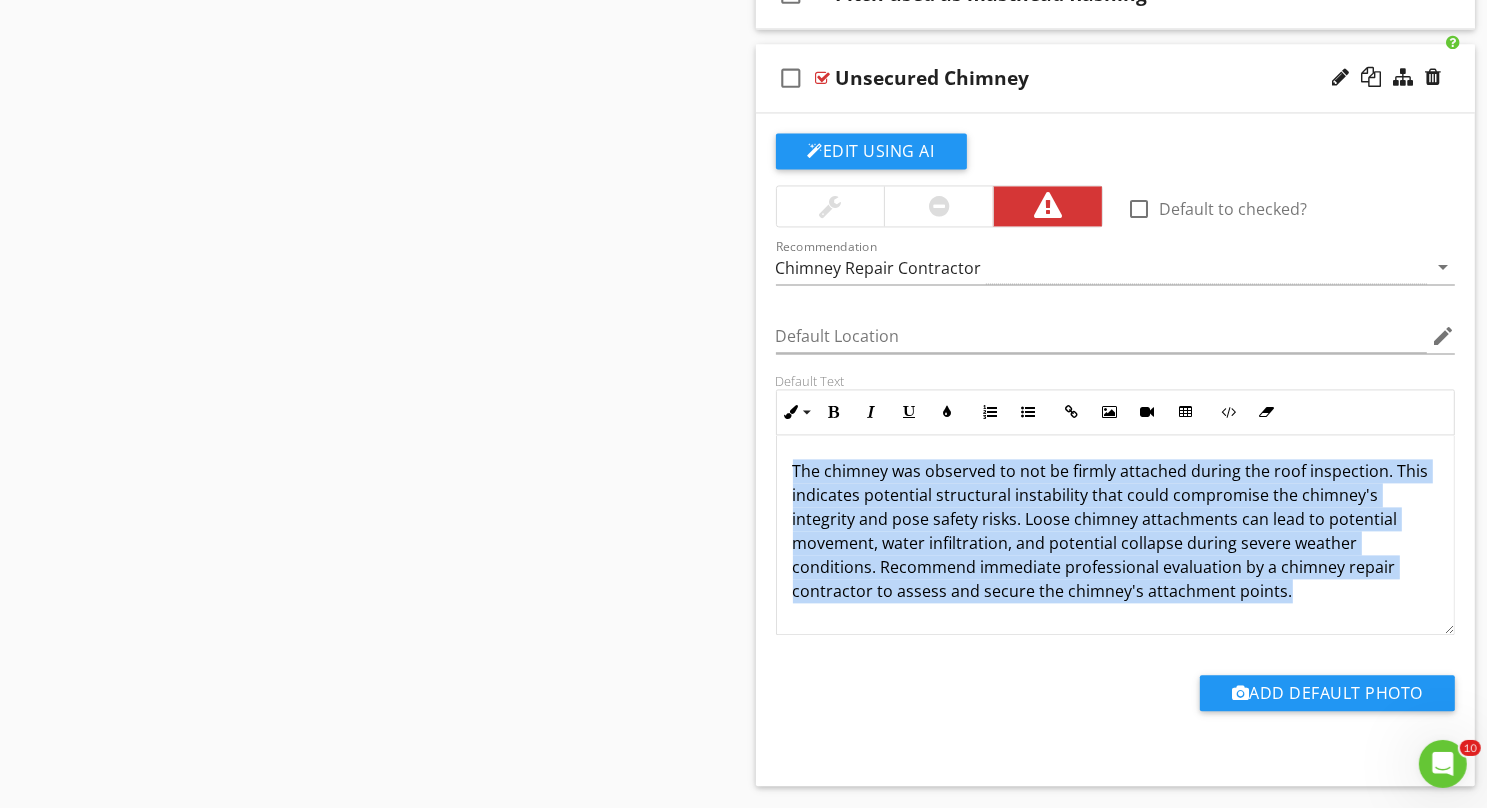 drag, startPoint x: 790, startPoint y: 399, endPoint x: 1319, endPoint y: 531, distance: 545.22015 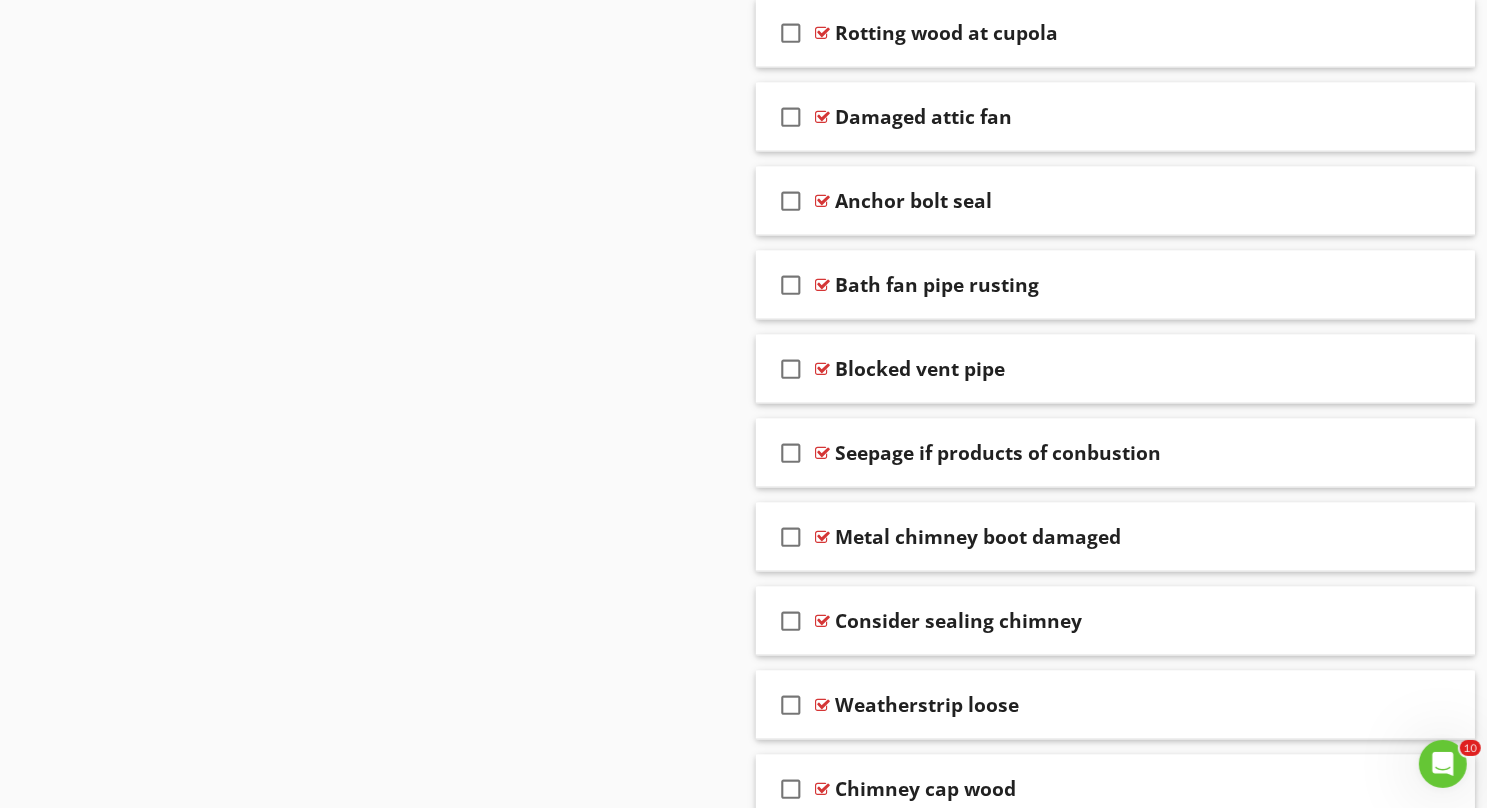 scroll, scrollTop: 9720, scrollLeft: 0, axis: vertical 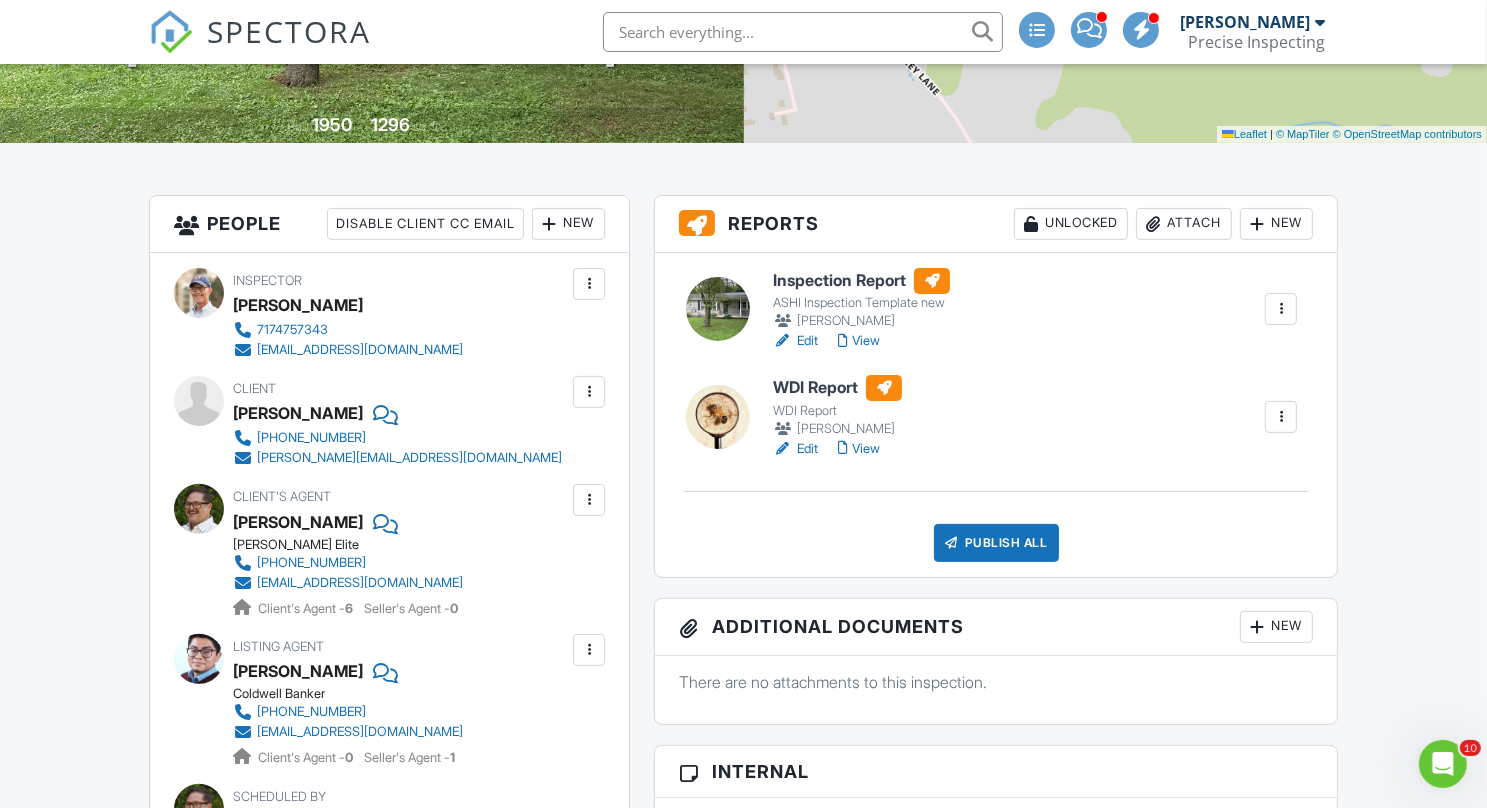 click on "Publish All" at bounding box center [996, 543] 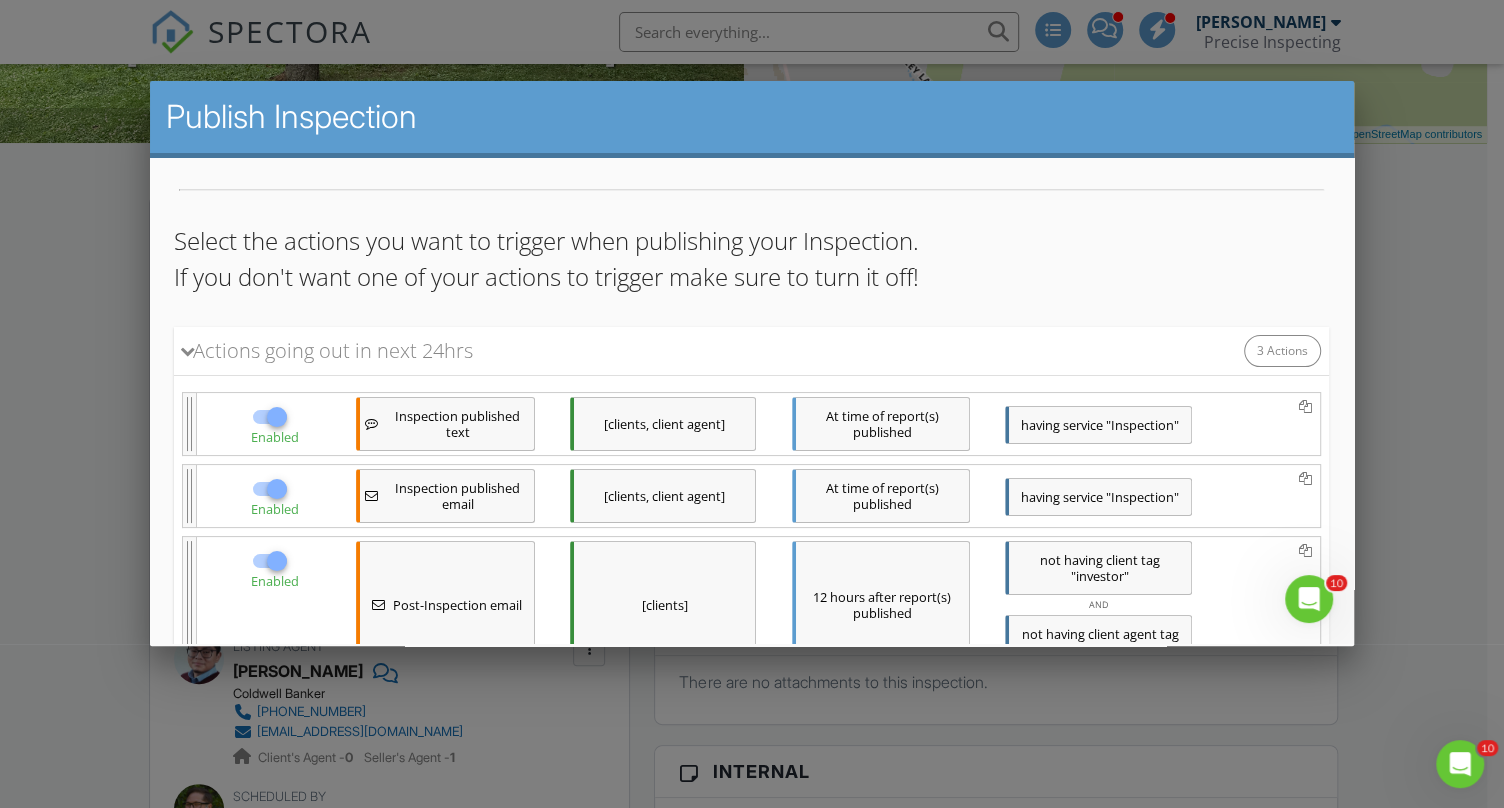 scroll, scrollTop: 349, scrollLeft: 0, axis: vertical 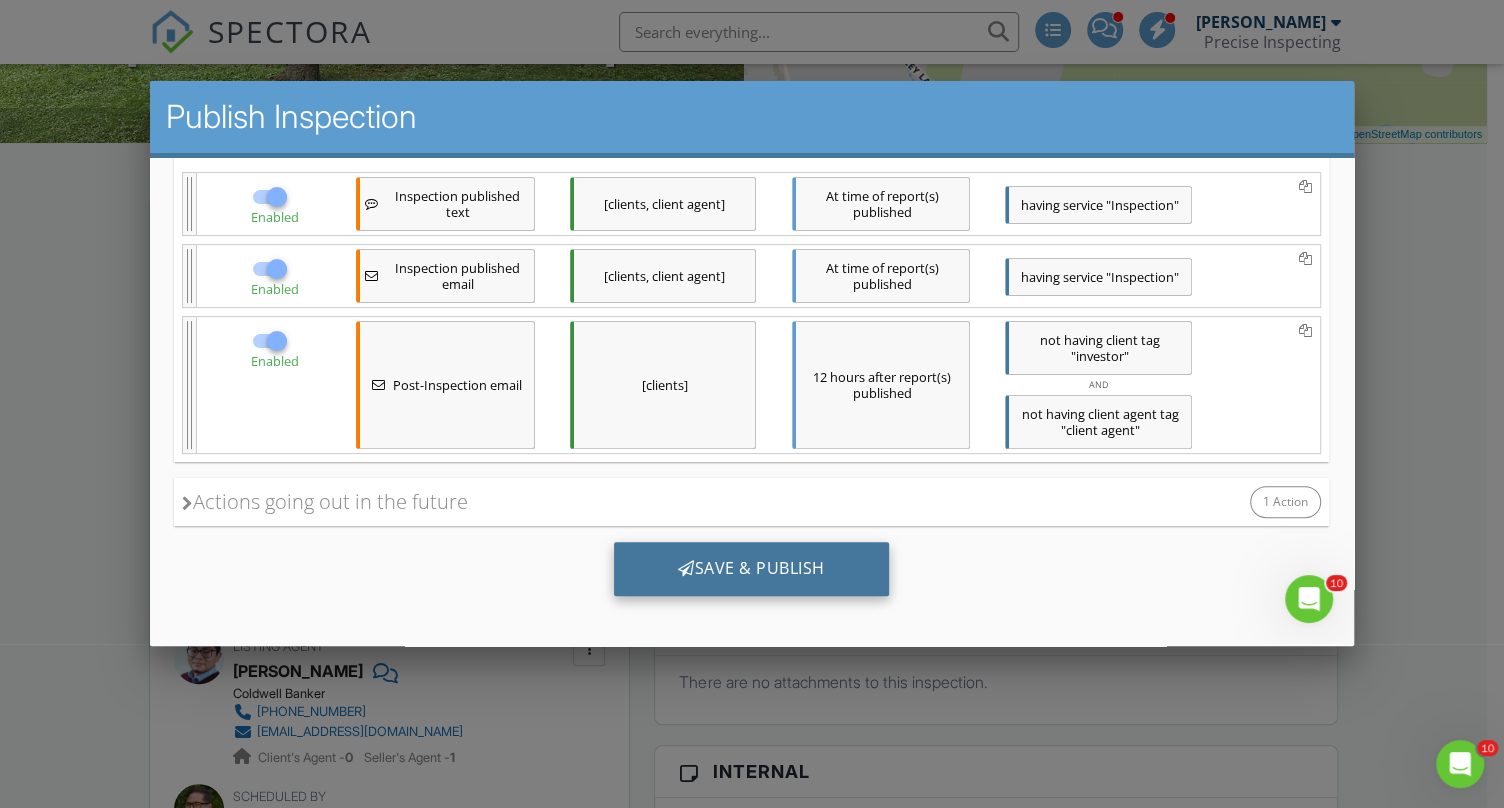 click on "Save & Publish" at bounding box center [751, 568] 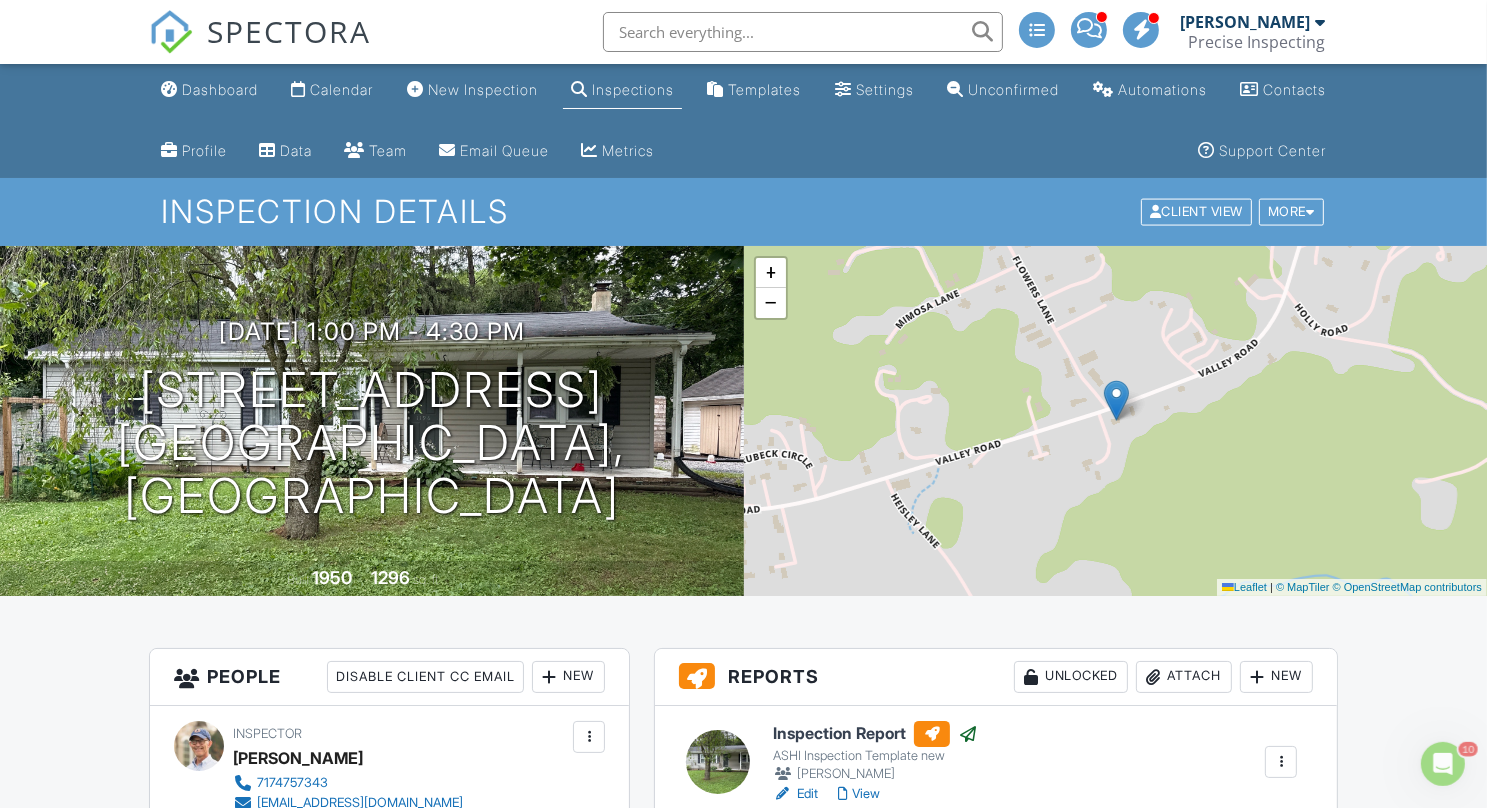 scroll, scrollTop: 0, scrollLeft: 0, axis: both 